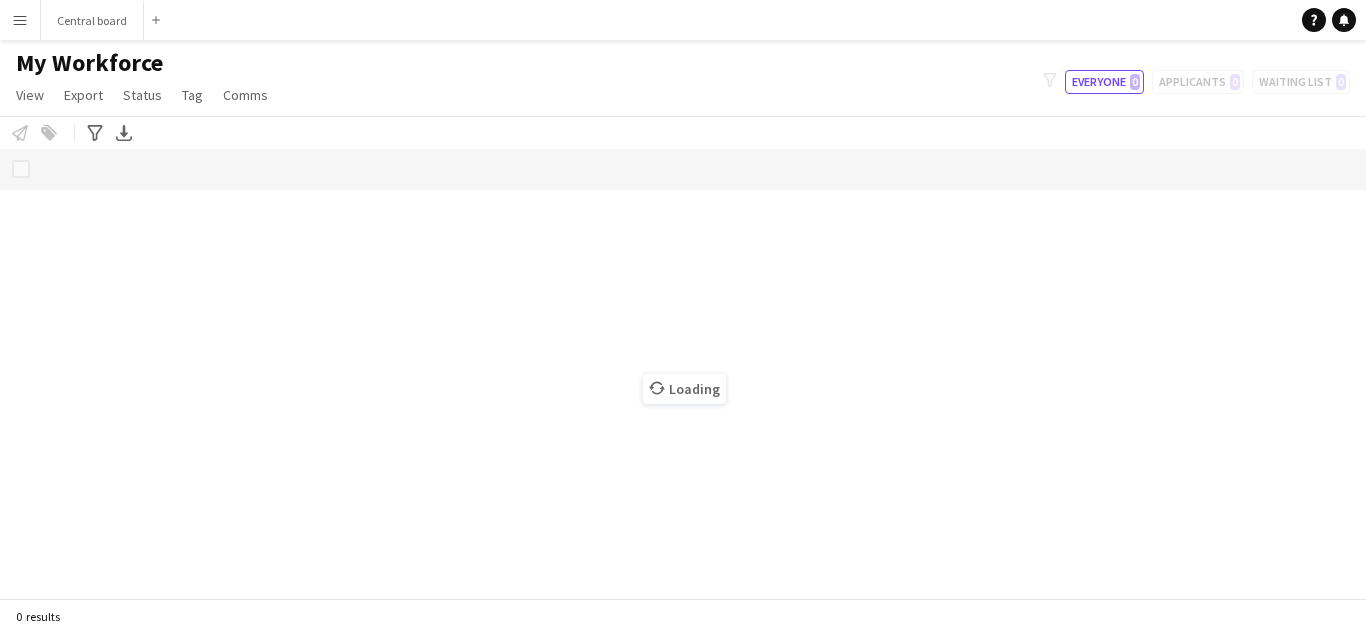 scroll, scrollTop: 0, scrollLeft: 0, axis: both 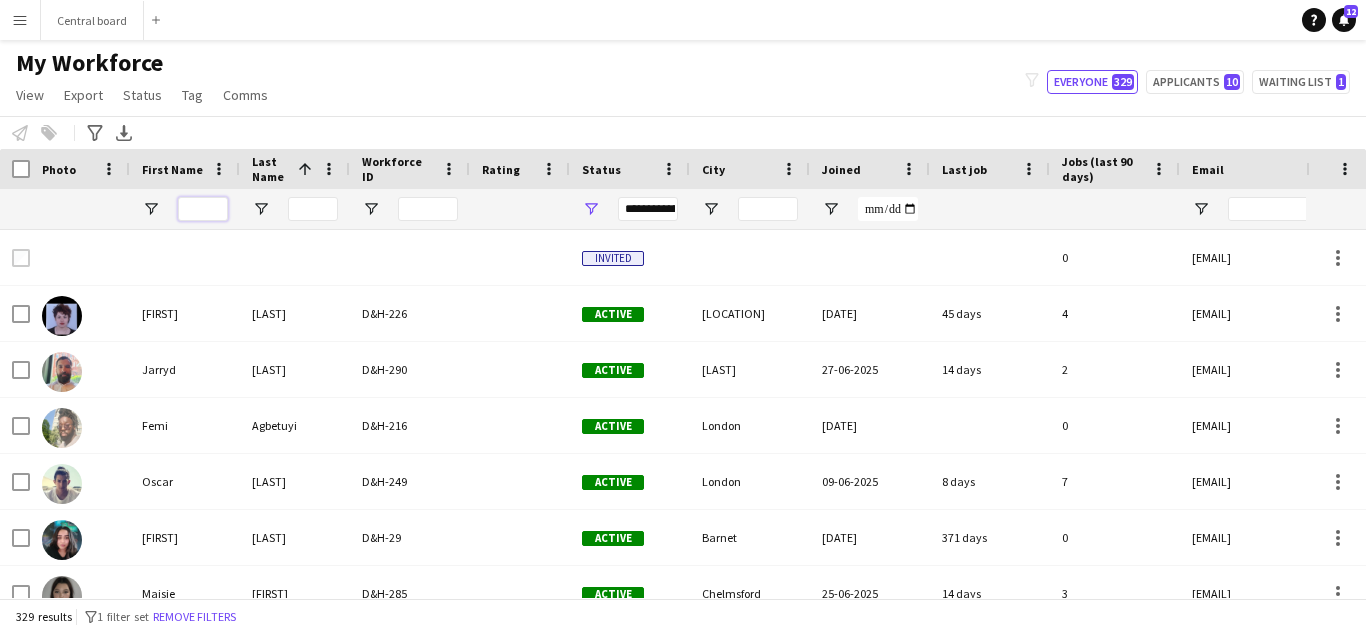 click at bounding box center [203, 209] 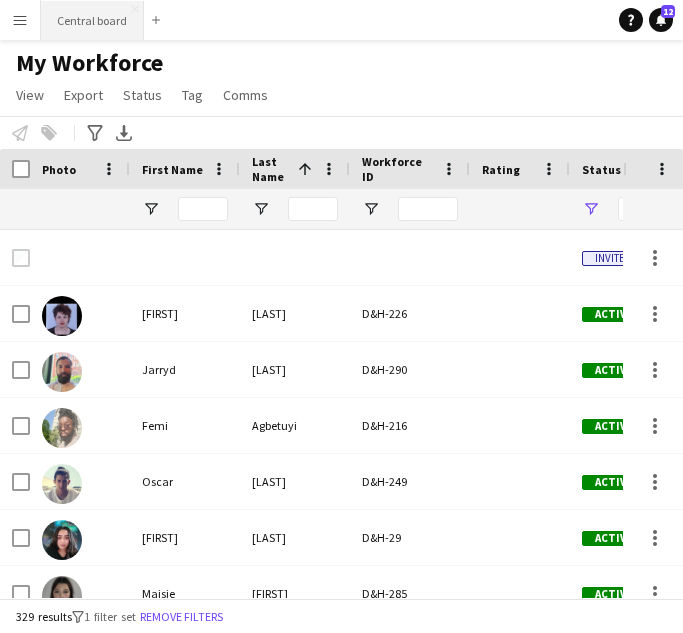 click on "Central board
Close" at bounding box center (92, 20) 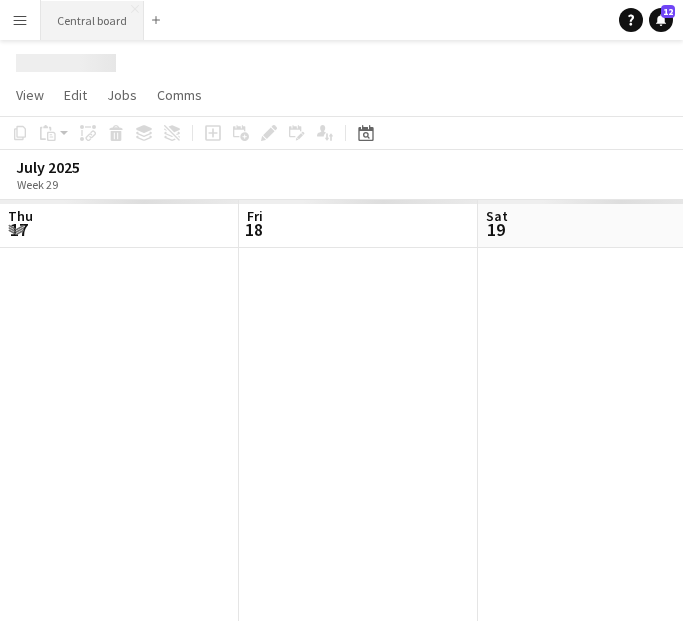scroll, scrollTop: 0, scrollLeft: 478, axis: horizontal 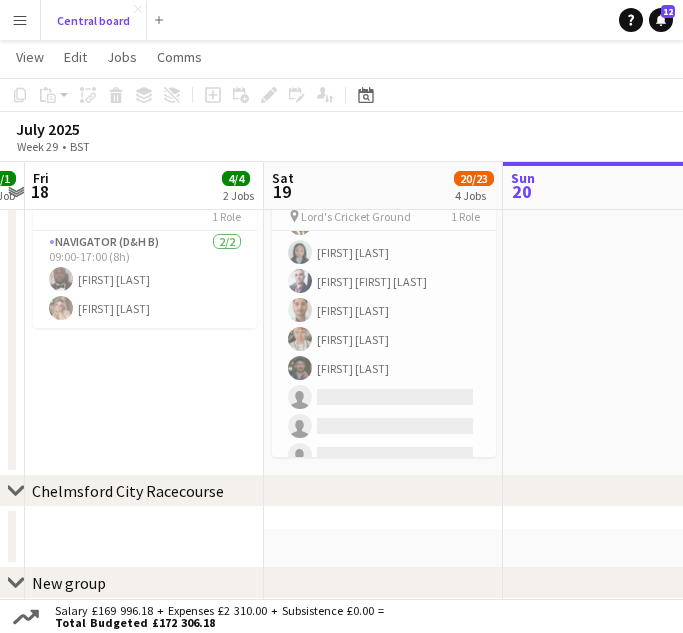 type 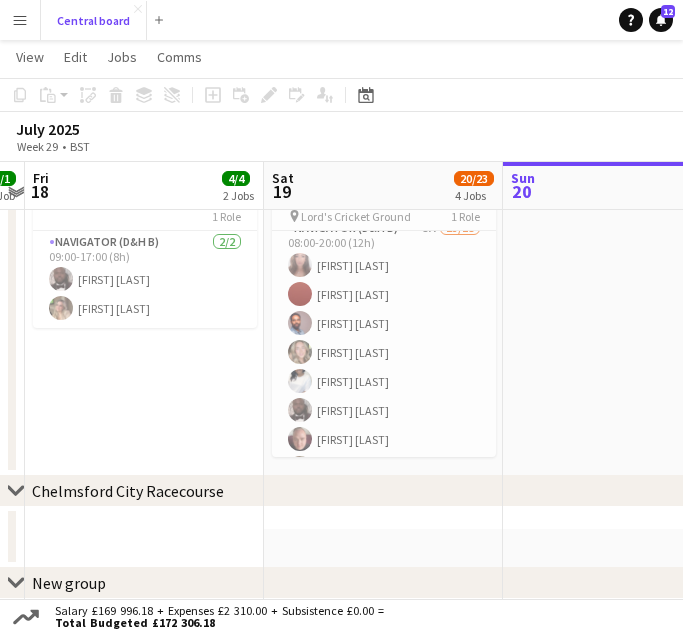 scroll, scrollTop: 0, scrollLeft: 0, axis: both 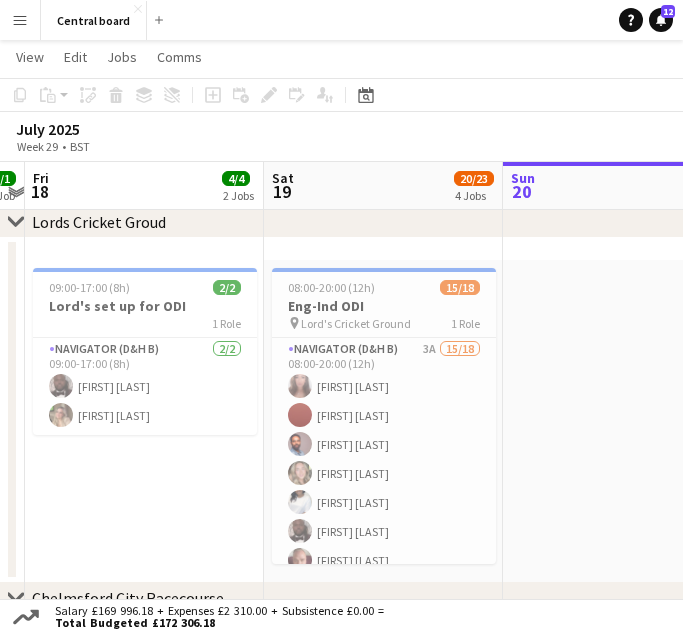 click on "July 2025   Week 29
•   BST" 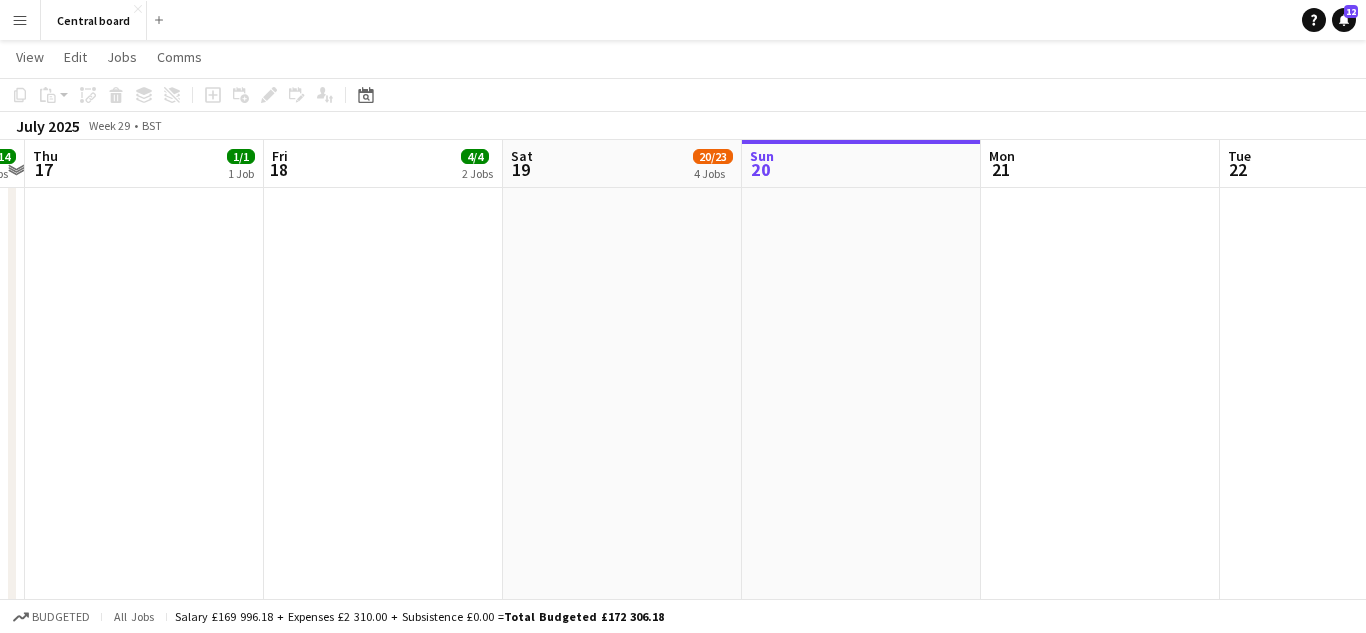 click on "Menu" at bounding box center [20, 20] 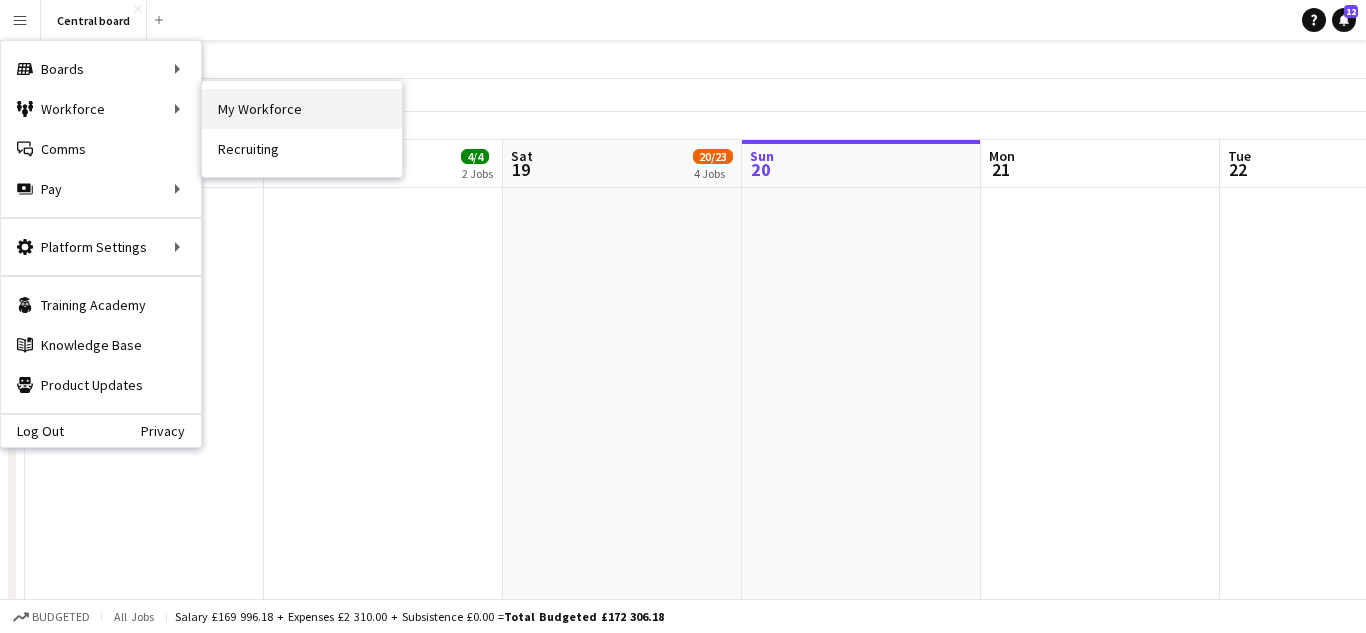 click on "My Workforce" at bounding box center (302, 109) 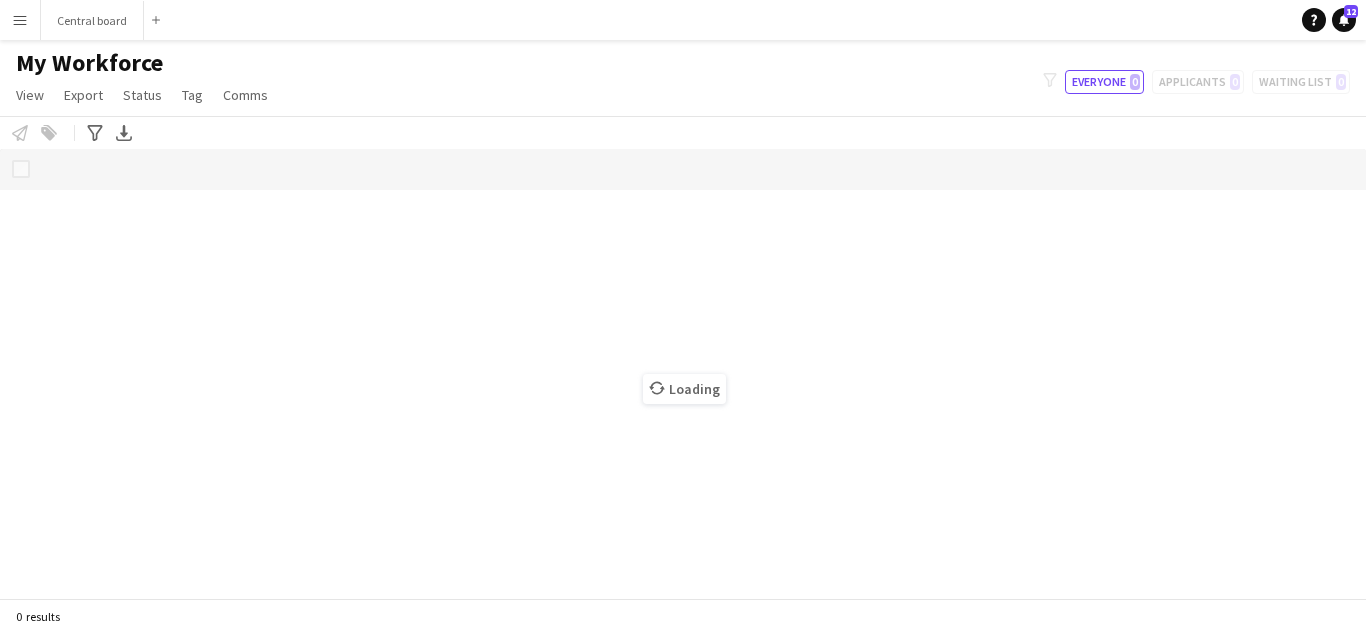 scroll, scrollTop: 0, scrollLeft: 0, axis: both 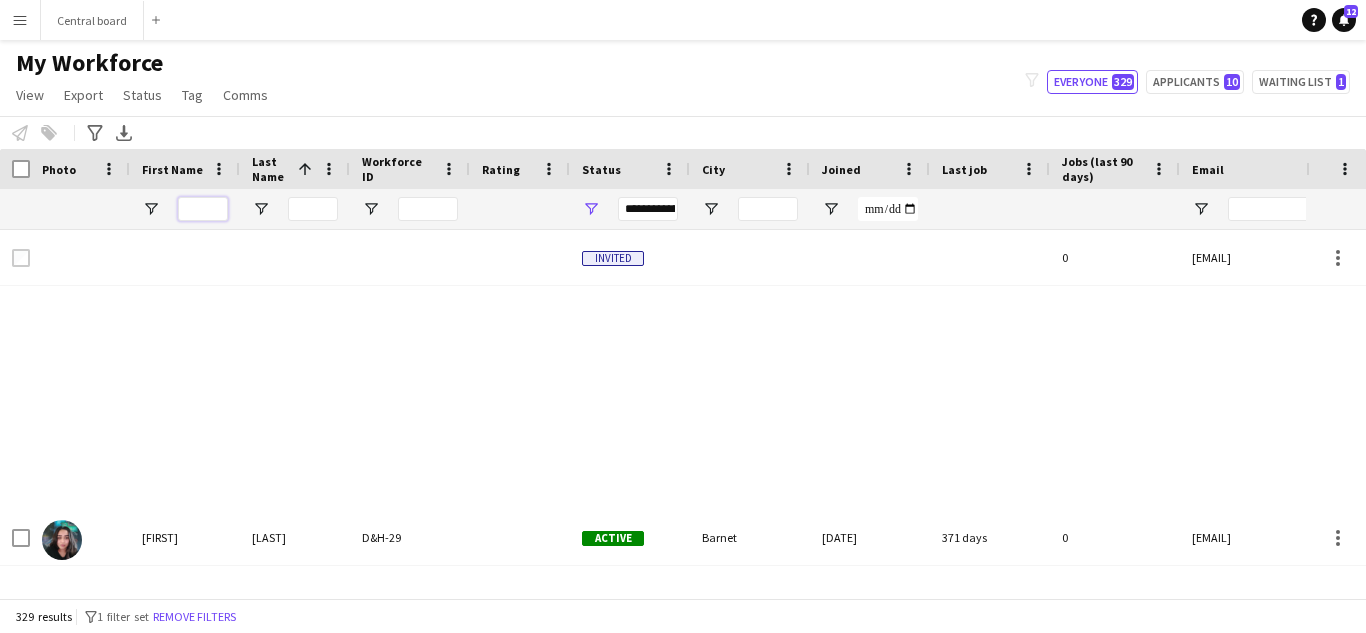 click at bounding box center (203, 209) 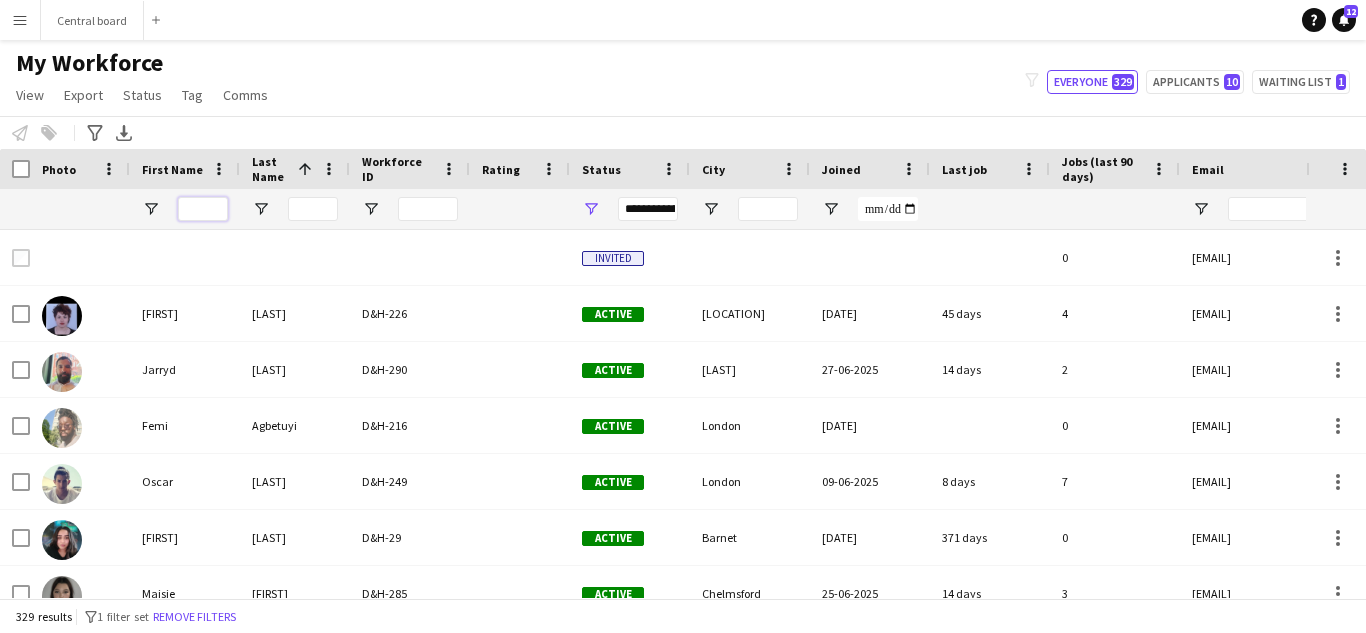 click at bounding box center [203, 209] 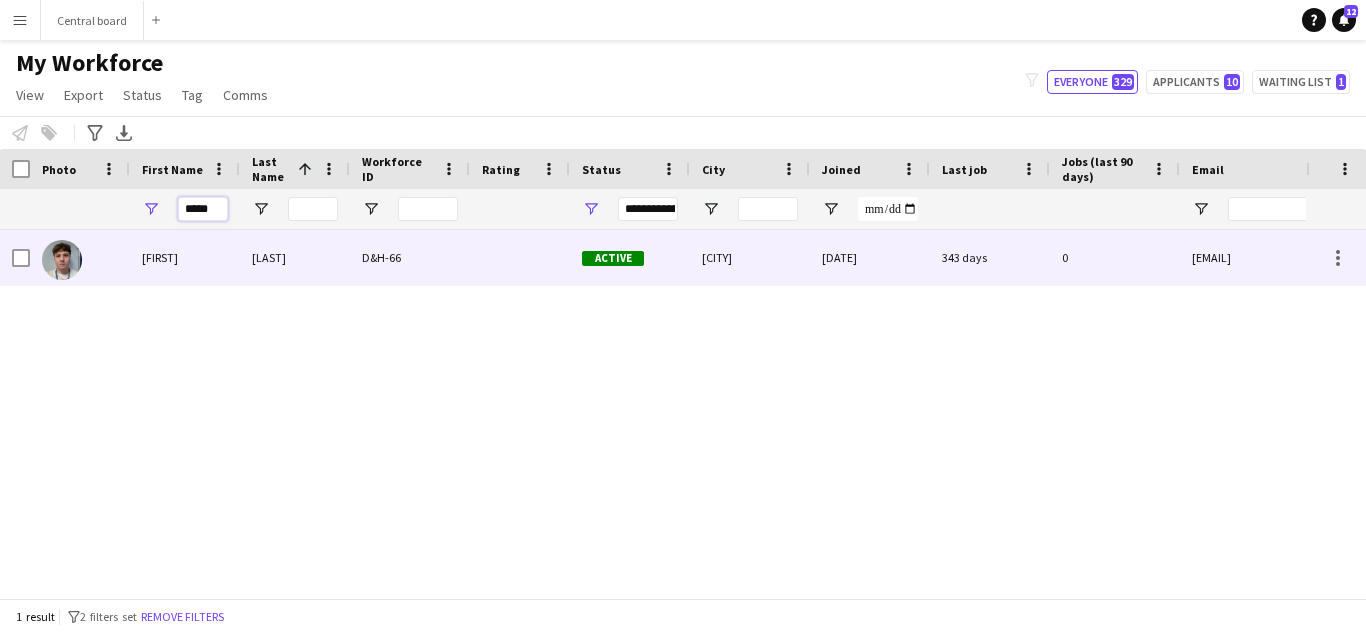 type on "*****" 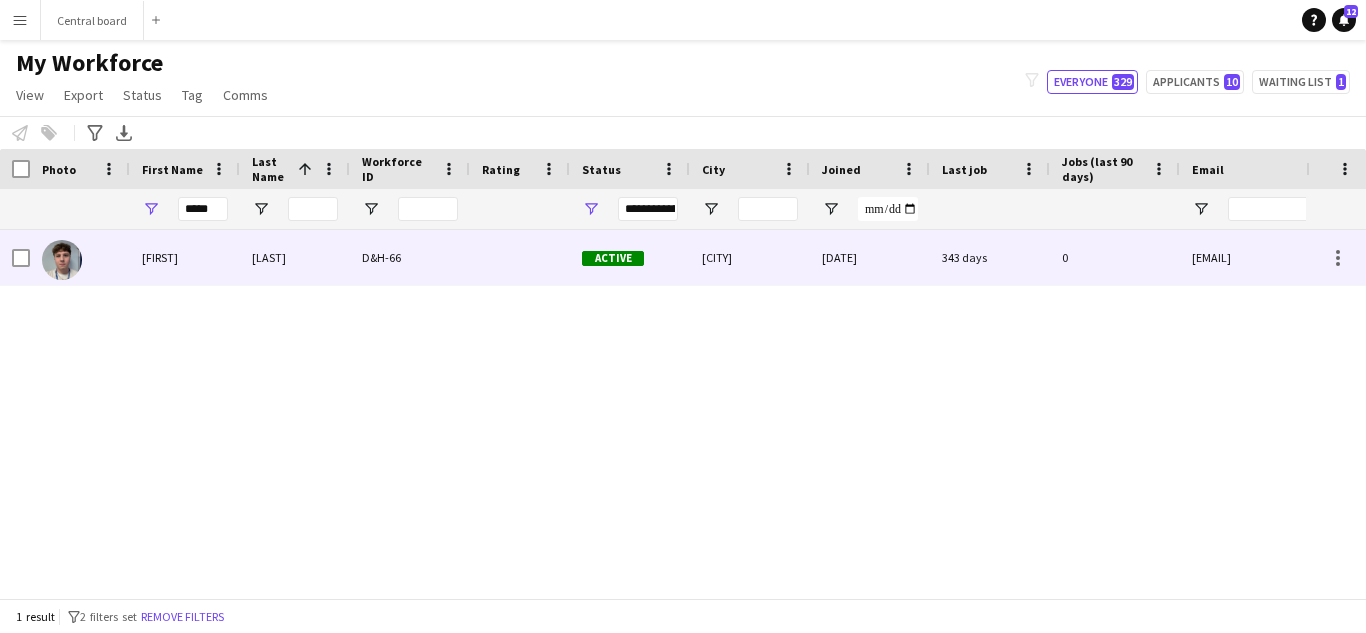 click on "[FIRST]" at bounding box center [185, 257] 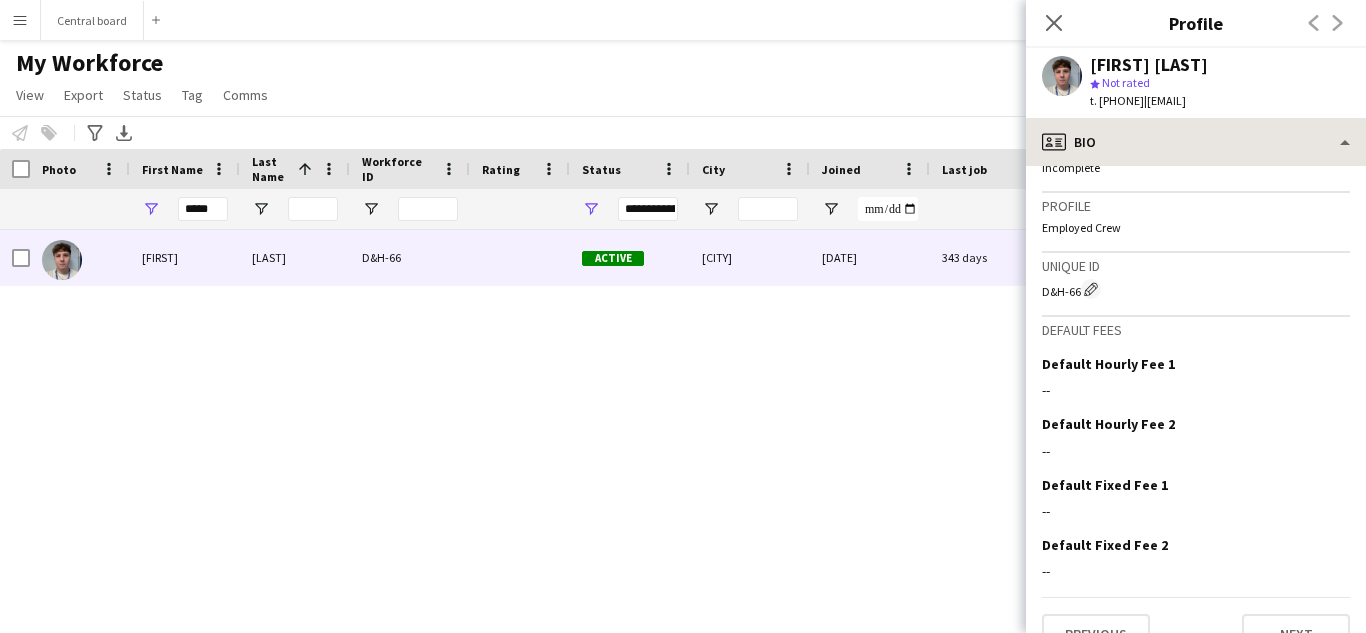 scroll, scrollTop: 910, scrollLeft: 0, axis: vertical 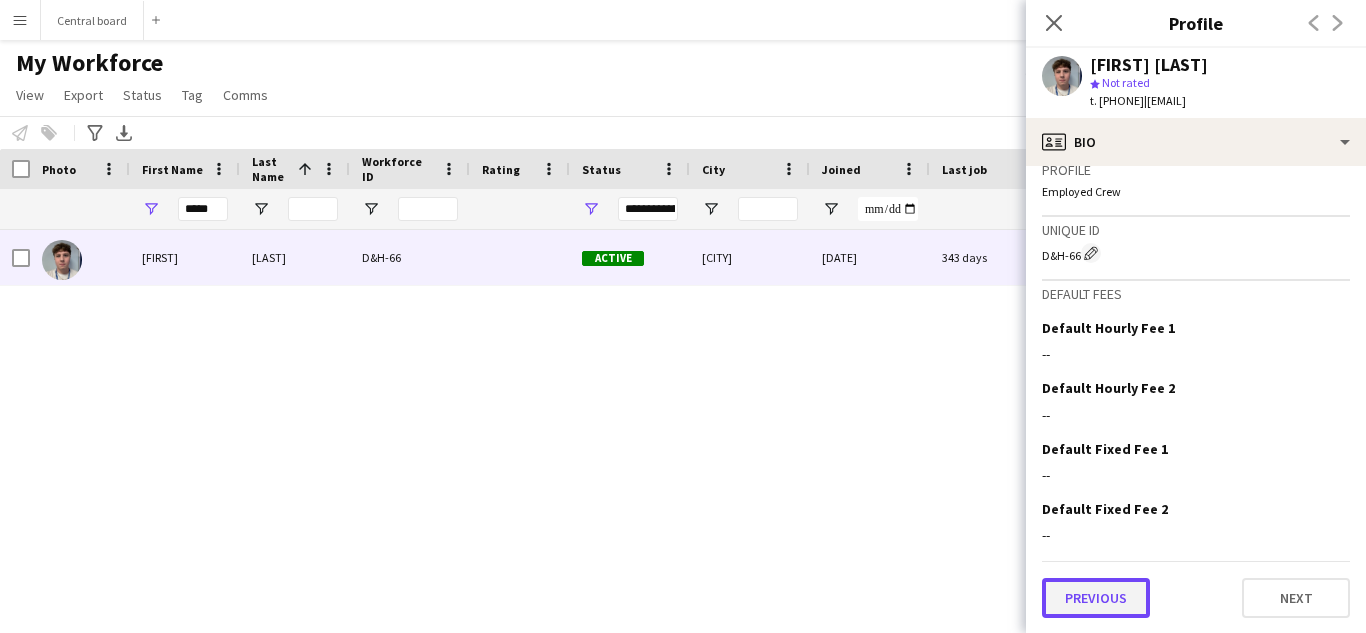 click on "Previous" 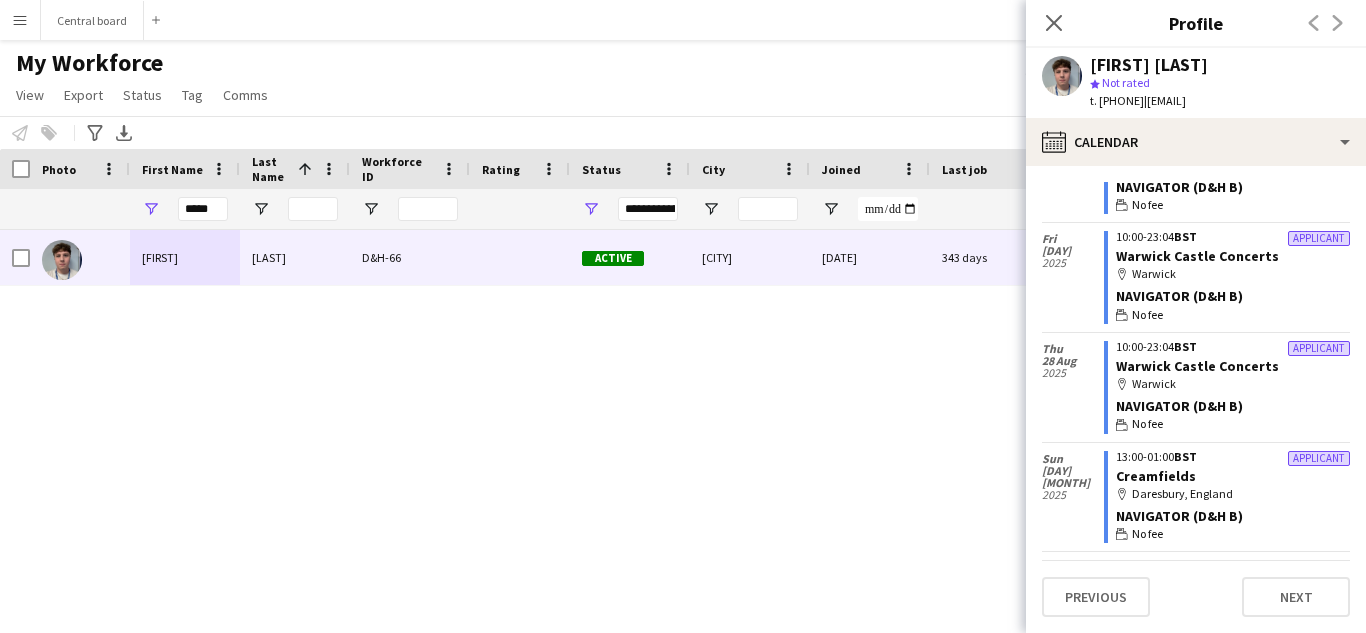 scroll, scrollTop: 0, scrollLeft: 0, axis: both 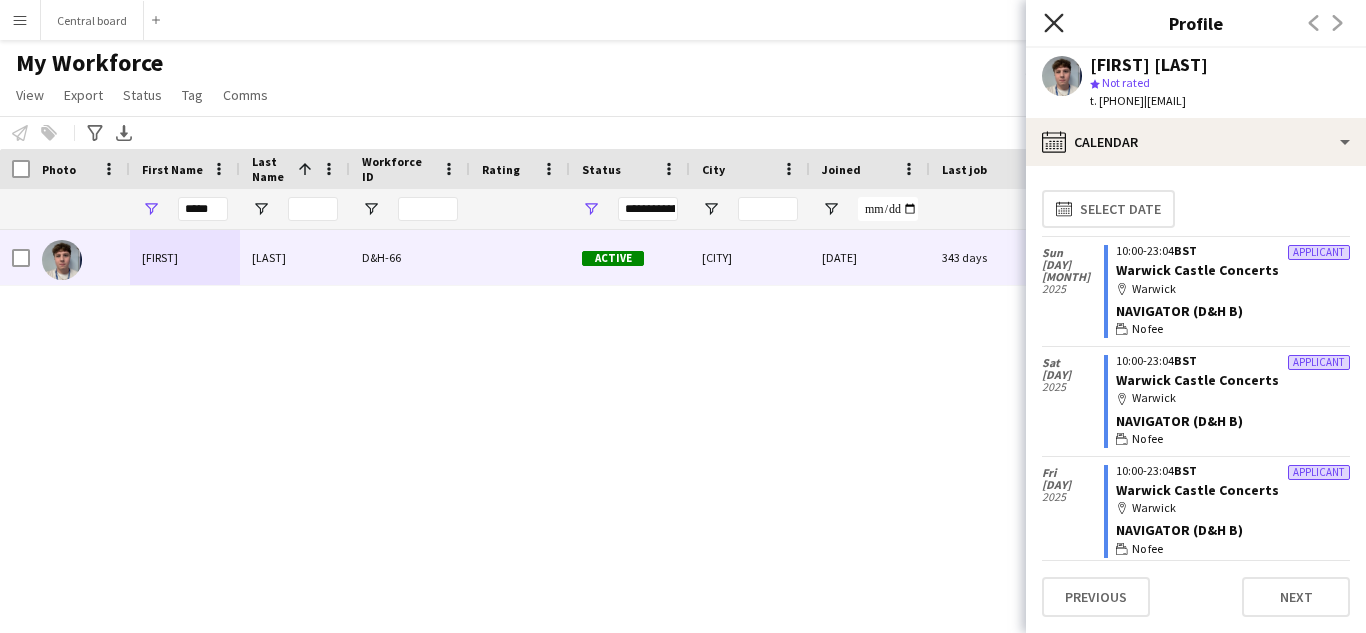 click 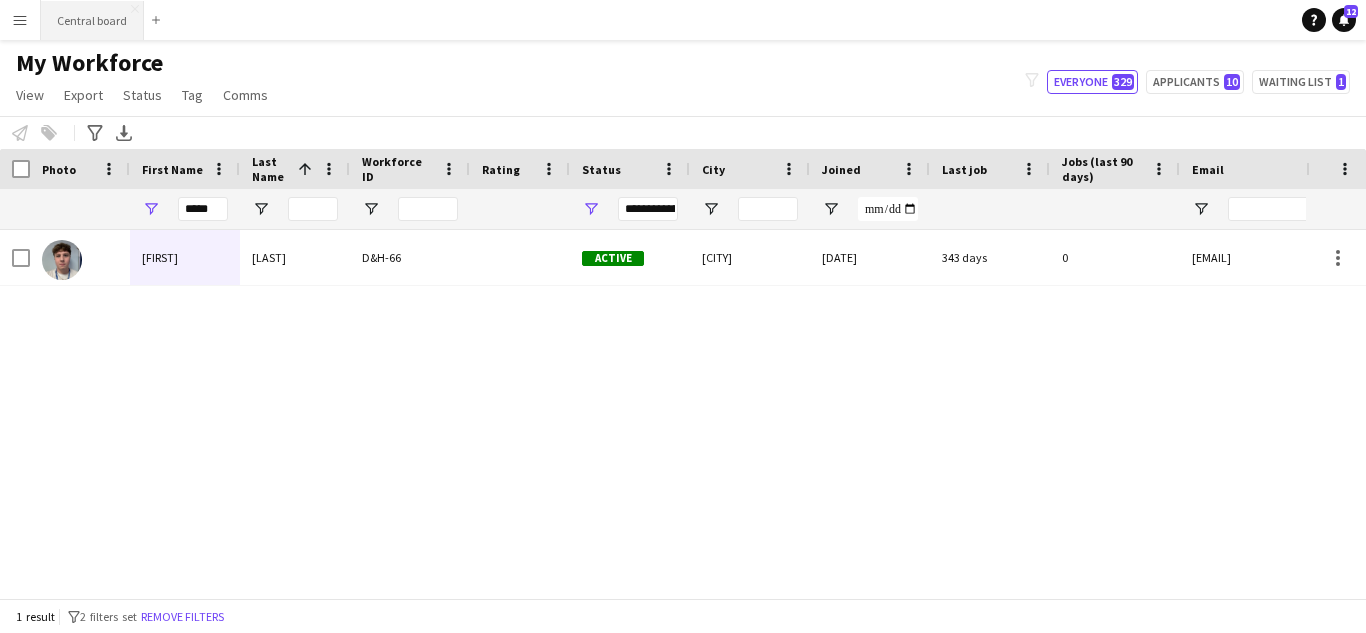 click on "Central board
Close" at bounding box center [92, 20] 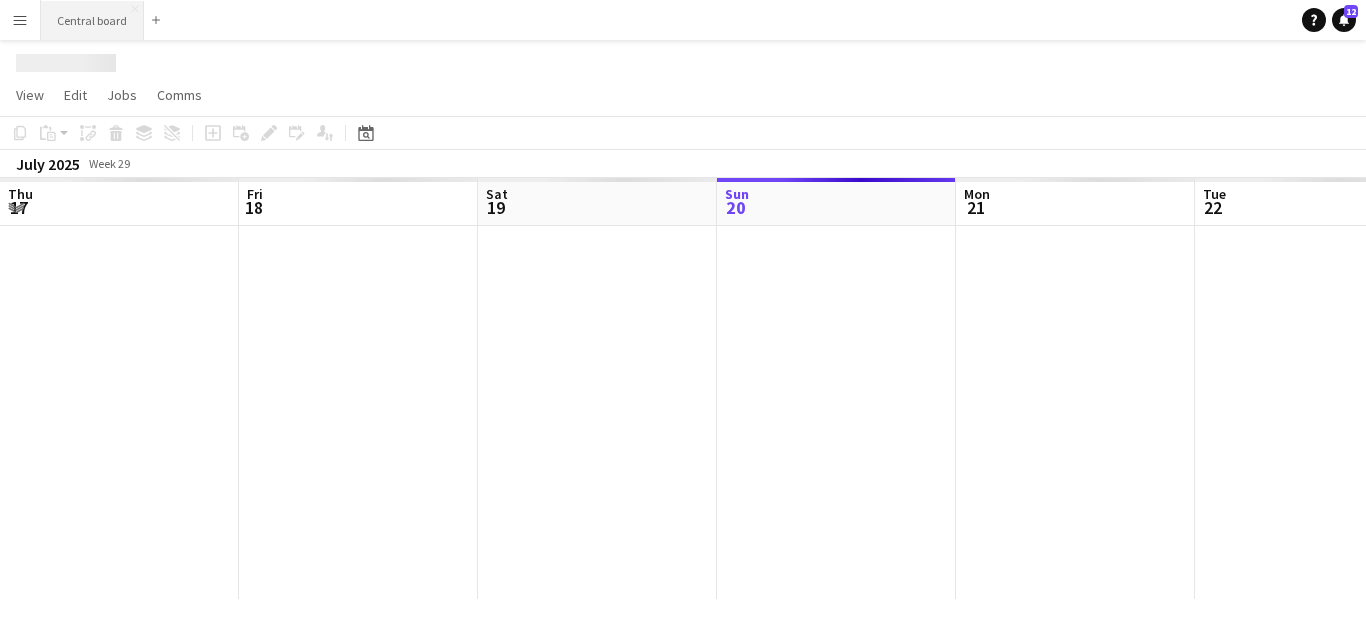 scroll, scrollTop: 0, scrollLeft: 478, axis: horizontal 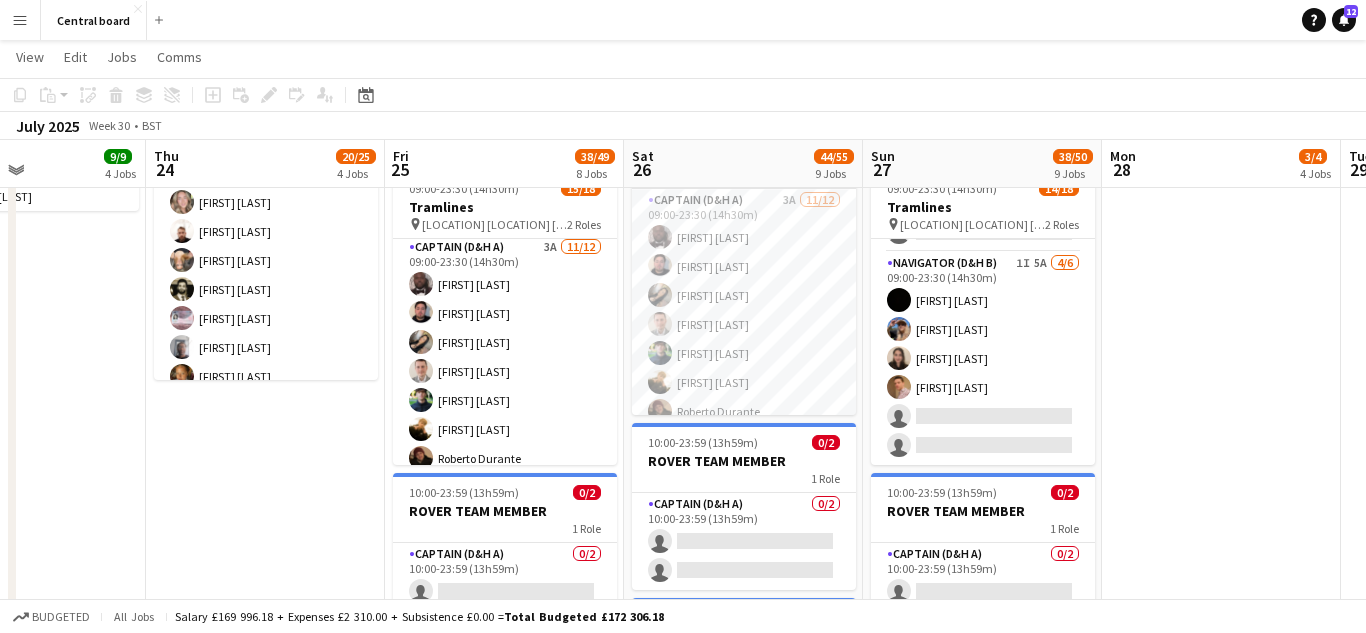 click on "Menu" at bounding box center (20, 20) 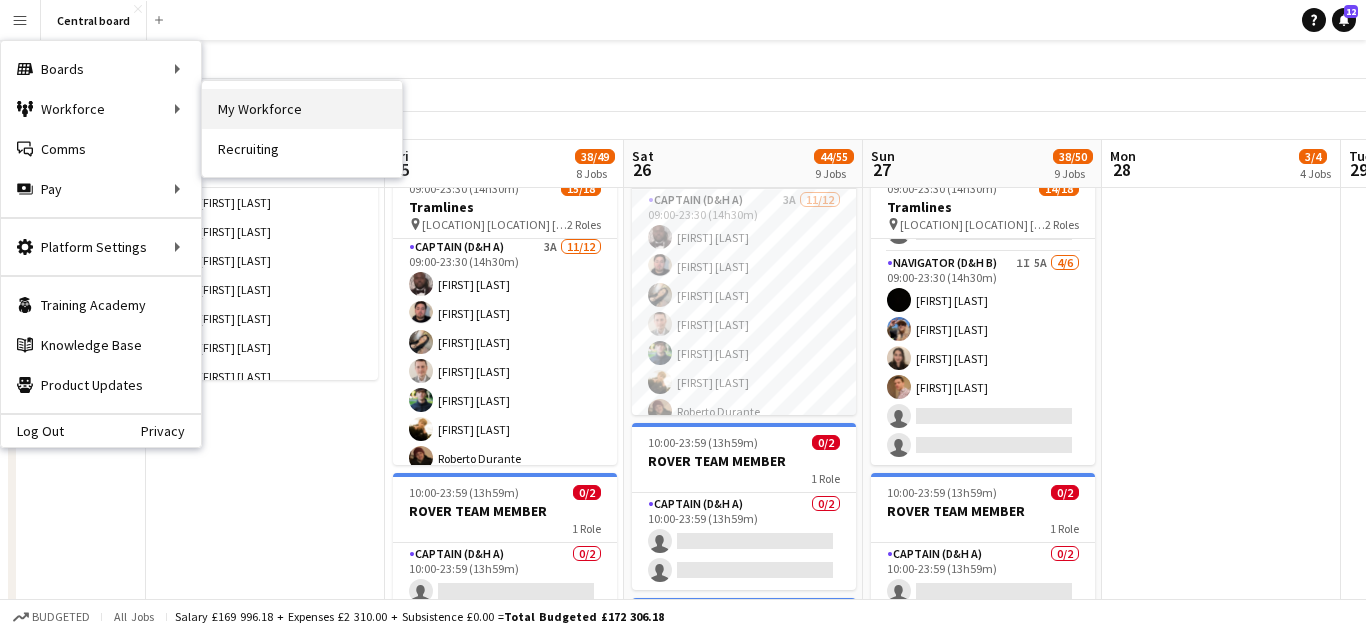 click on "My Workforce" at bounding box center [302, 109] 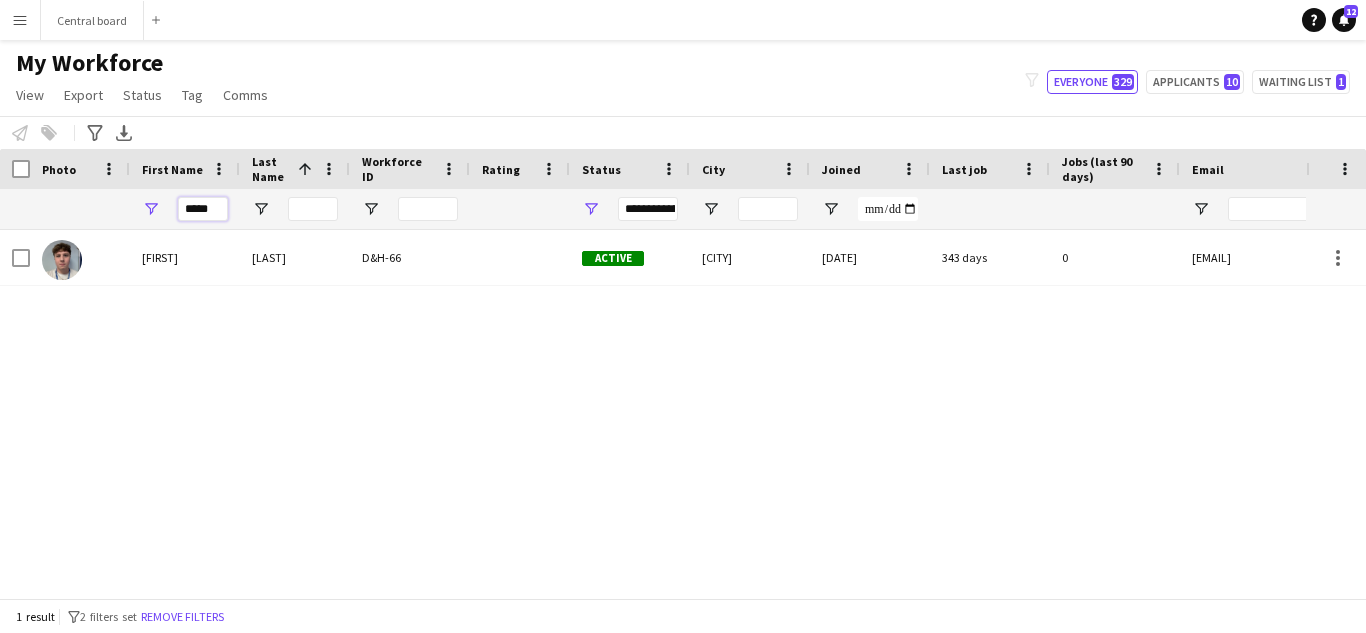 click on "*****" at bounding box center (203, 209) 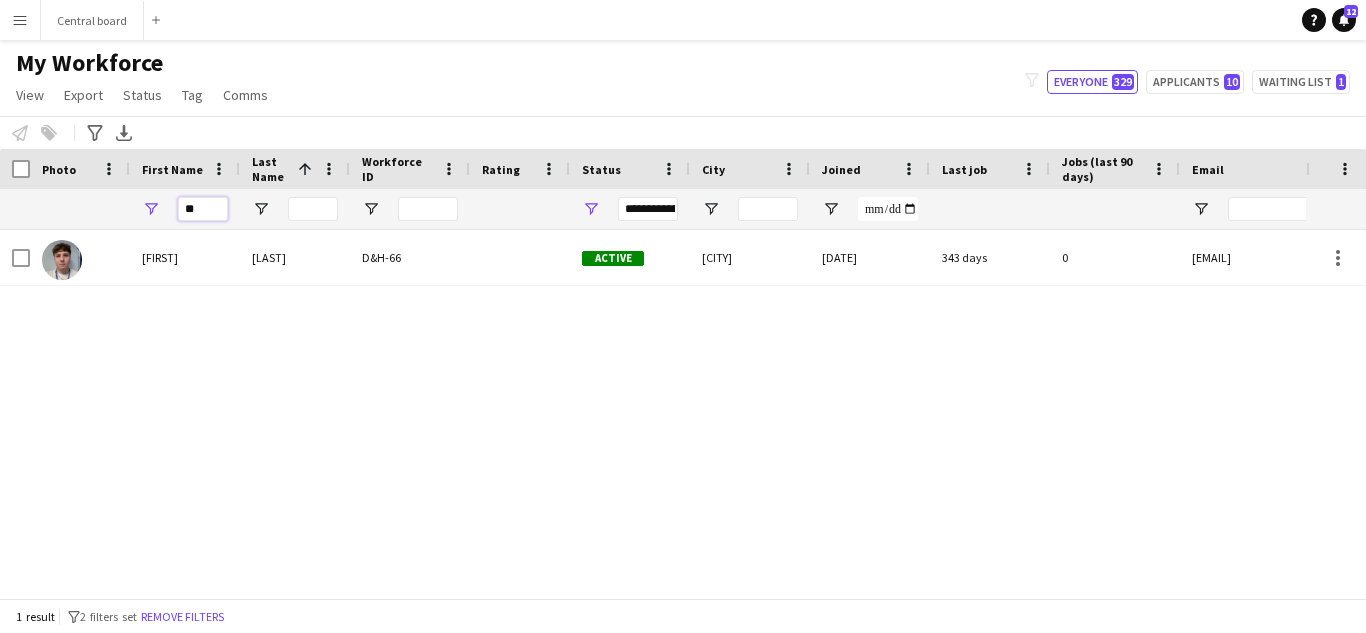 type on "*" 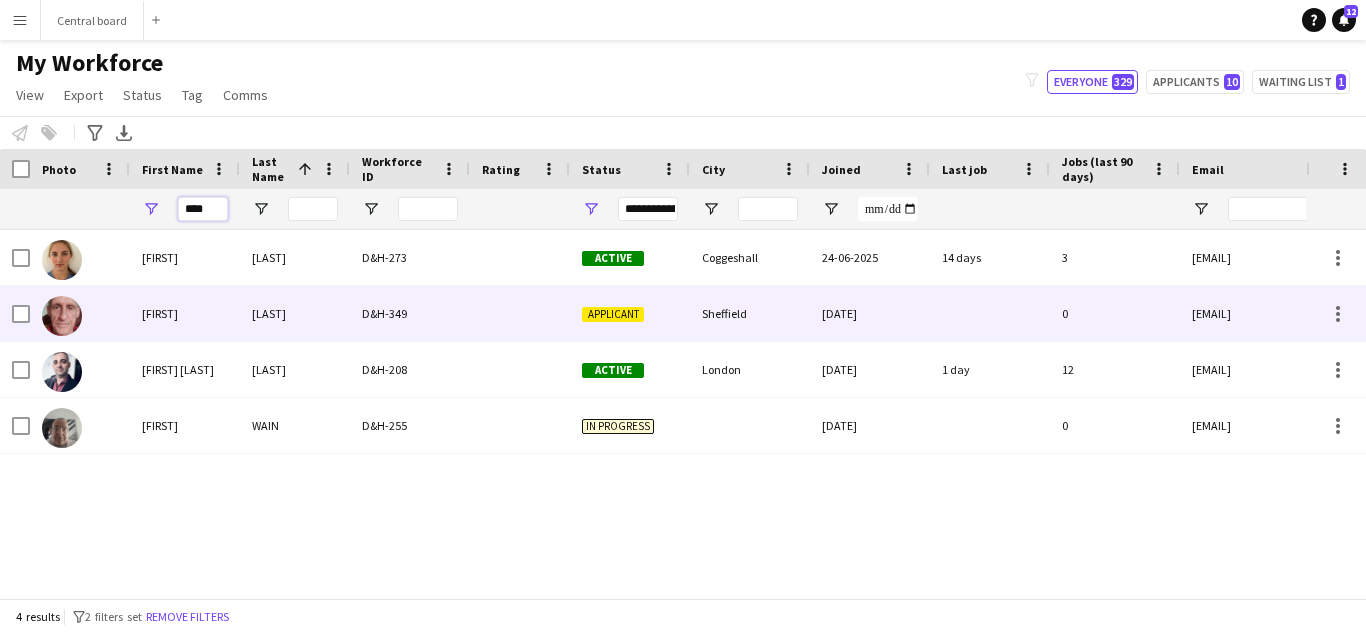 type on "****" 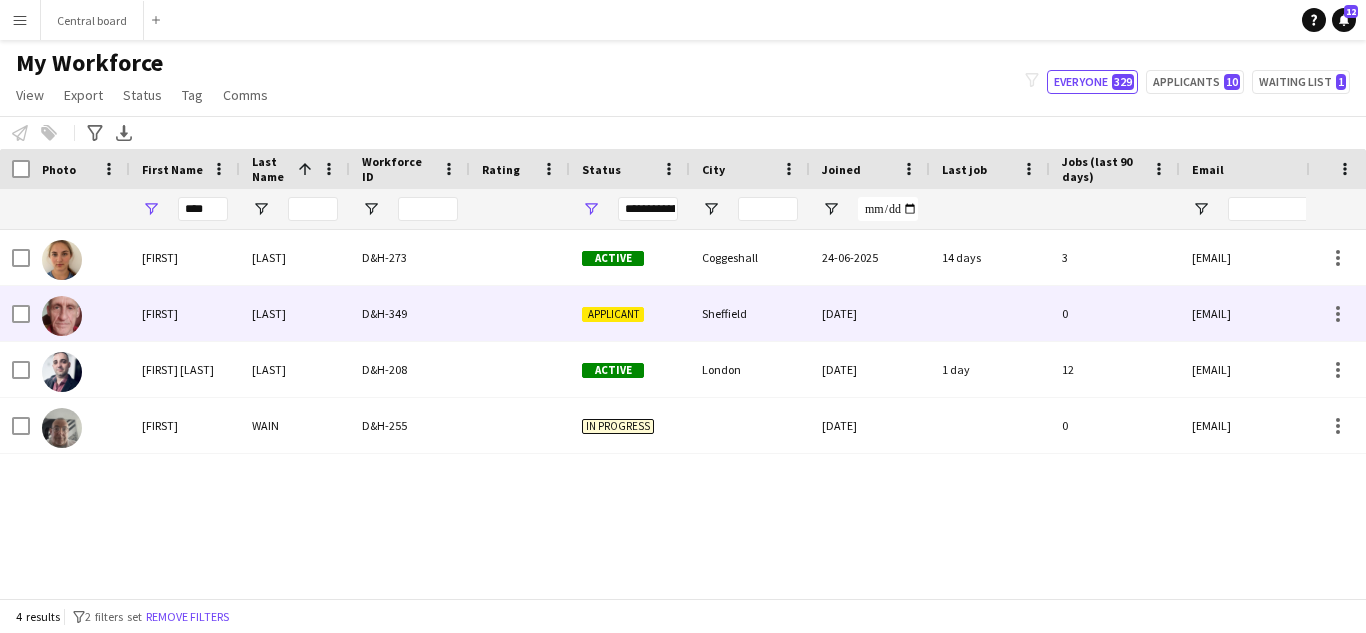 click on "[LAST]" at bounding box center (295, 313) 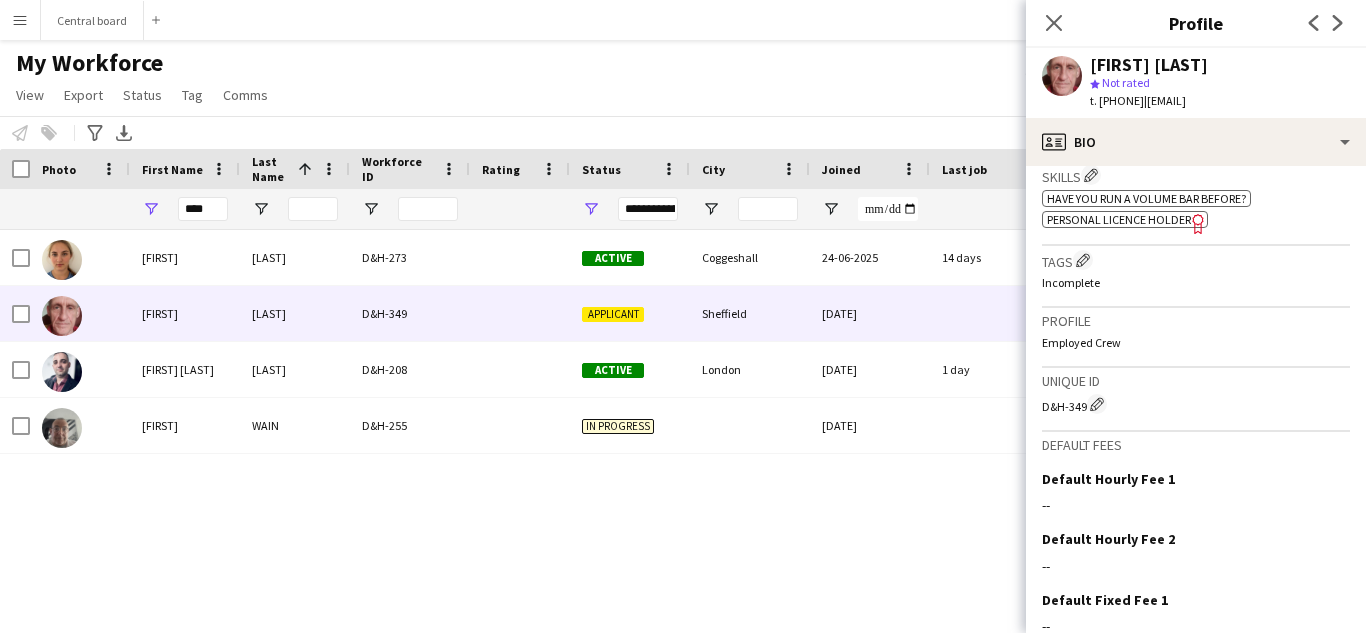 scroll, scrollTop: 733, scrollLeft: 0, axis: vertical 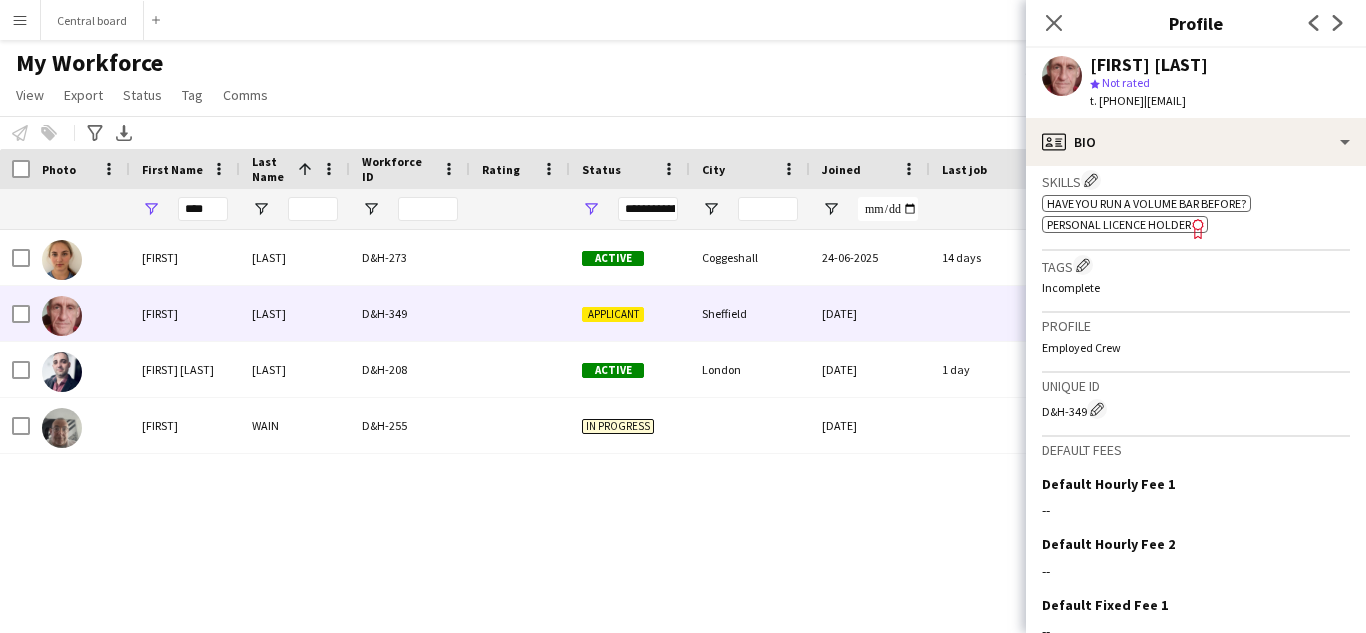 click on "Freelancer has uploaded a photo validation of skill. Click to see" 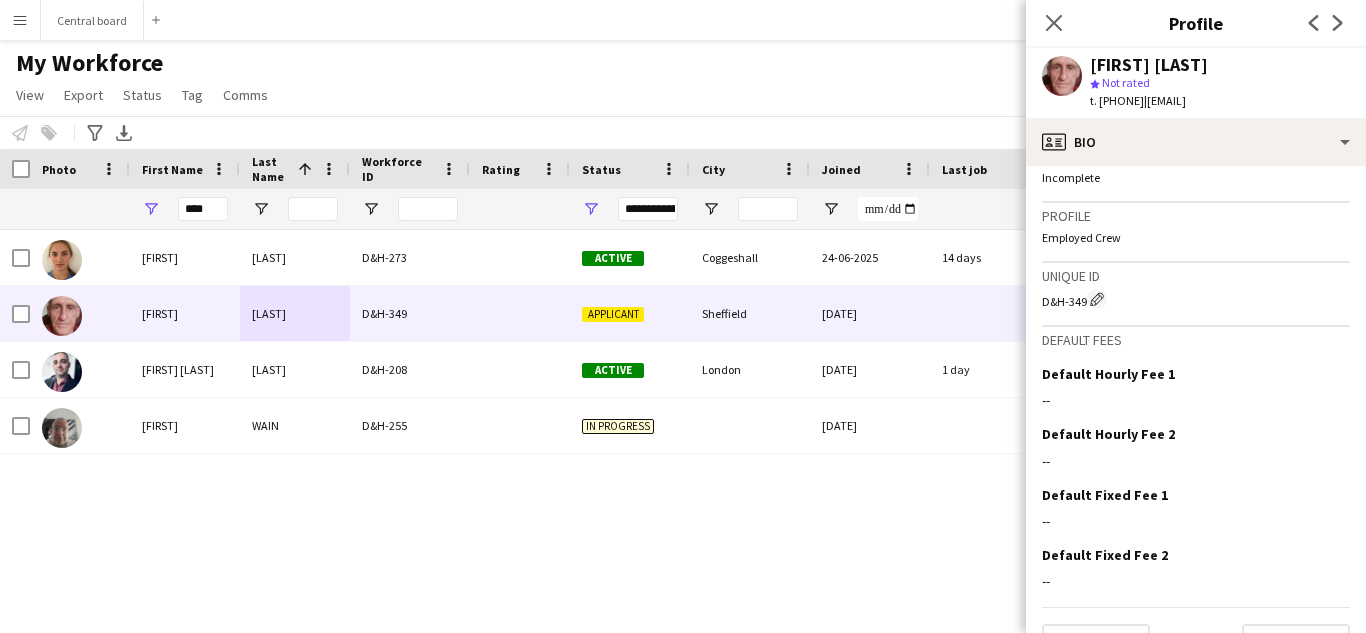 scroll, scrollTop: 889, scrollLeft: 0, axis: vertical 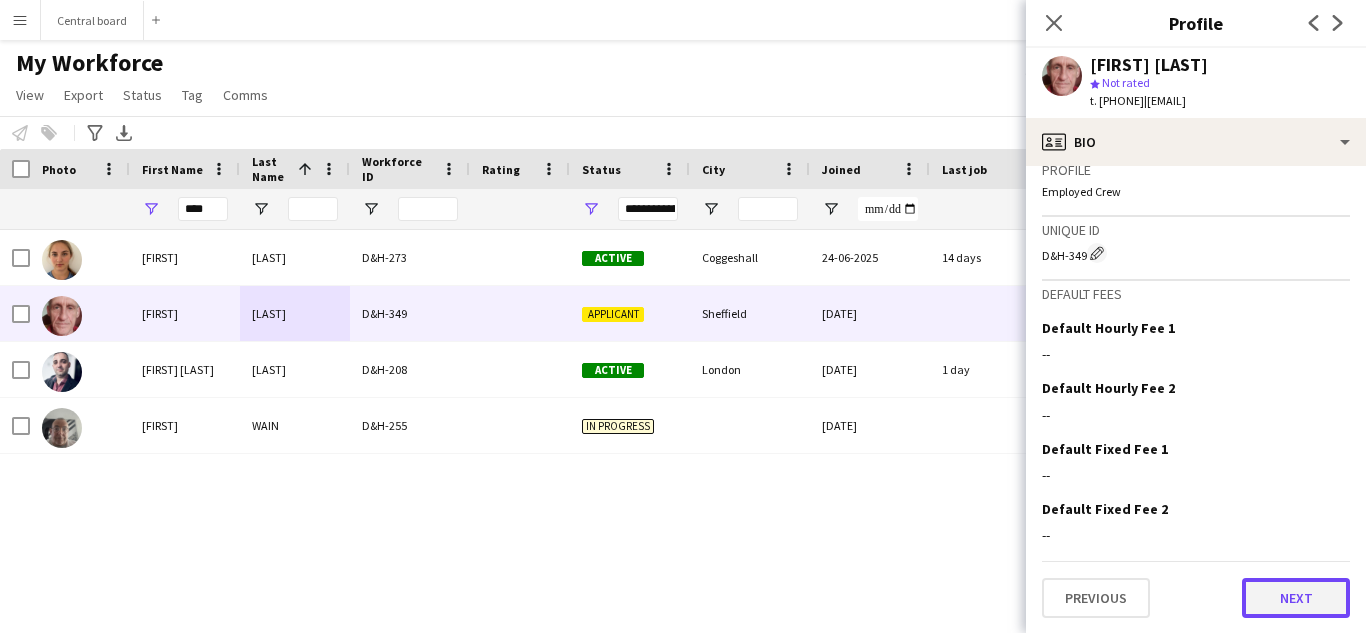 click on "Next" 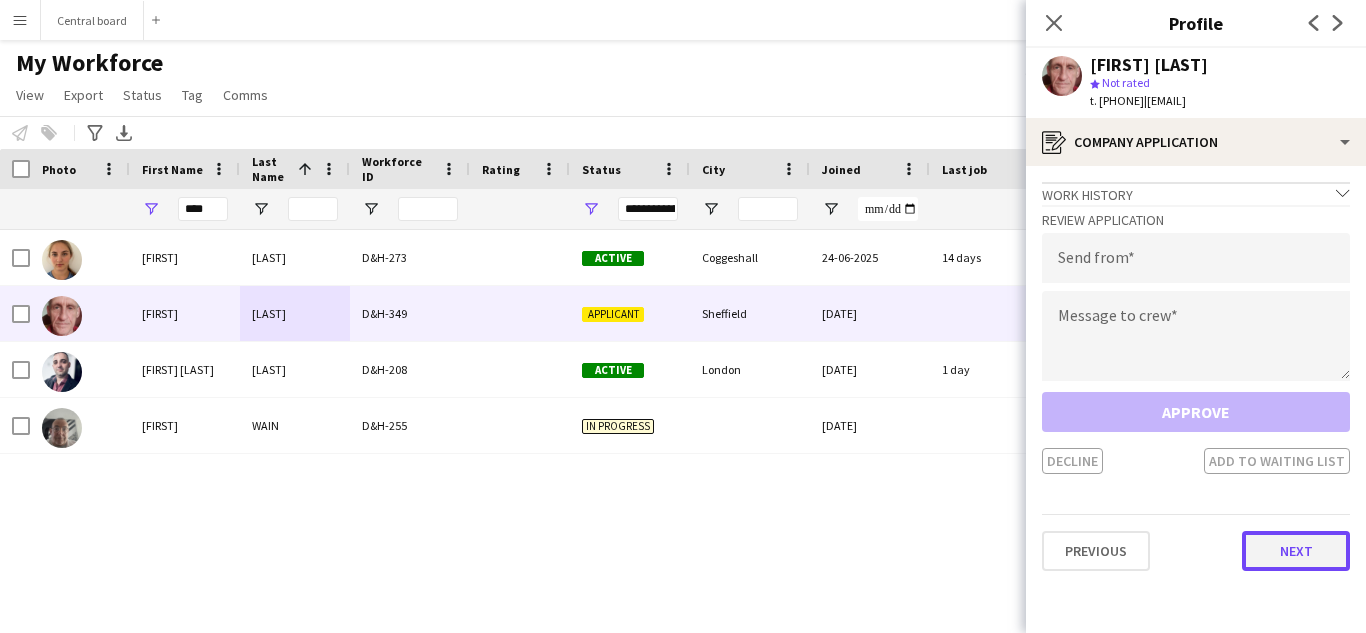 click on "Next" 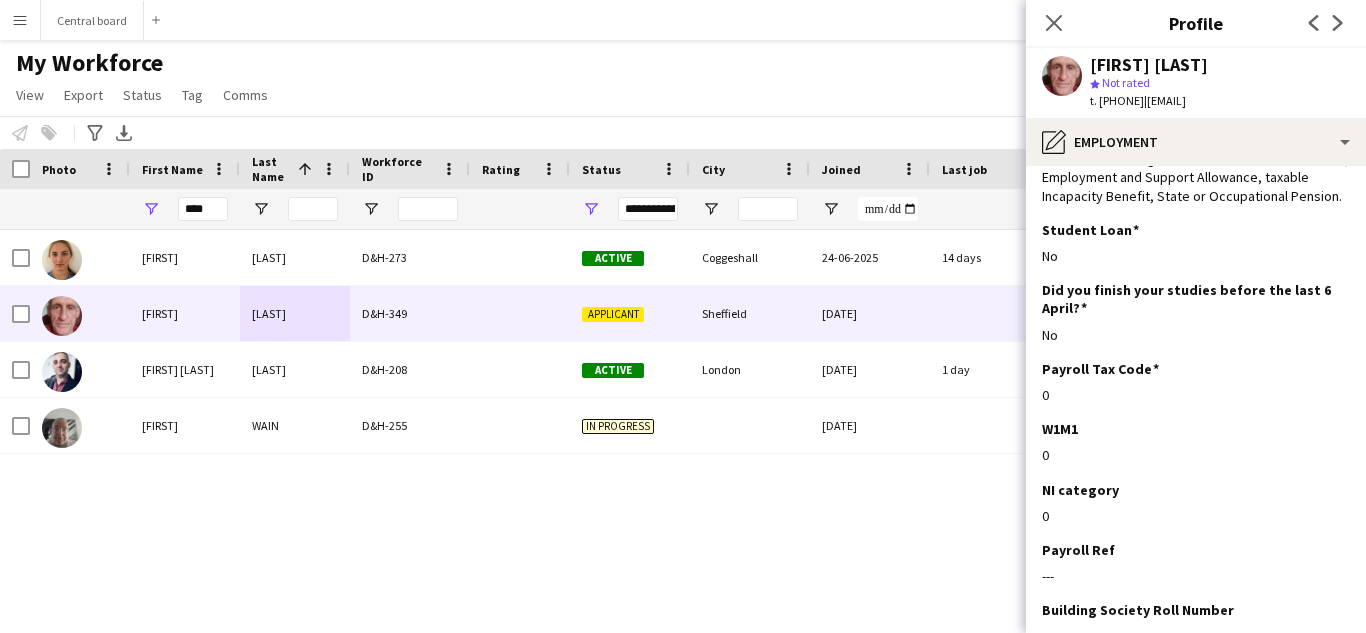 scroll, scrollTop: 278, scrollLeft: 0, axis: vertical 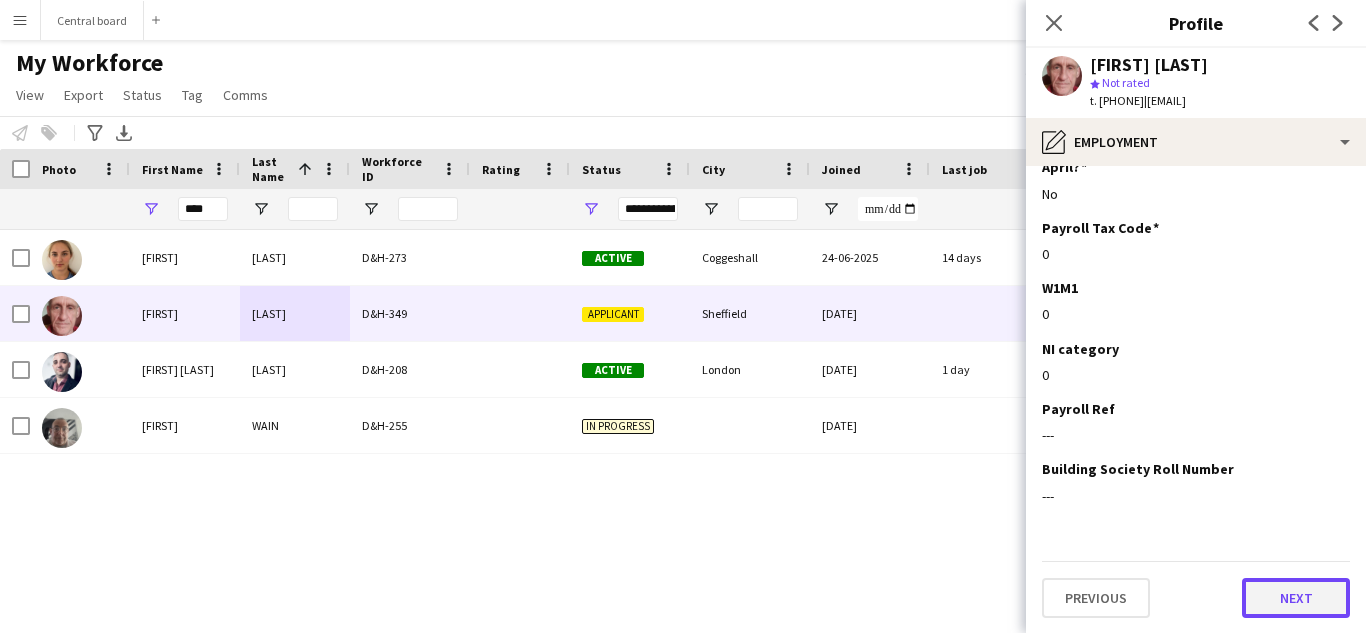 click on "Next" 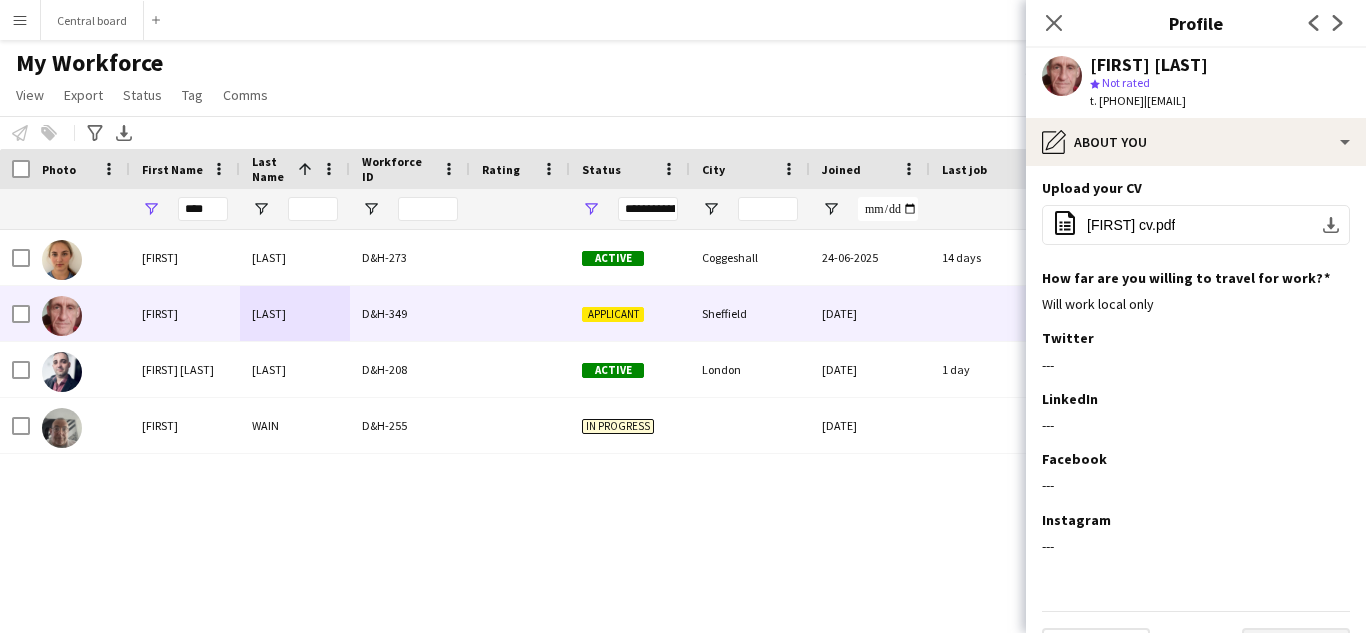 scroll, scrollTop: 114, scrollLeft: 0, axis: vertical 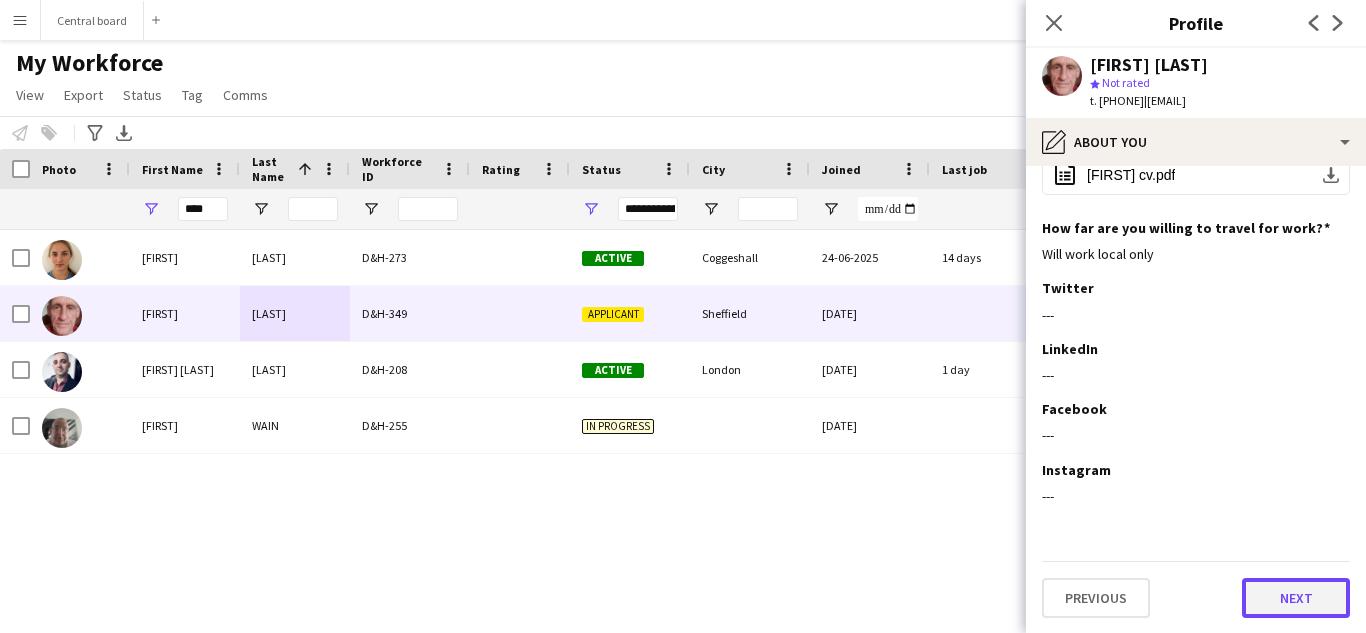 click on "Next" 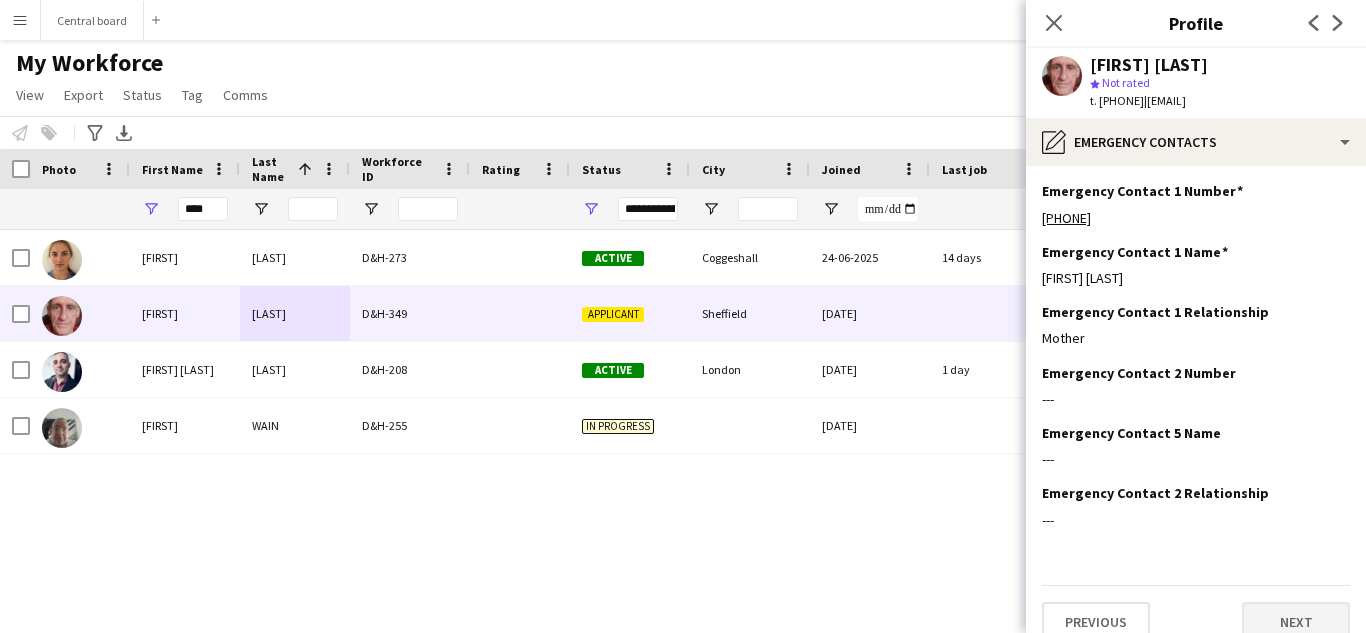 scroll, scrollTop: 24, scrollLeft: 0, axis: vertical 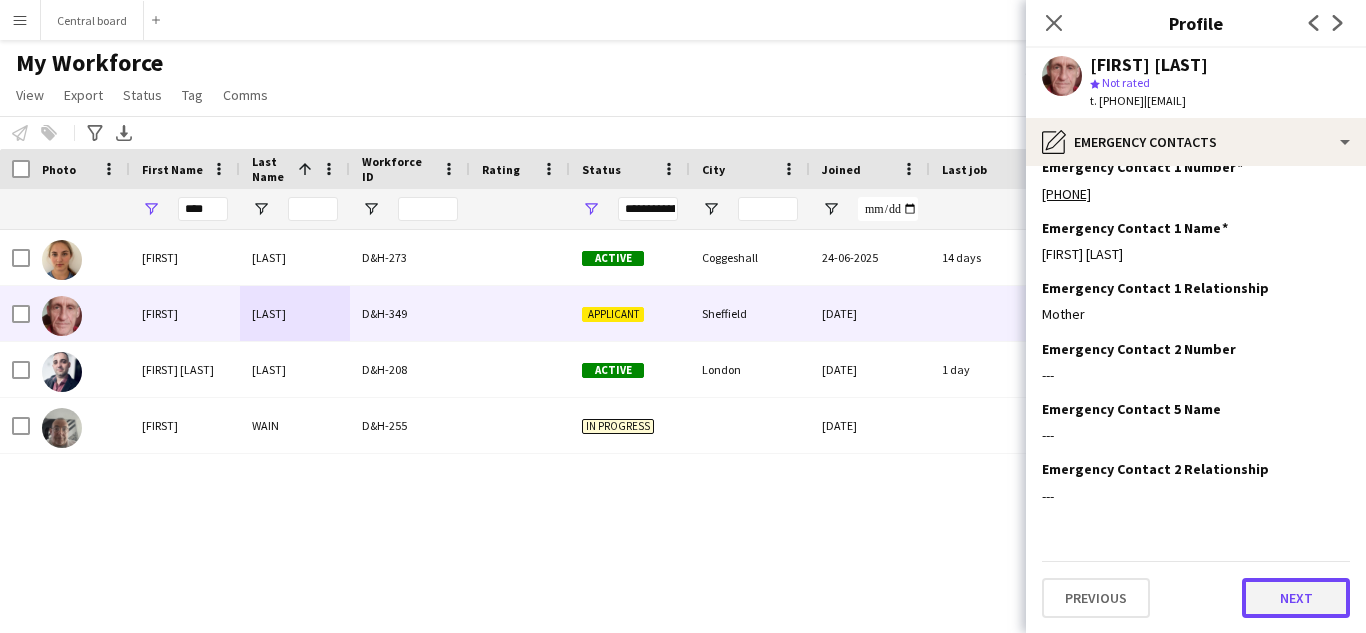 click on "Next" 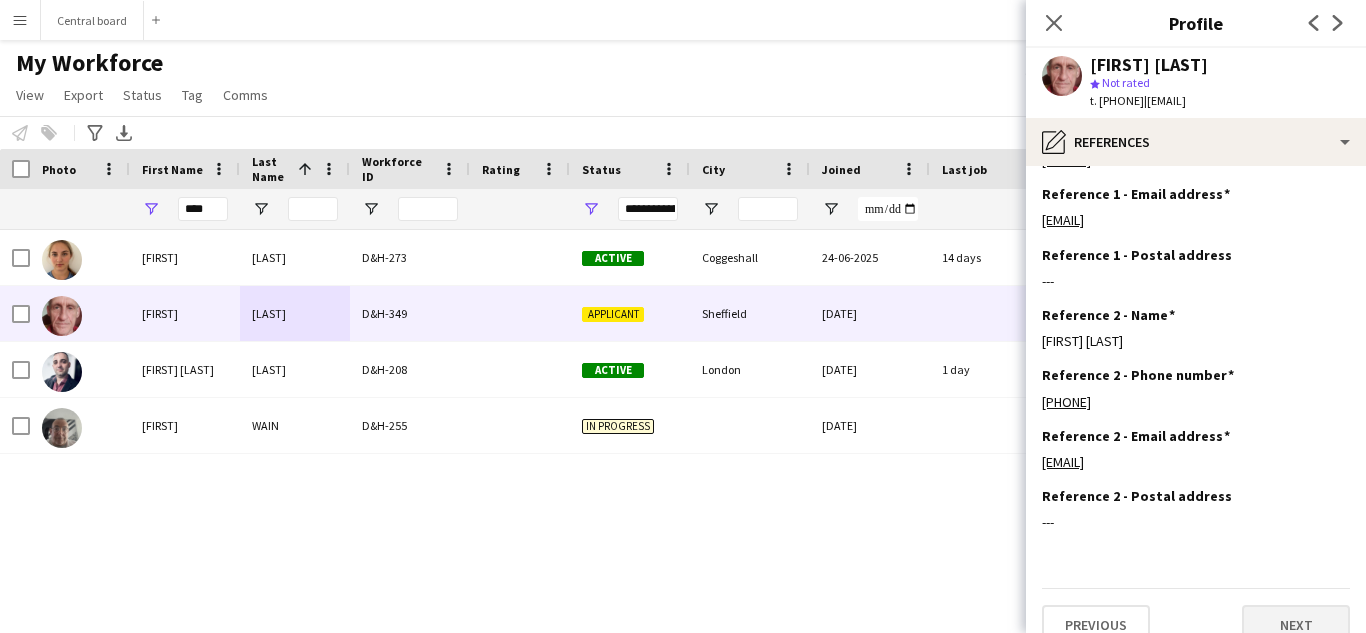 scroll, scrollTop: 145, scrollLeft: 0, axis: vertical 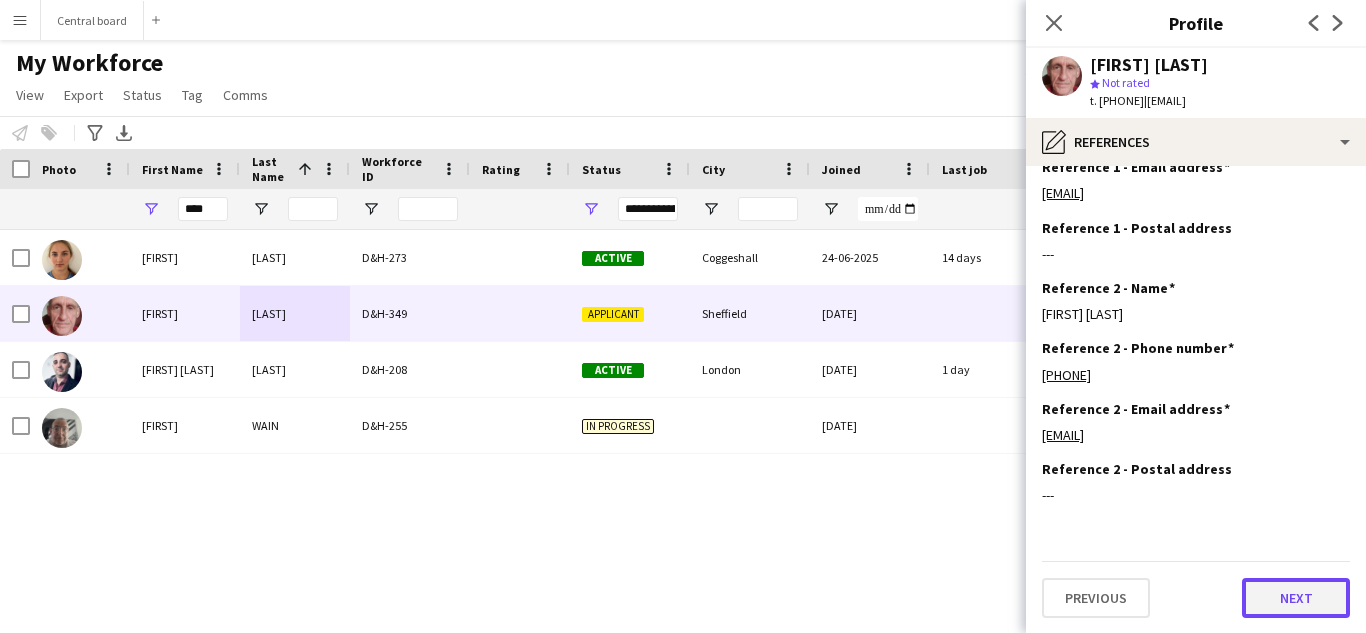 click on "Next" 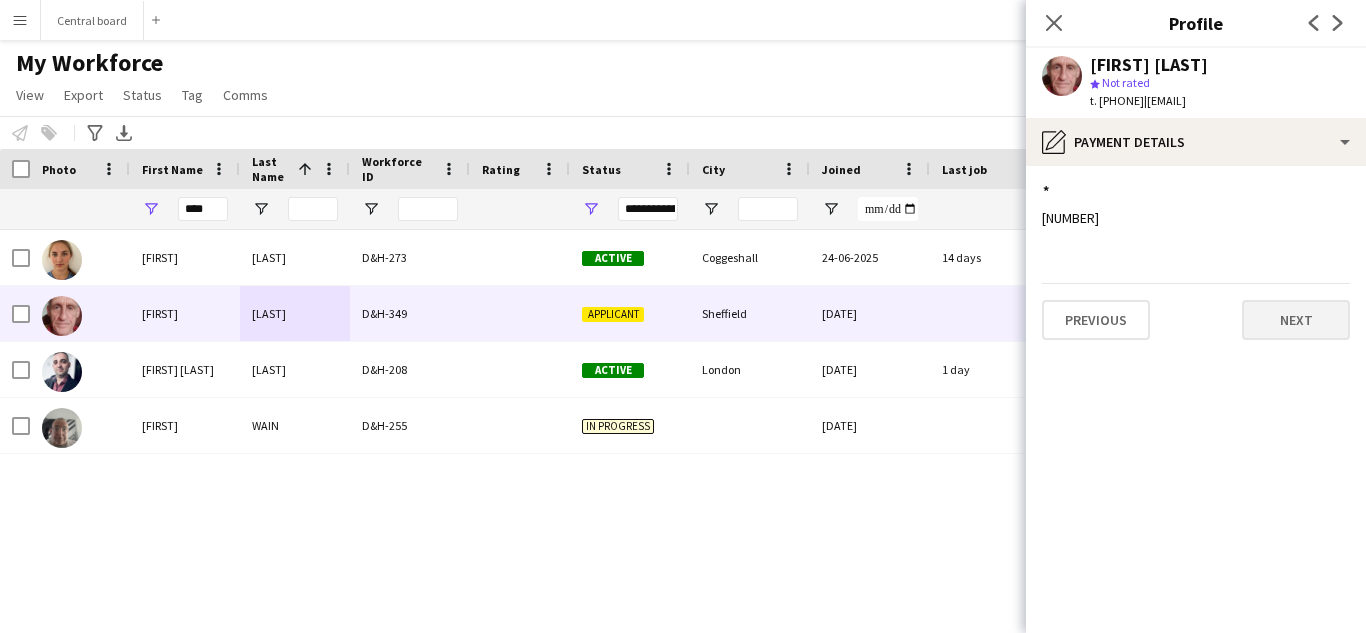 scroll, scrollTop: 0, scrollLeft: 0, axis: both 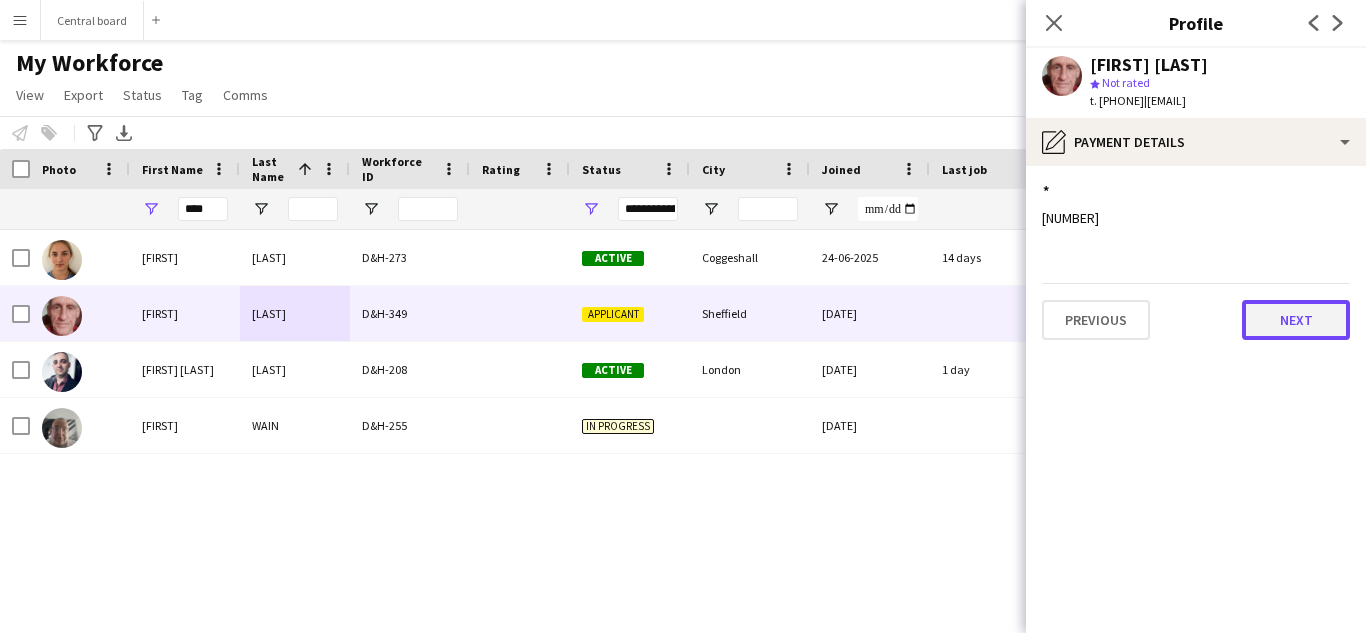 click on "Next" 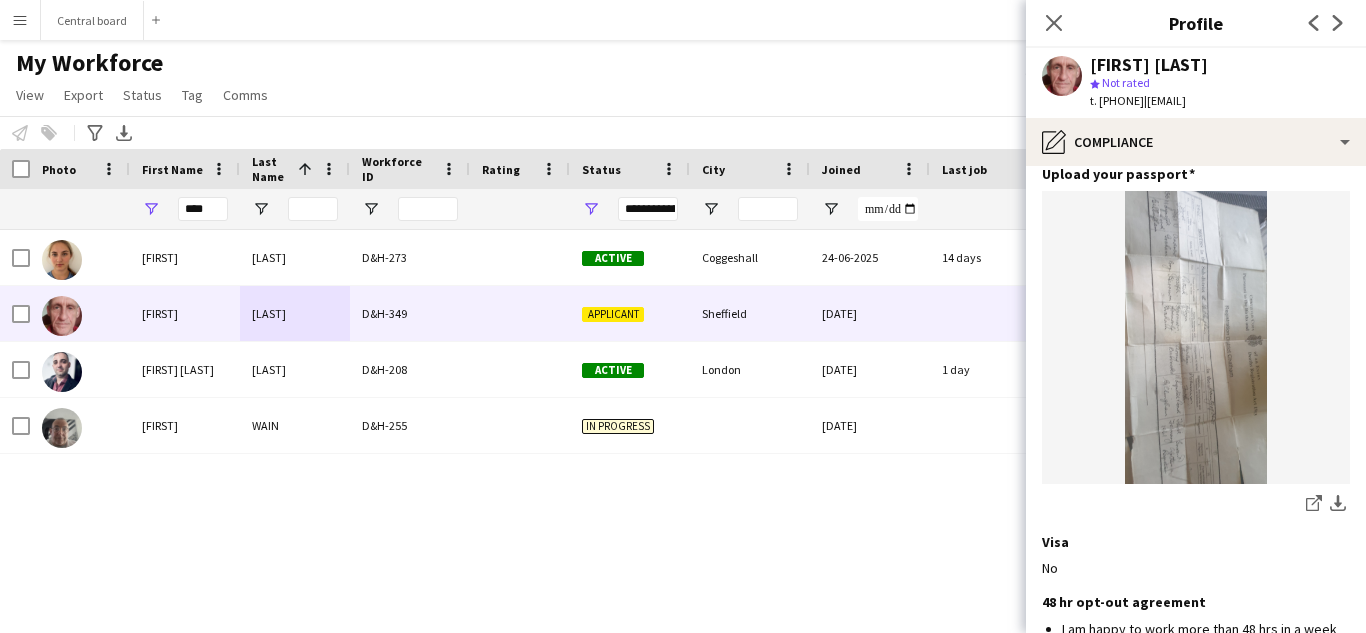 scroll, scrollTop: 139, scrollLeft: 0, axis: vertical 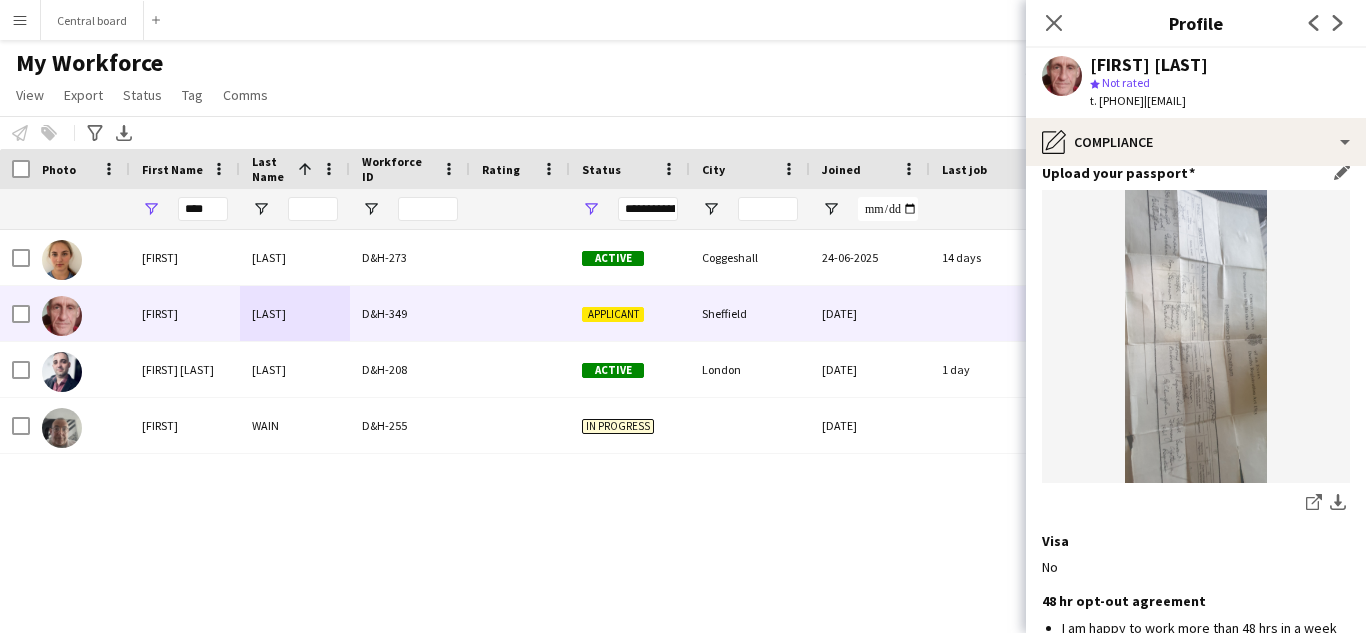click 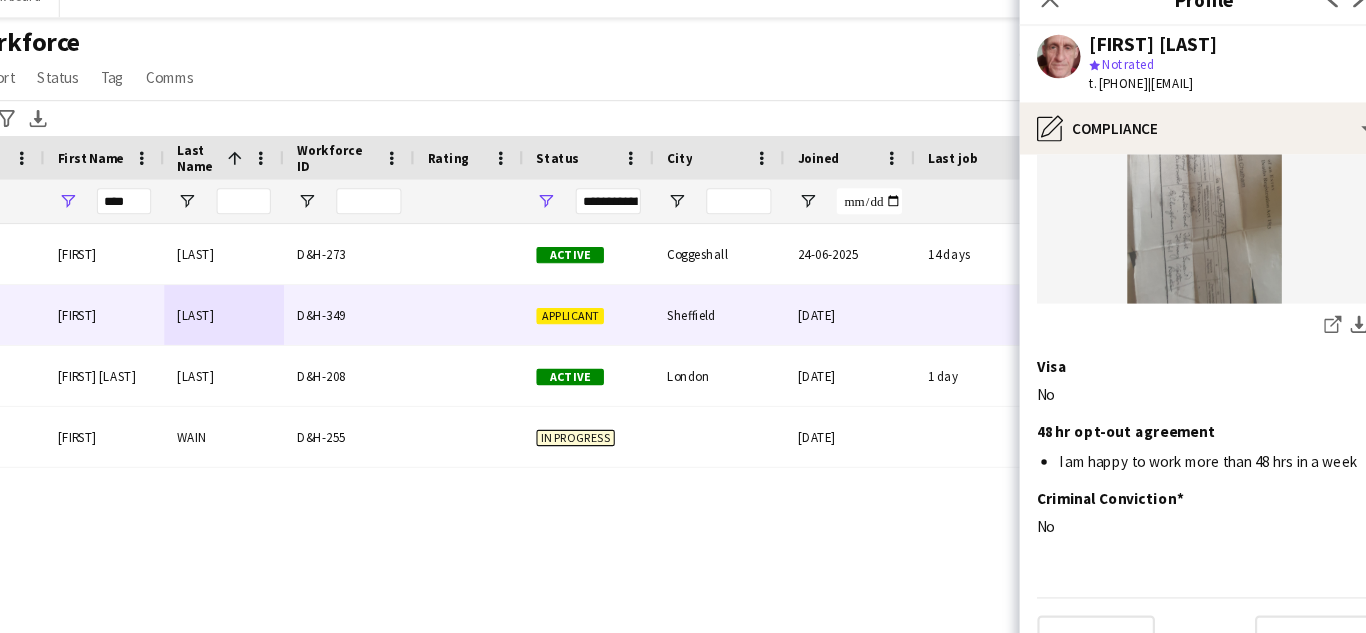 scroll, scrollTop: 332, scrollLeft: 0, axis: vertical 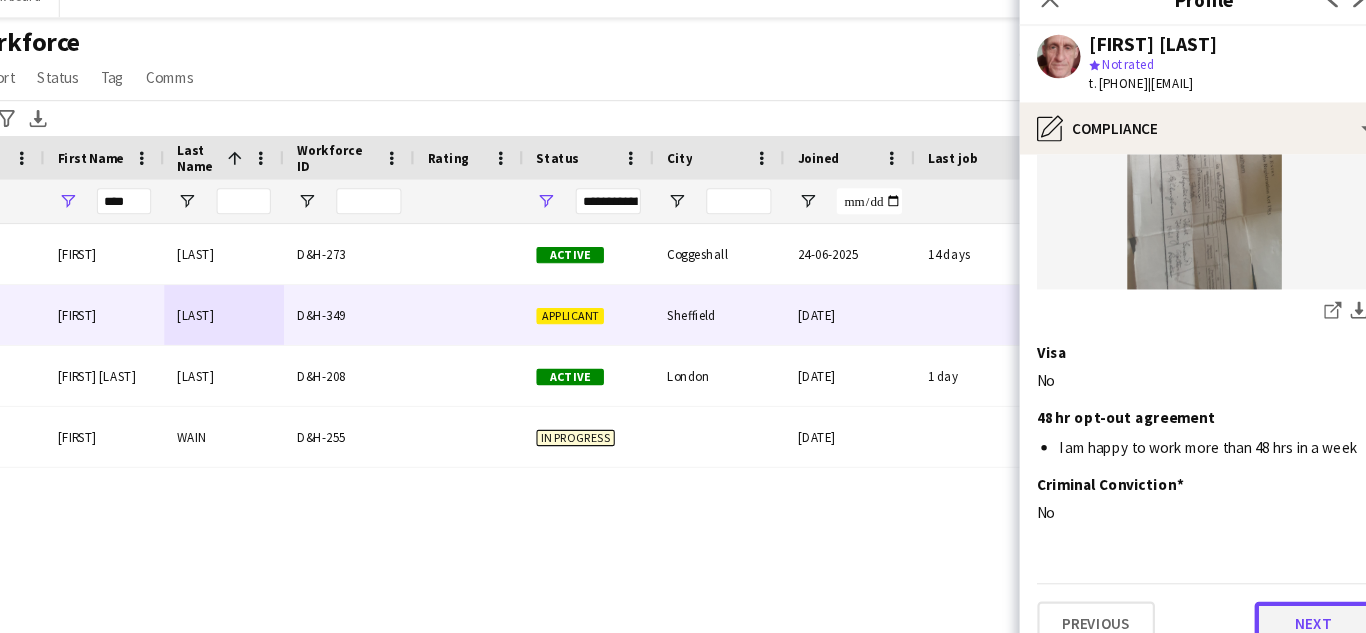 click on "Next" 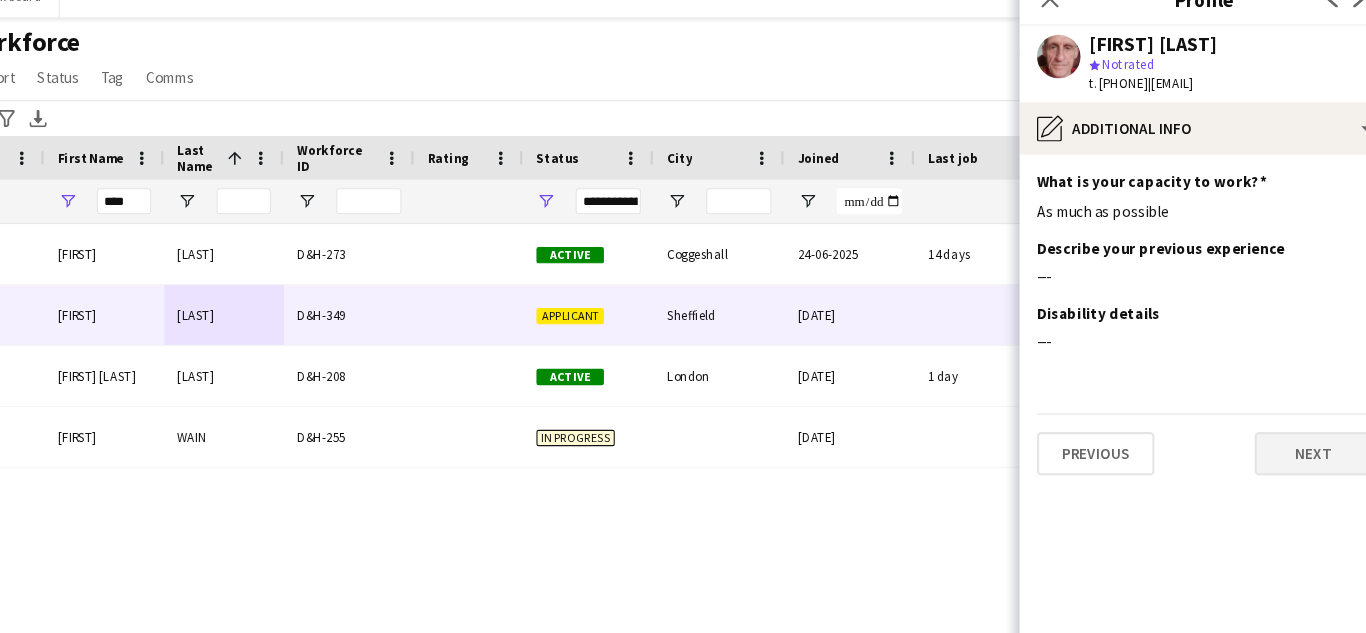 scroll, scrollTop: 0, scrollLeft: 0, axis: both 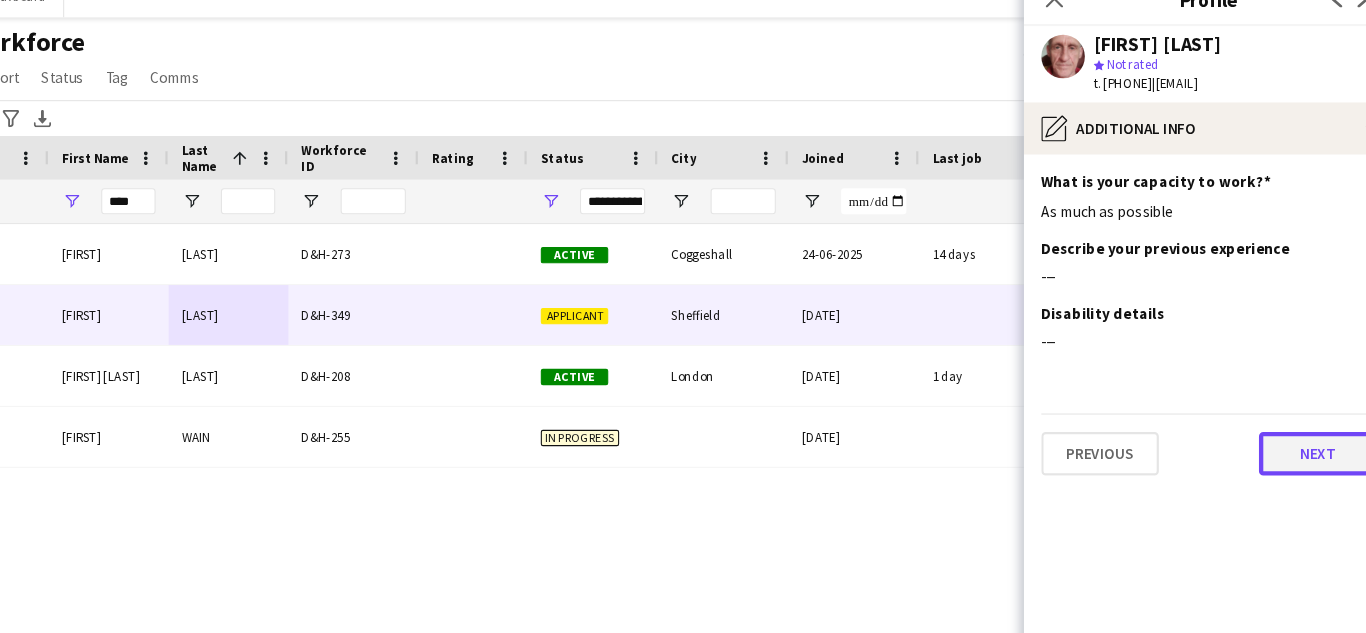 click on "Next" 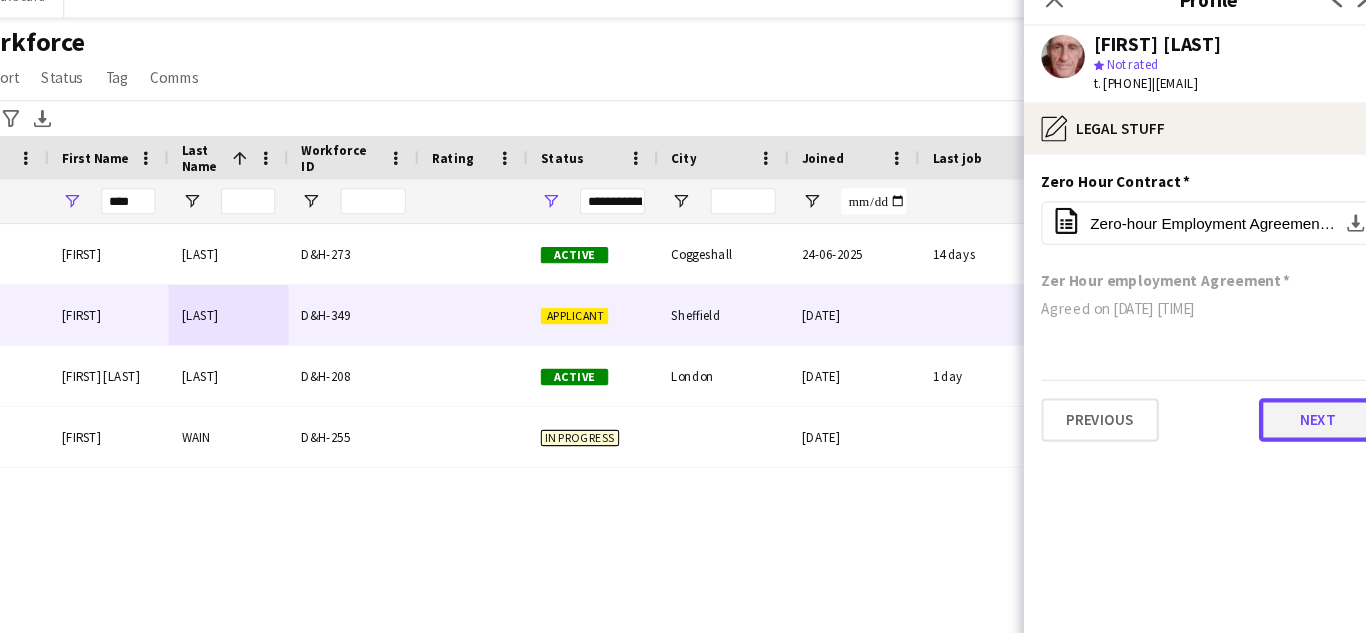 click on "Next" 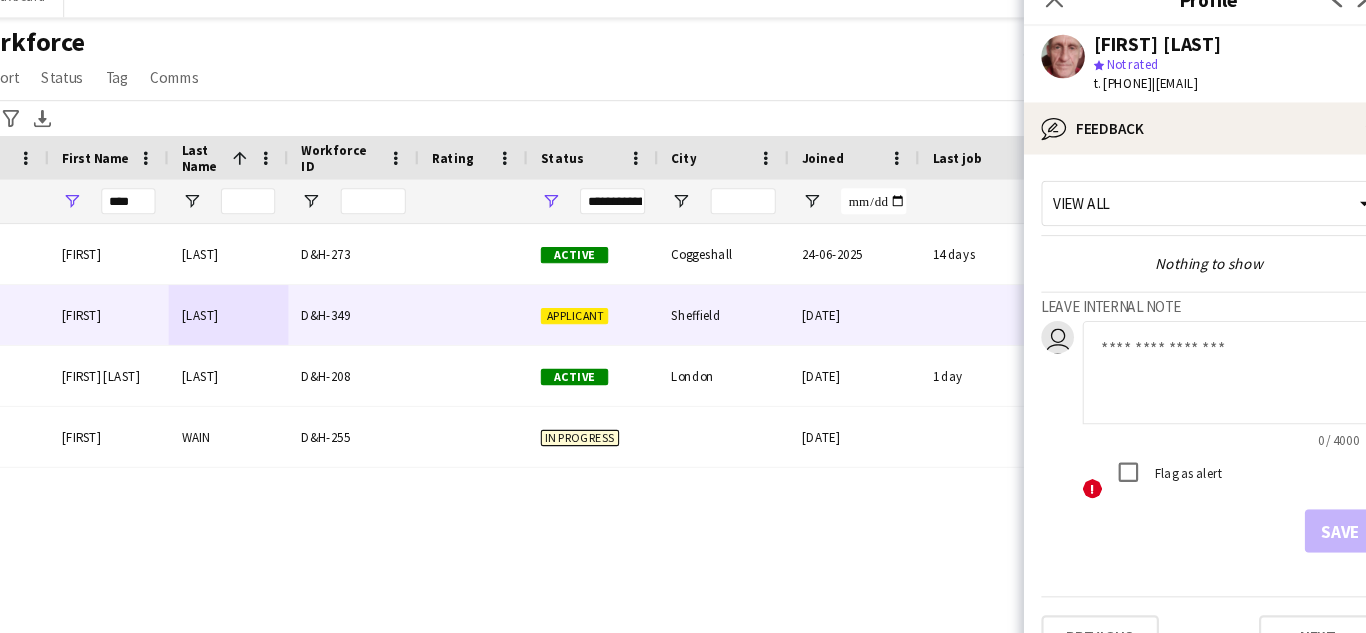 scroll, scrollTop: 12, scrollLeft: 0, axis: vertical 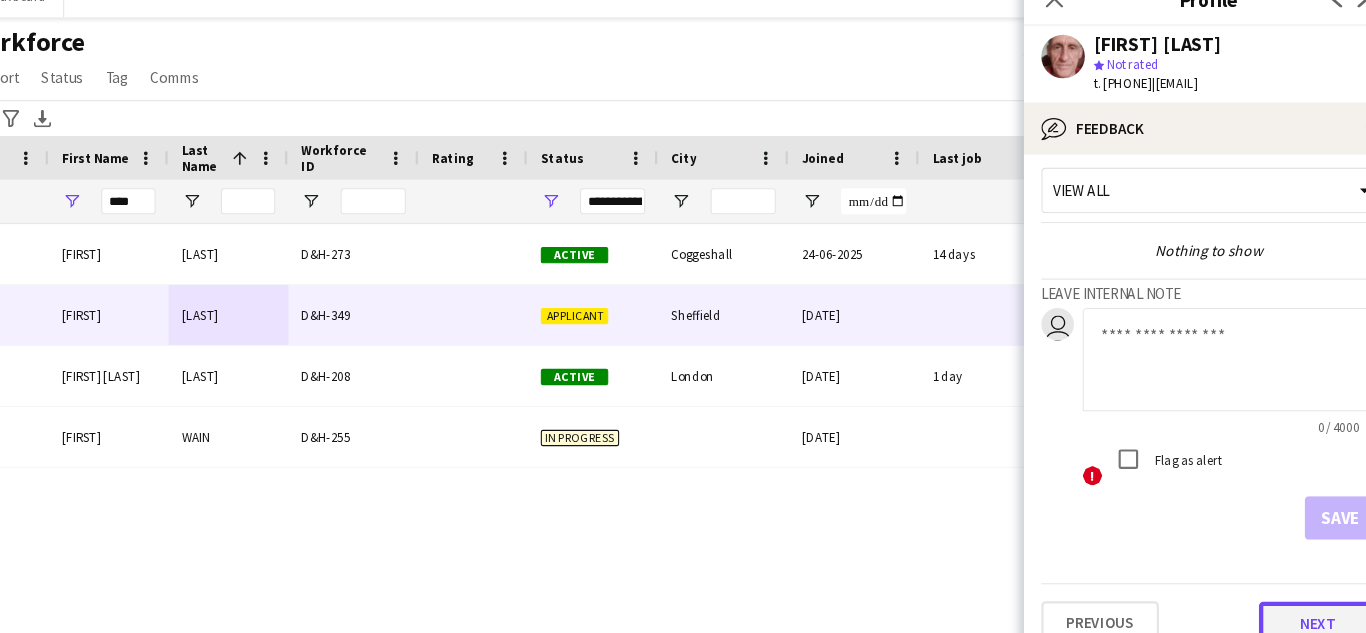 click on "Next" 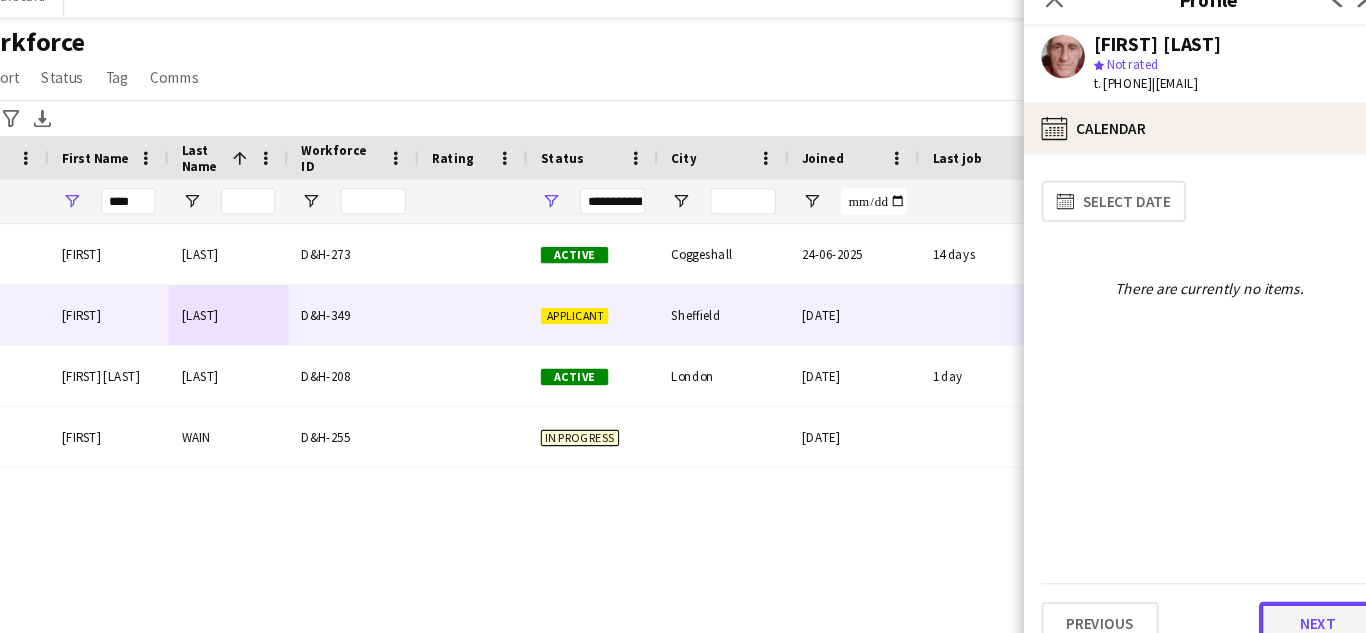 click on "Next" 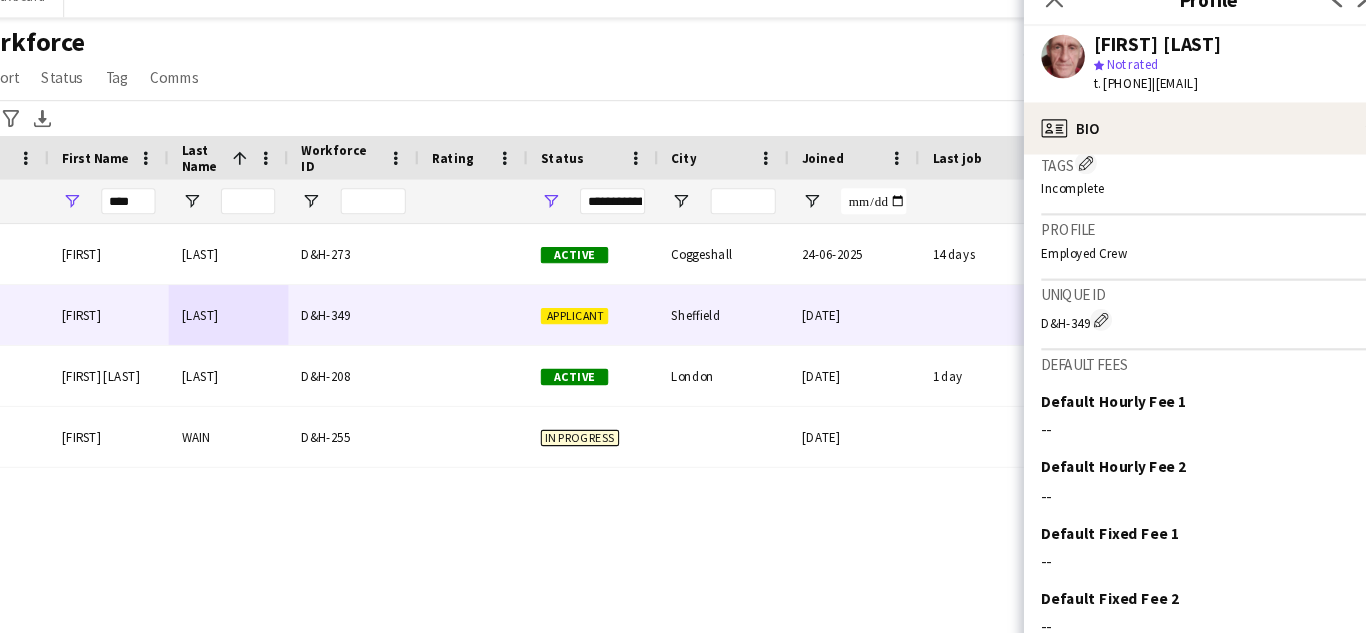 scroll, scrollTop: 889, scrollLeft: 0, axis: vertical 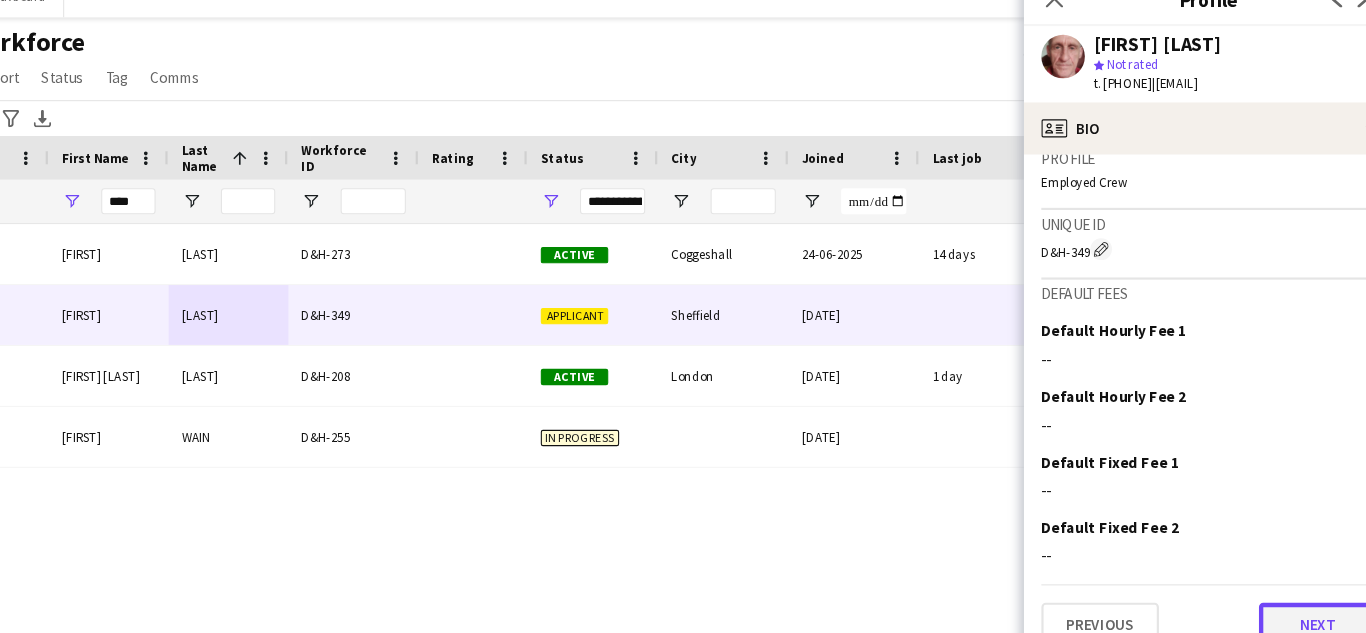 click on "Next" 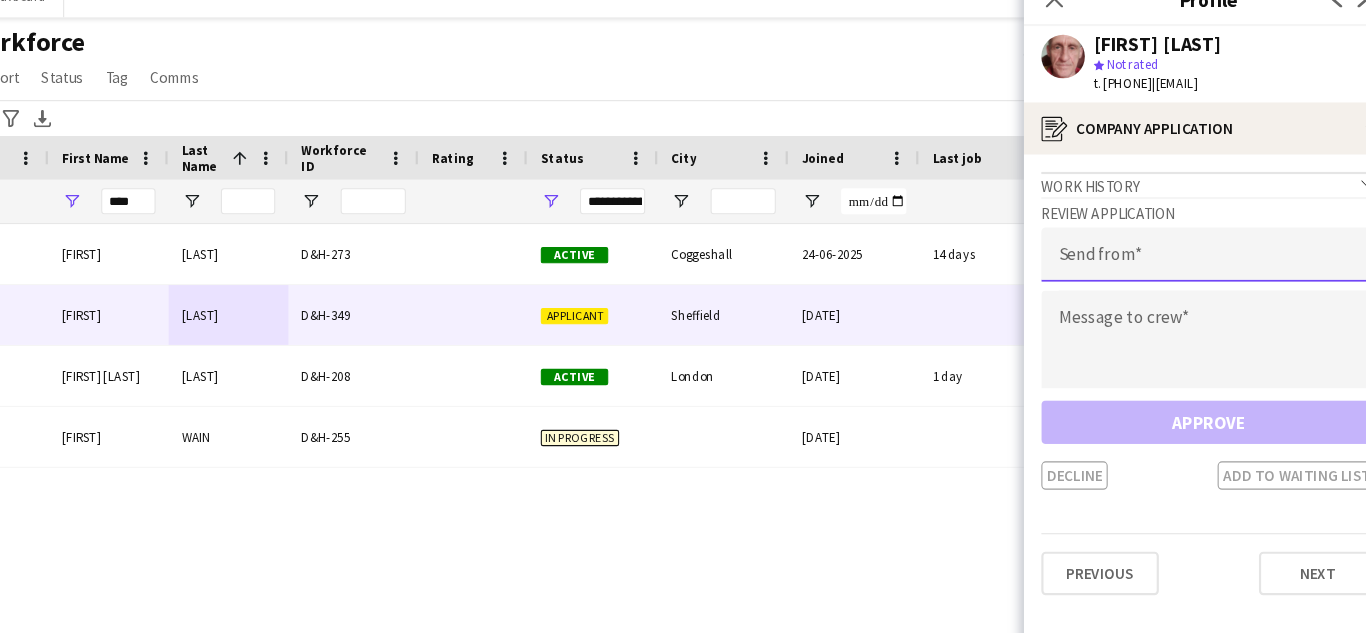 click 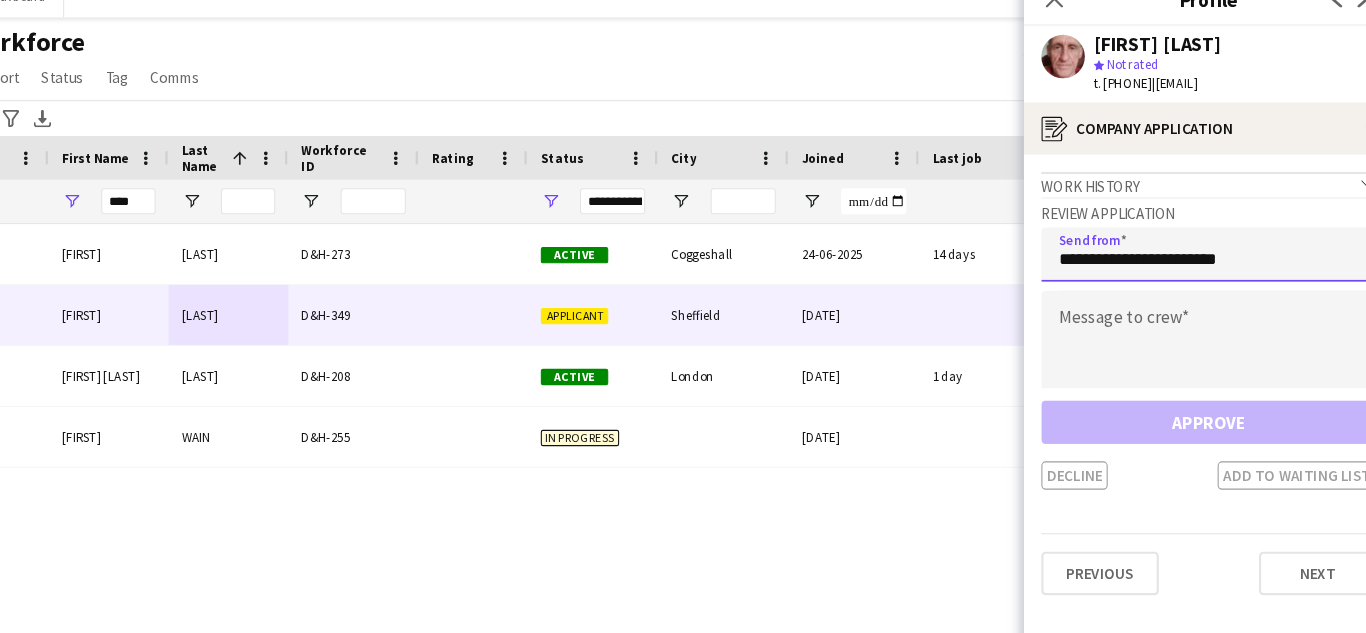 type on "**********" 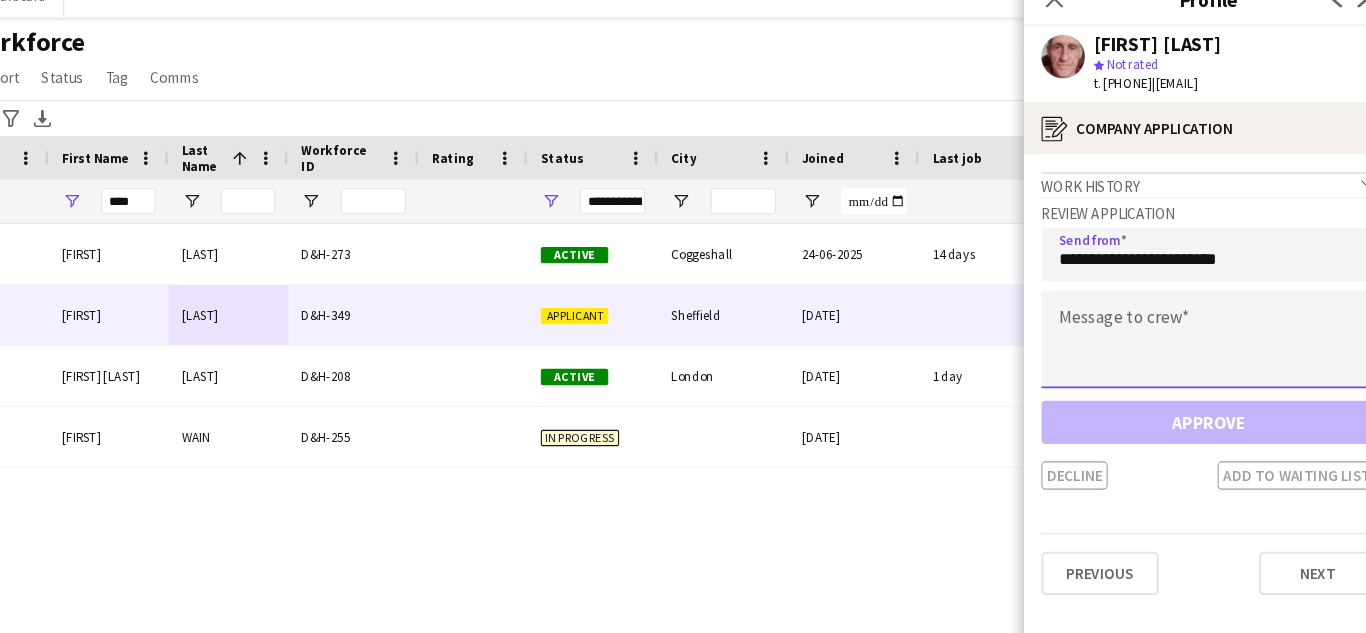 click 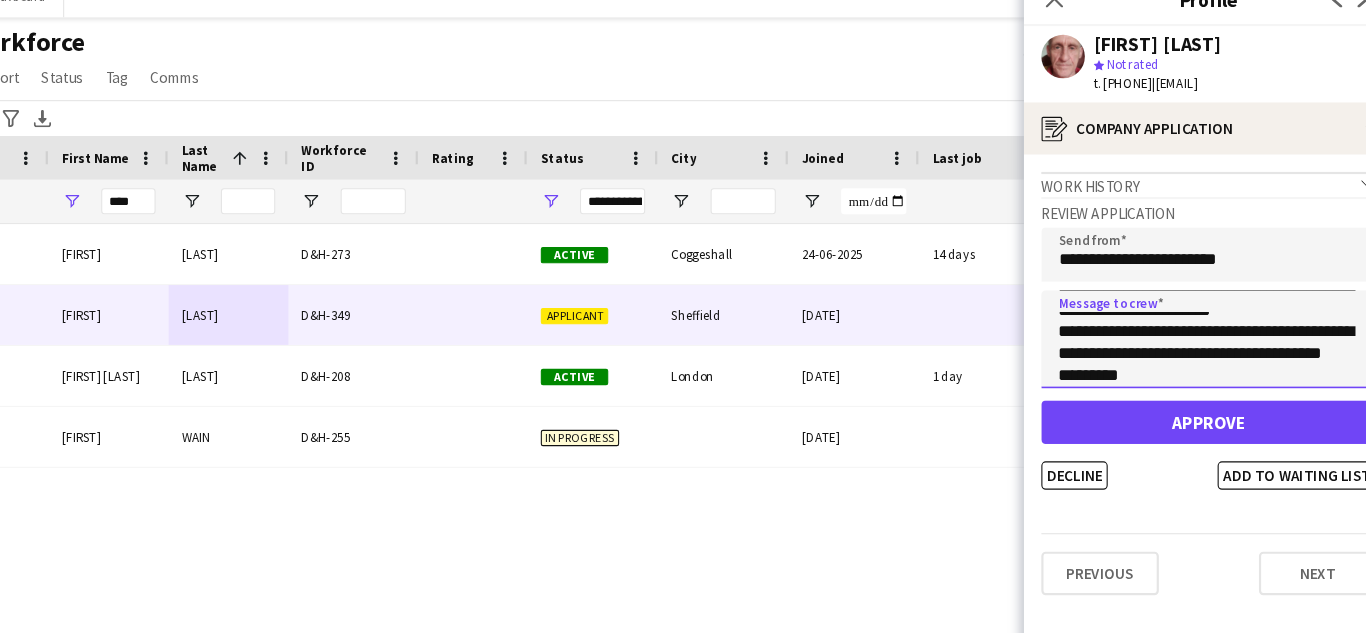scroll, scrollTop: 72, scrollLeft: 0, axis: vertical 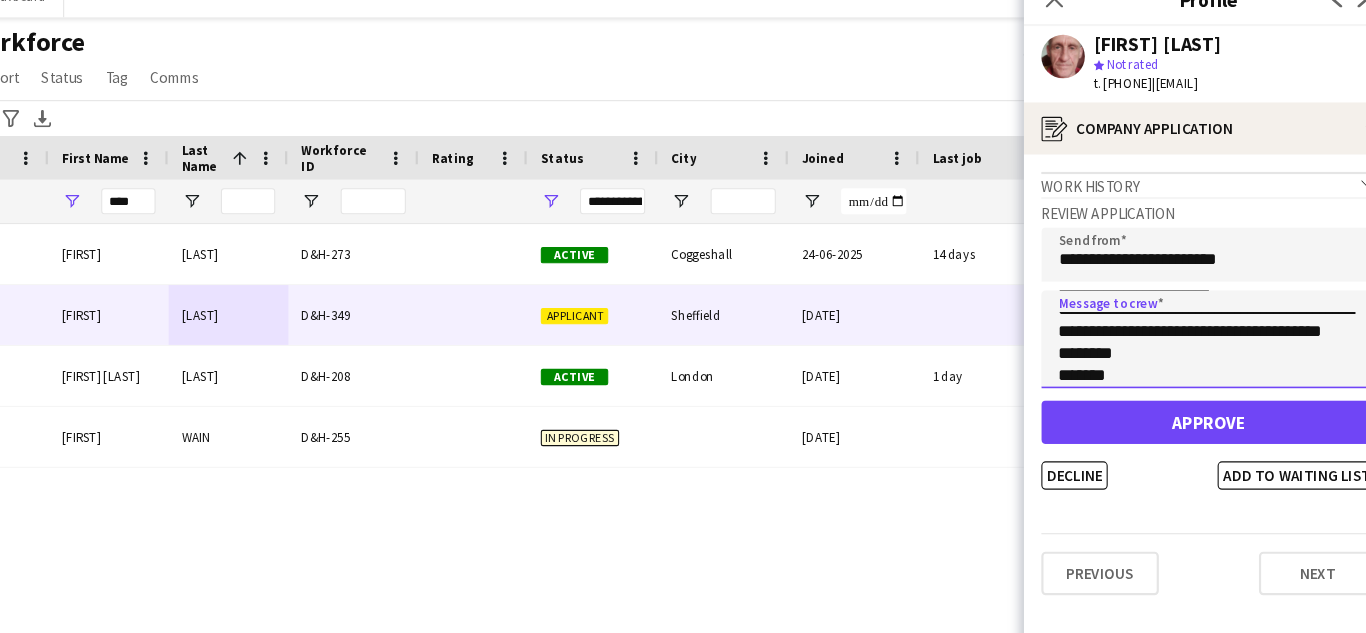 type on "**********" 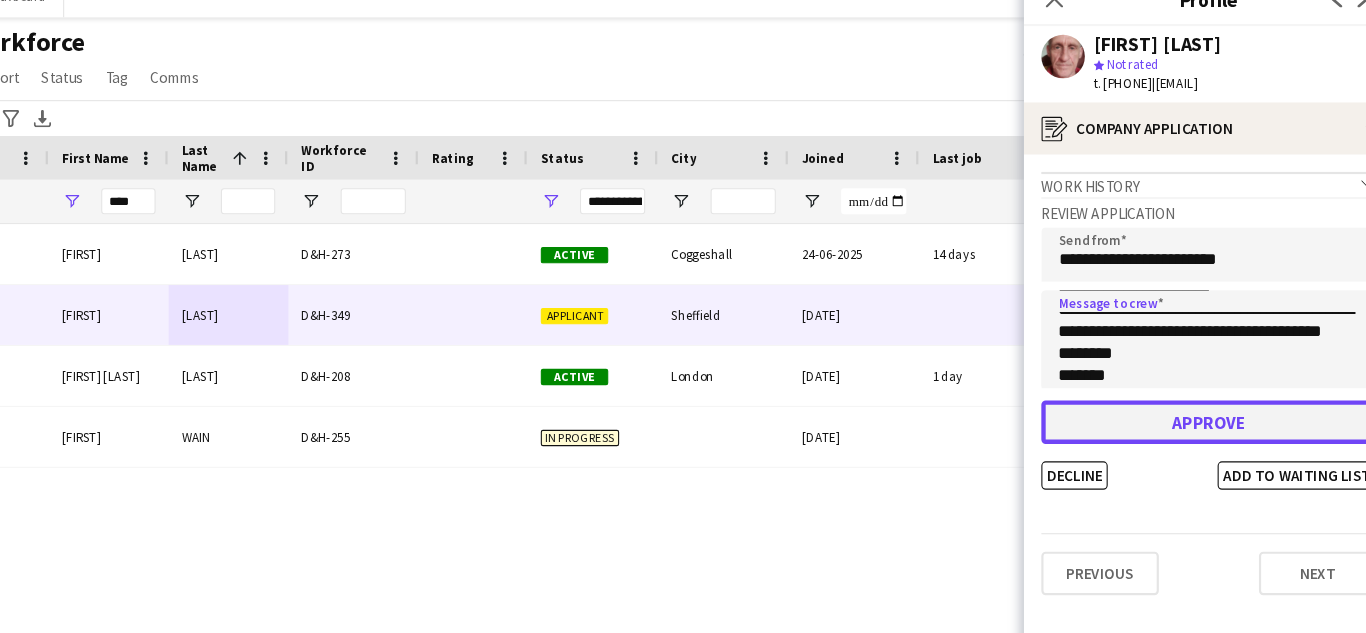 click on "Approve" 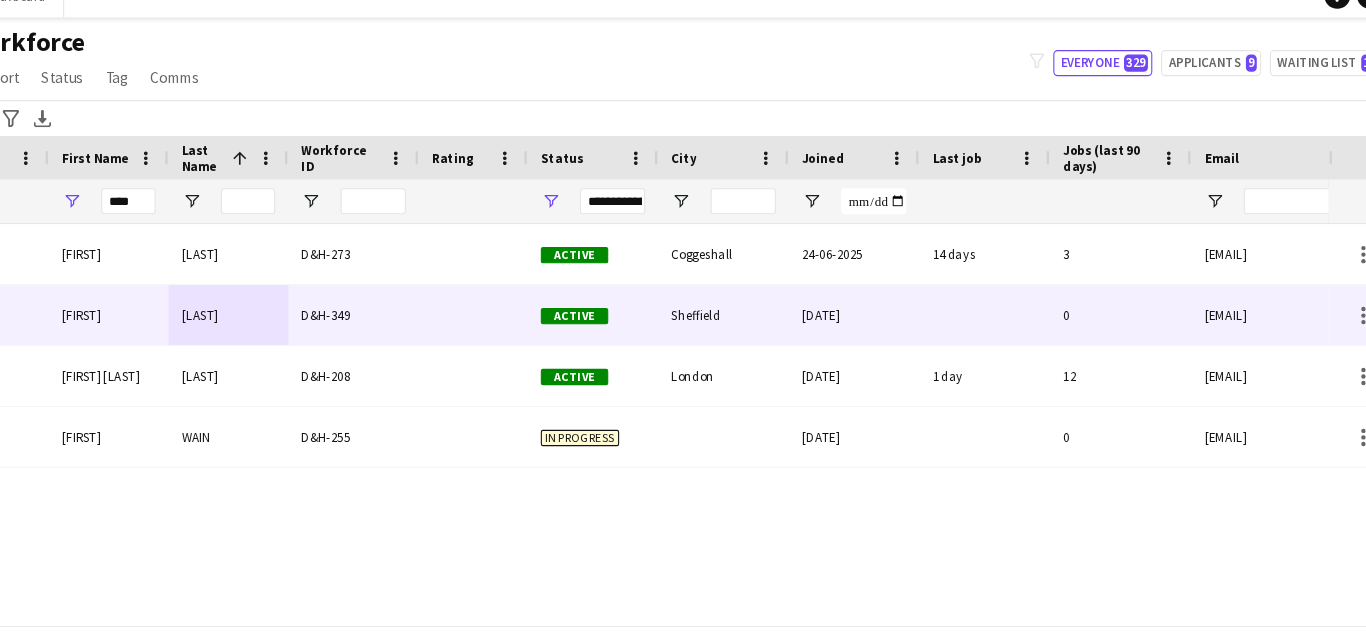 click on "D&H-349" at bounding box center (410, 313) 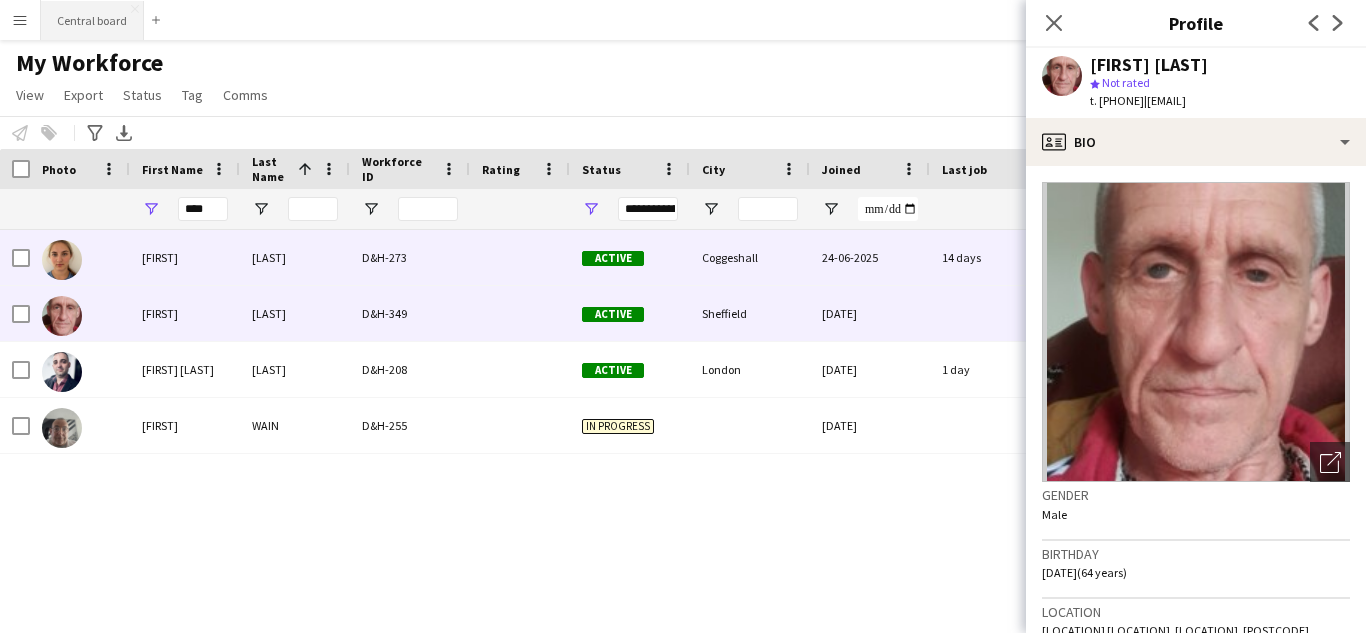 click on "Central board
Close" at bounding box center (92, 20) 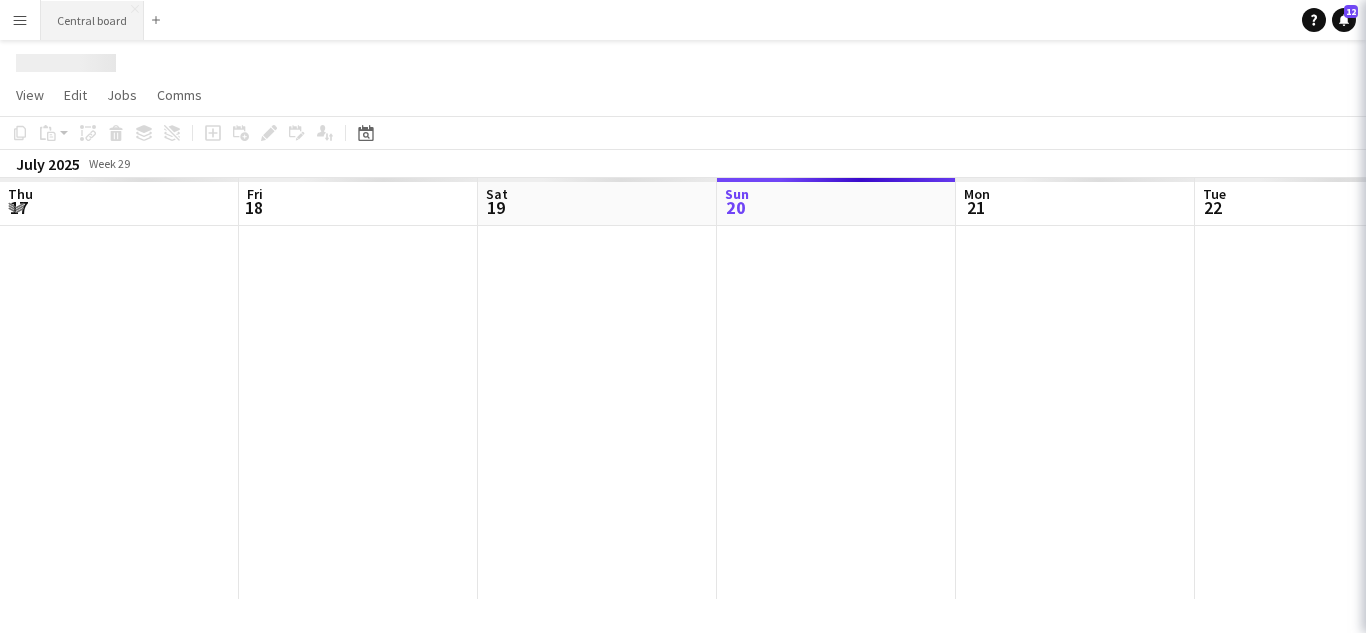 scroll, scrollTop: 0, scrollLeft: 478, axis: horizontal 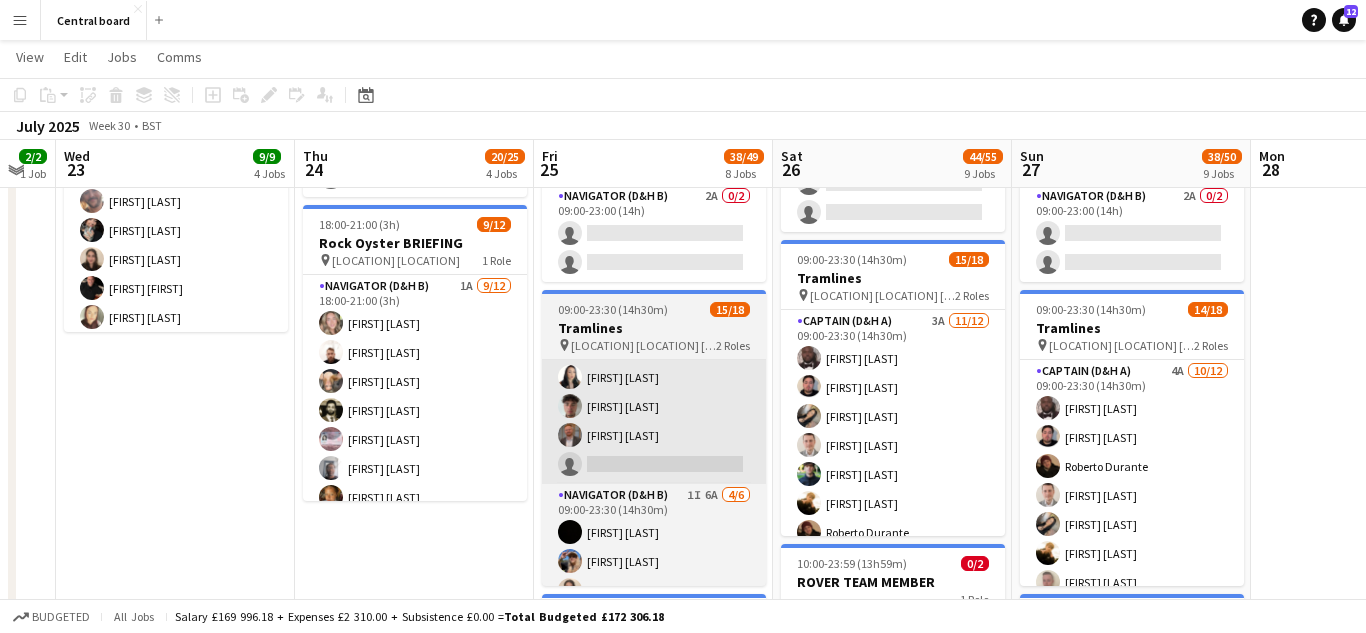 click on "Captain (D&H A)   3A   11/12   09:00-23:30 (14h30m)
[FIRST] [LAST] [FIRST] [LAST] [FIRST] [LAST] [FIRST] [LAST] [FIRST] [LAST] [FIRST] [LAST] [FIRST] [LAST] [FIRST] [LAST]
single-neutral-actions" at bounding box center (654, 290) 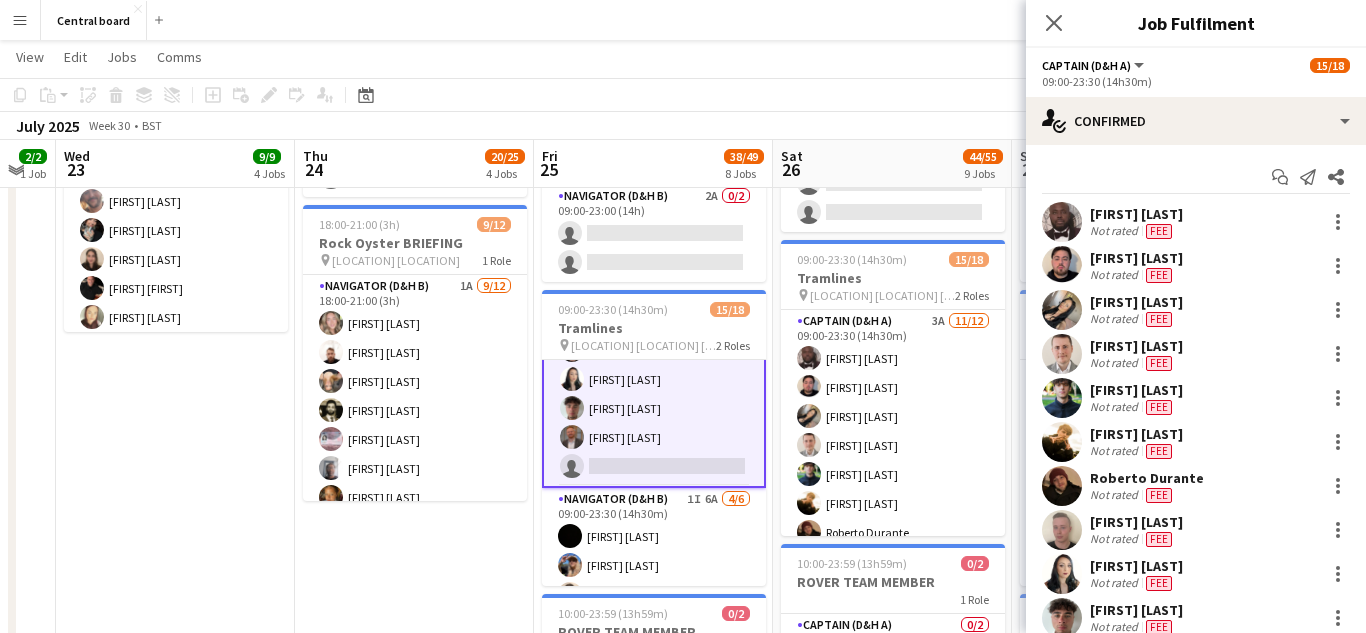 scroll, scrollTop: 265, scrollLeft: 0, axis: vertical 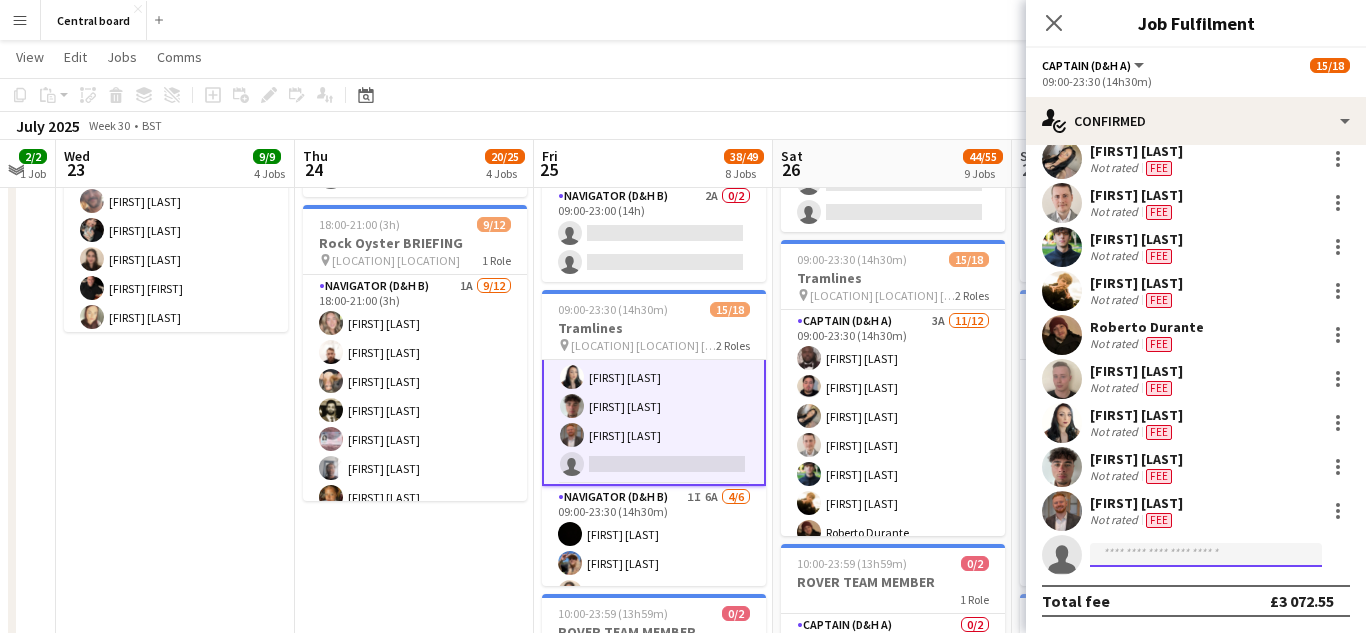 click 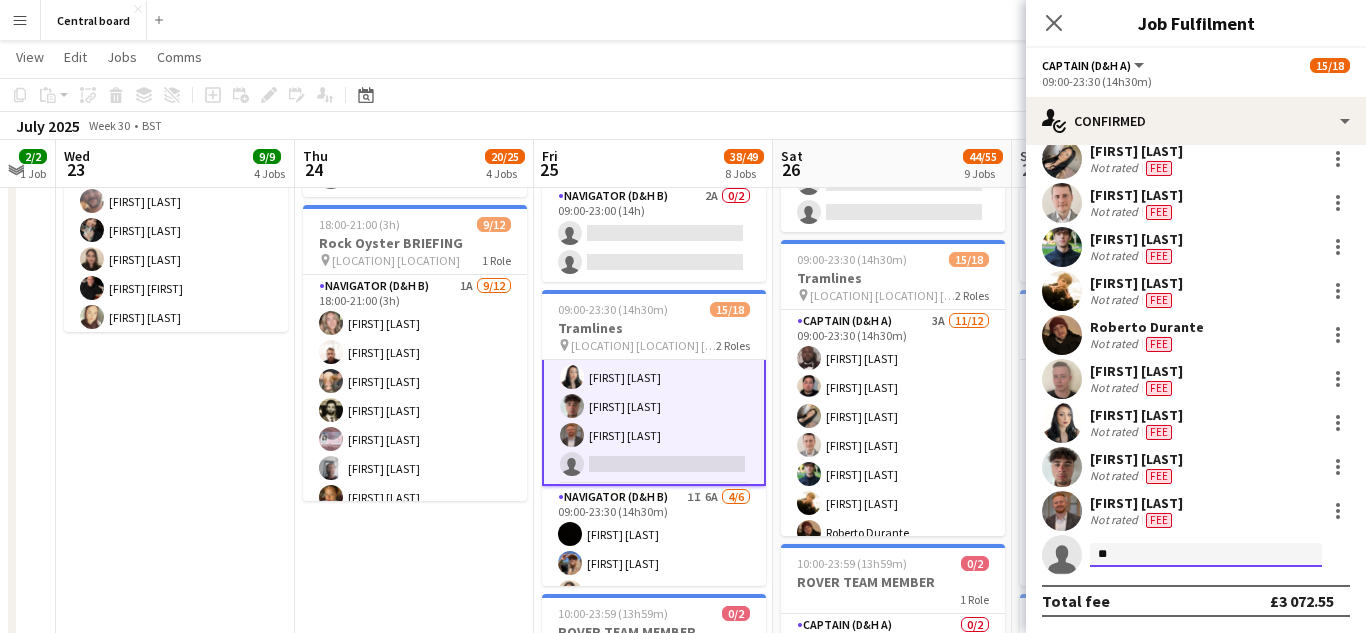 type on "***" 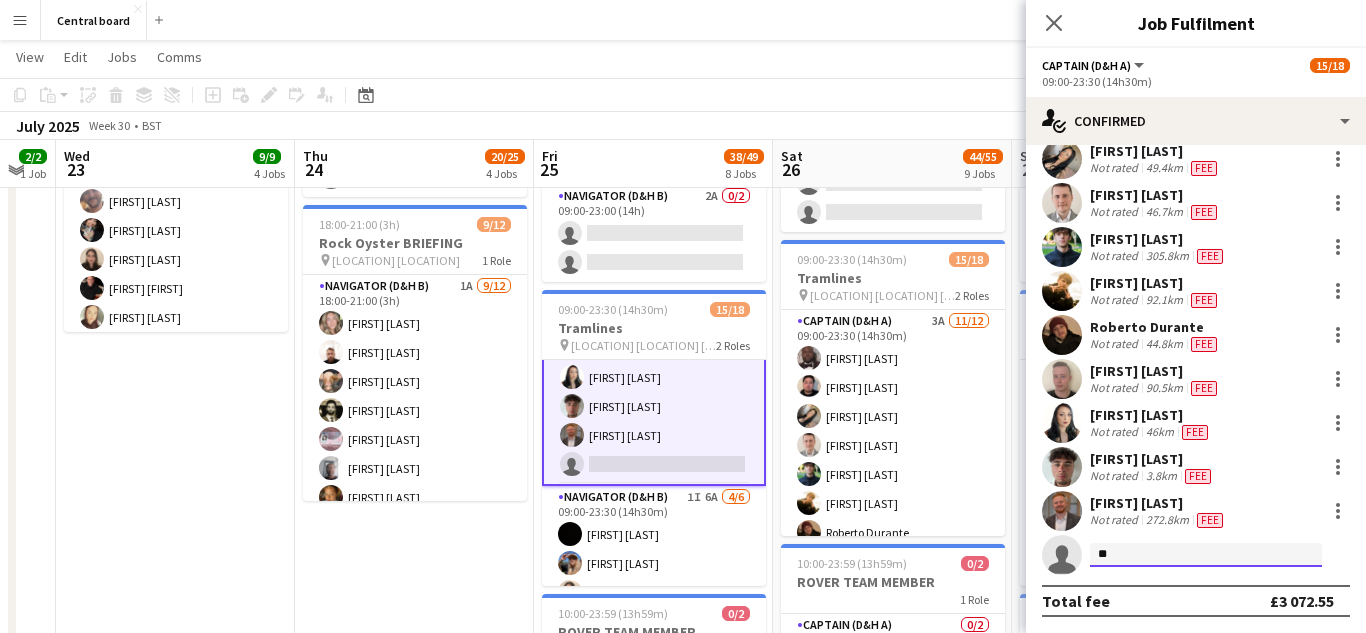 type on "*" 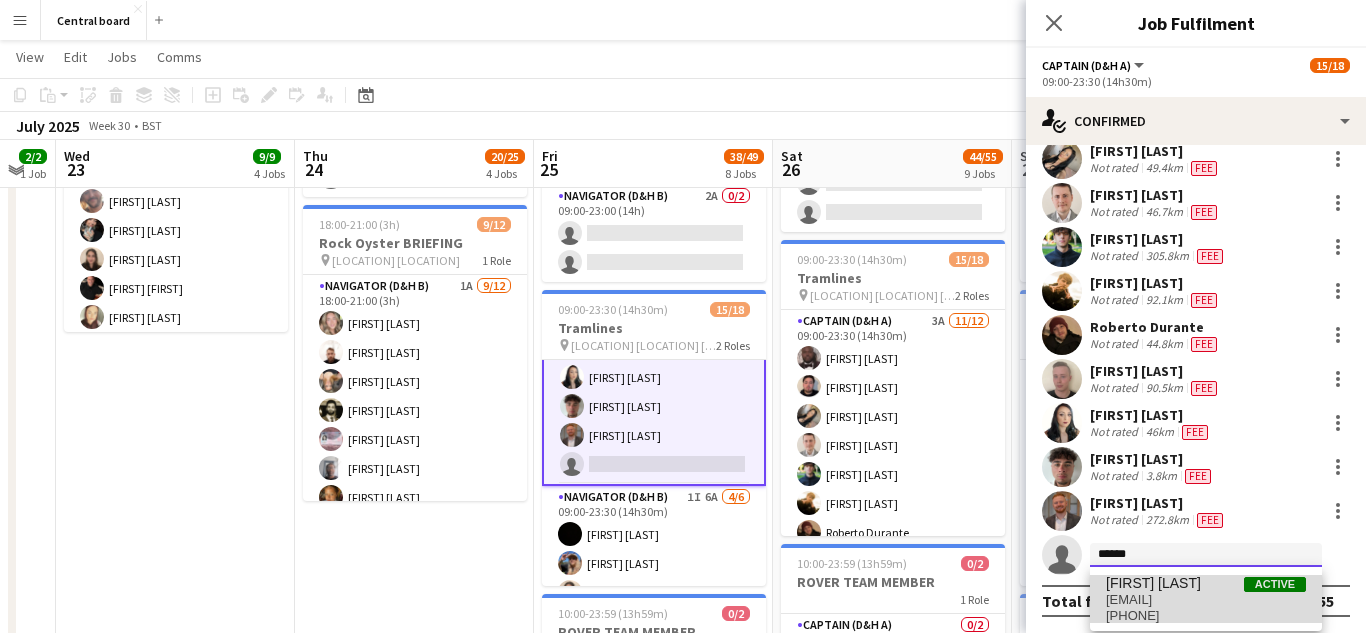 type on "******" 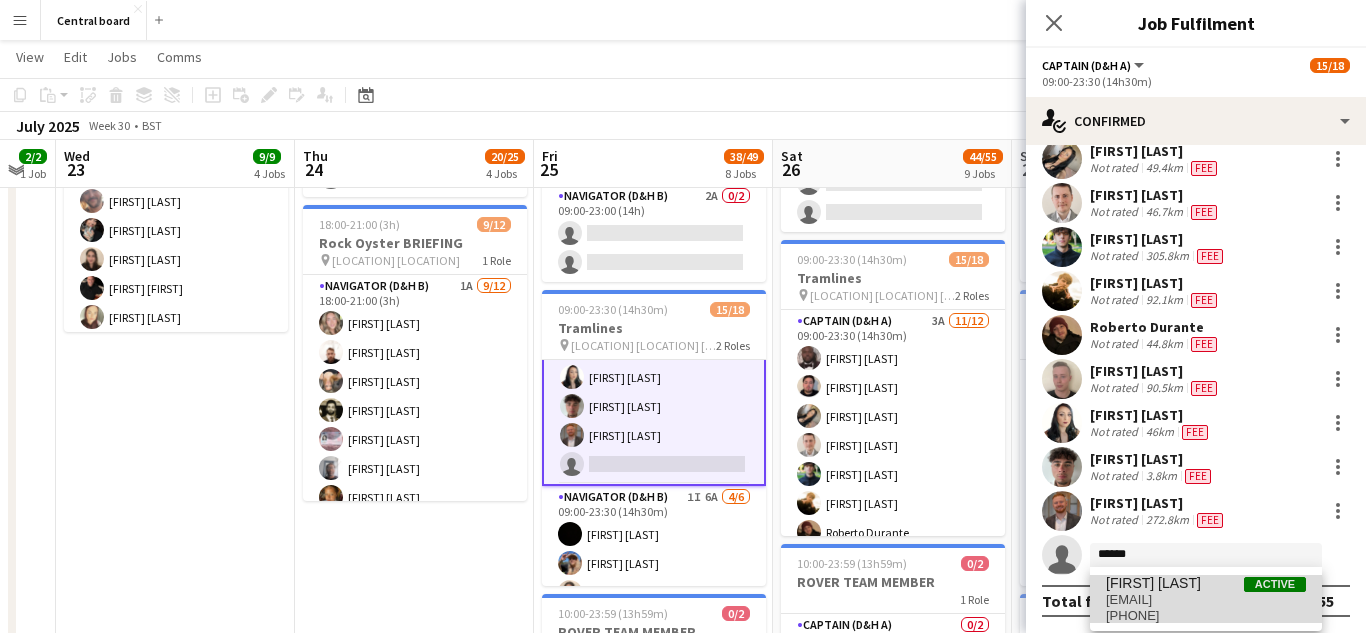 click on "[EMAIL]" at bounding box center [1206, 600] 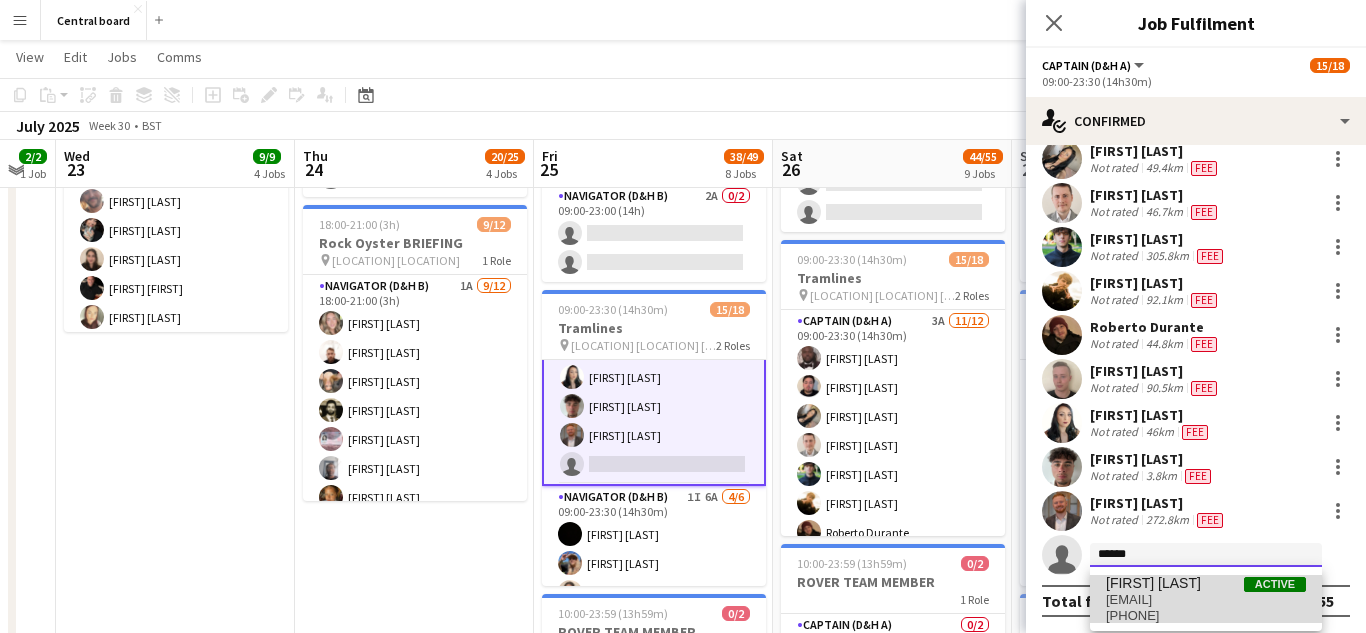 type 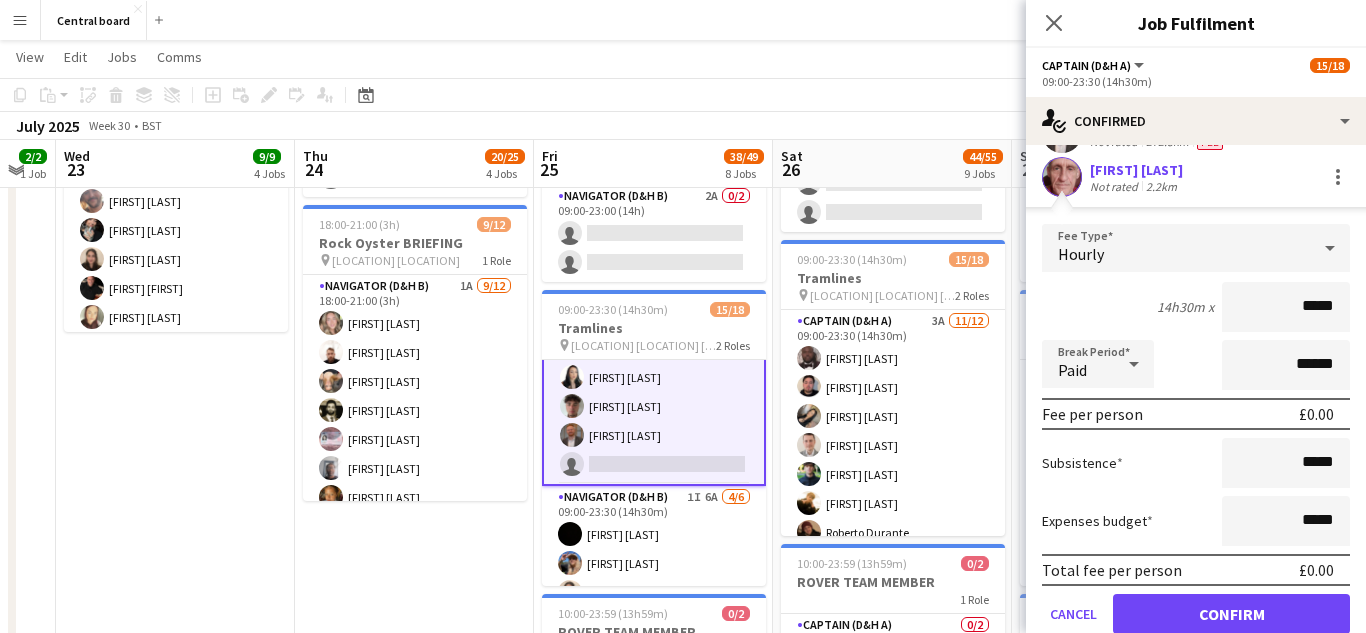scroll, scrollTop: 605, scrollLeft: 0, axis: vertical 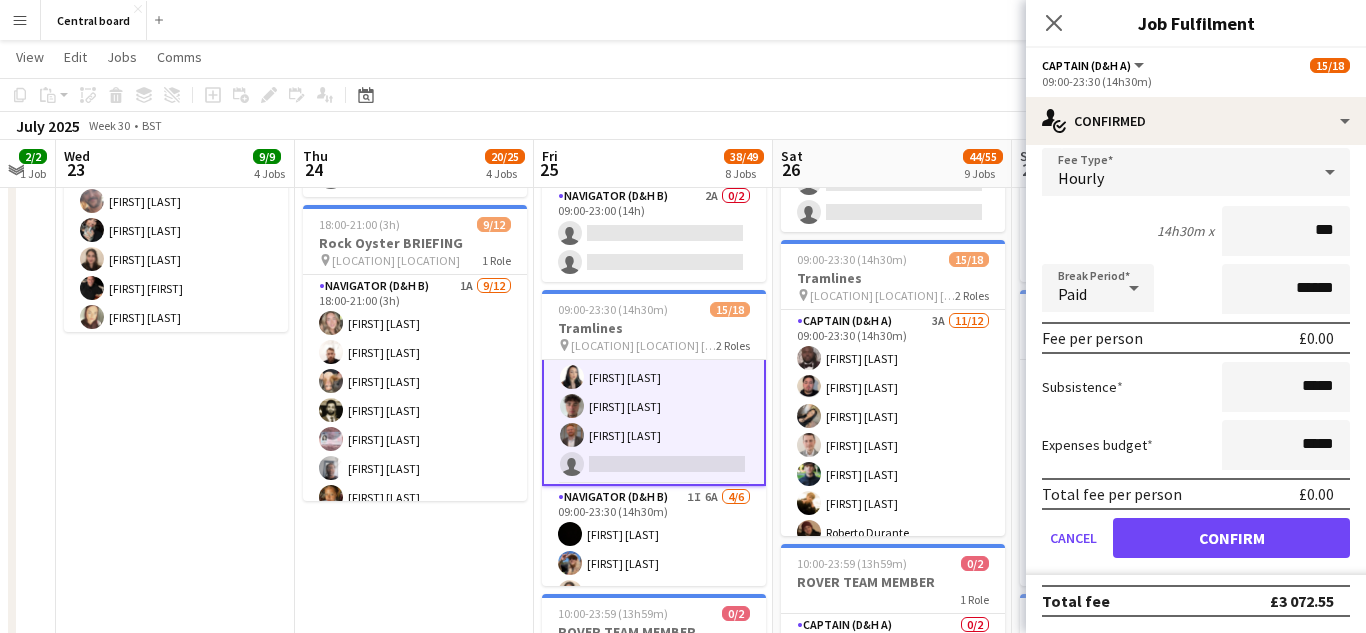 type on "**" 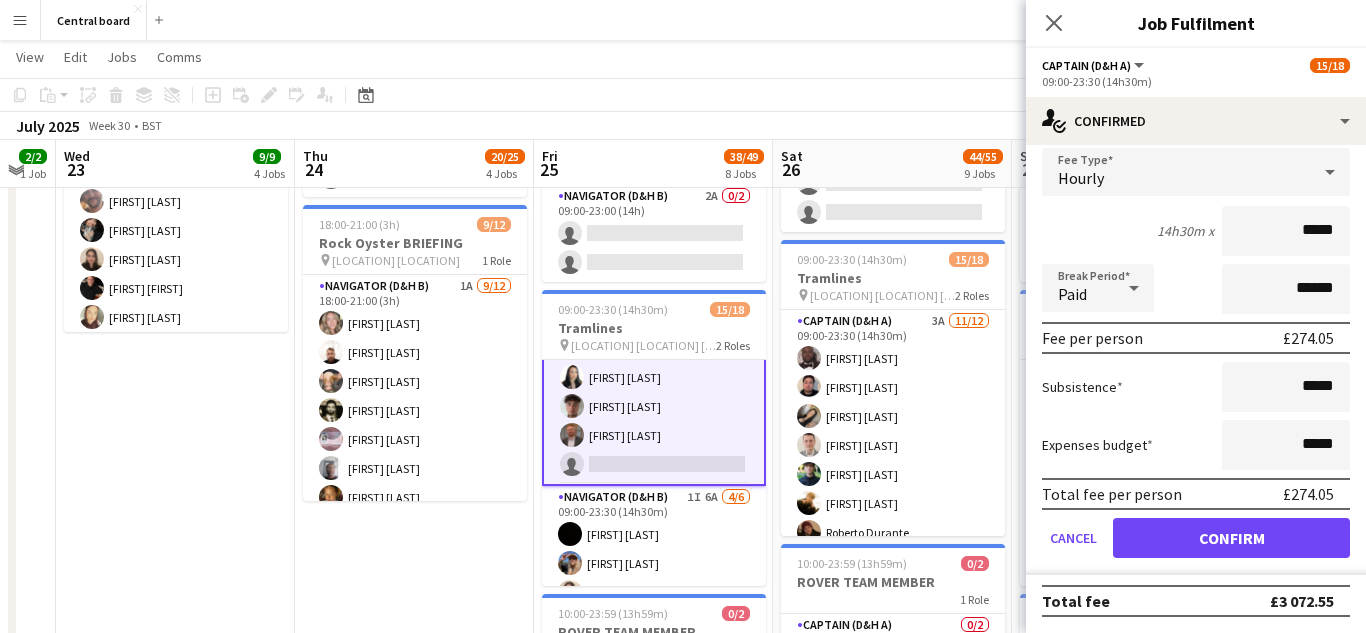 type on "******" 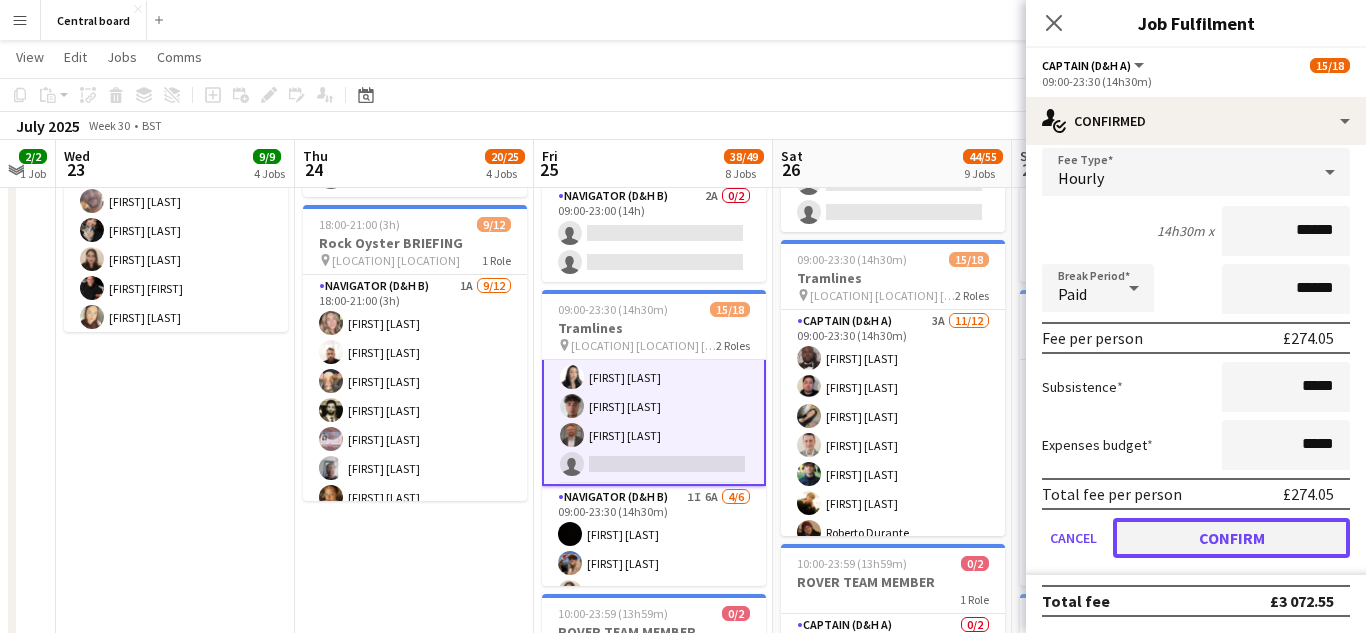 click on "Confirm" at bounding box center (1231, 538) 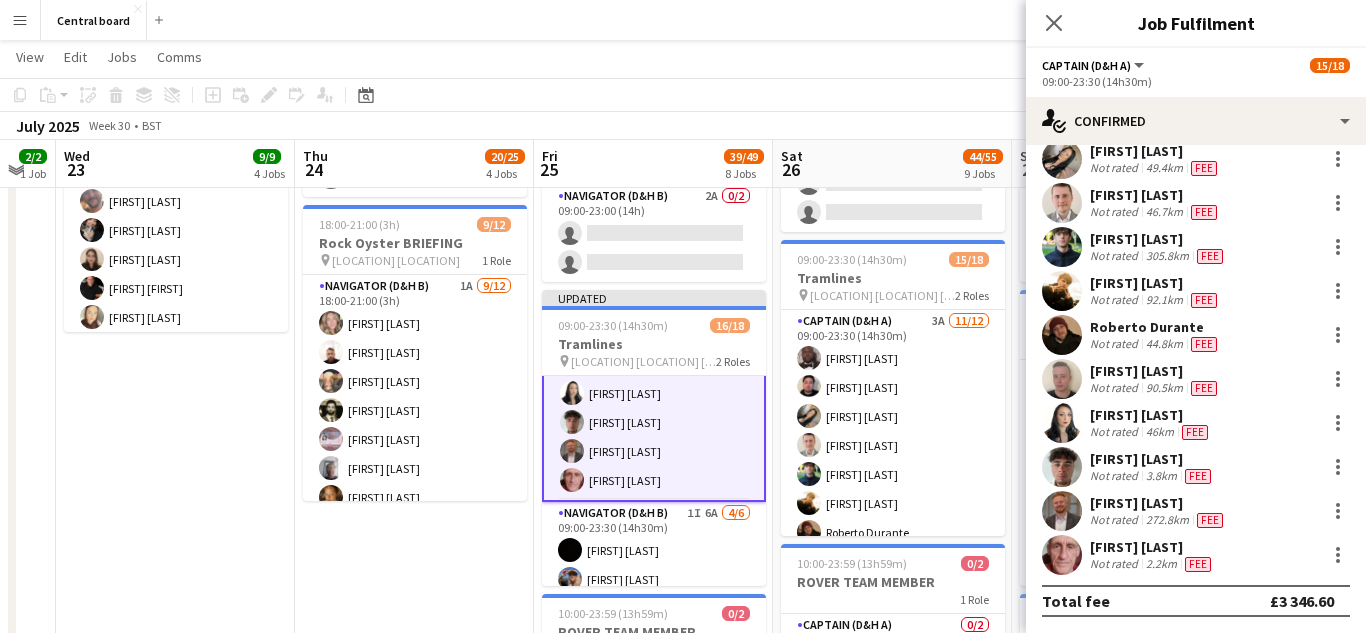 scroll, scrollTop: 151, scrollLeft: 0, axis: vertical 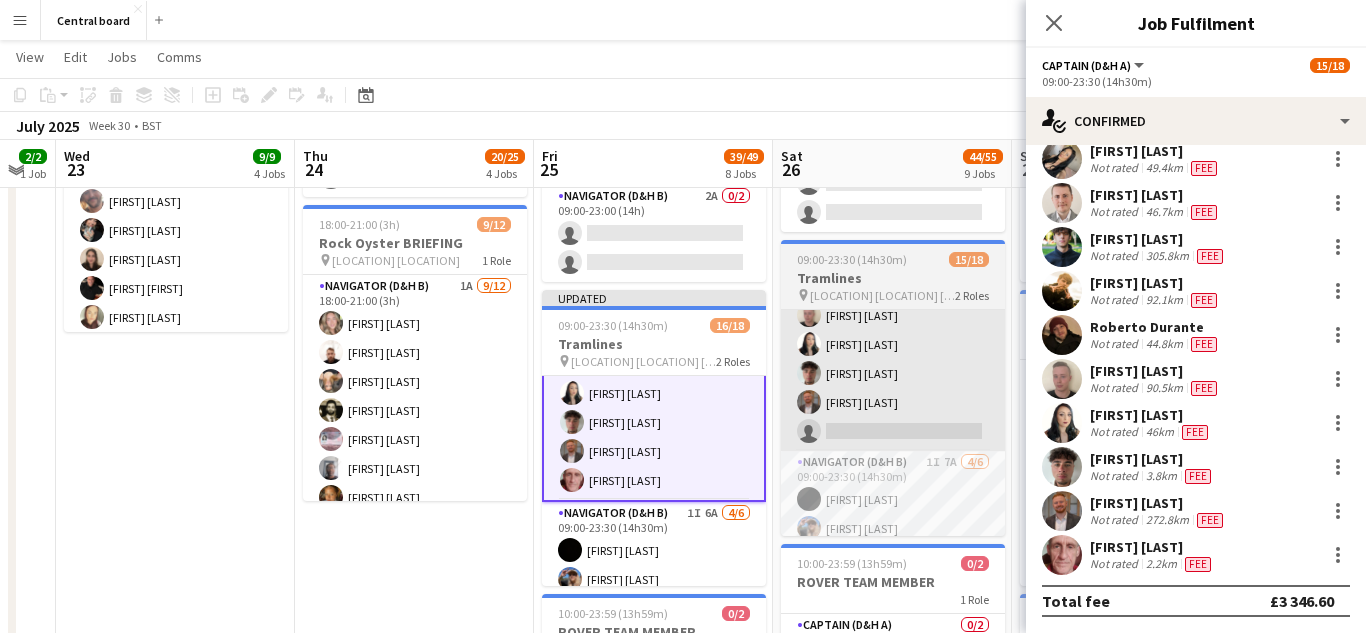 click on "Captain (D&H A)   3A   11/12   09:00-23:30 (14h30m)
[FIRST] [LAST] [FIRST] [LAST] [FIRST] [LAST] [FIRST] [LAST] [FIRST] [LAST] [FIRST] [LAST] [FIRST] [LAST] [FIRST] [LAST]
single-neutral-actions" at bounding box center (893, 257) 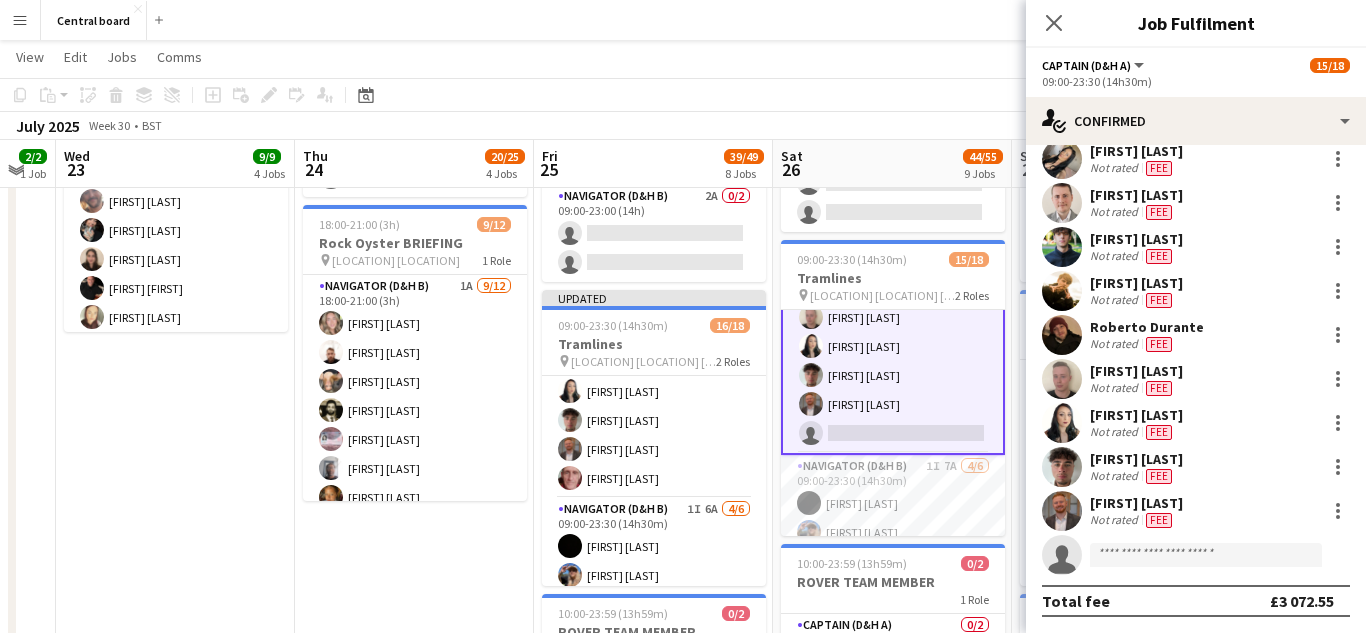 scroll, scrollTop: 263, scrollLeft: 0, axis: vertical 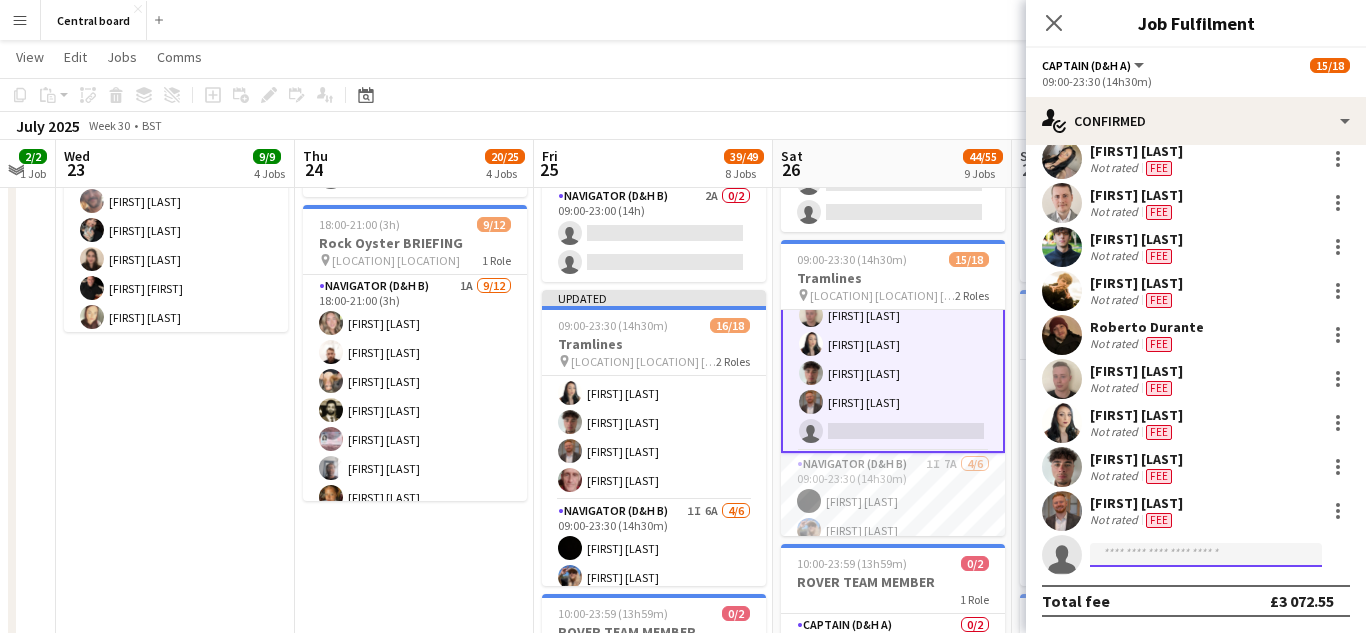 click 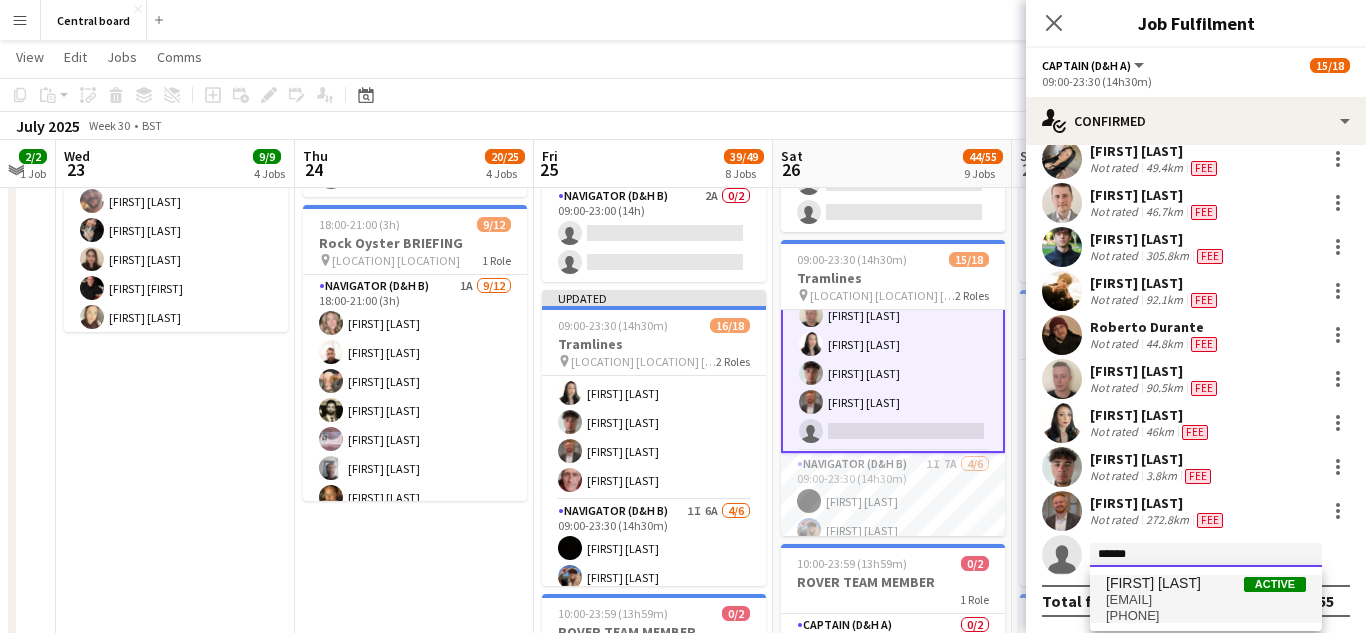type on "******" 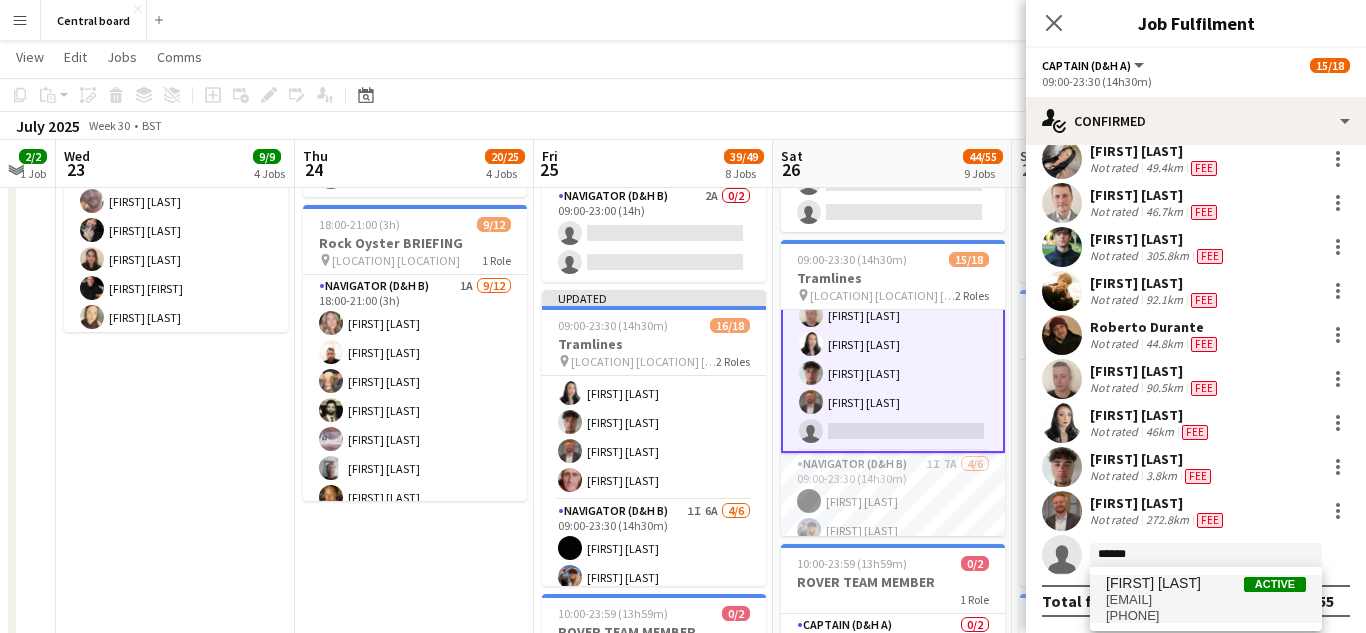 click on "[EMAIL]" at bounding box center [1206, 600] 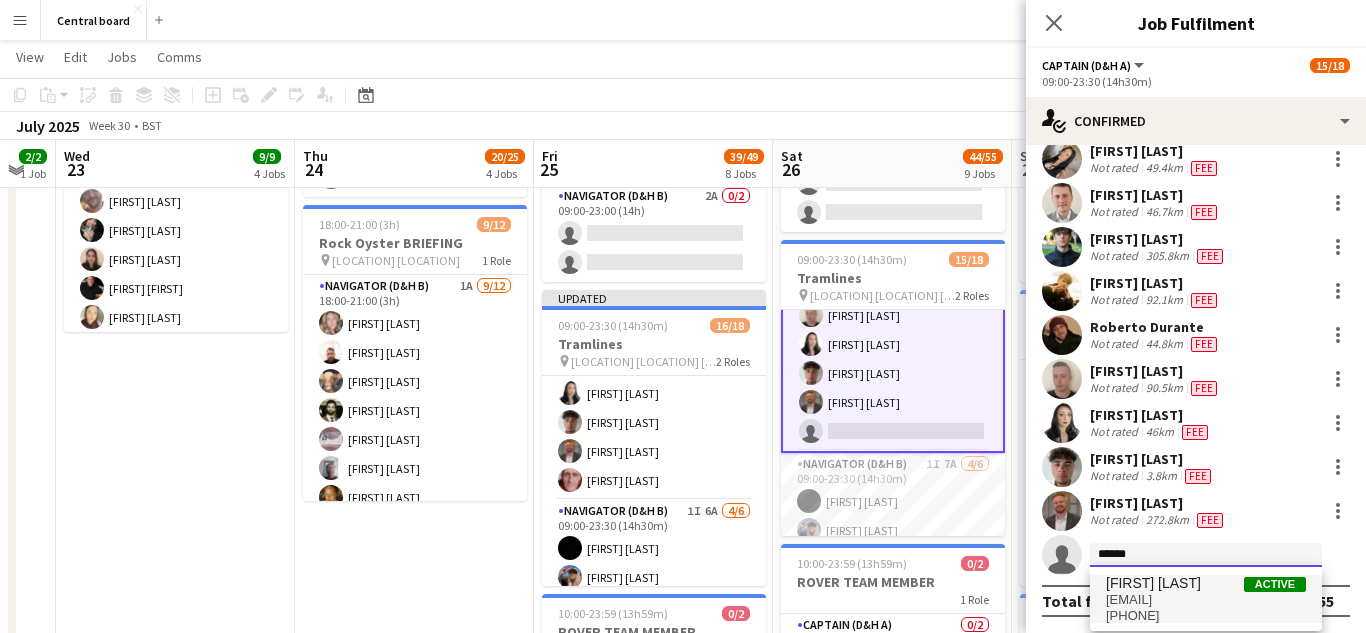 type 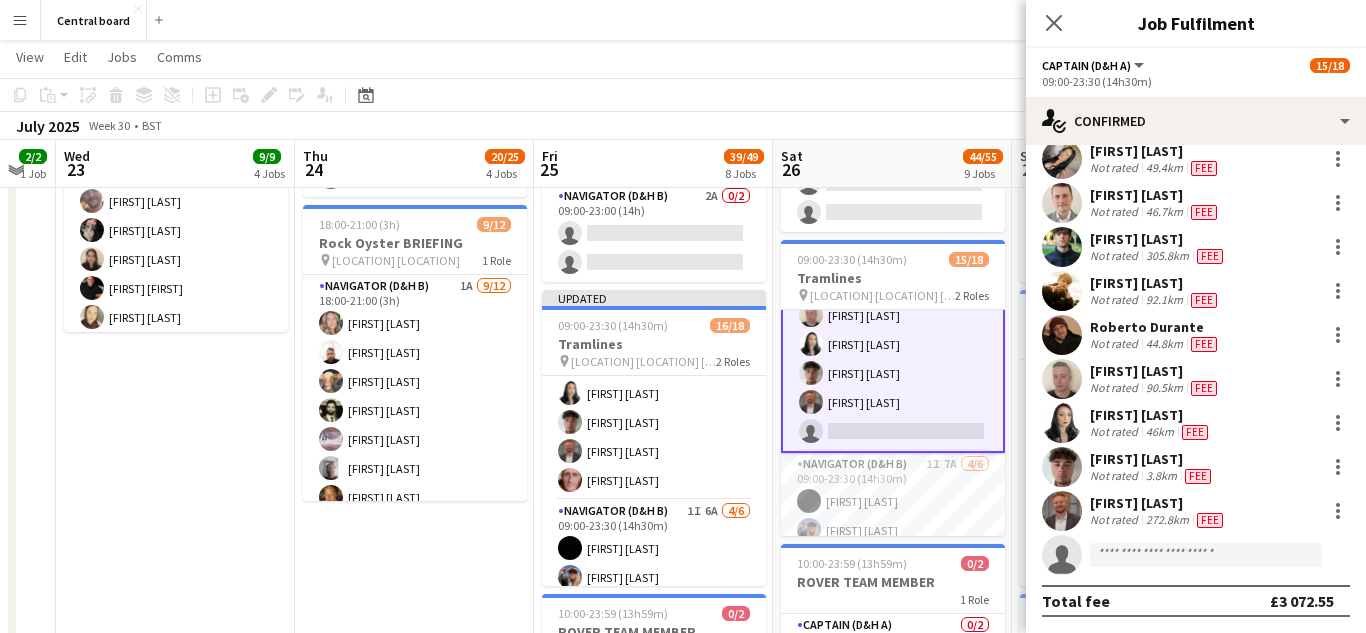 scroll, scrollTop: 440, scrollLeft: 0, axis: vertical 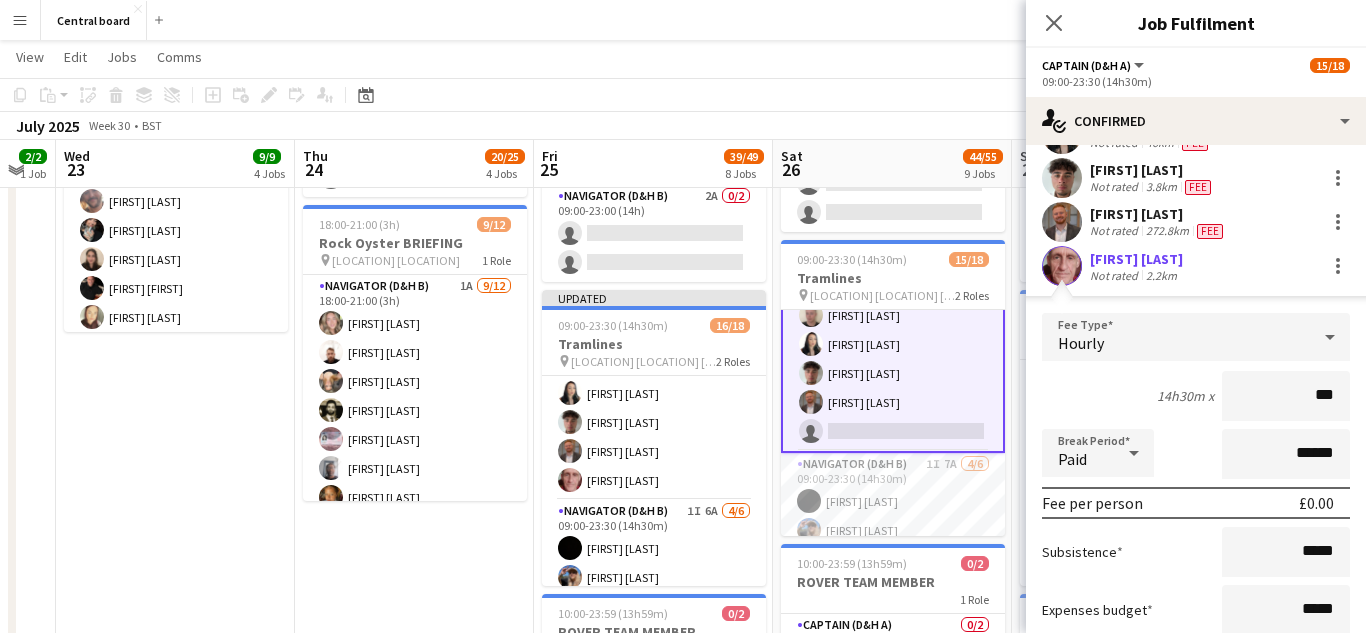 type on "**" 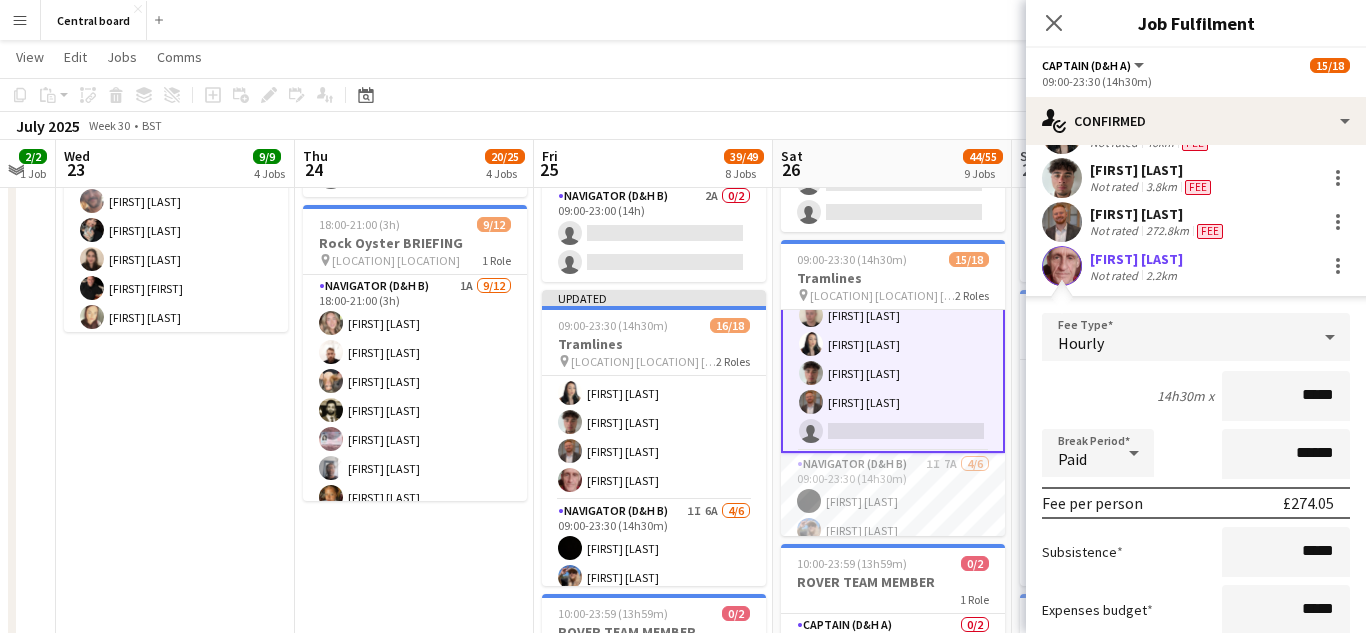type on "******" 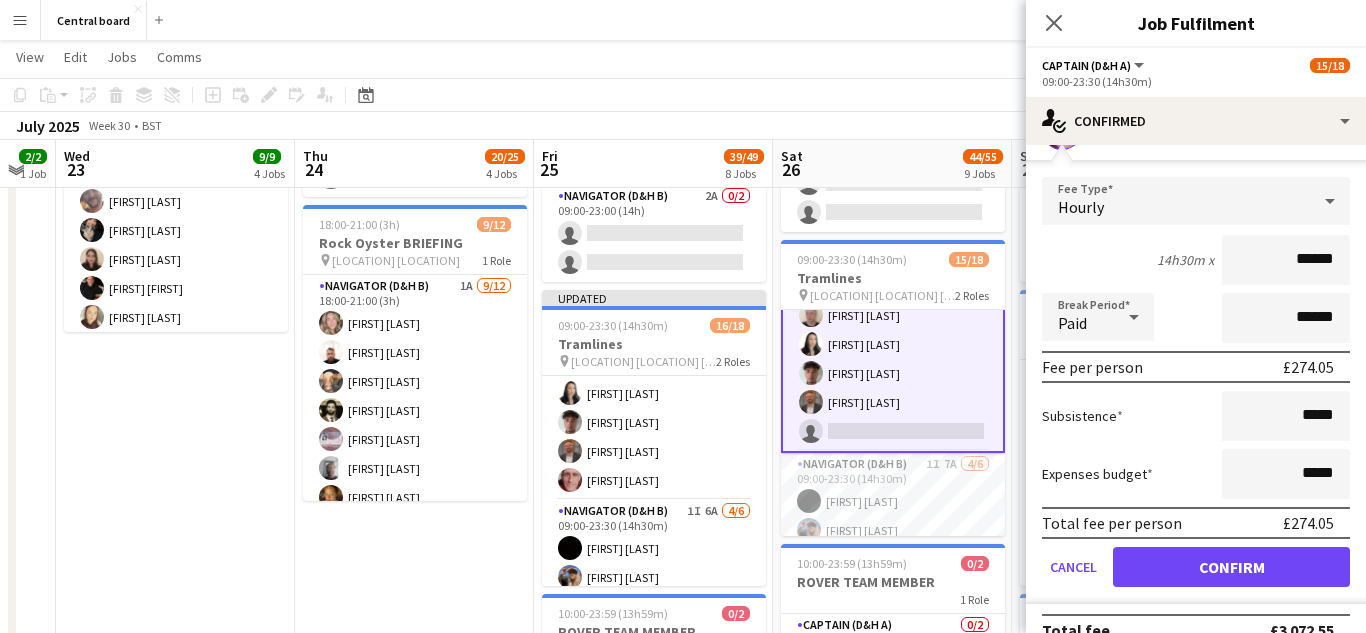 scroll, scrollTop: 605, scrollLeft: 0, axis: vertical 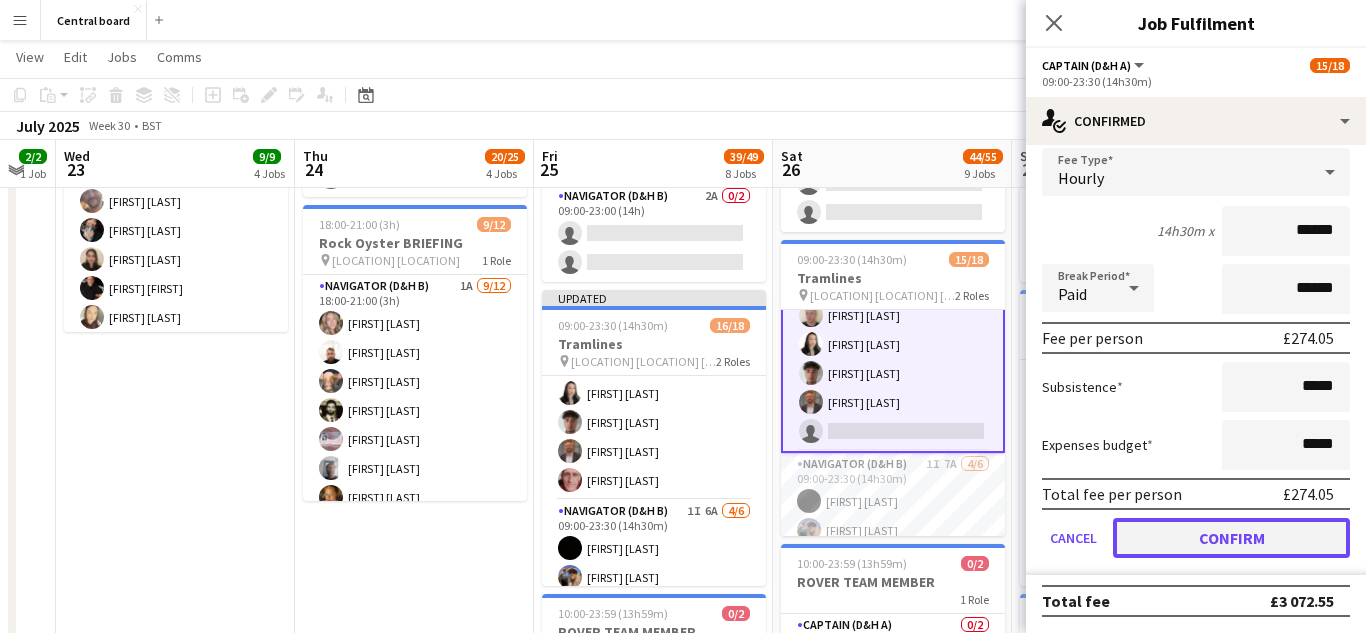 click on "Confirm" at bounding box center [1231, 538] 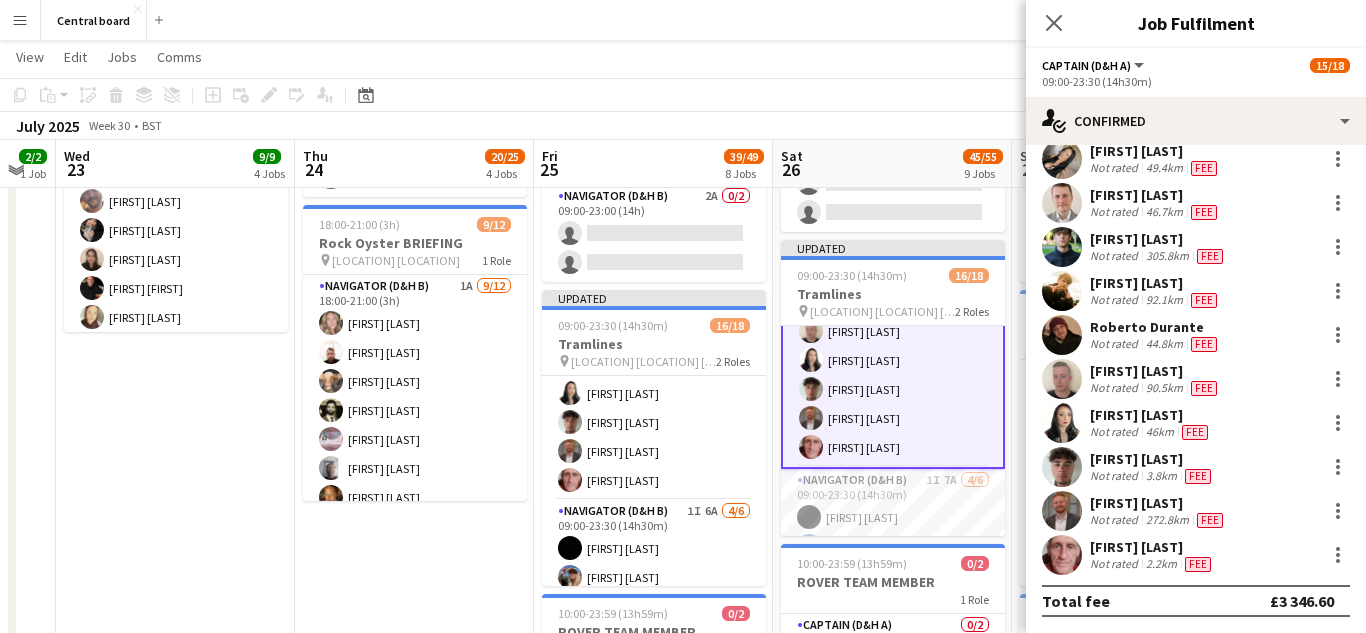 scroll, scrollTop: 151, scrollLeft: 0, axis: vertical 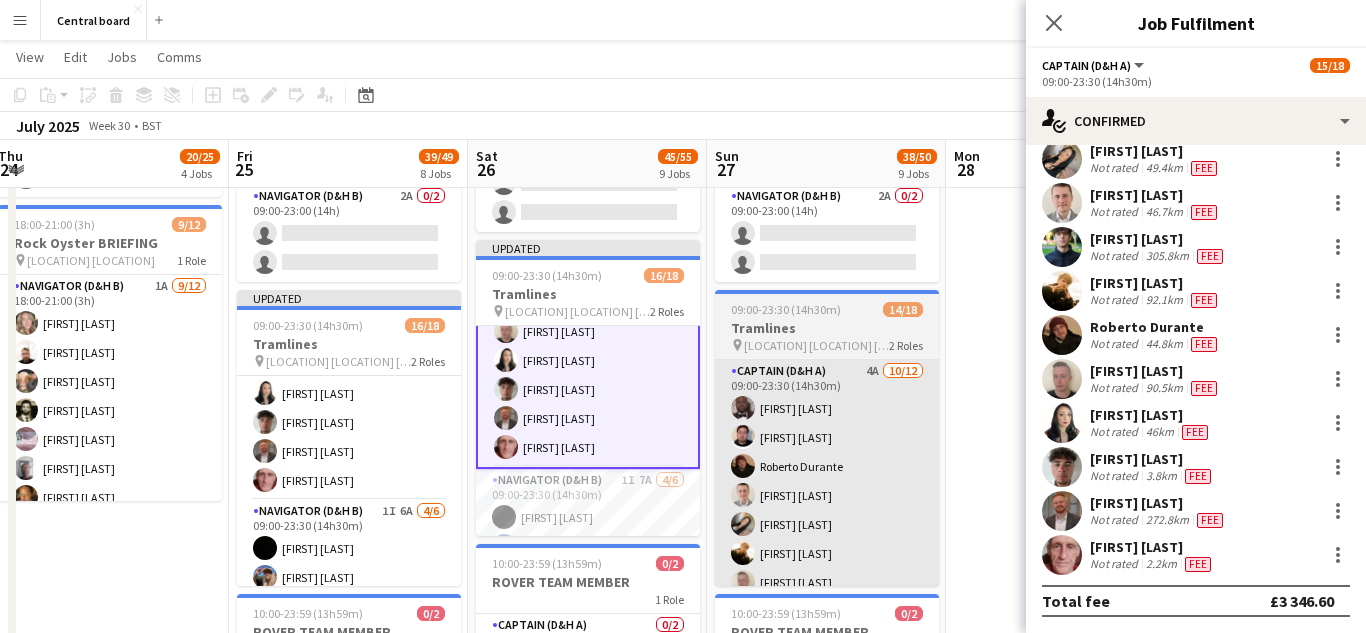 click on "Captain (D&H A)   4A   10/12   09:00-23:30 (14h30m)
[FIRST] [LAST] [FIRST] [LAST] [FIRST] [LAST] [FIRST] [LAST] [FIRST] [LAST] [FIRST] [LAST] [FIRST] [LAST] [FIRST] [LAST]
single-neutral-actions
single-neutral-actions" at bounding box center (827, 553) 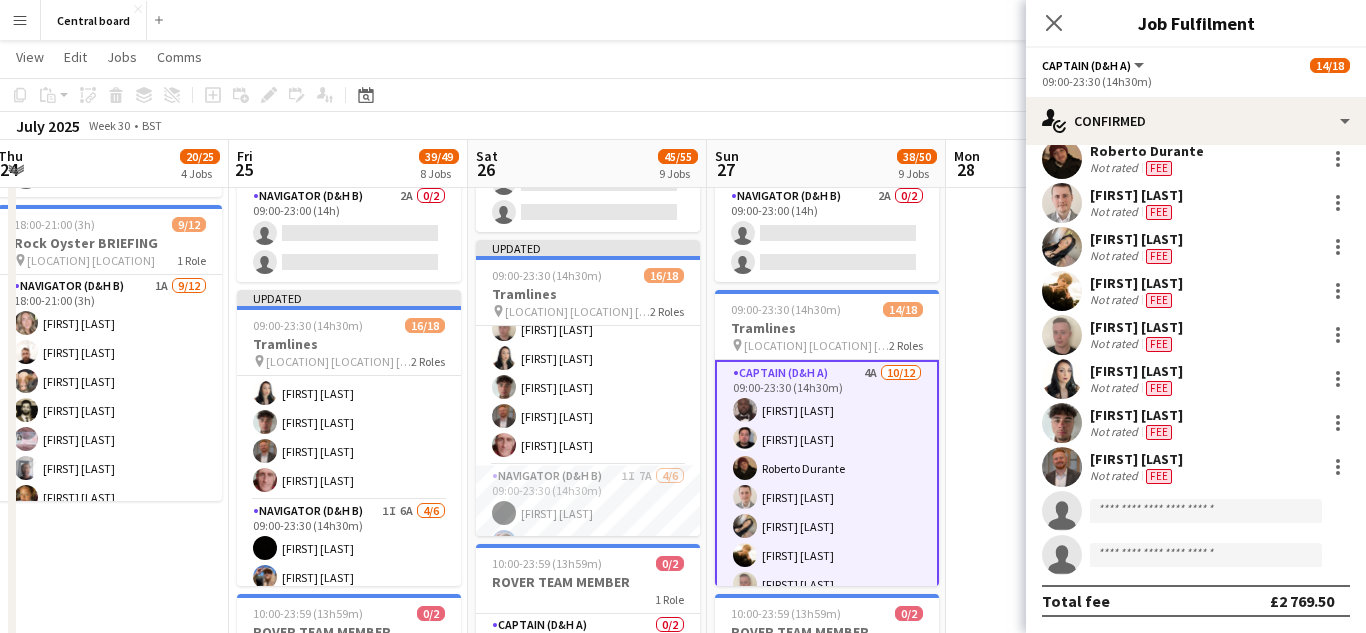 scroll, scrollTop: 246, scrollLeft: 0, axis: vertical 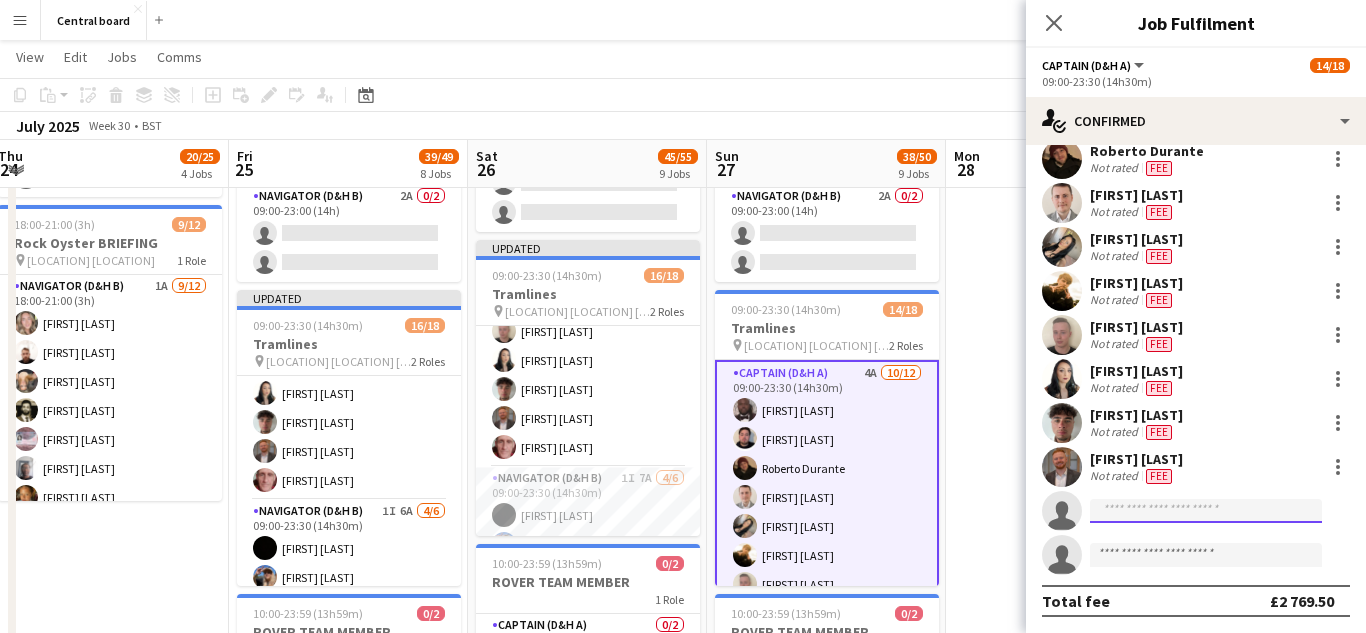 click 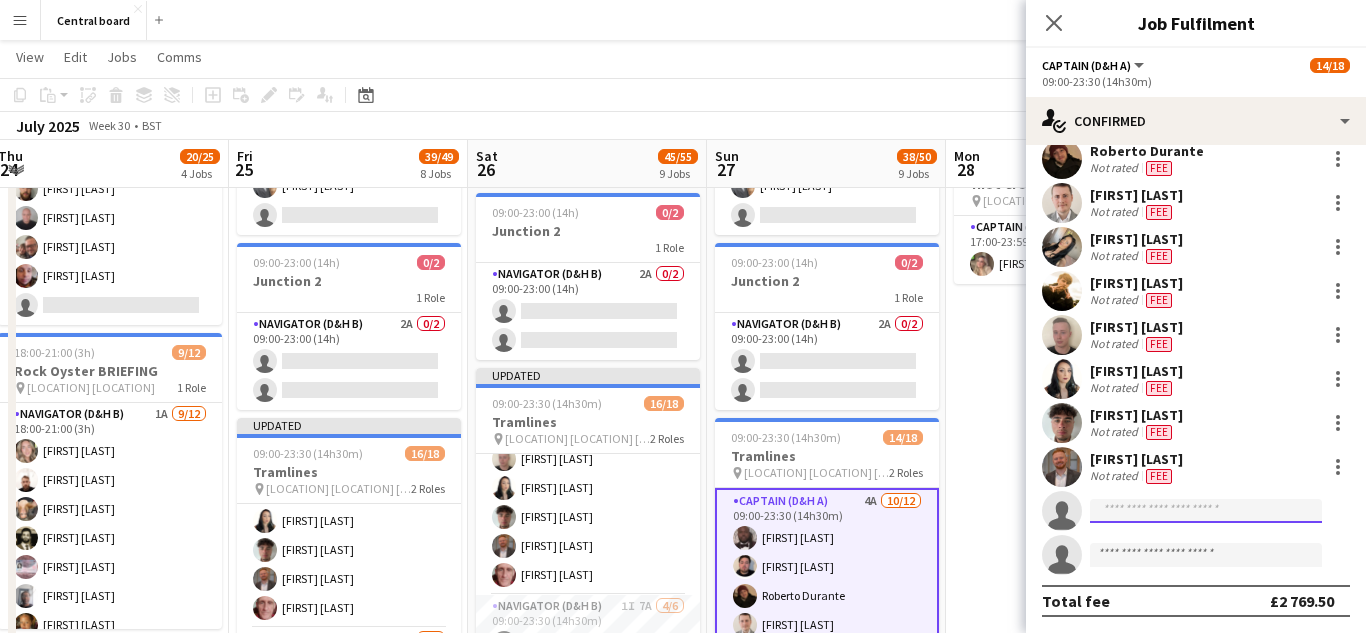 scroll, scrollTop: 872, scrollLeft: 0, axis: vertical 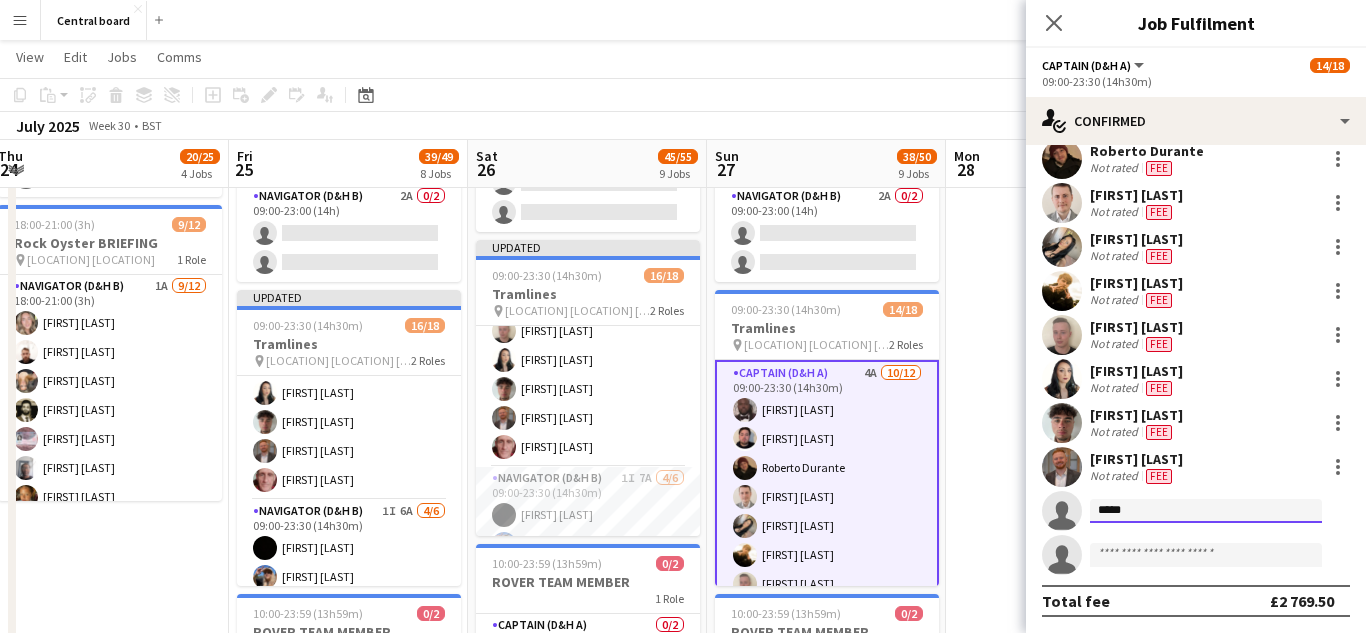 type on "******" 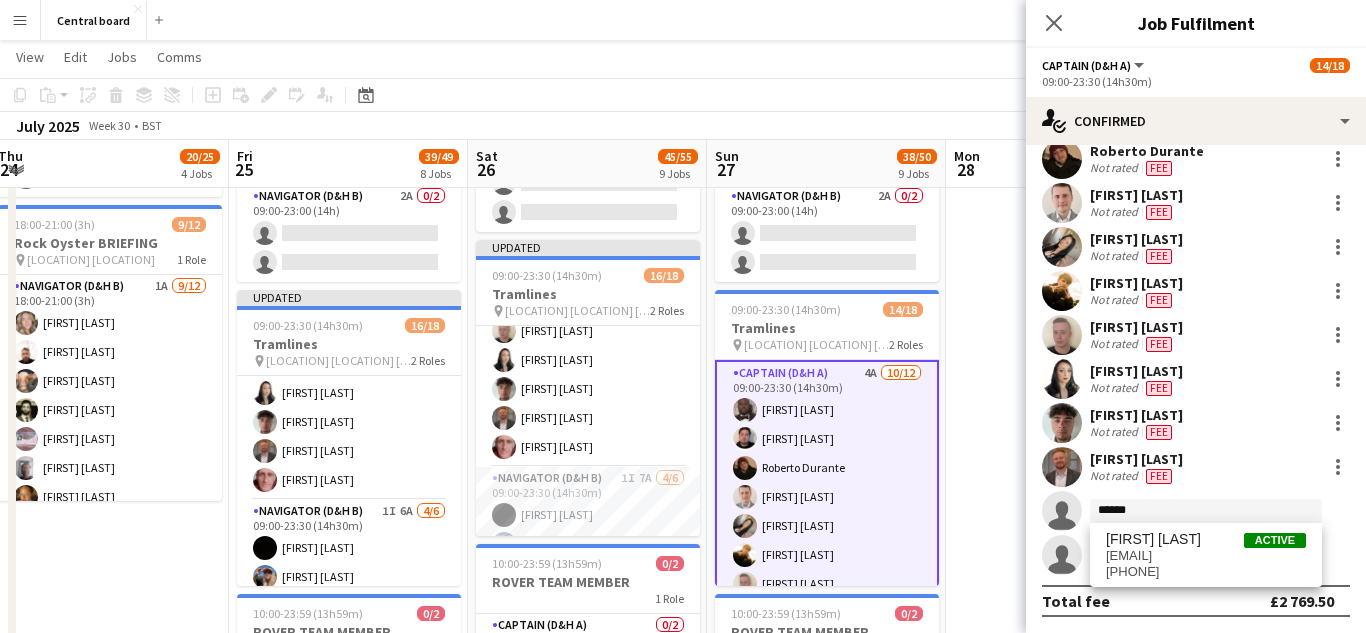 click 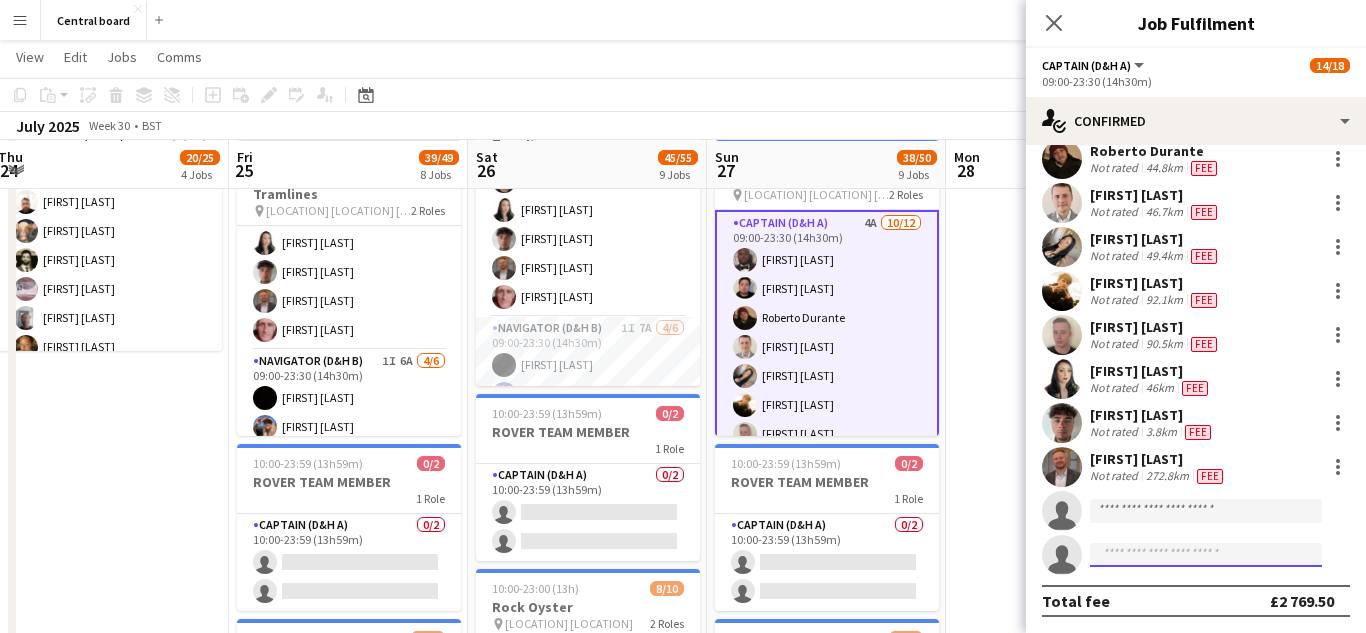 scroll, scrollTop: 1024, scrollLeft: 0, axis: vertical 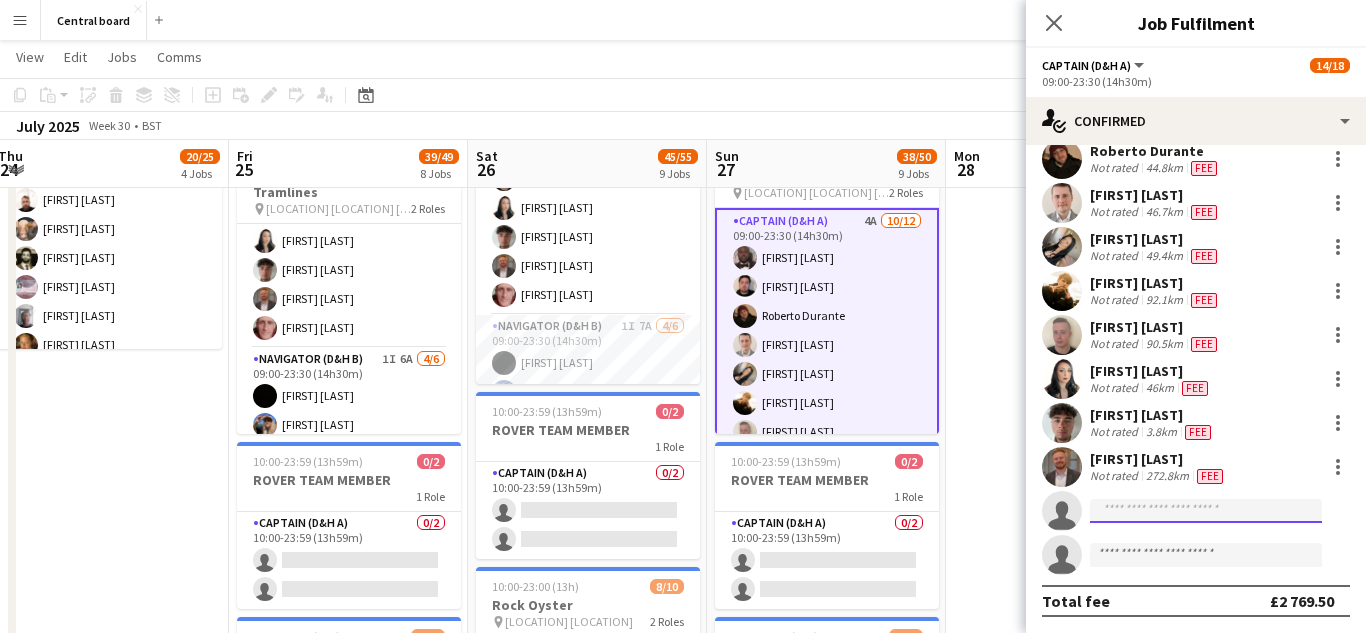 click 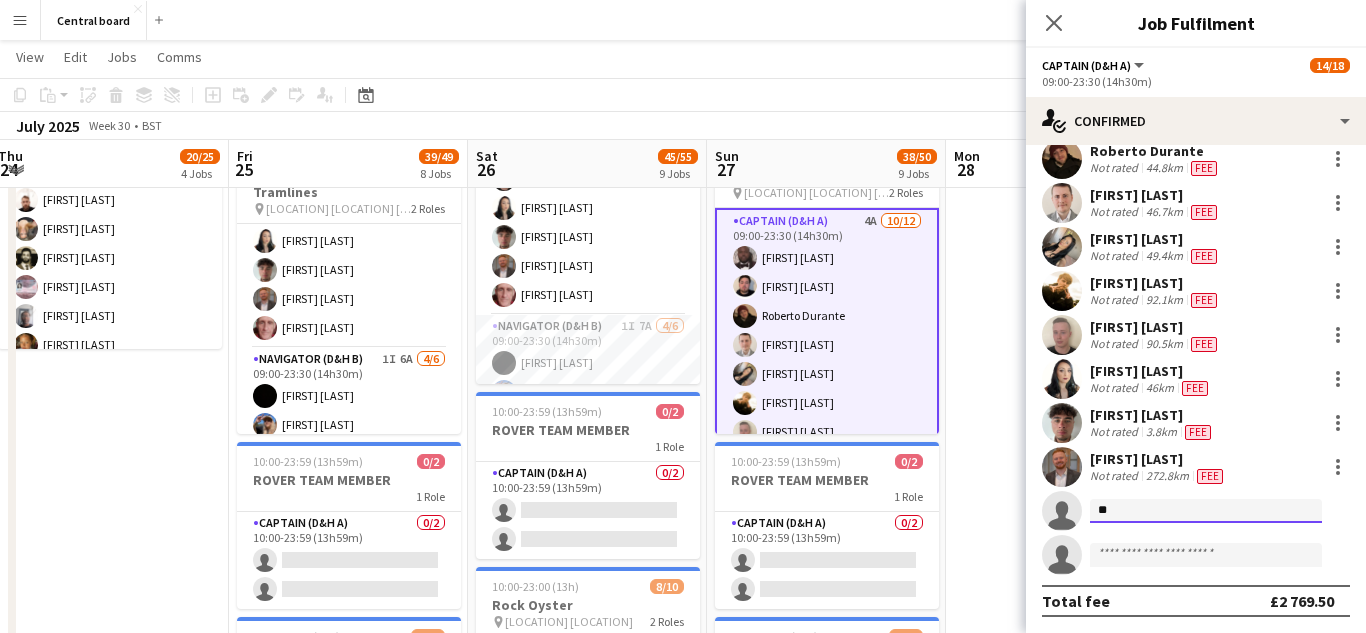 type on "*" 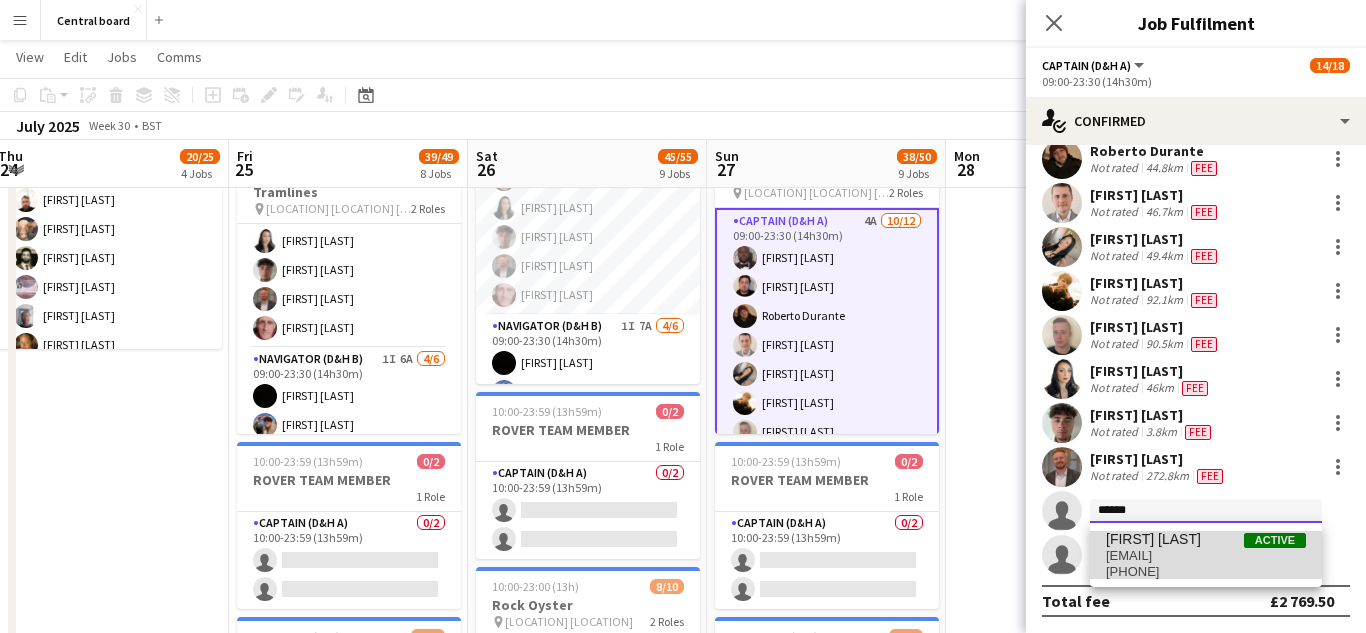 type on "******" 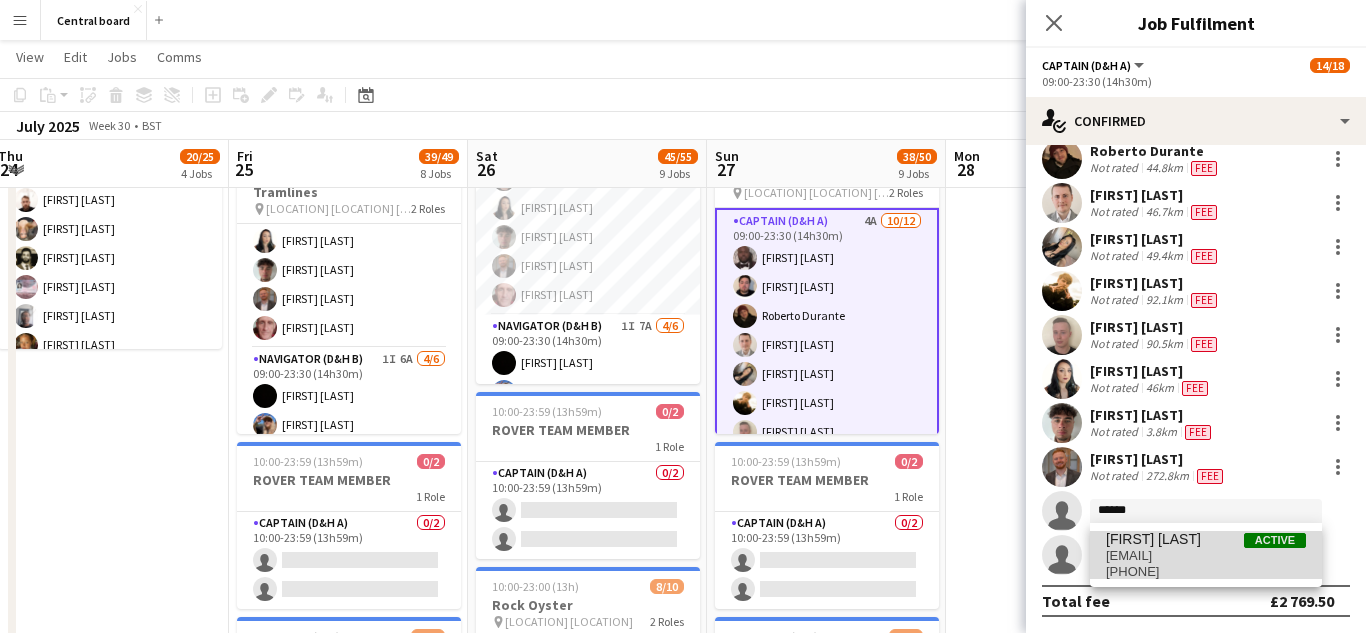 click on "[EMAIL]" at bounding box center [1206, 556] 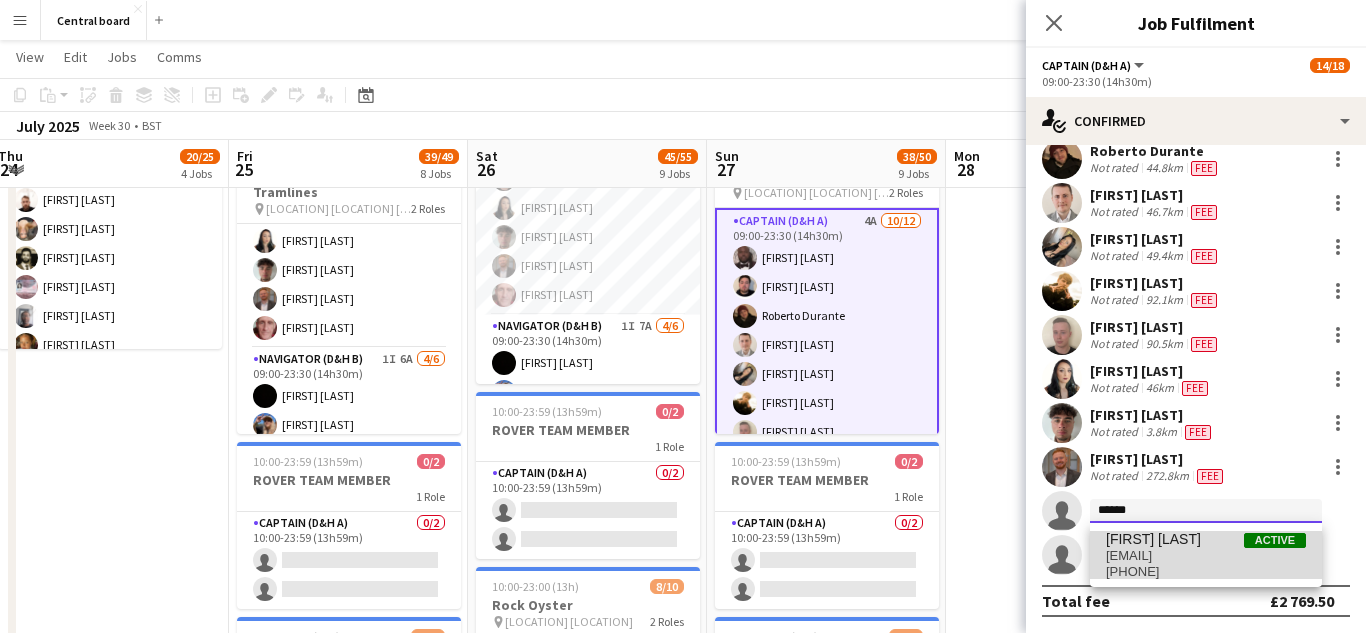 type 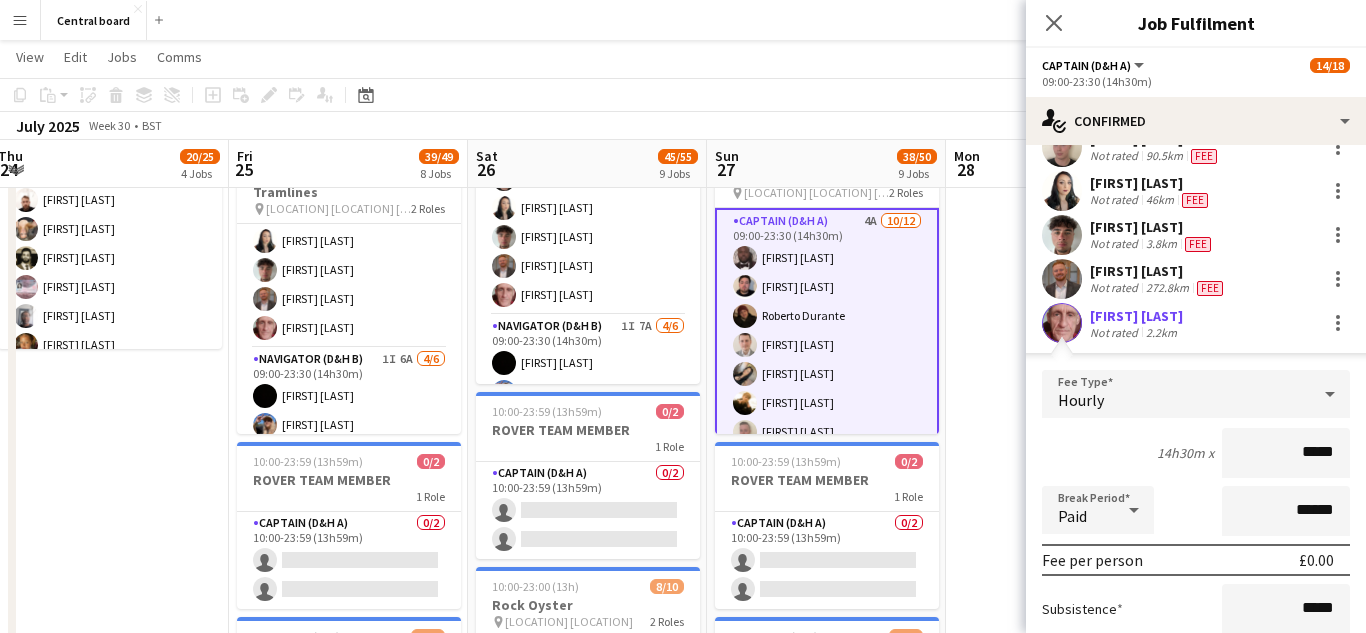 scroll, scrollTop: 391, scrollLeft: 0, axis: vertical 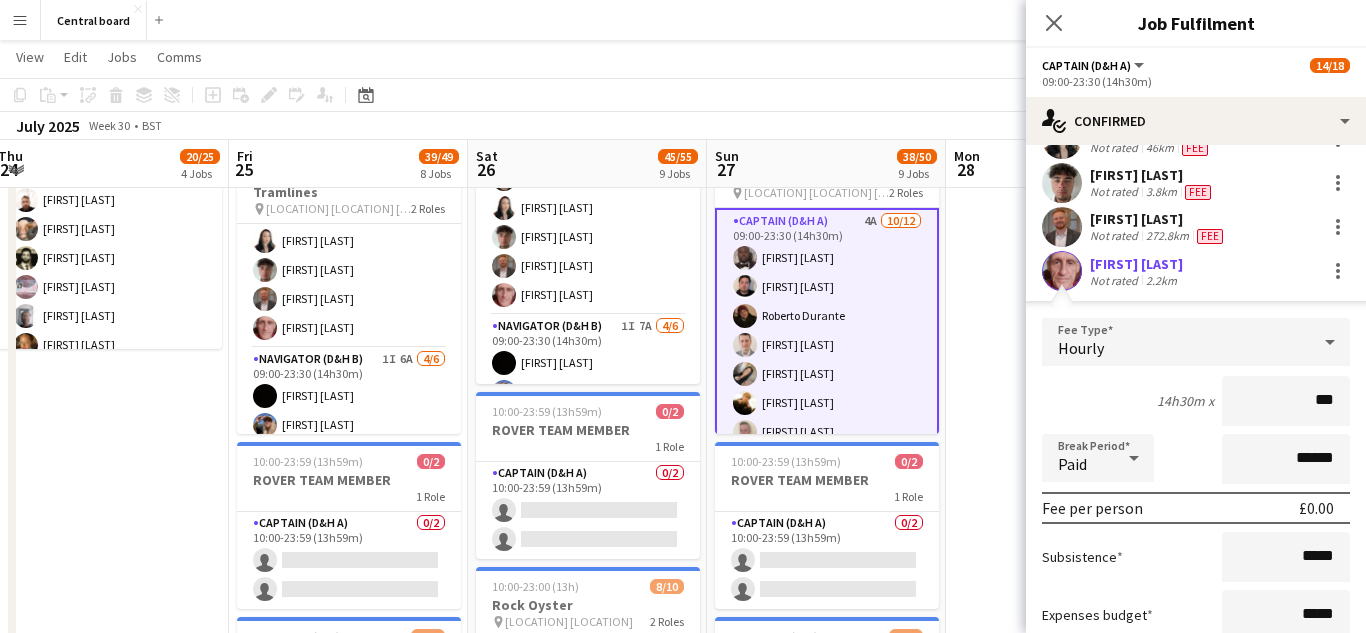 type on "**" 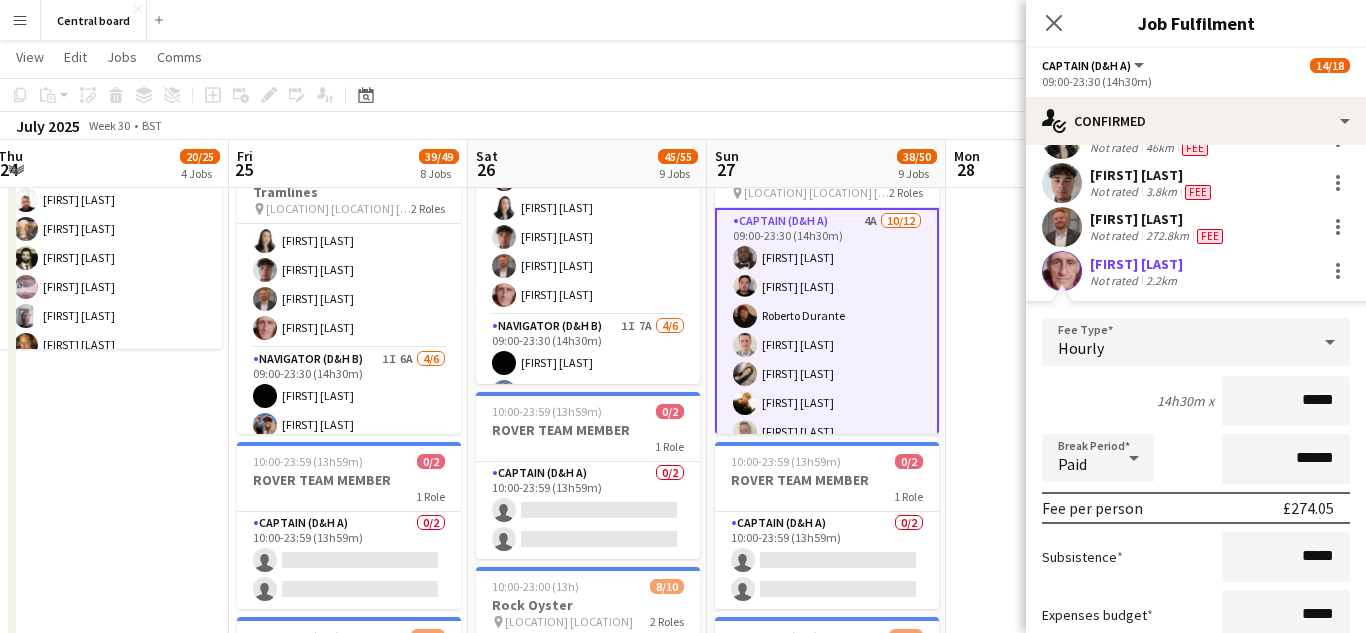 type on "******" 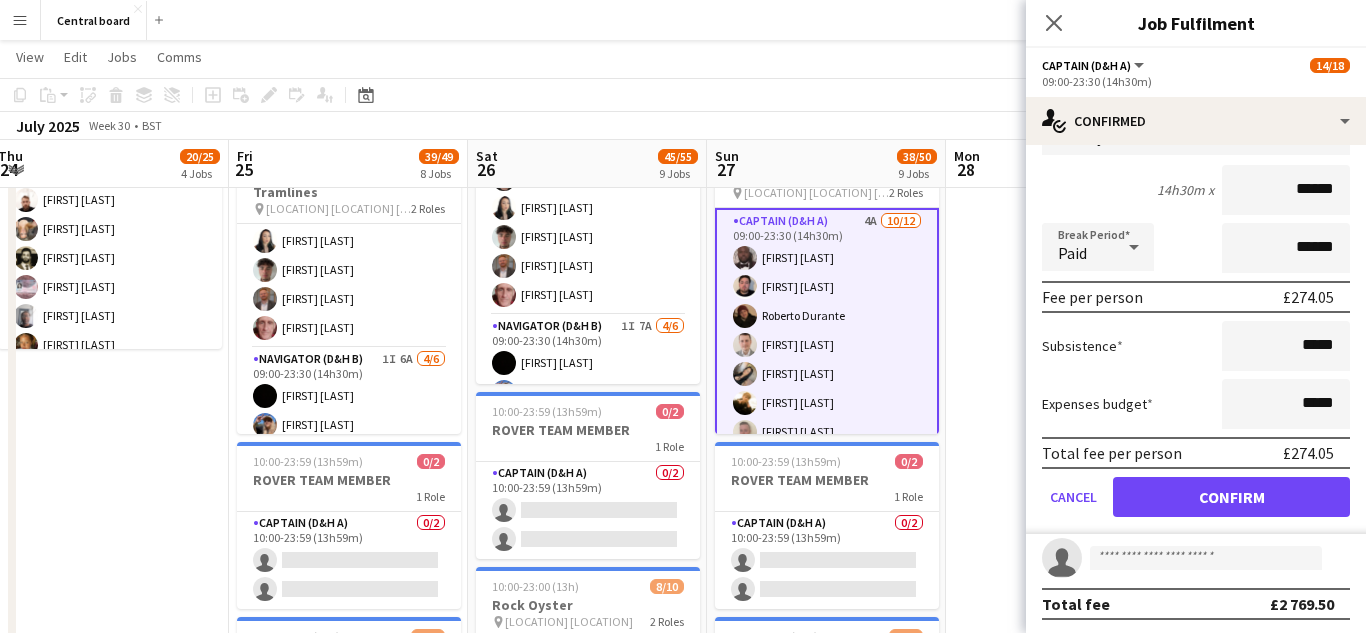 scroll, scrollTop: 601, scrollLeft: 0, axis: vertical 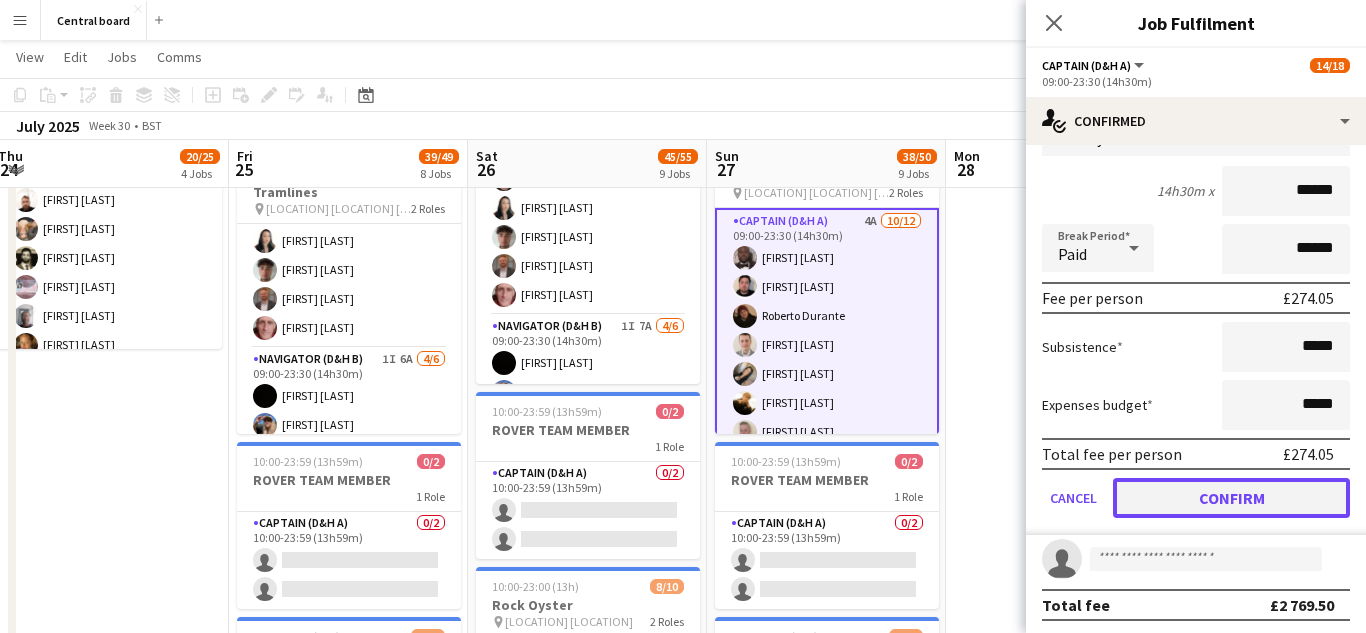 click on "Confirm" at bounding box center (1231, 498) 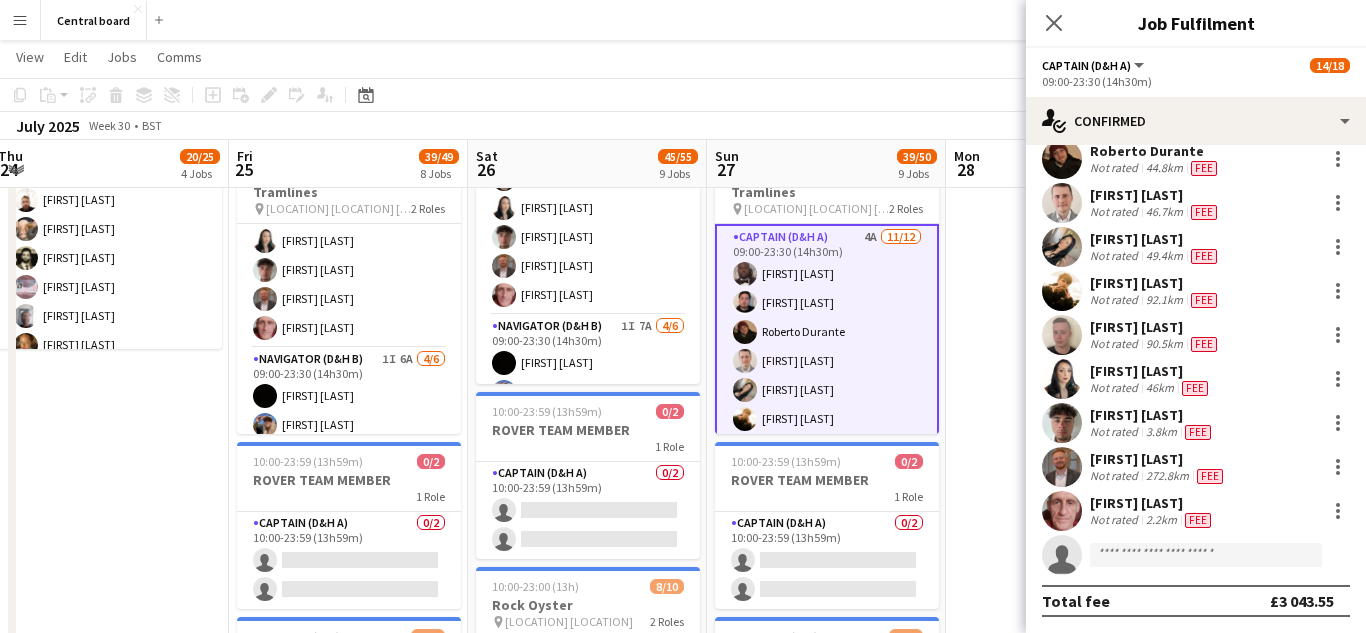 scroll, scrollTop: 151, scrollLeft: 0, axis: vertical 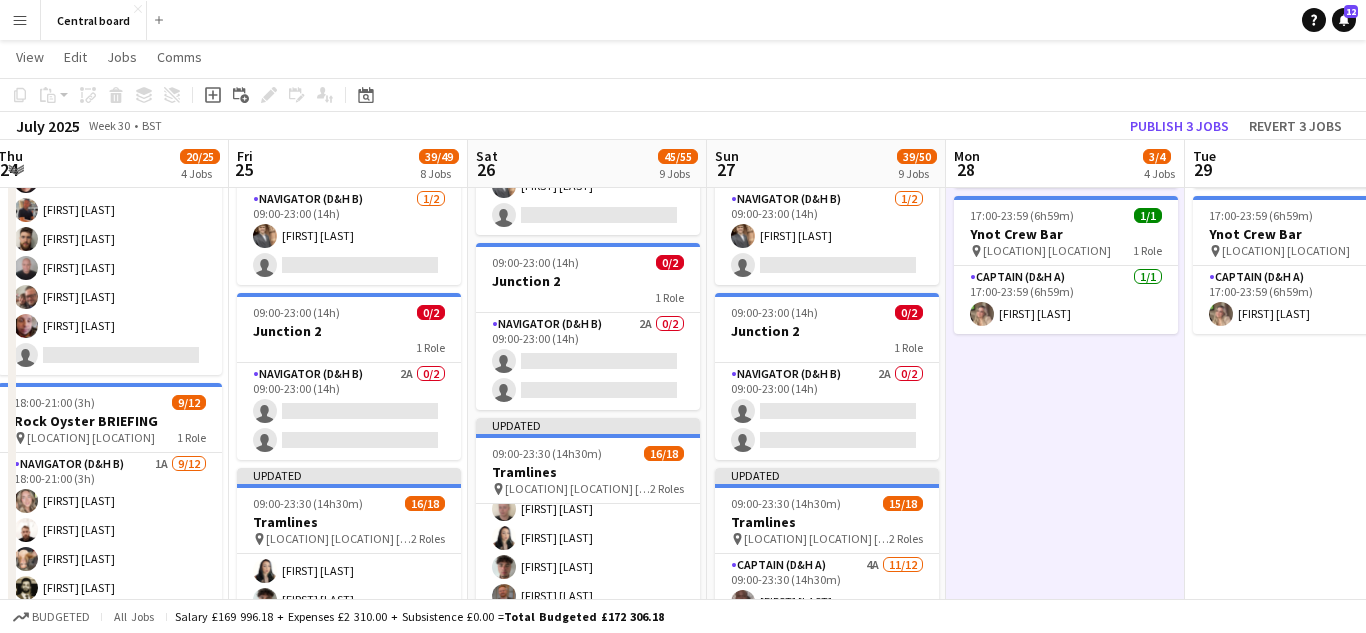 click on "Menu" at bounding box center (20, 20) 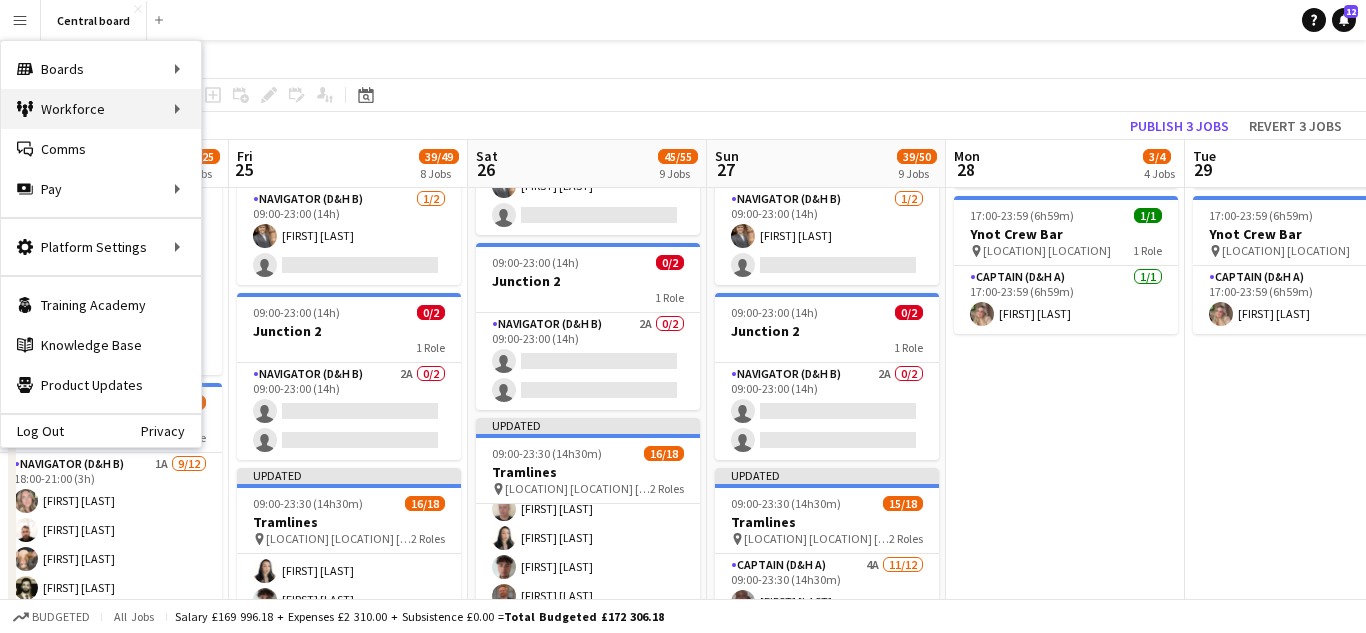 click on "Workforce
Workforce" at bounding box center [101, 109] 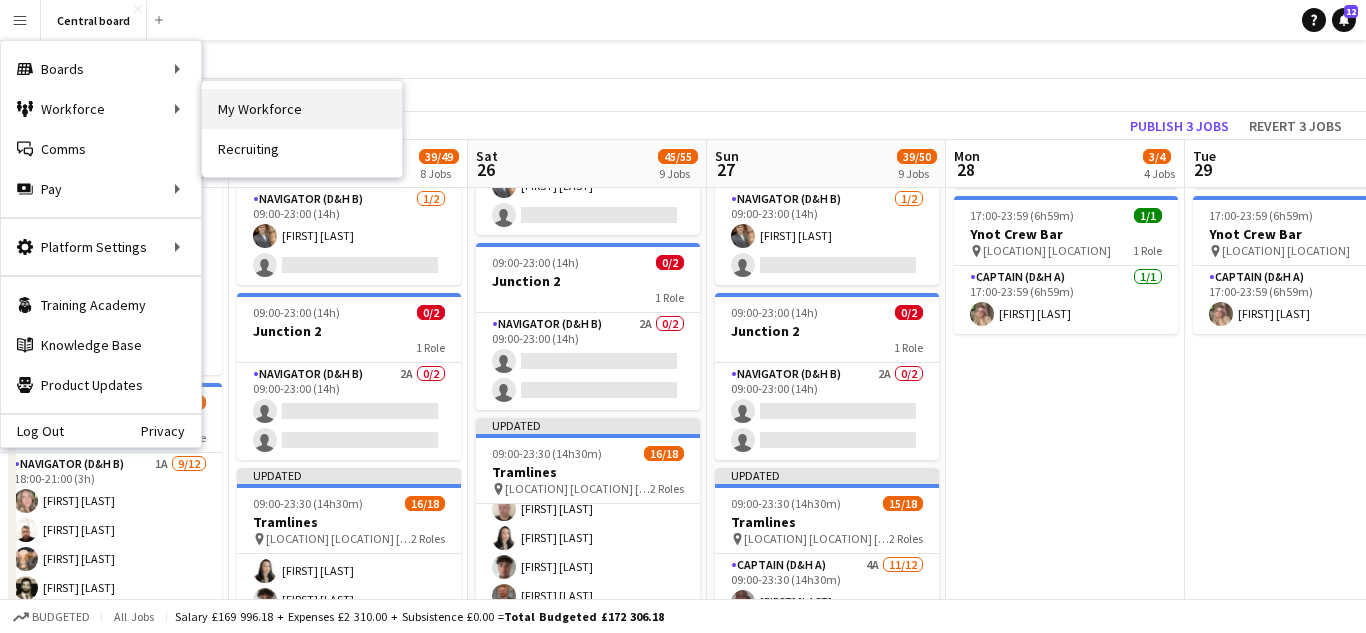 click on "My Workforce" at bounding box center [302, 109] 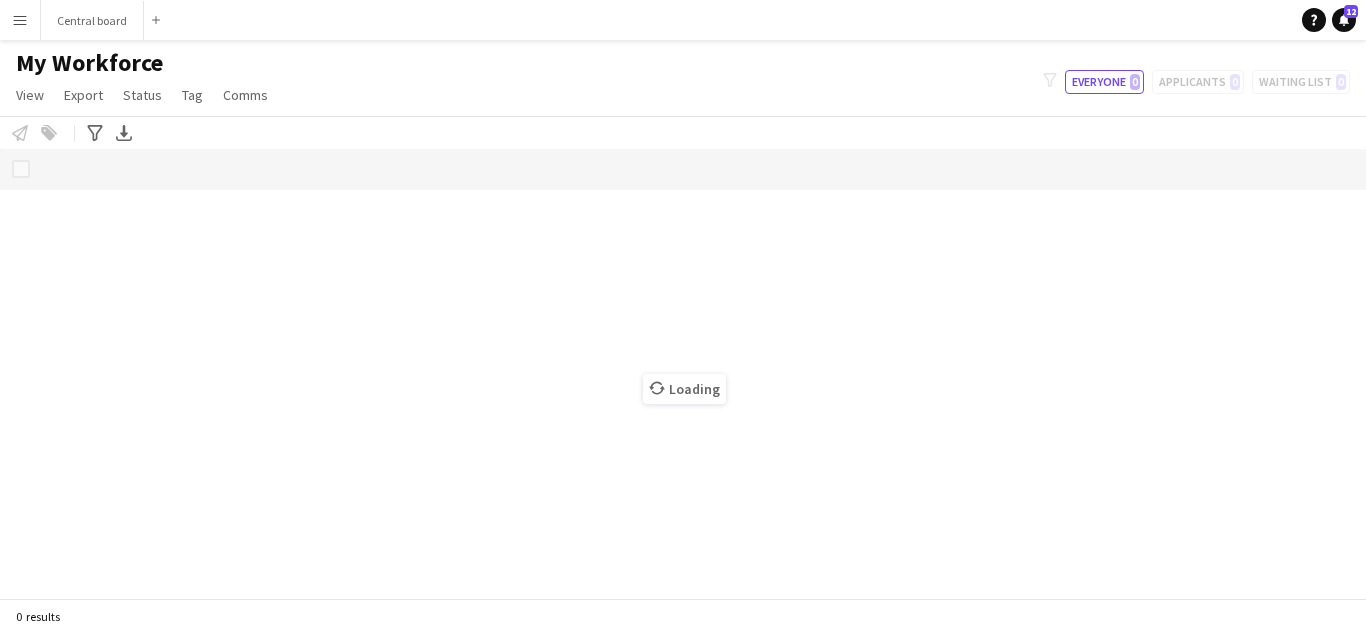 scroll, scrollTop: 0, scrollLeft: 0, axis: both 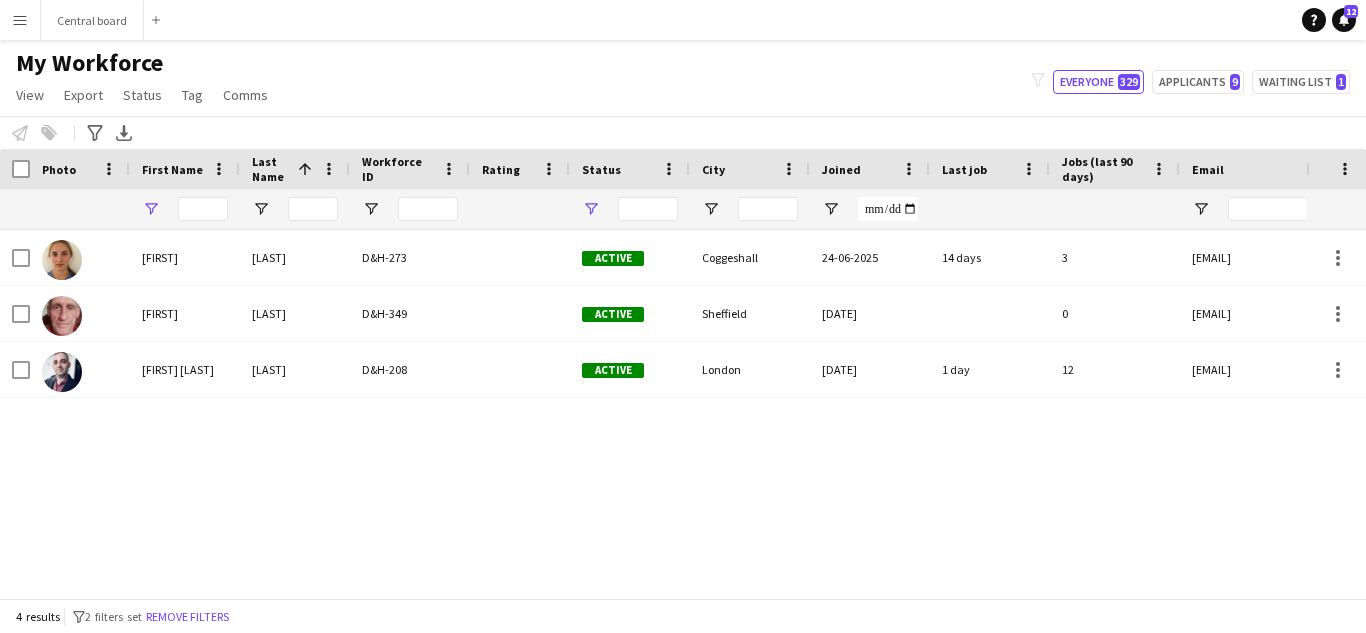 type on "****" 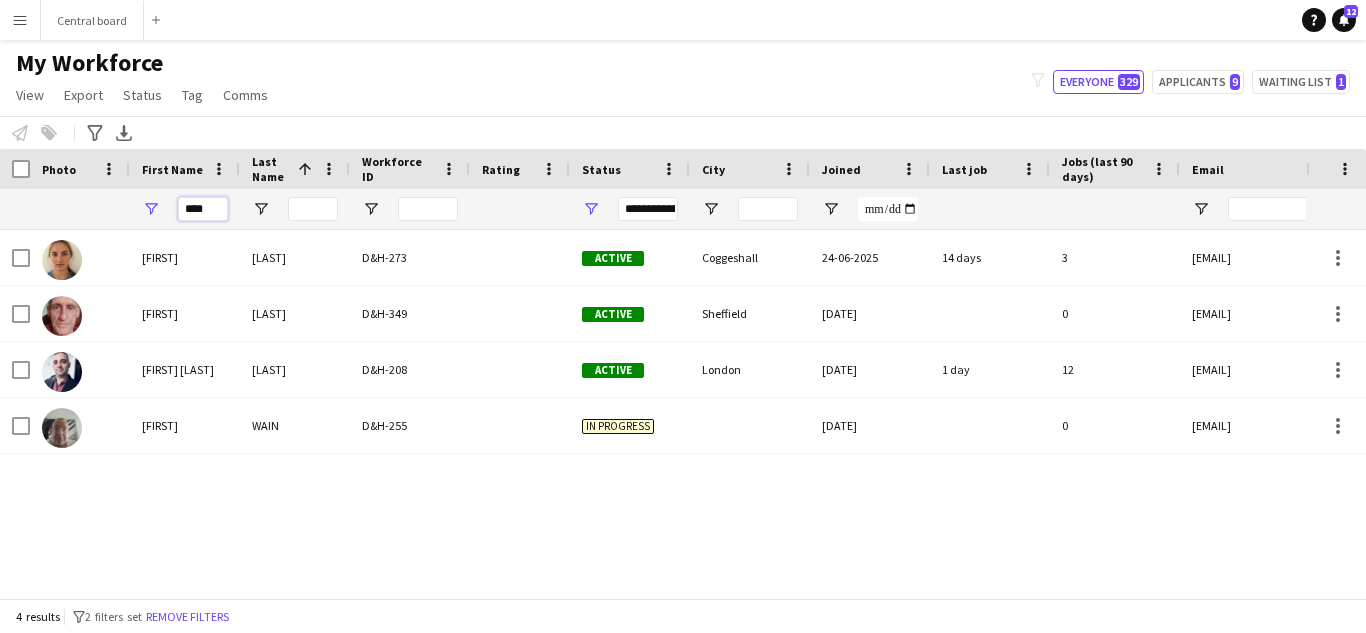 click on "****" at bounding box center (203, 209) 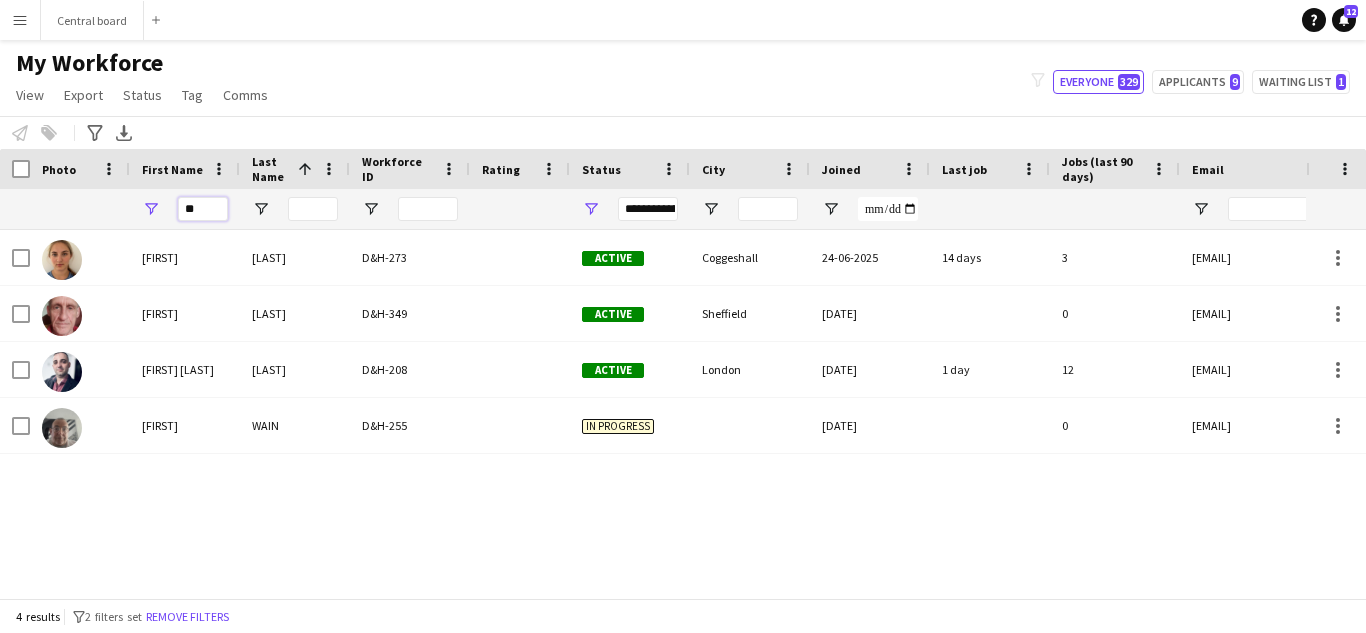 type on "*" 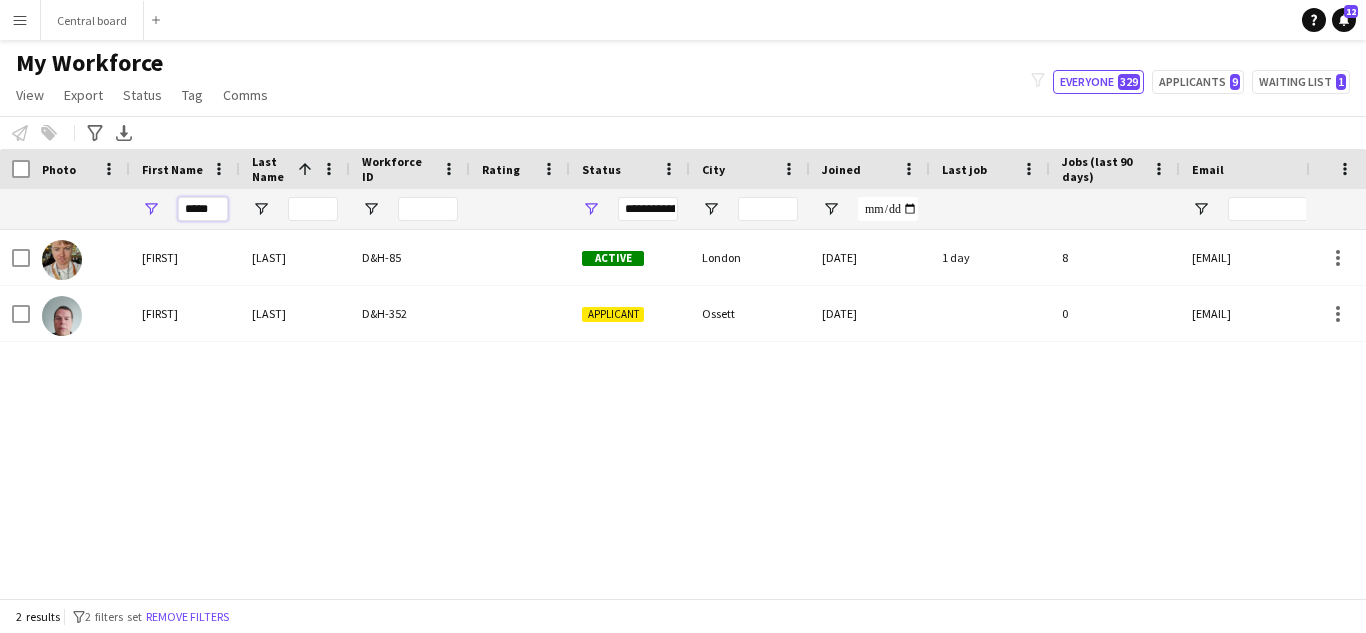 type on "*****" 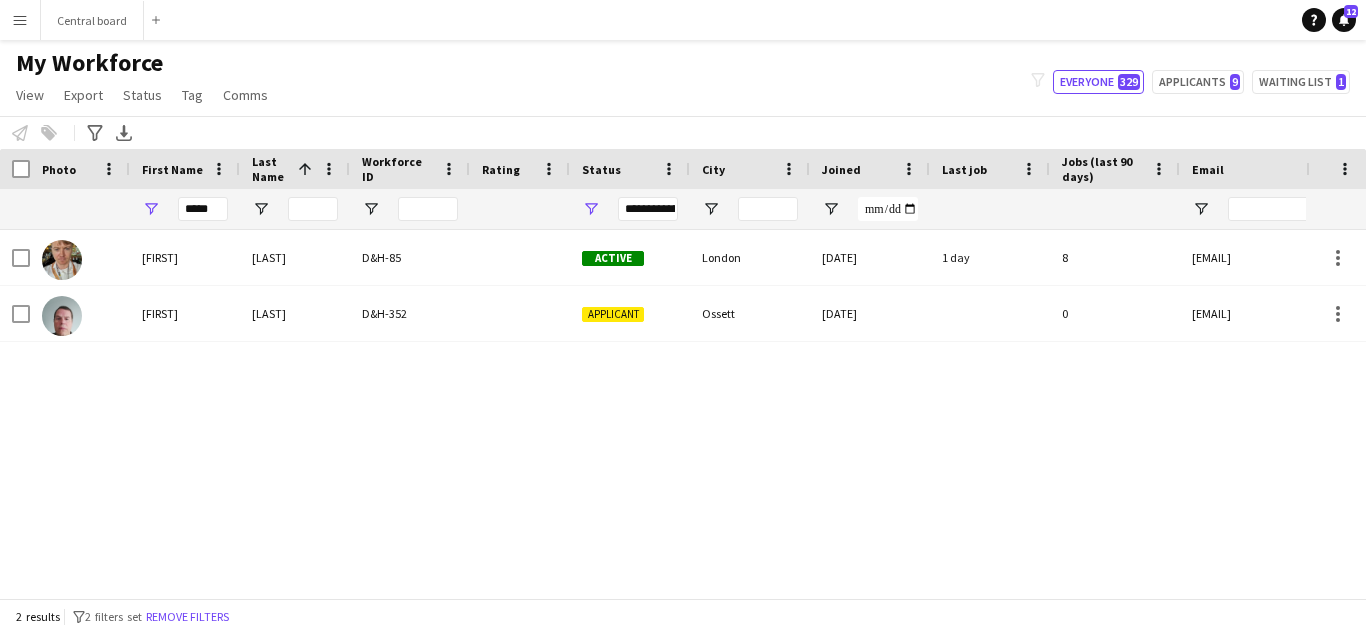 click on "[FIRST]" at bounding box center [185, 313] 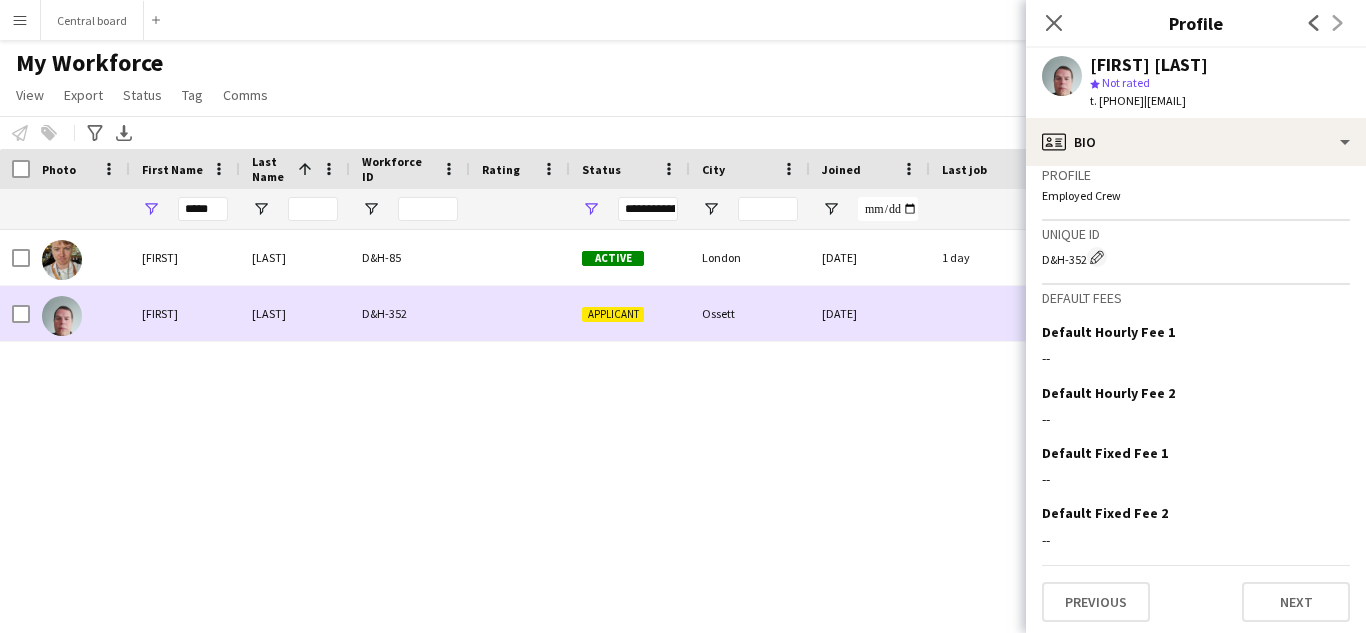 scroll, scrollTop: 928, scrollLeft: 0, axis: vertical 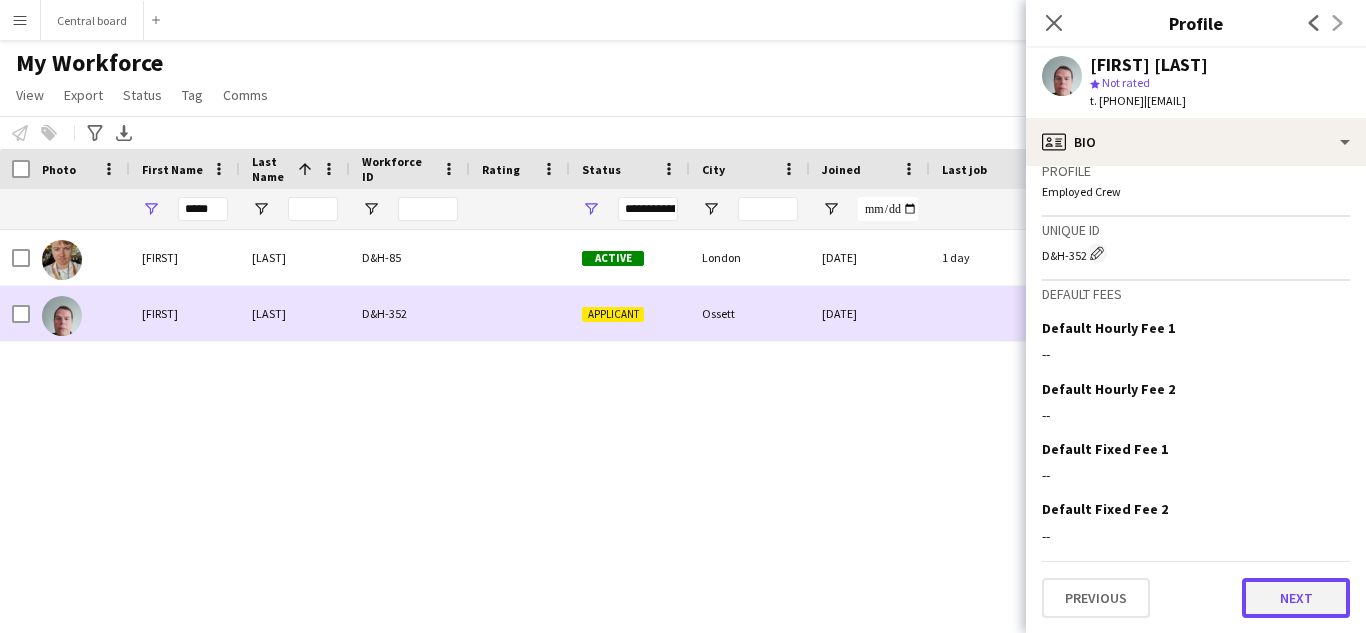 click on "Next" 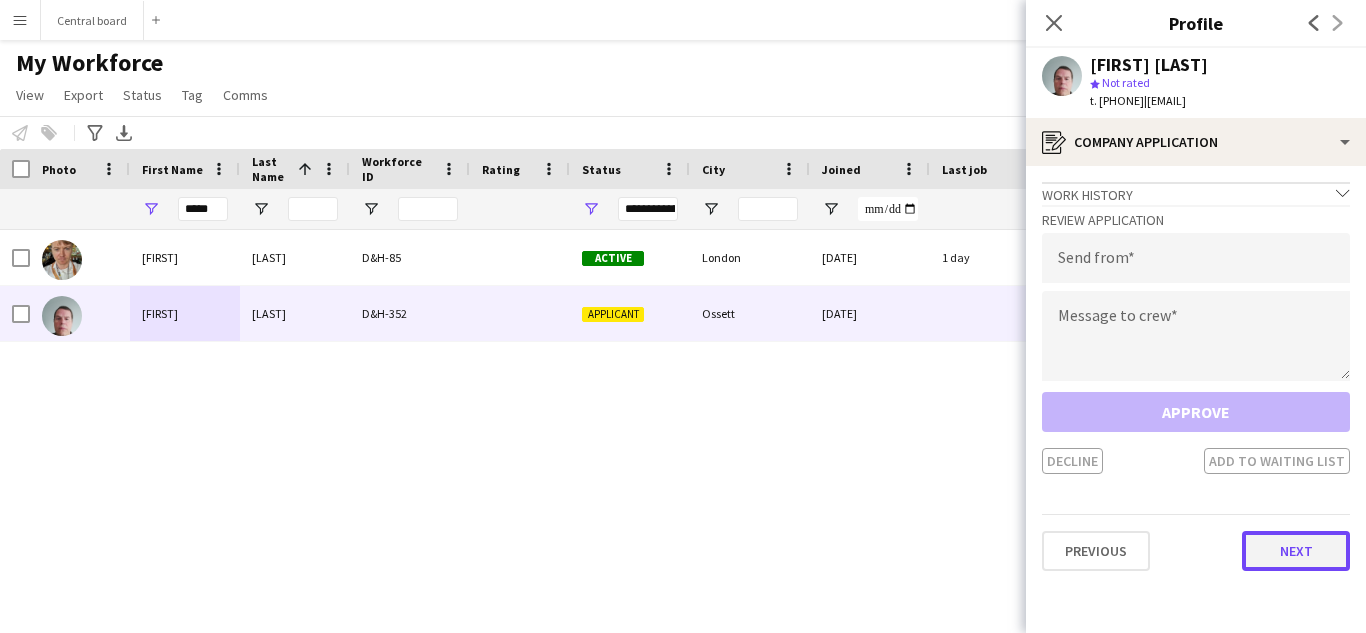 click on "Next" 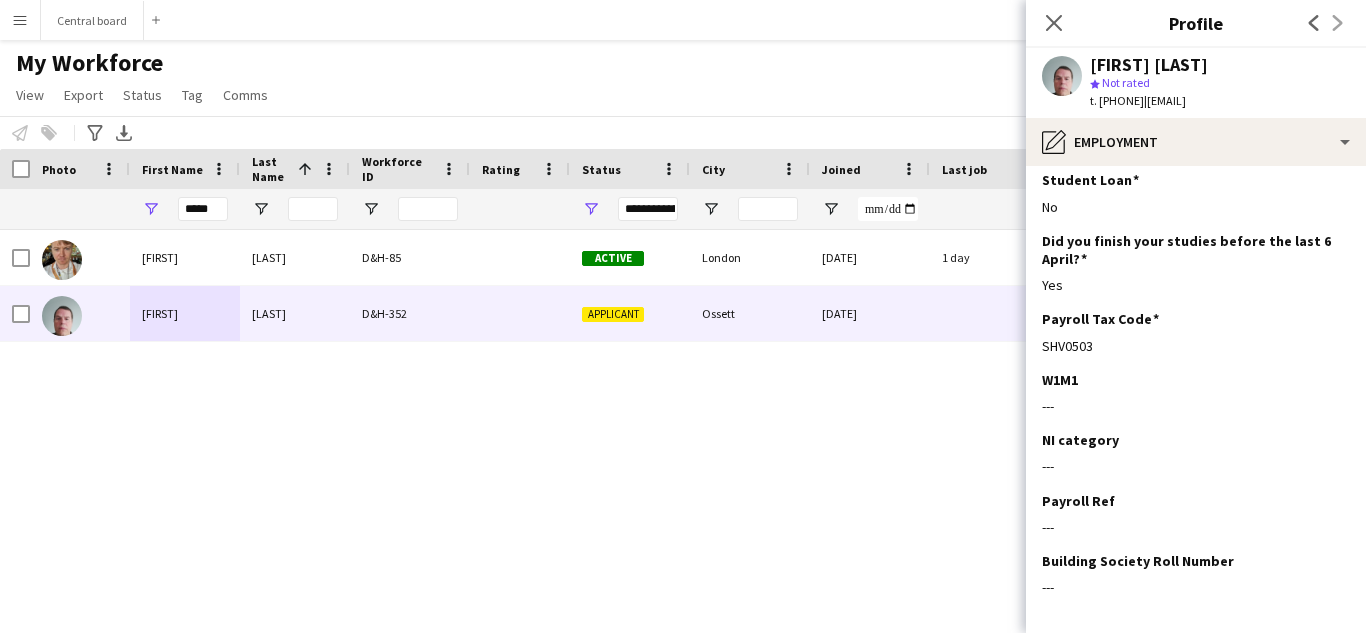 scroll, scrollTop: 242, scrollLeft: 0, axis: vertical 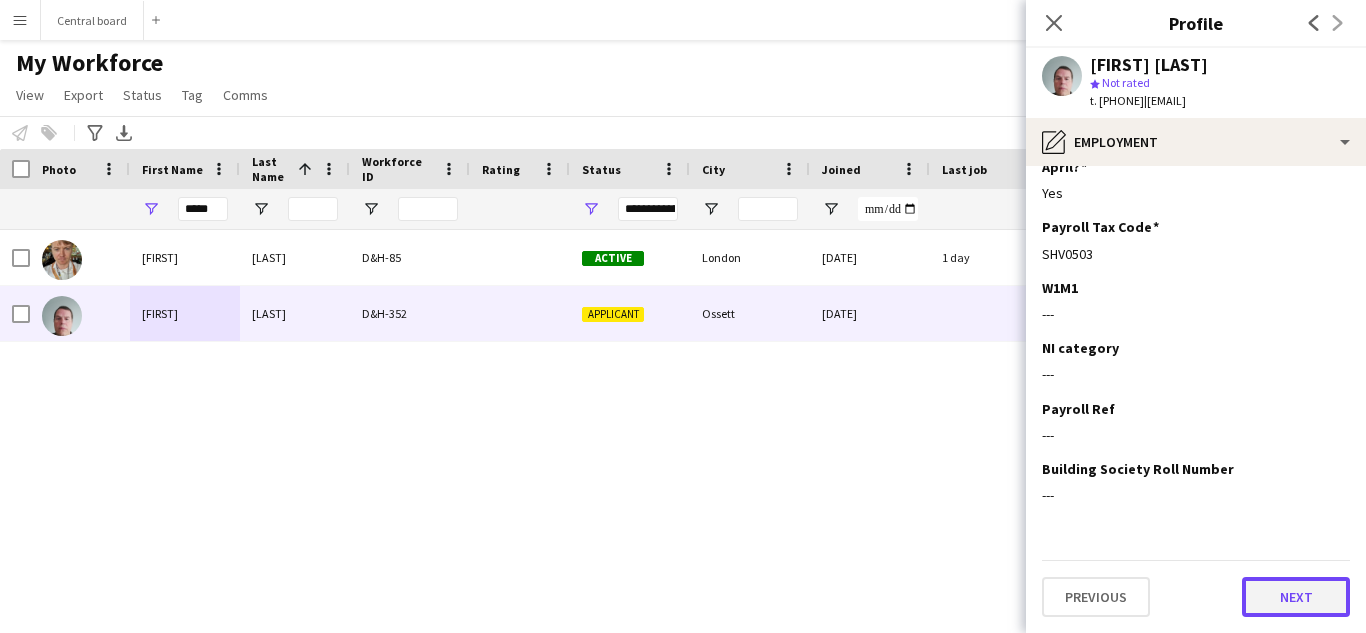 click on "Next" 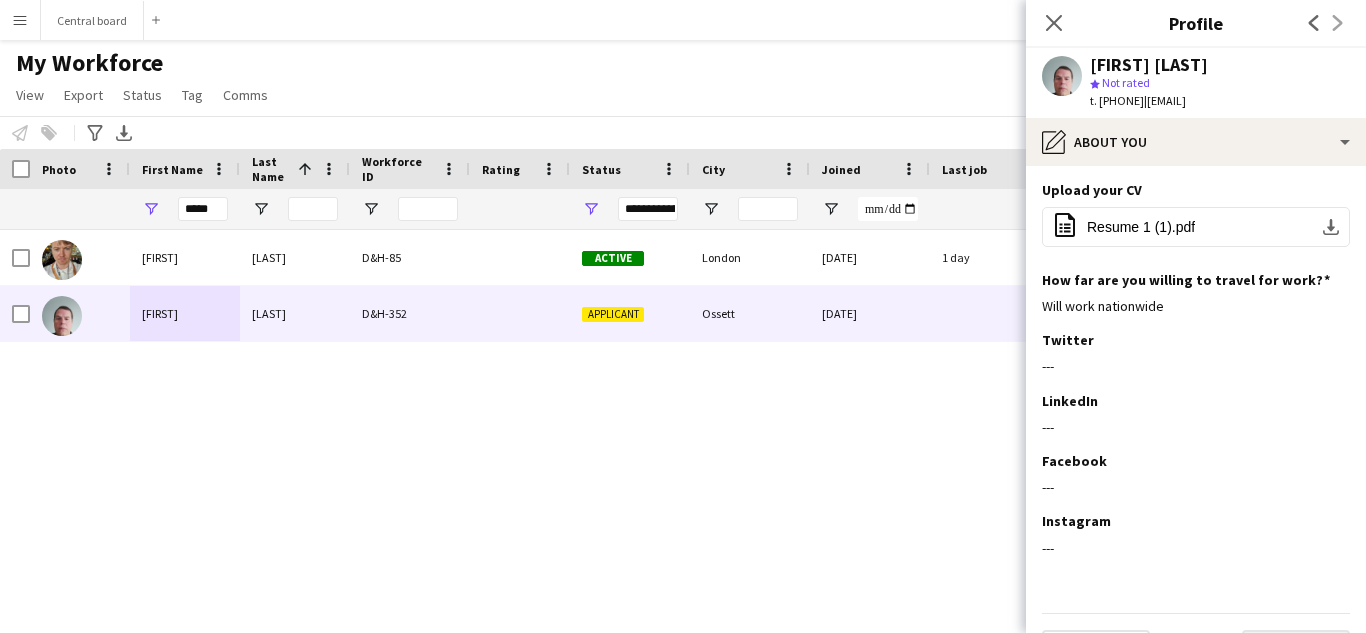 scroll, scrollTop: 169, scrollLeft: 0, axis: vertical 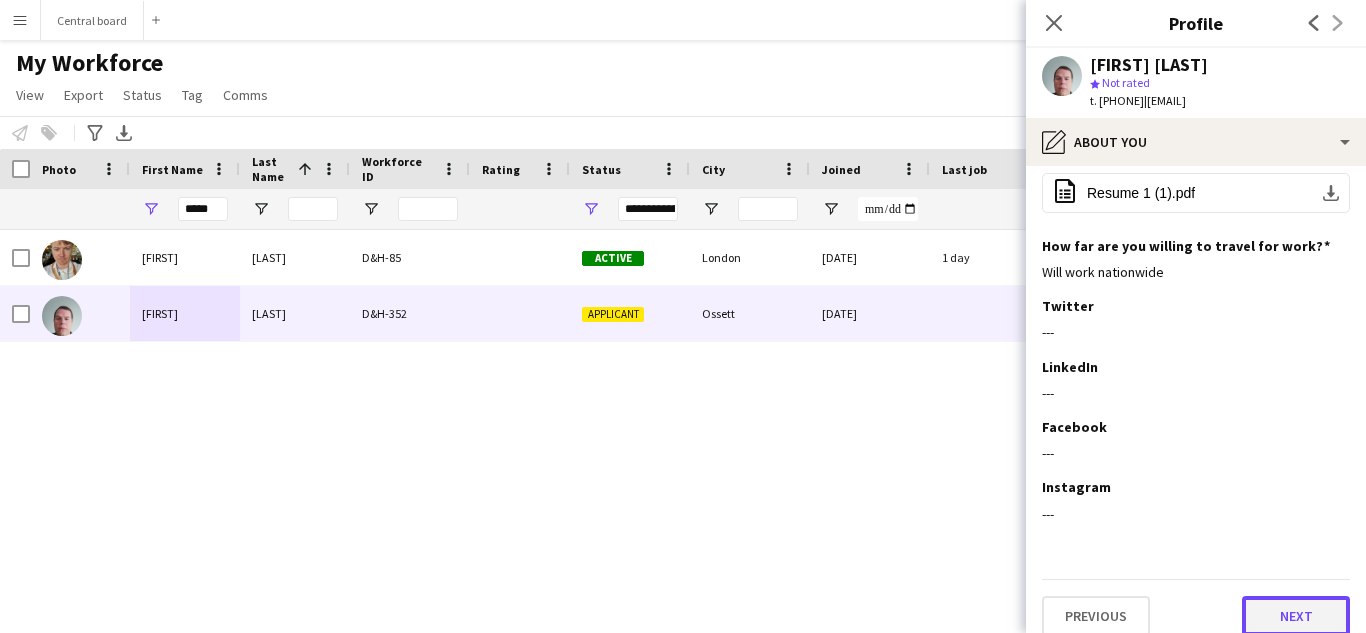 click on "Next" 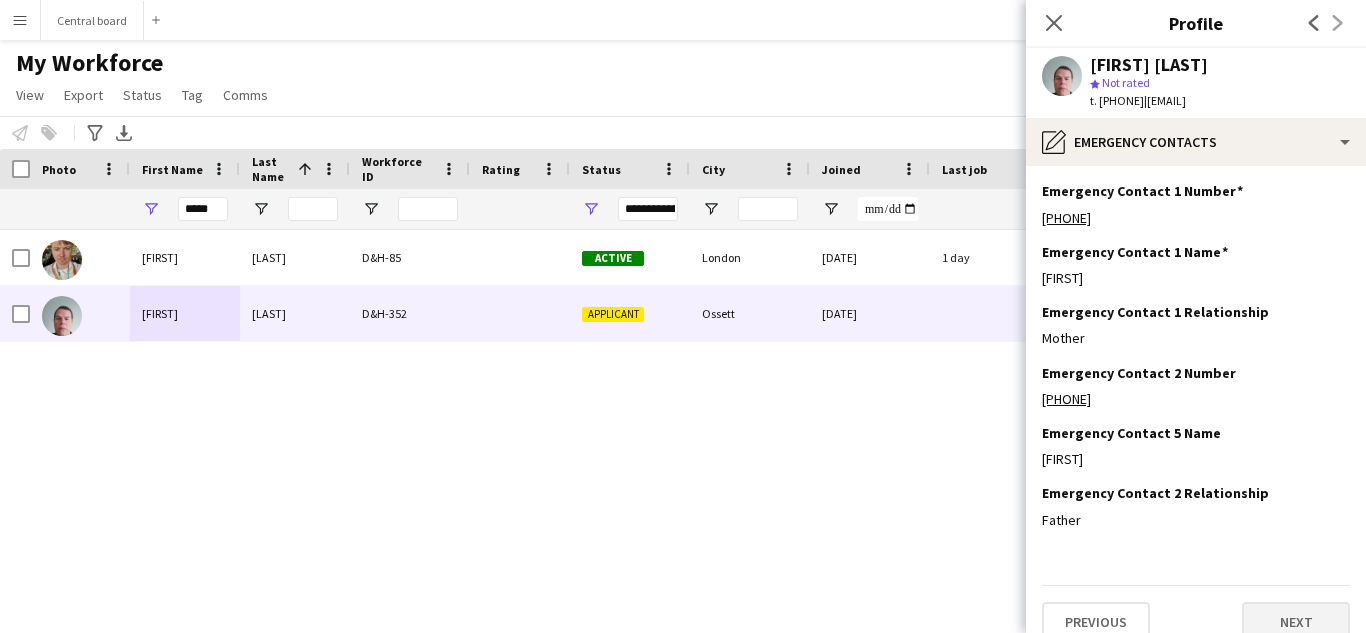 scroll, scrollTop: 24, scrollLeft: 0, axis: vertical 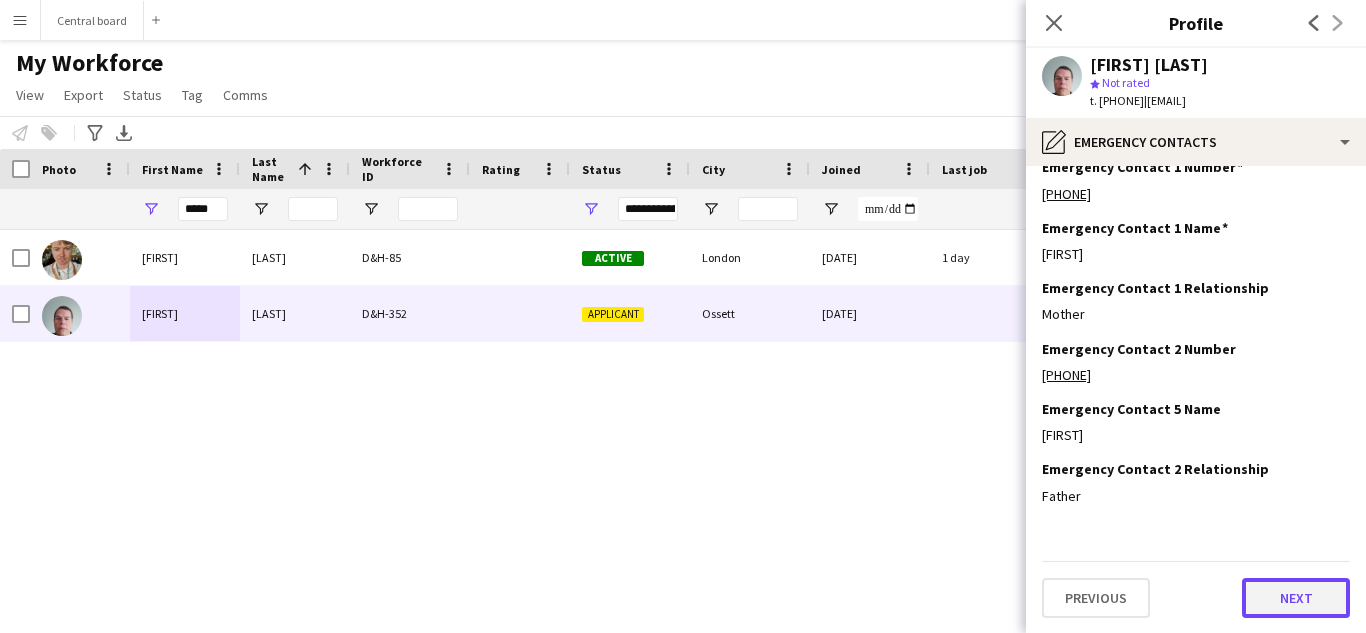 click on "Next" 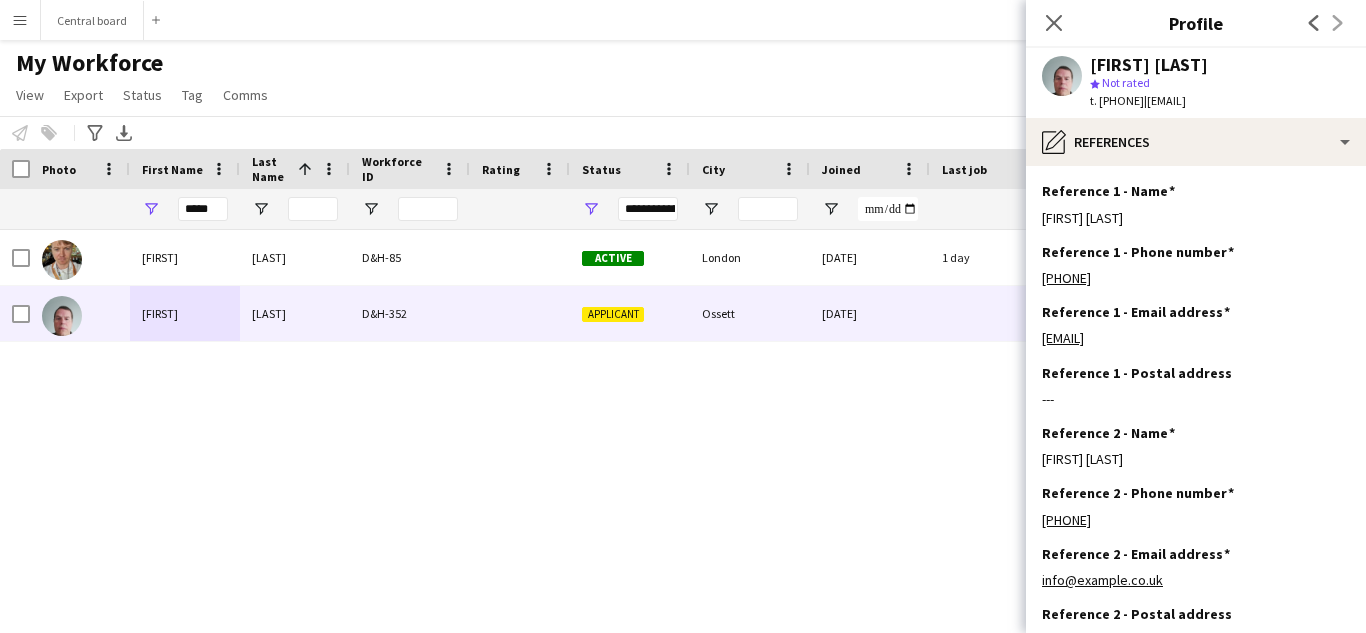scroll, scrollTop: 145, scrollLeft: 0, axis: vertical 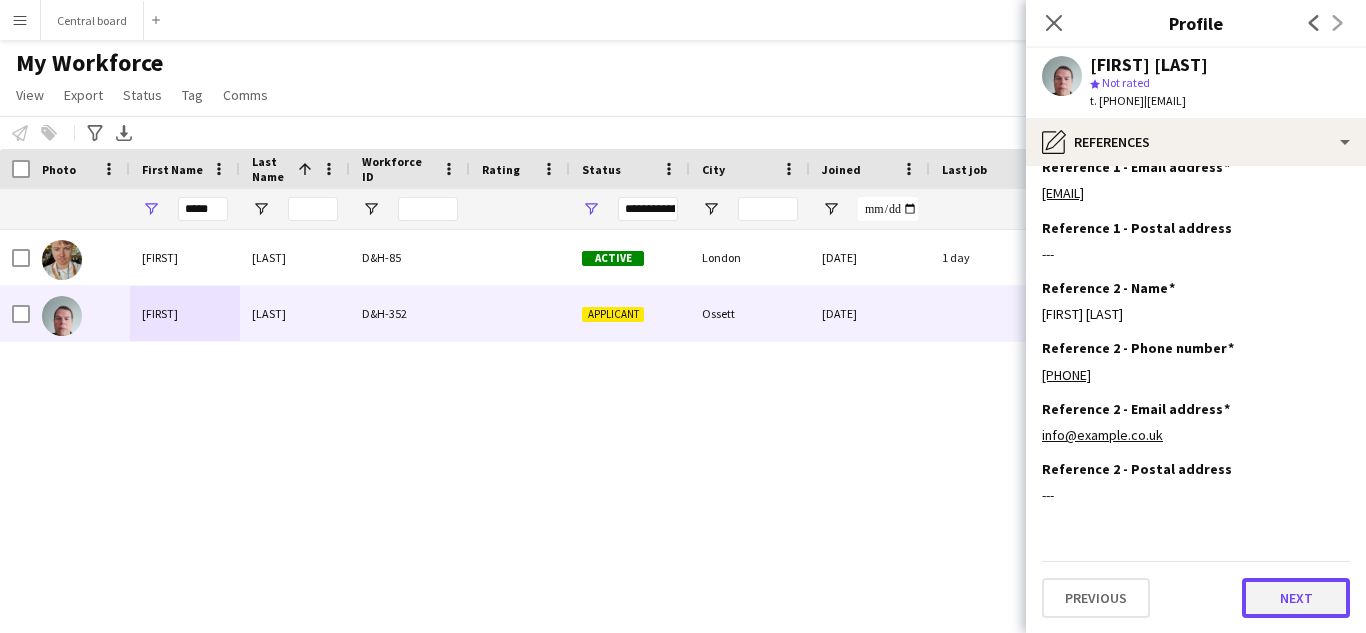 click on "Next" 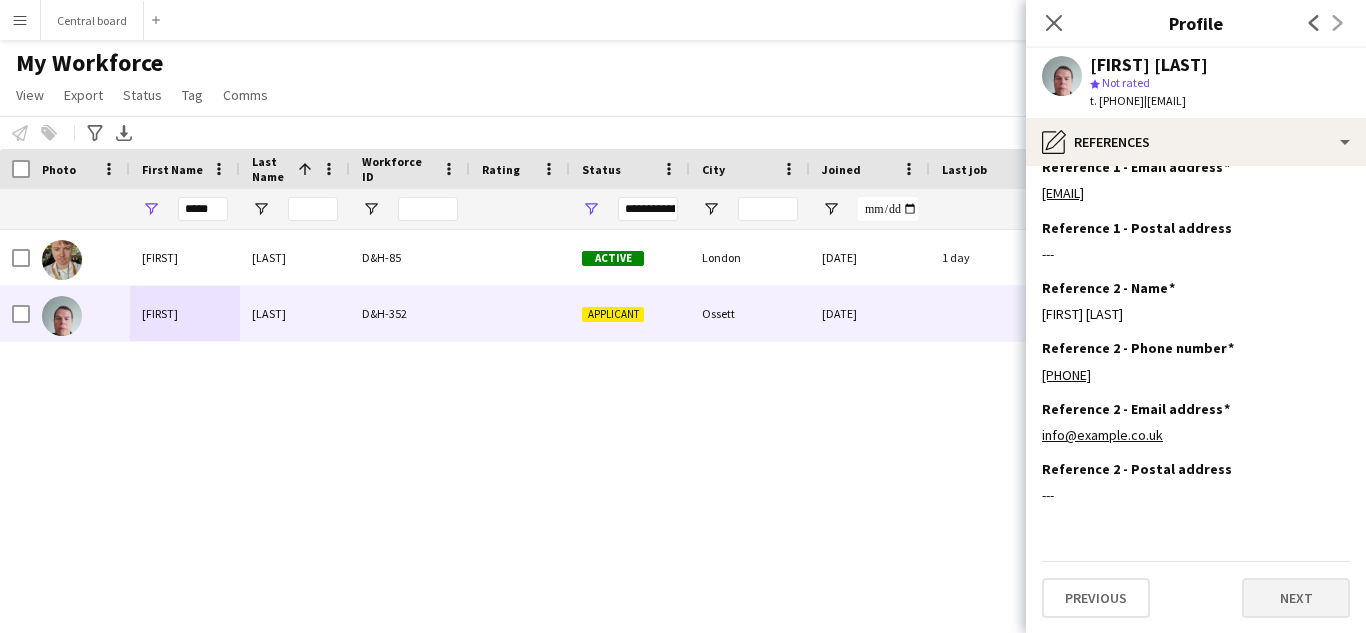 scroll, scrollTop: 0, scrollLeft: 0, axis: both 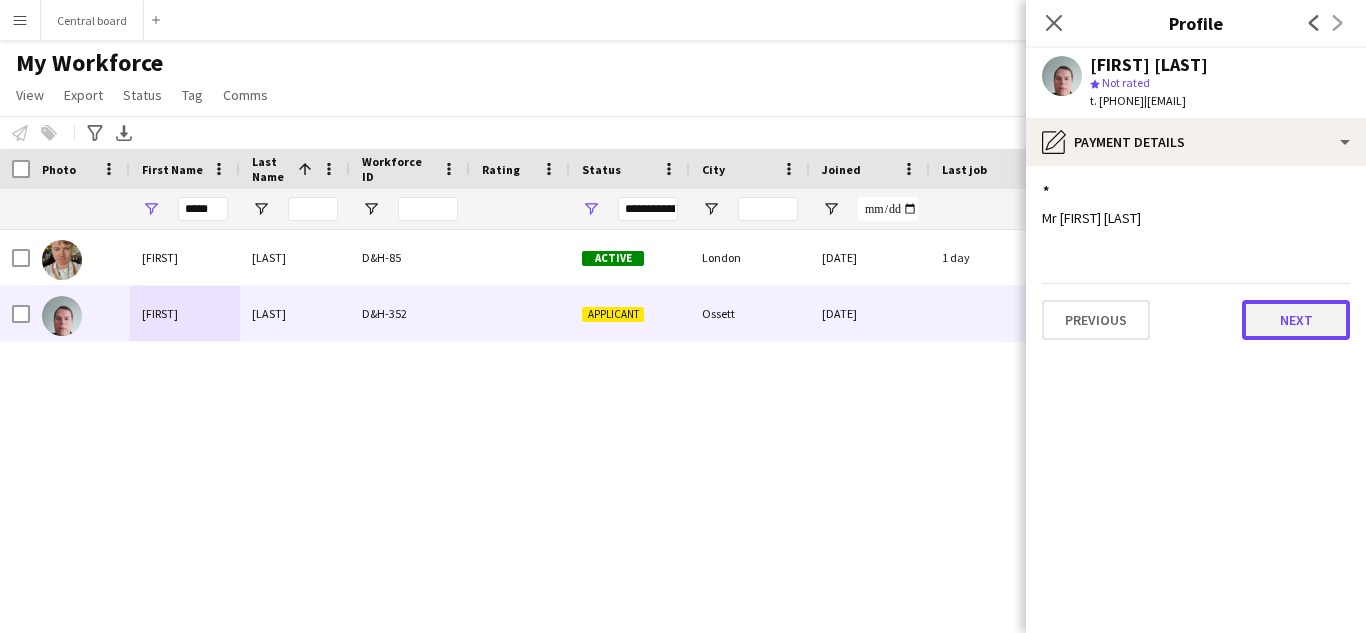 click on "Next" 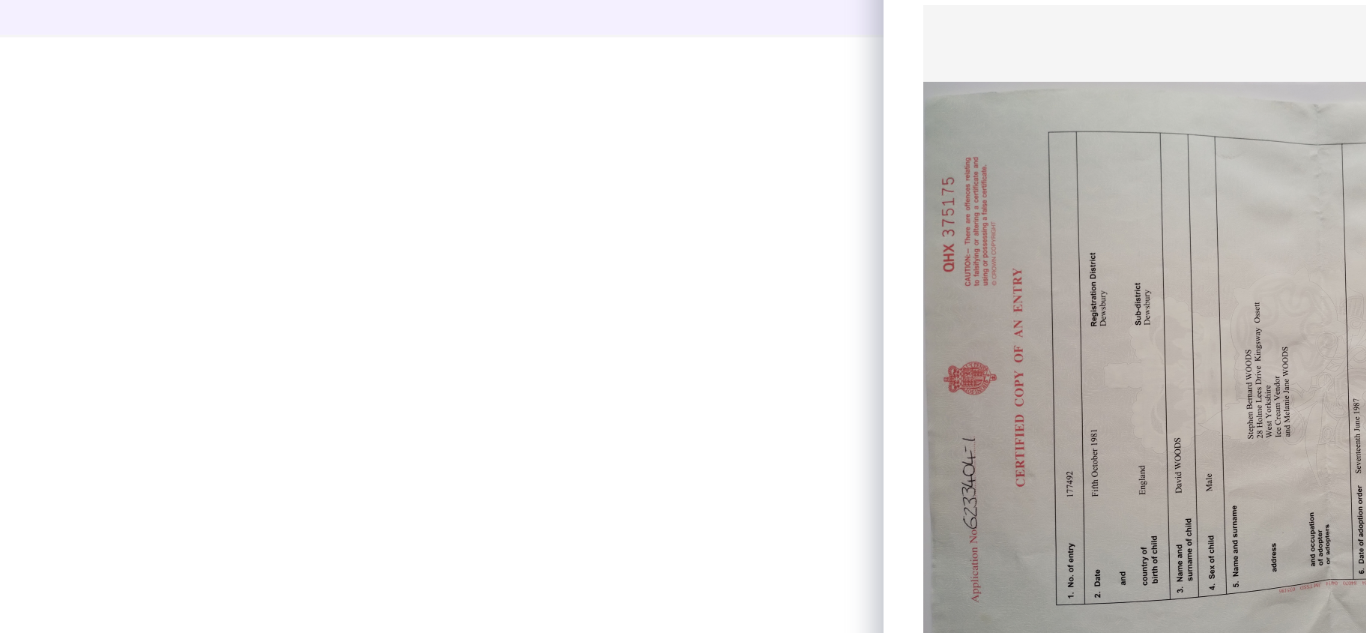 scroll, scrollTop: 0, scrollLeft: 12, axis: horizontal 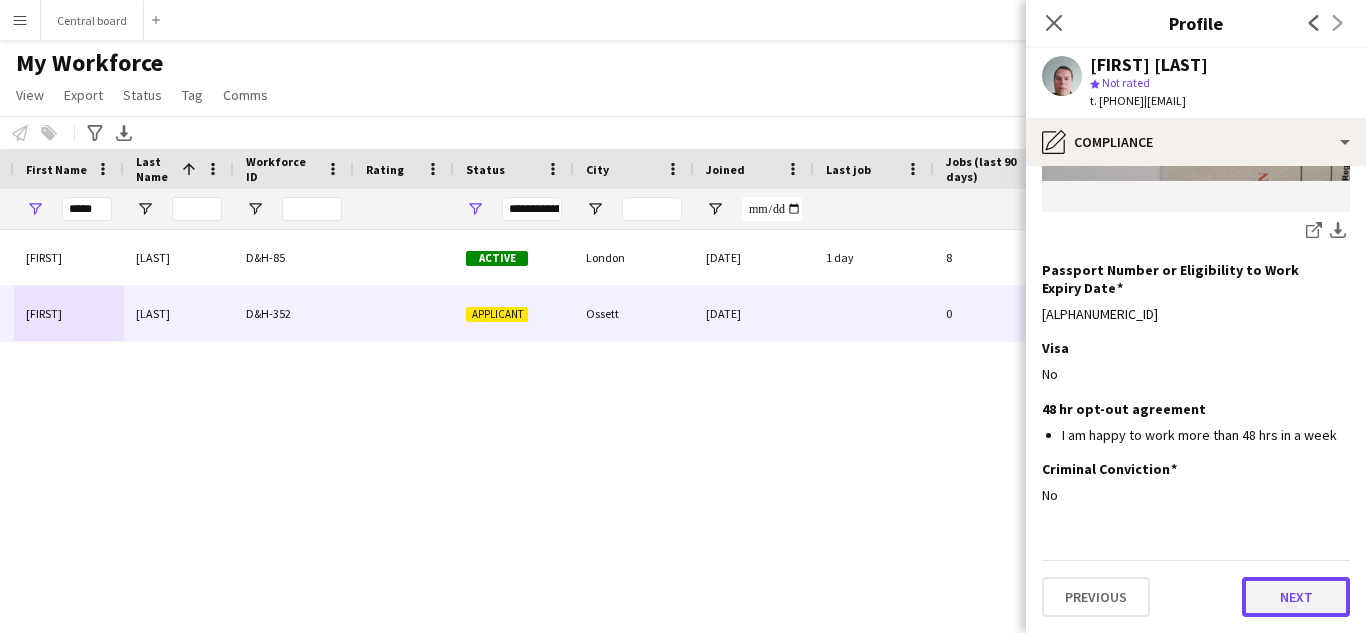 click on "Next" 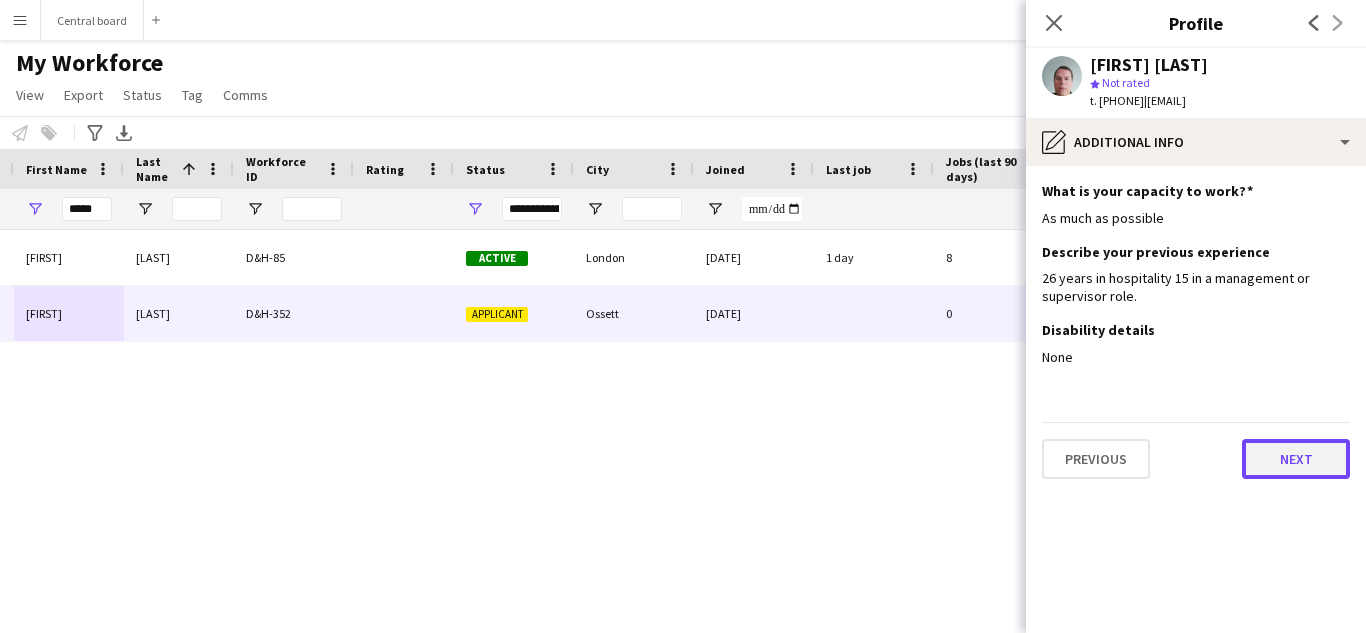 click on "Next" 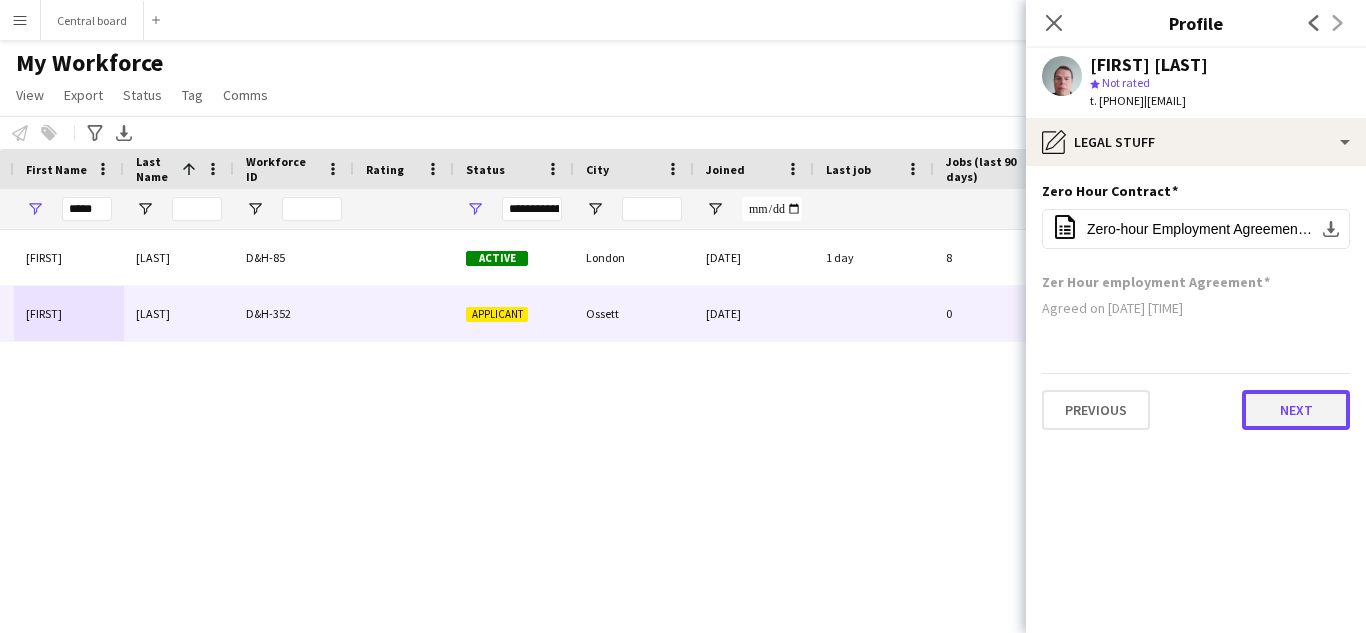 click on "Next" 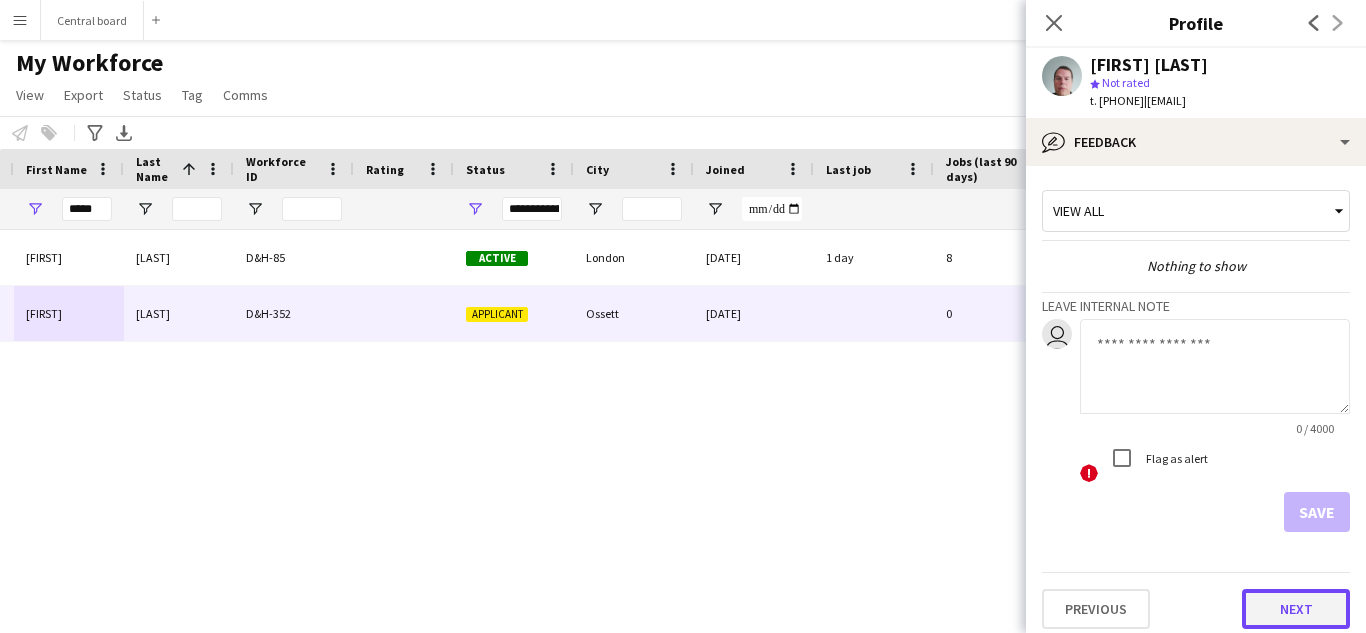 click on "Next" 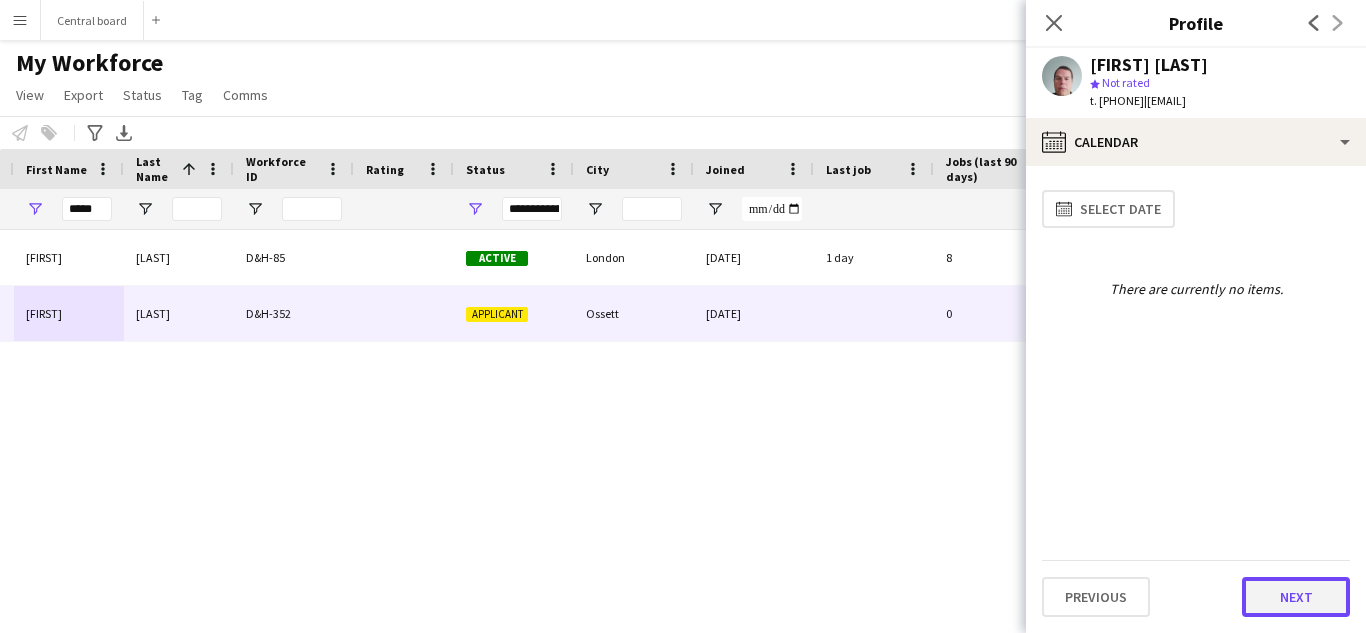 click on "Next" 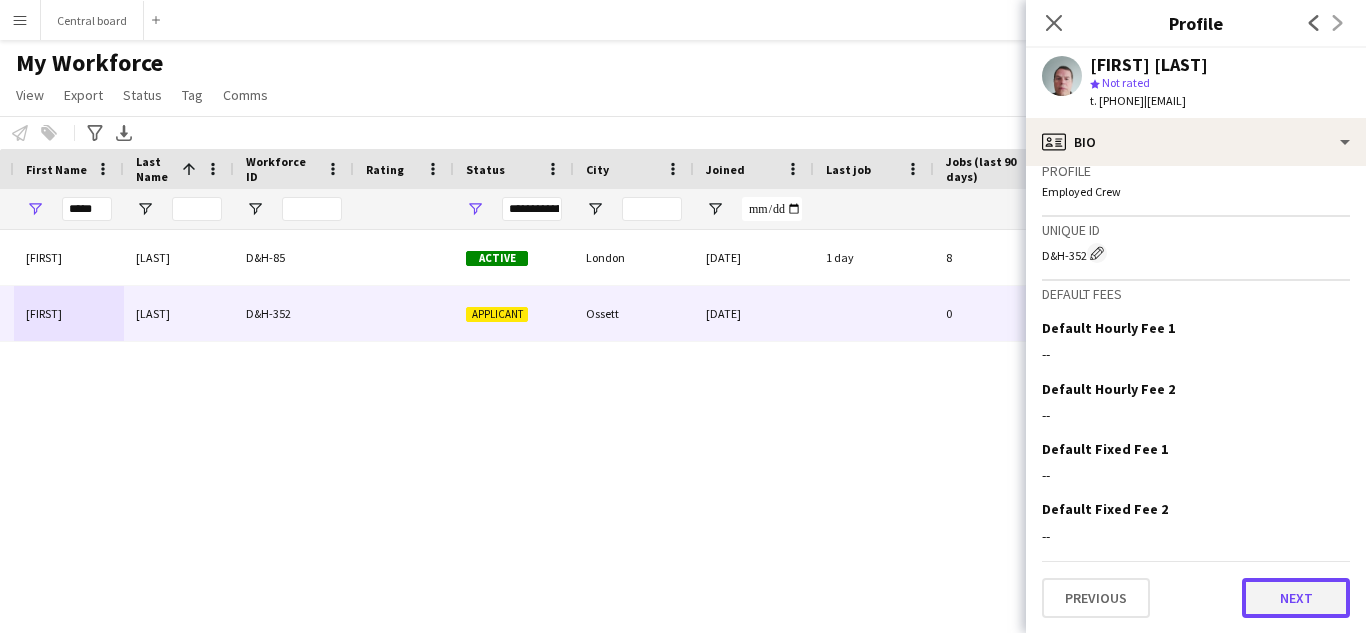 click on "Next" 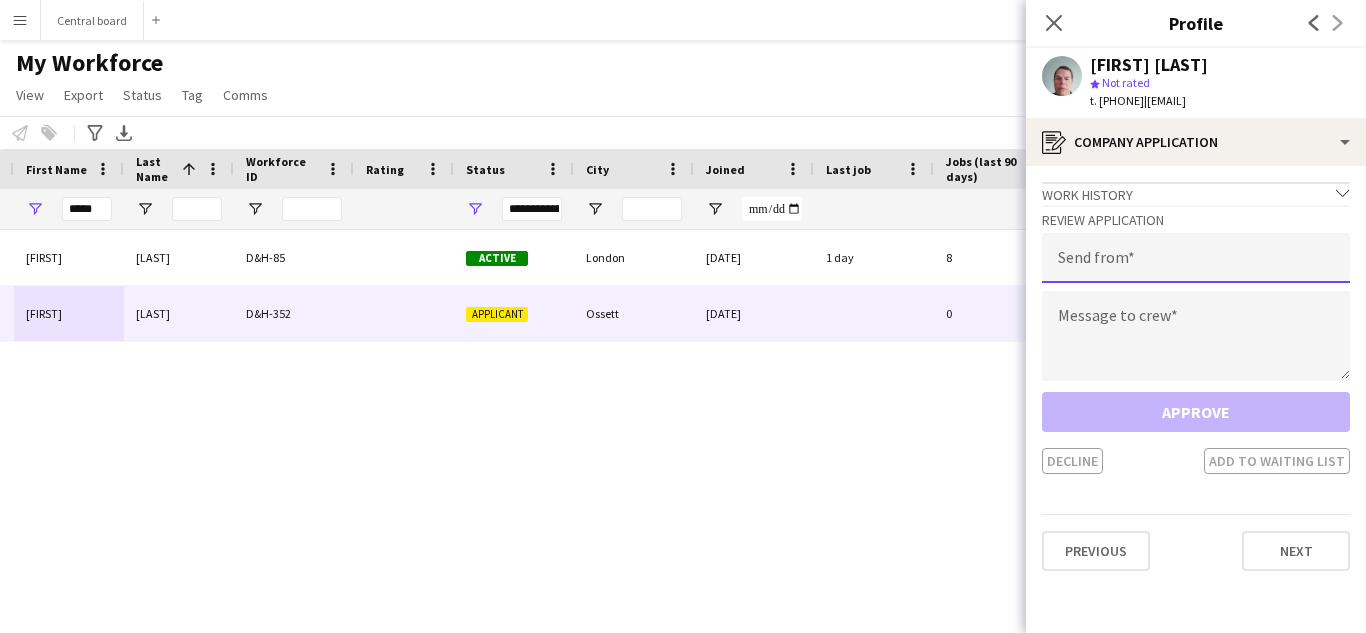click 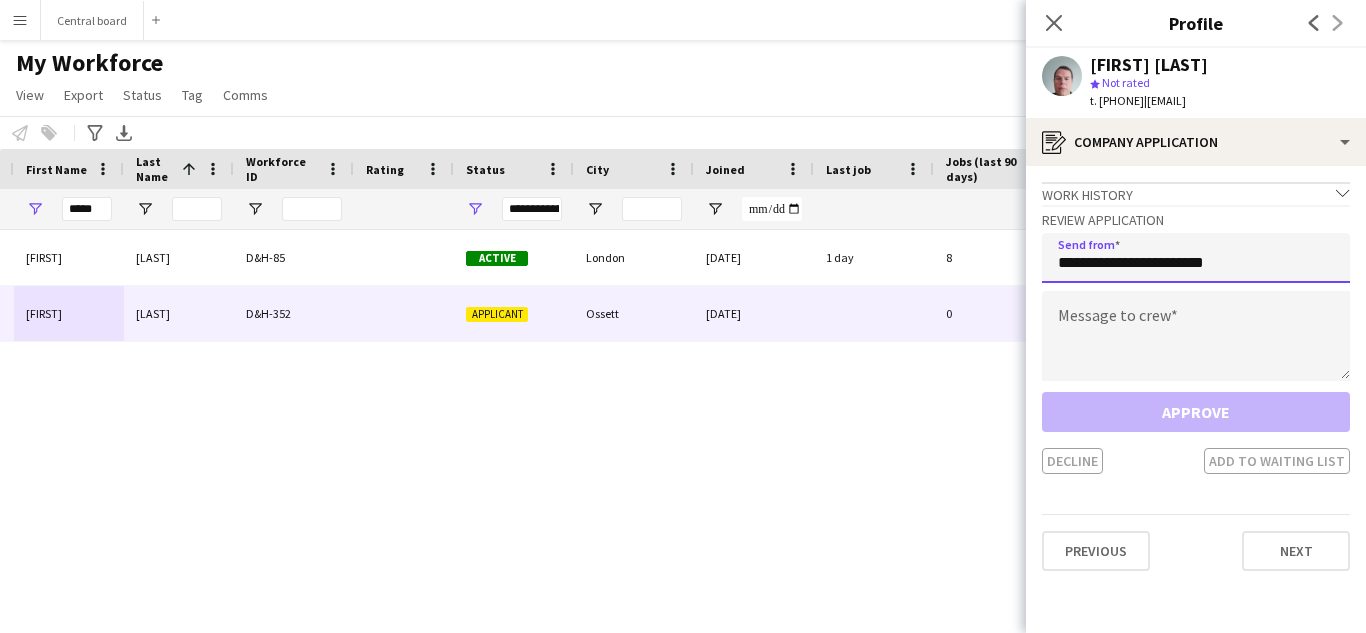 type on "**********" 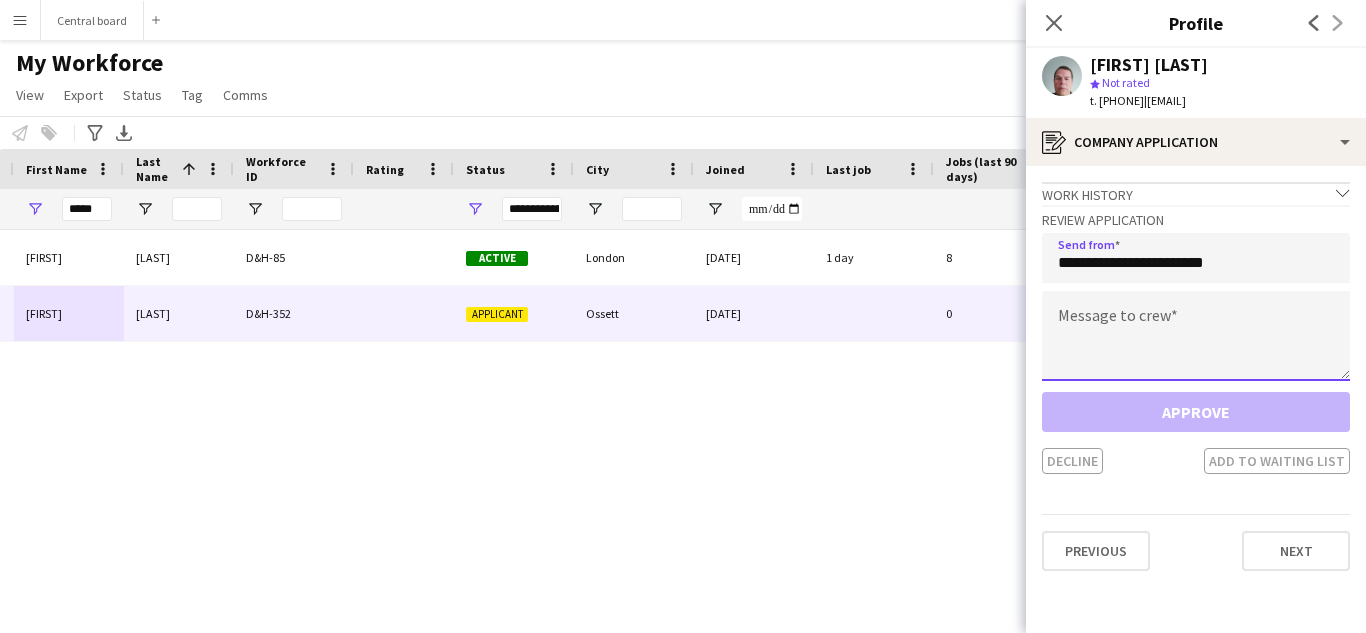 click 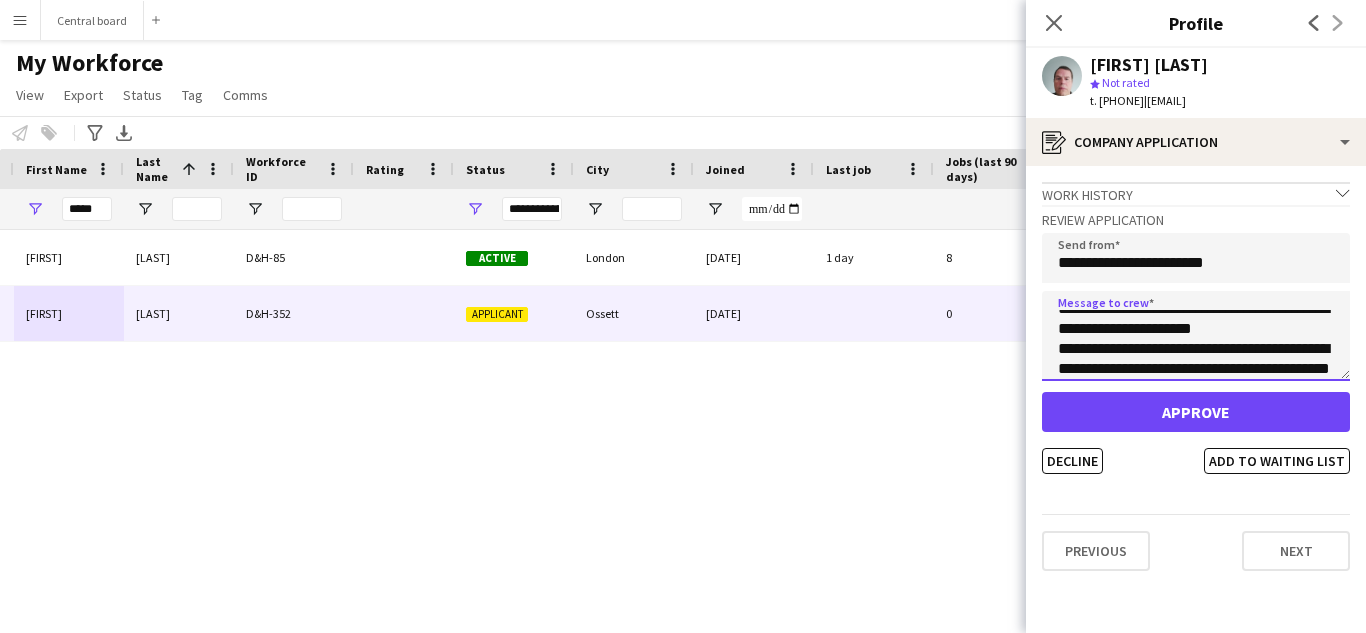 scroll, scrollTop: 52, scrollLeft: 0, axis: vertical 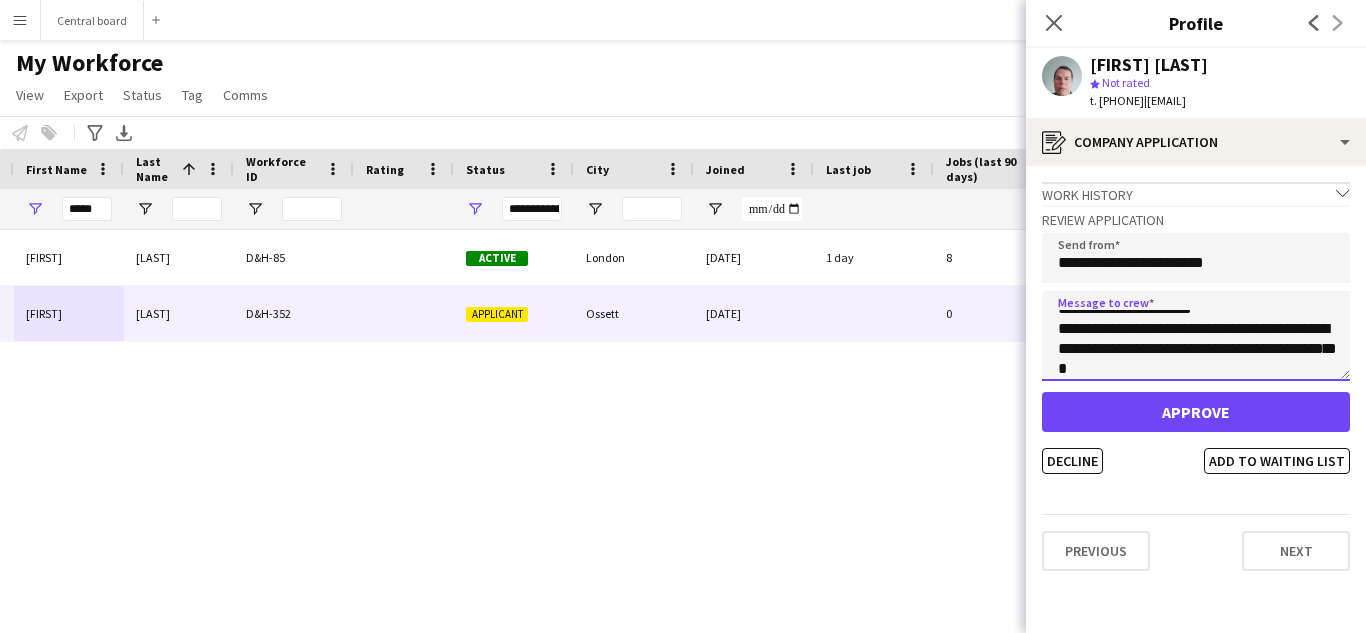 click on "**********" 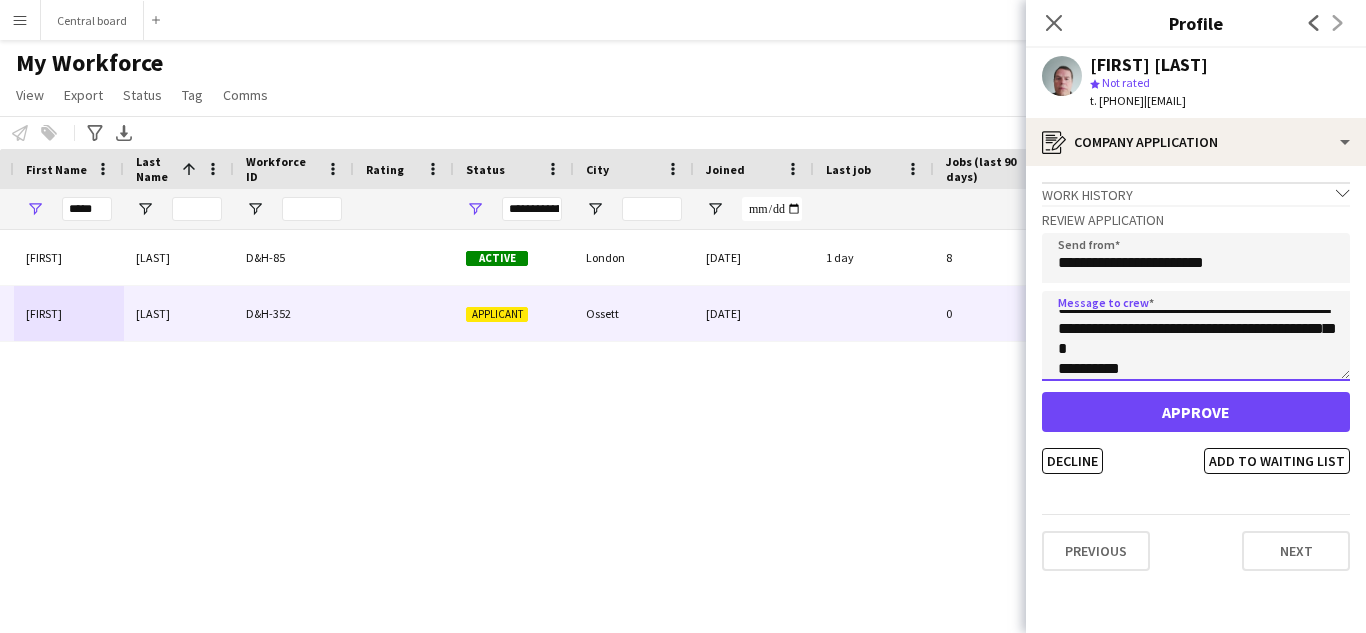 scroll, scrollTop: 92, scrollLeft: 0, axis: vertical 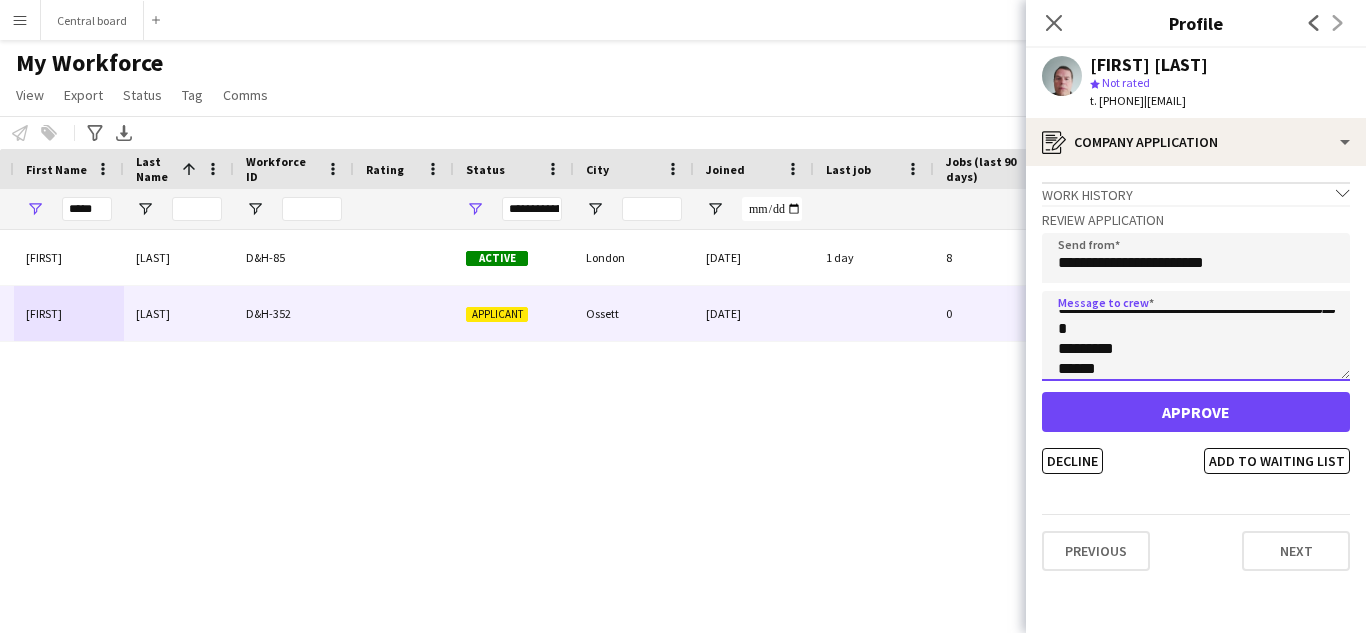 type on "**********" 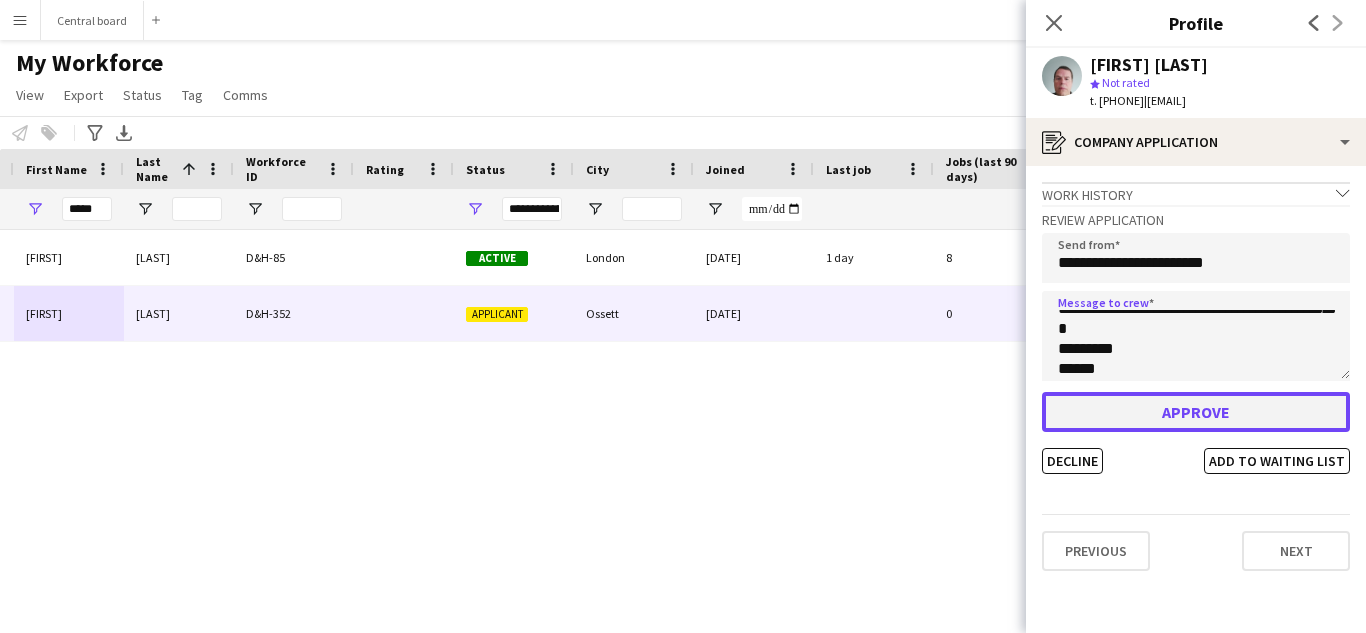 click on "Approve" 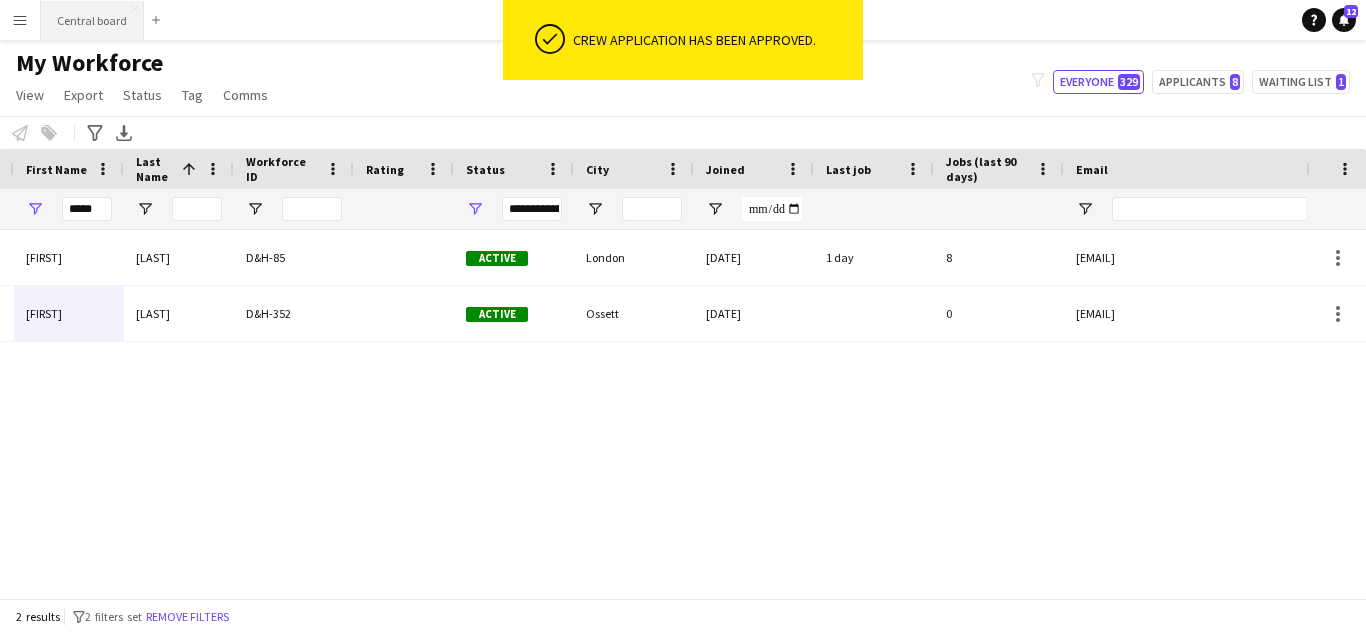 click on "Central board
Close" at bounding box center (92, 20) 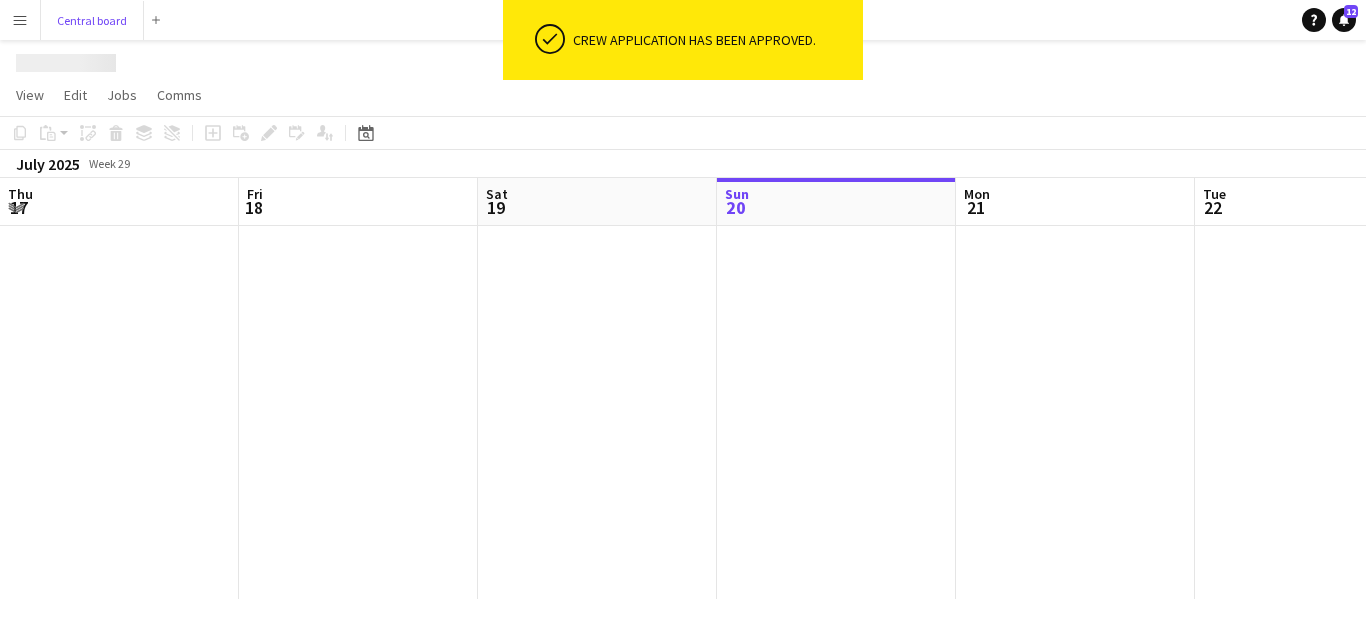 scroll, scrollTop: 0, scrollLeft: 478, axis: horizontal 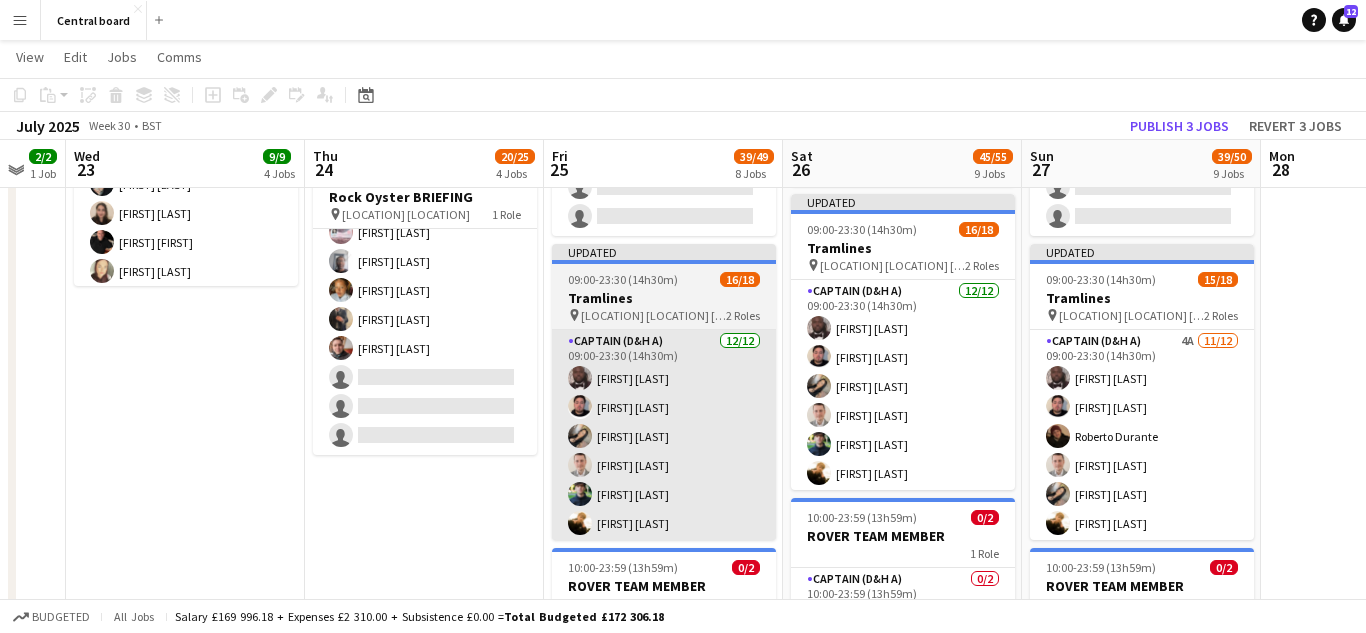 click on "Captain (D&H A)   12/12   09:00-23:30 (14h30m)
[FIRST] [LAST] [FIRST] [LAST] [FIRST] [LAST] [FIRST] [LAST] [FIRST] [LAST] [FIRST] [LAST] [FIRST] [LAST] [FIRST] [LAST] [FIRST] [LAST] [FIRST] [LAST]
single-neutral-actions" at bounding box center (664, 523) 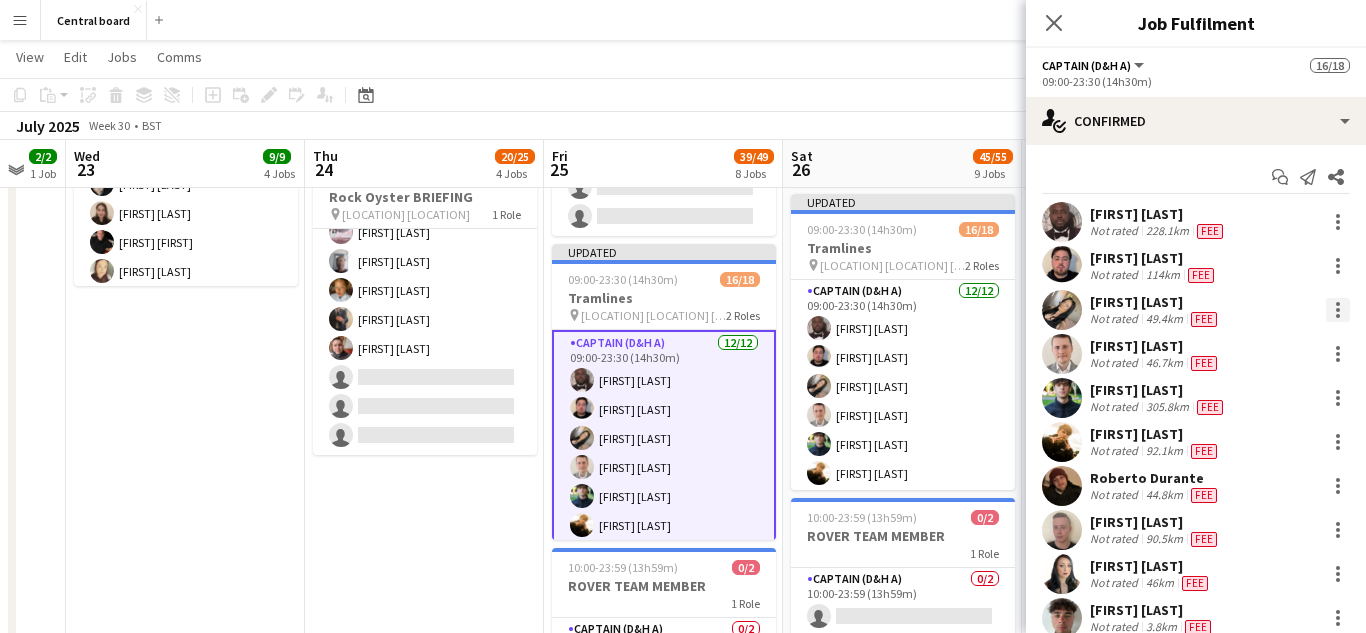 click at bounding box center [1338, 310] 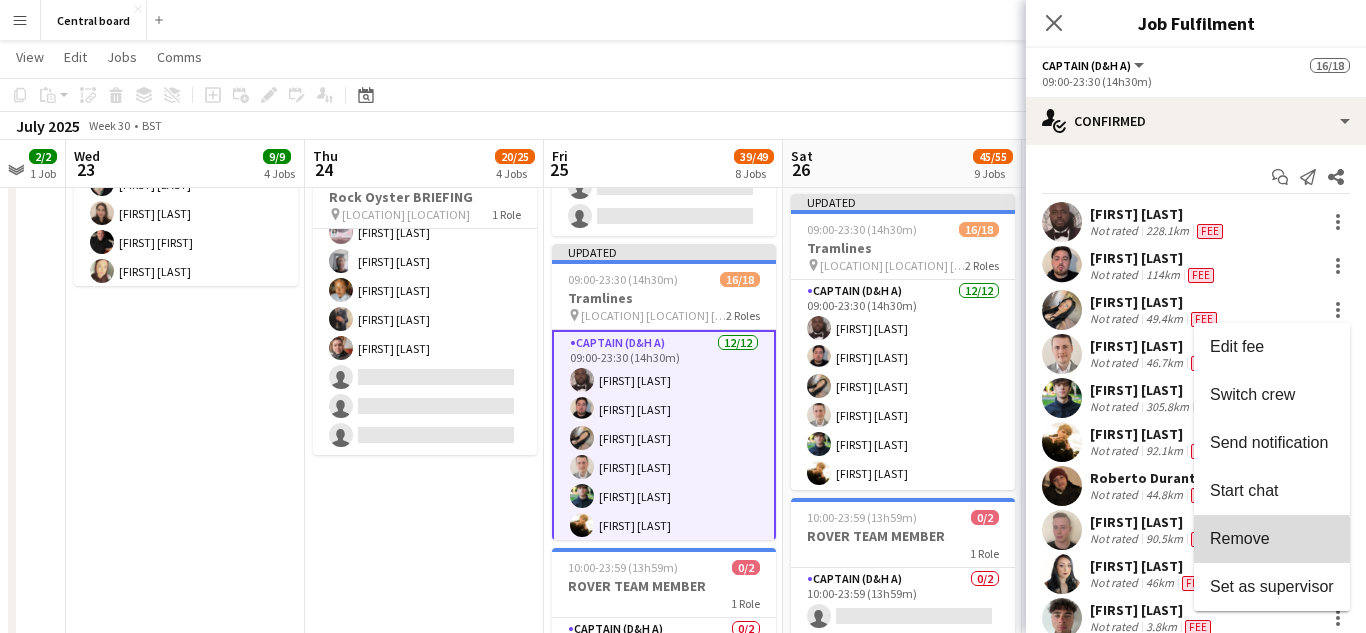 click on "Remove" at bounding box center (1272, 539) 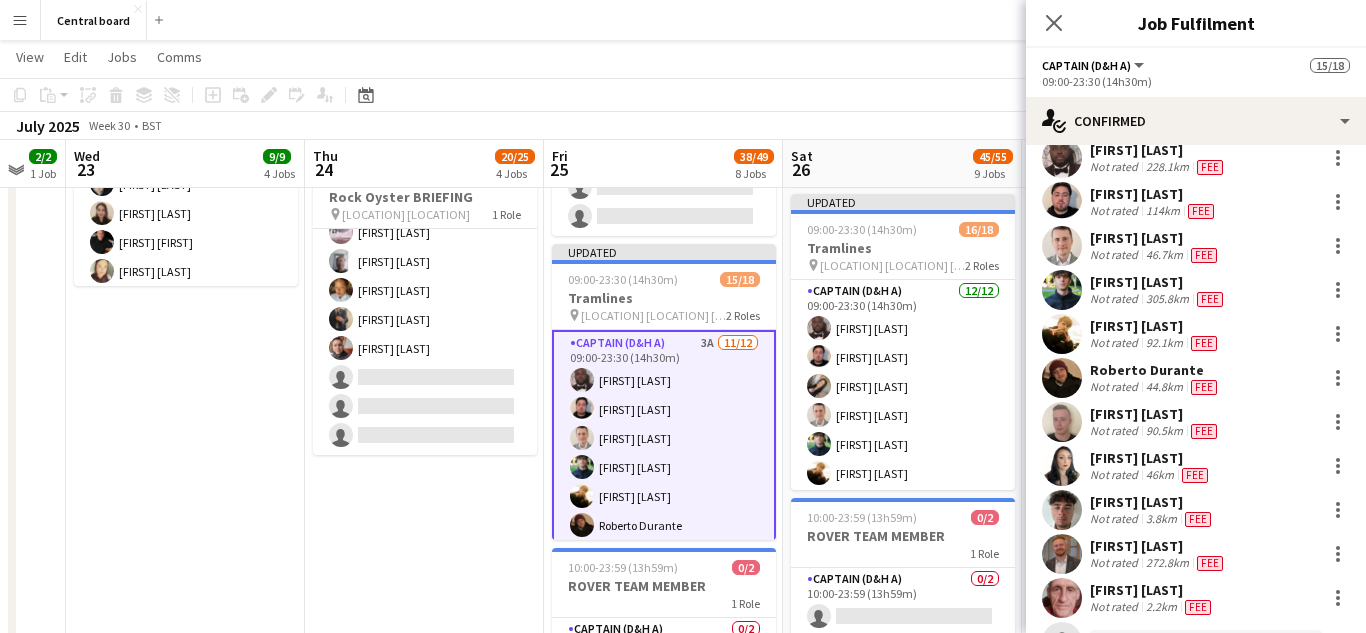 scroll, scrollTop: 151, scrollLeft: 0, axis: vertical 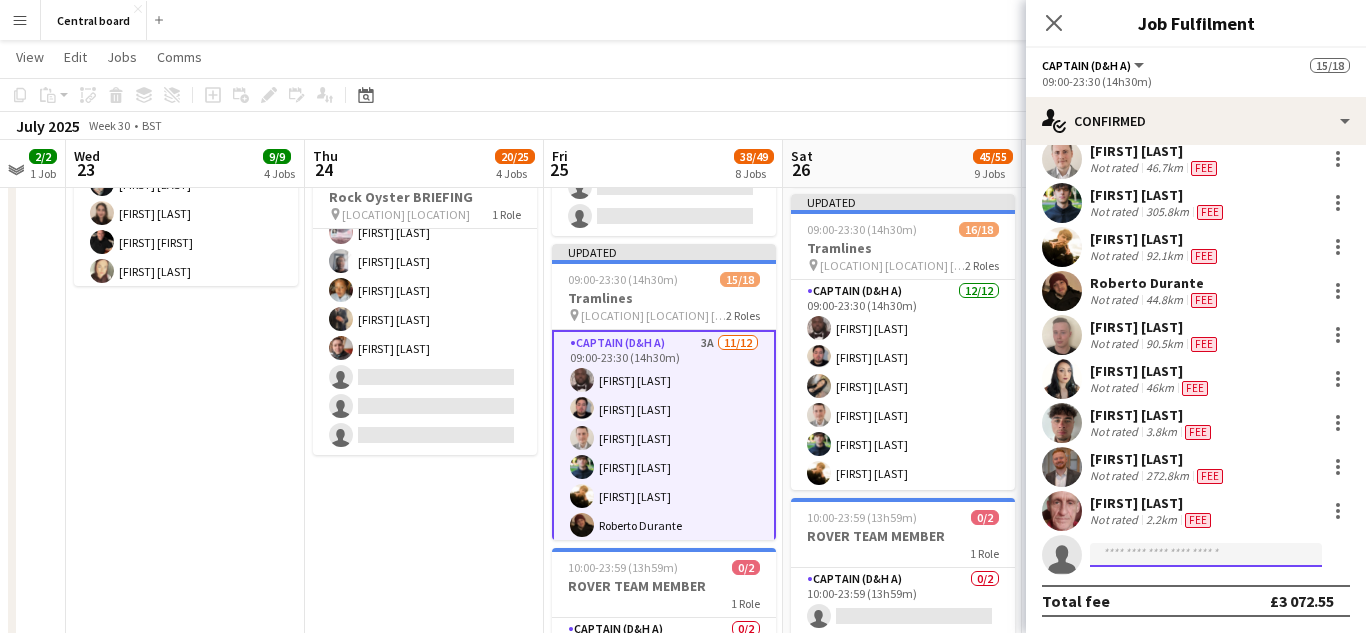 click 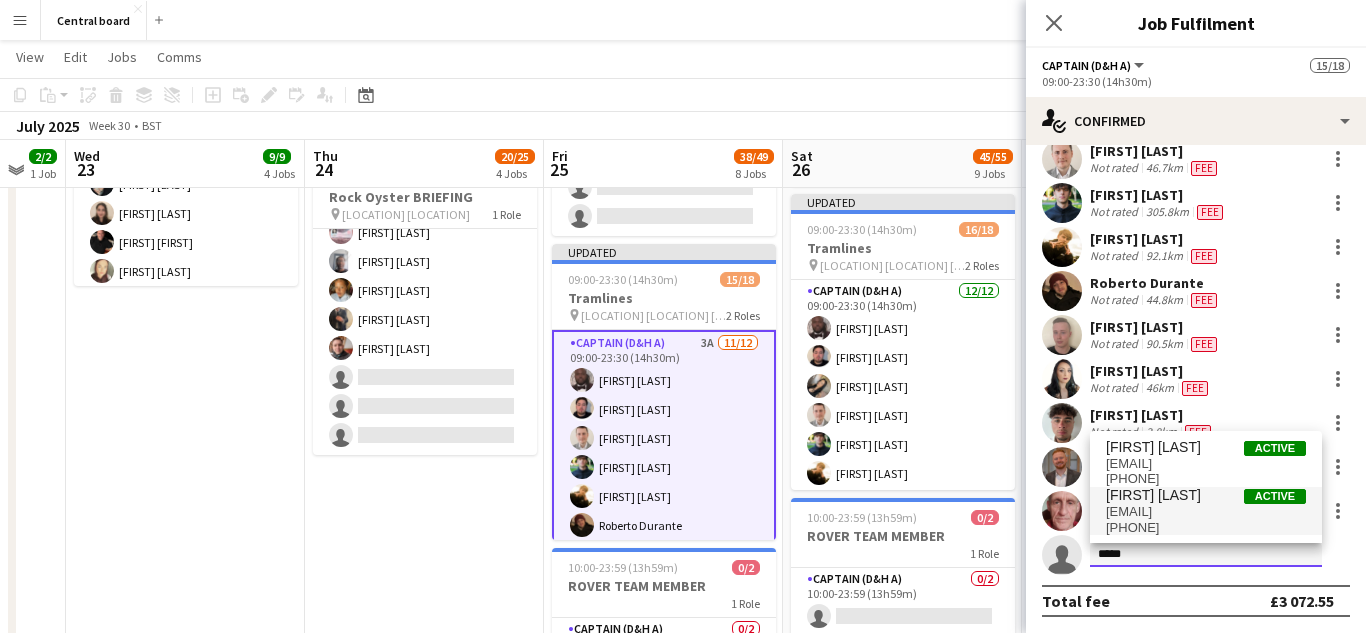 type on "*****" 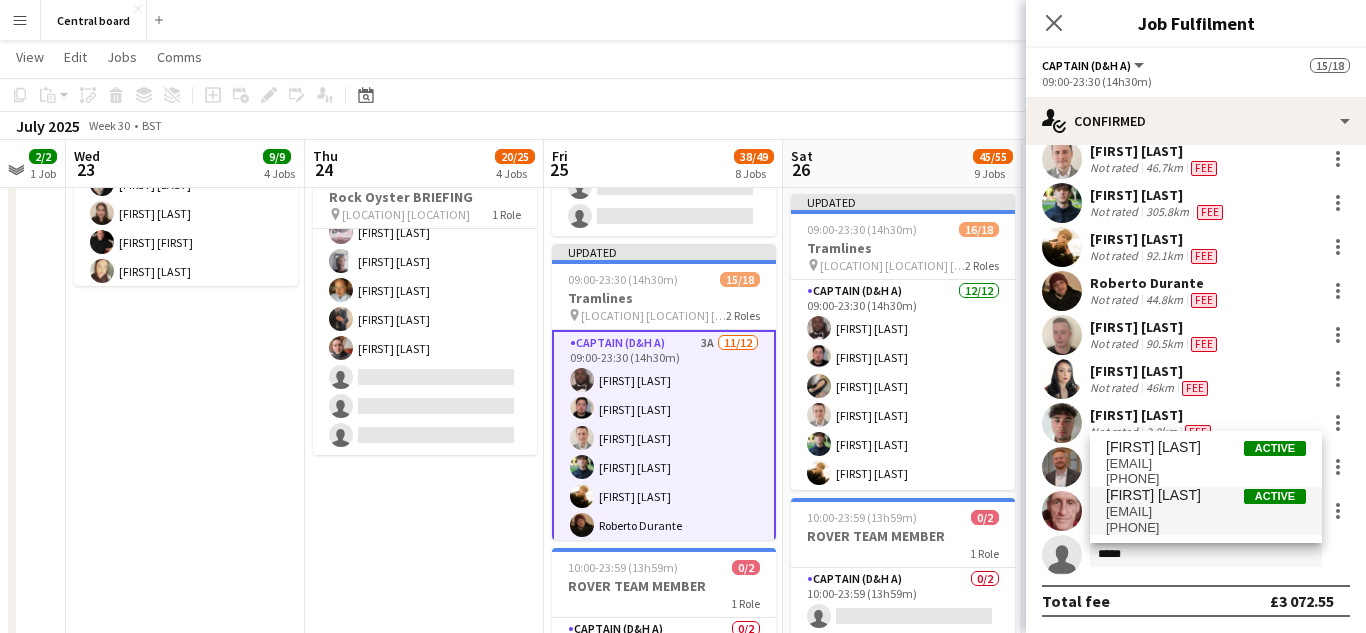 click on "[PHONE]" at bounding box center [1206, 528] 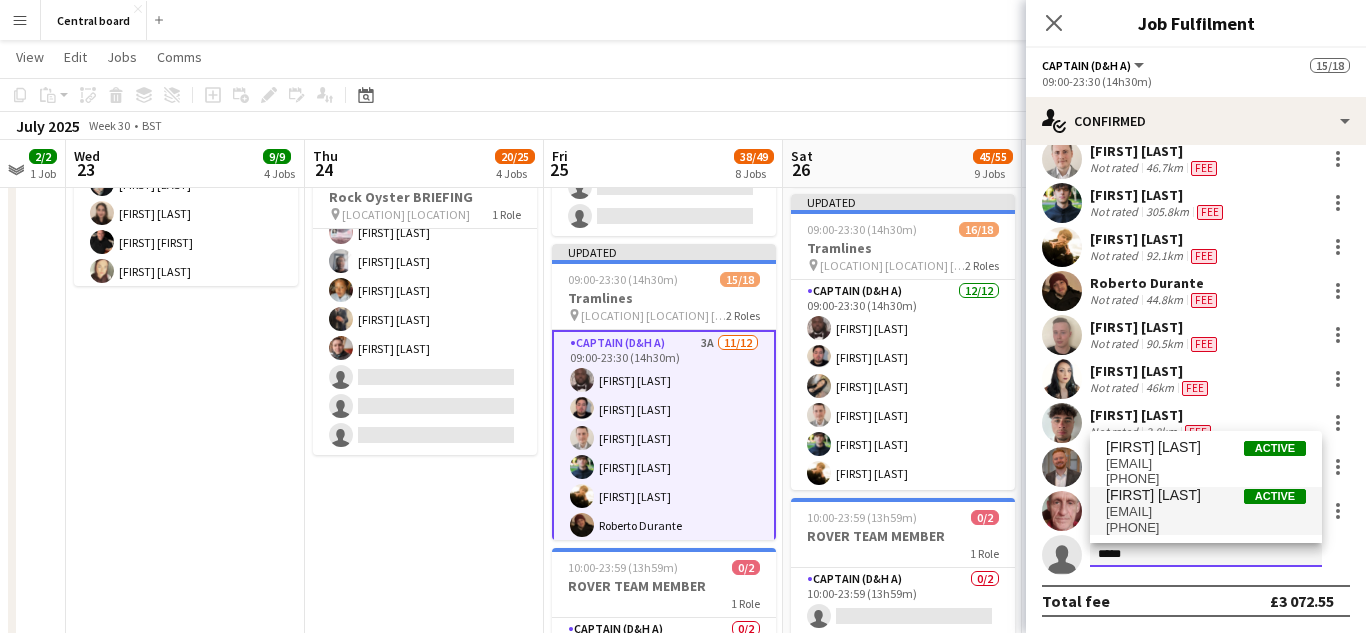 type 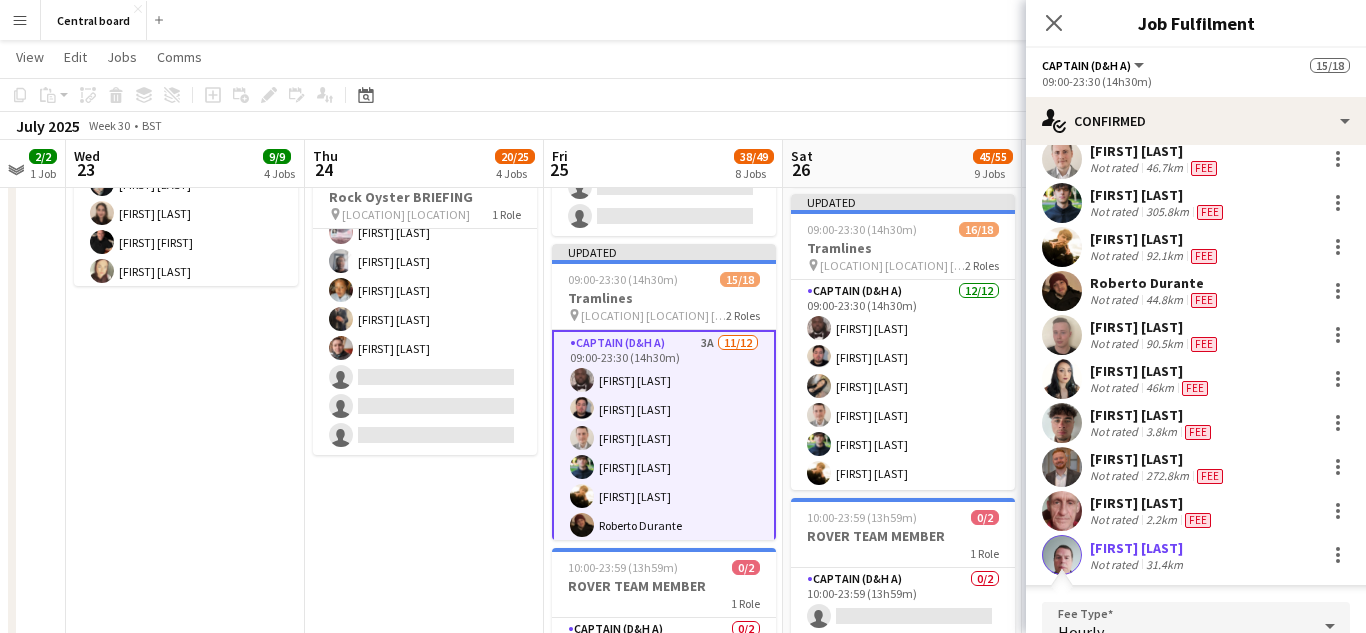 scroll, scrollTop: 440, scrollLeft: 0, axis: vertical 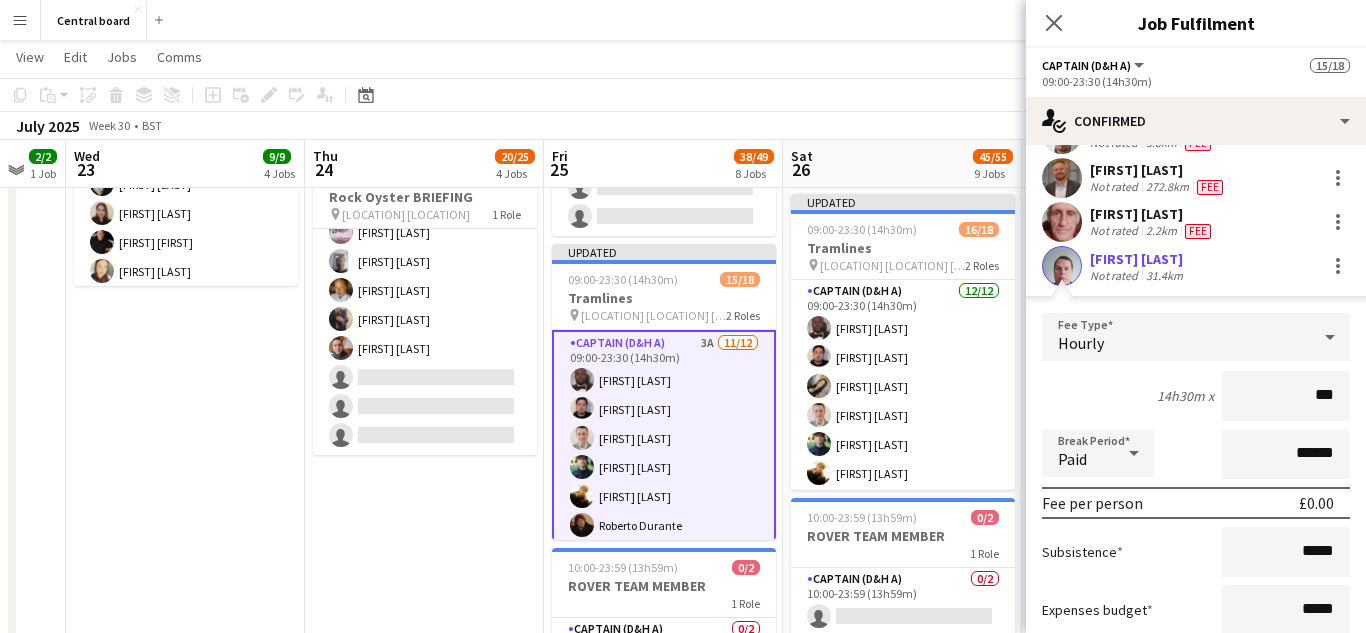 type on "**" 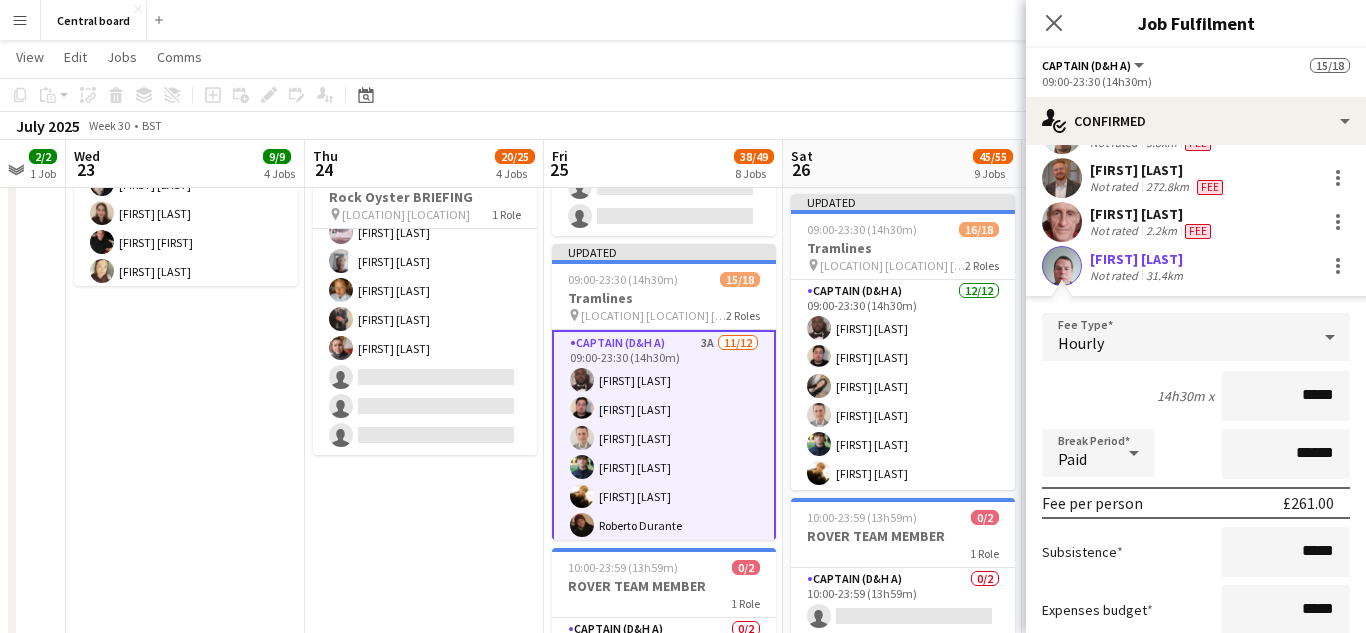 type on "******" 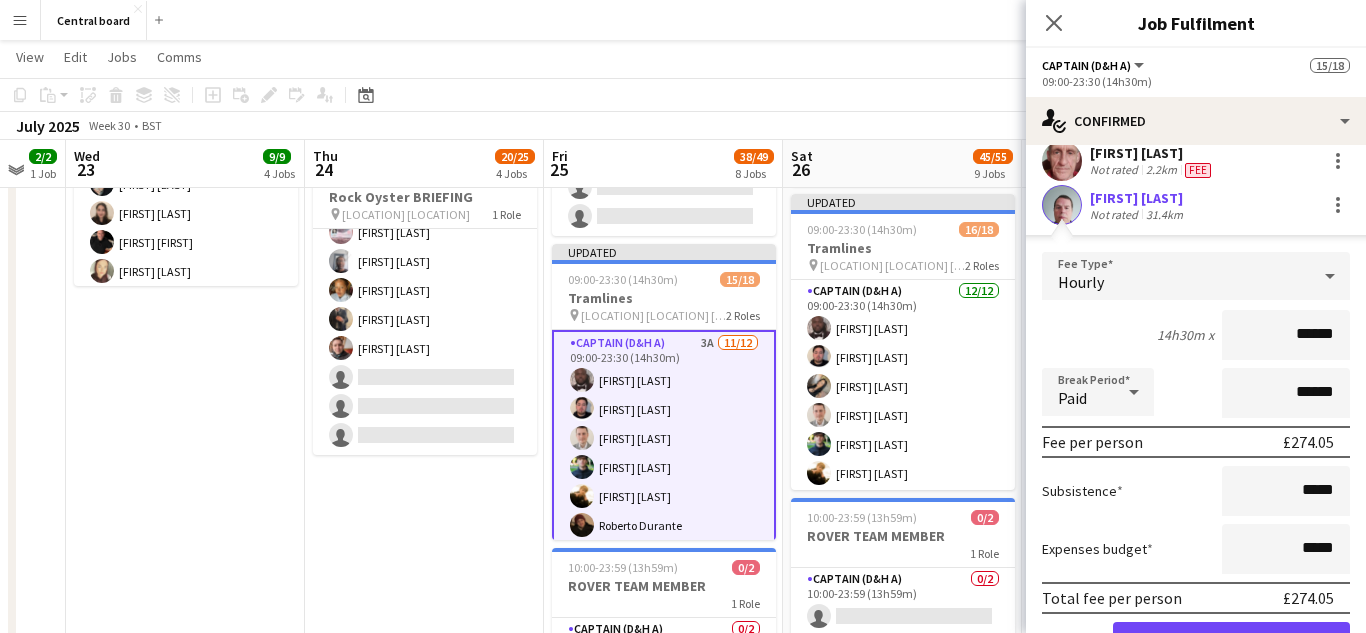 scroll, scrollTop: 605, scrollLeft: 0, axis: vertical 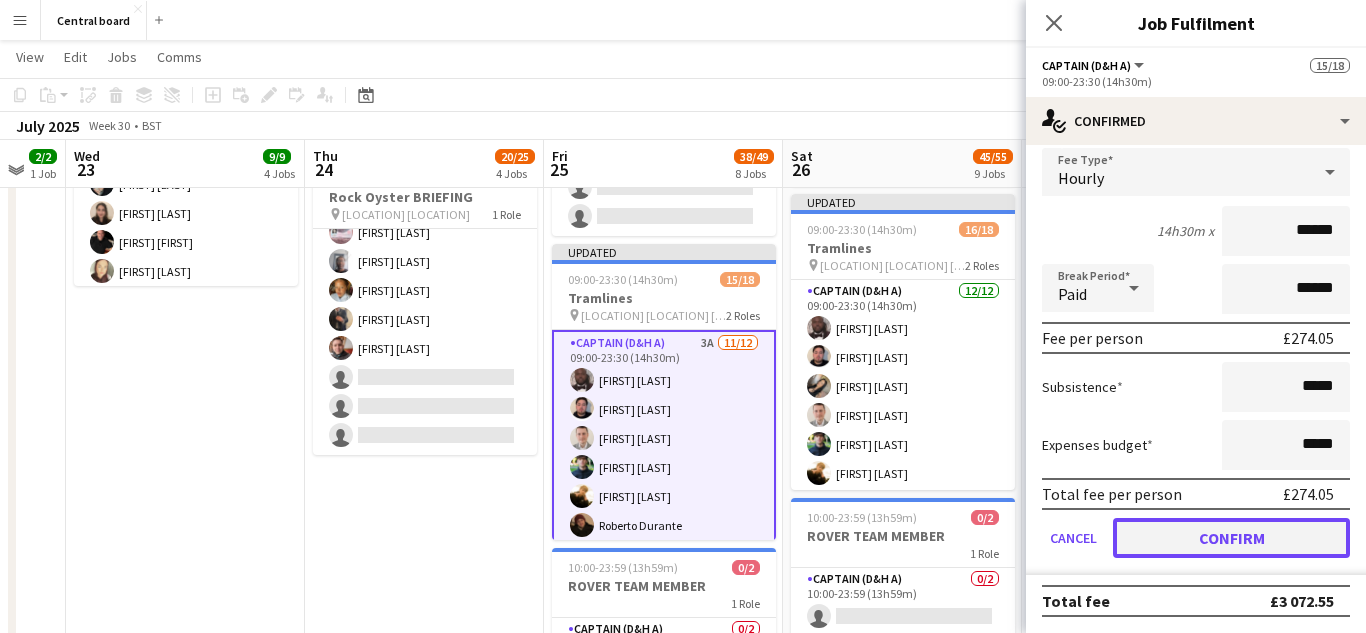 click on "Confirm" at bounding box center [1231, 538] 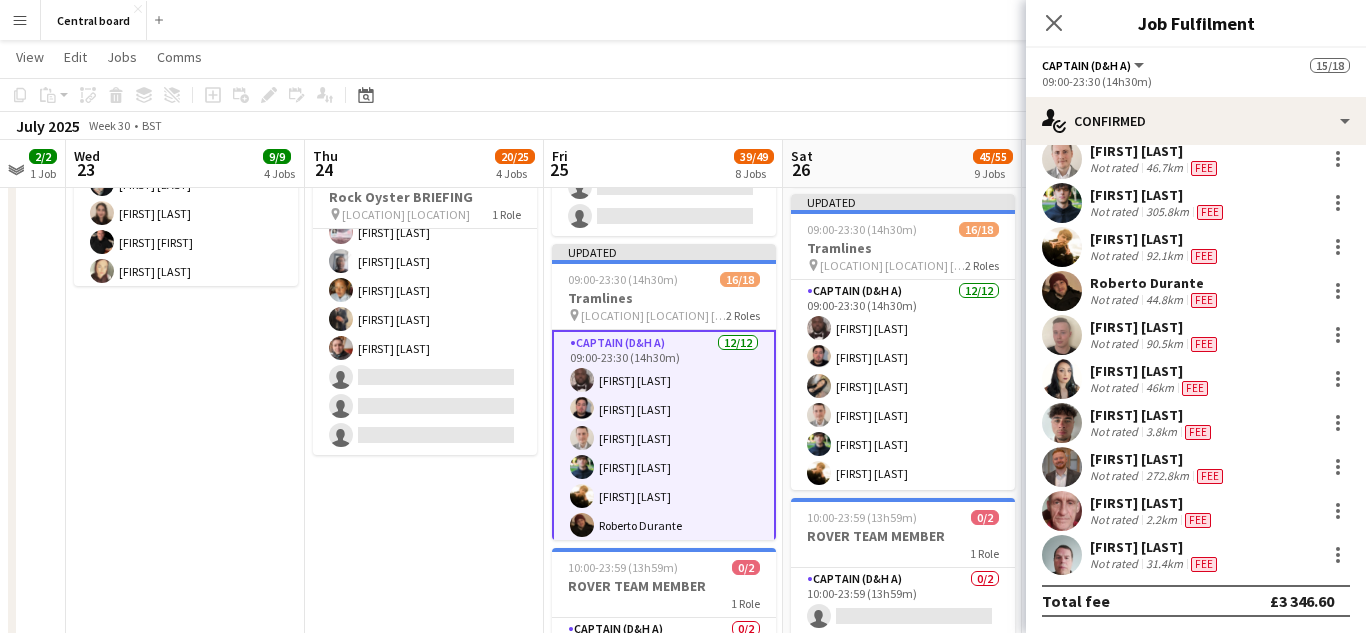 scroll, scrollTop: 151, scrollLeft: 0, axis: vertical 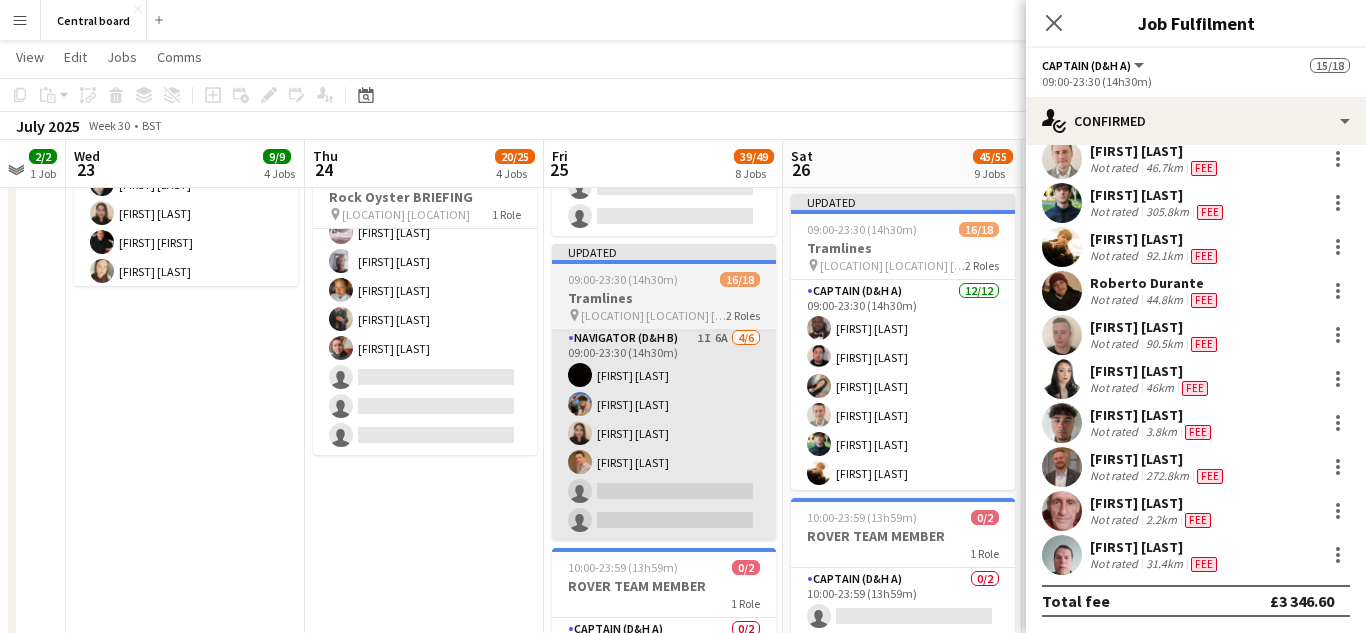 click on "Navigator (D&H B)   1I   6A   4/6   09:00-23:30 (14h30m)
[FIRST] [LAST] [FIRST] [LAST] [FIRST] [LAST] [FIRST] [LAST]
single-neutral-actions
single-neutral-actions" at bounding box center [664, 433] 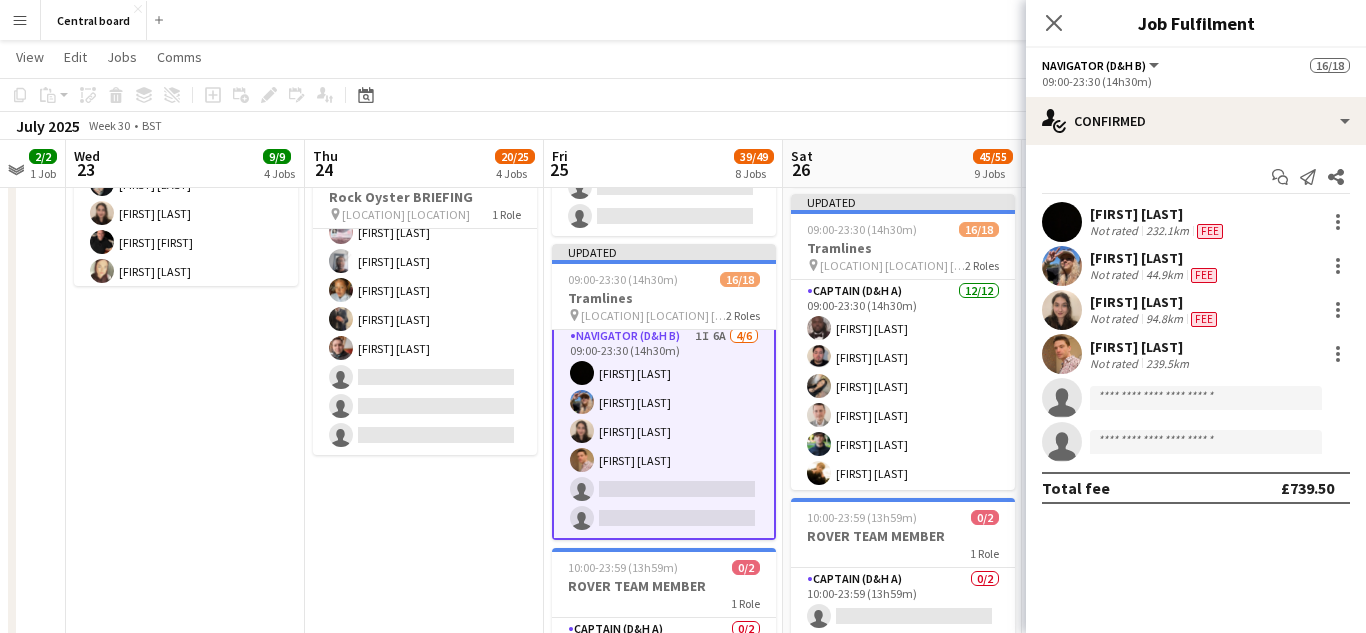 scroll, scrollTop: 0, scrollLeft: 0, axis: both 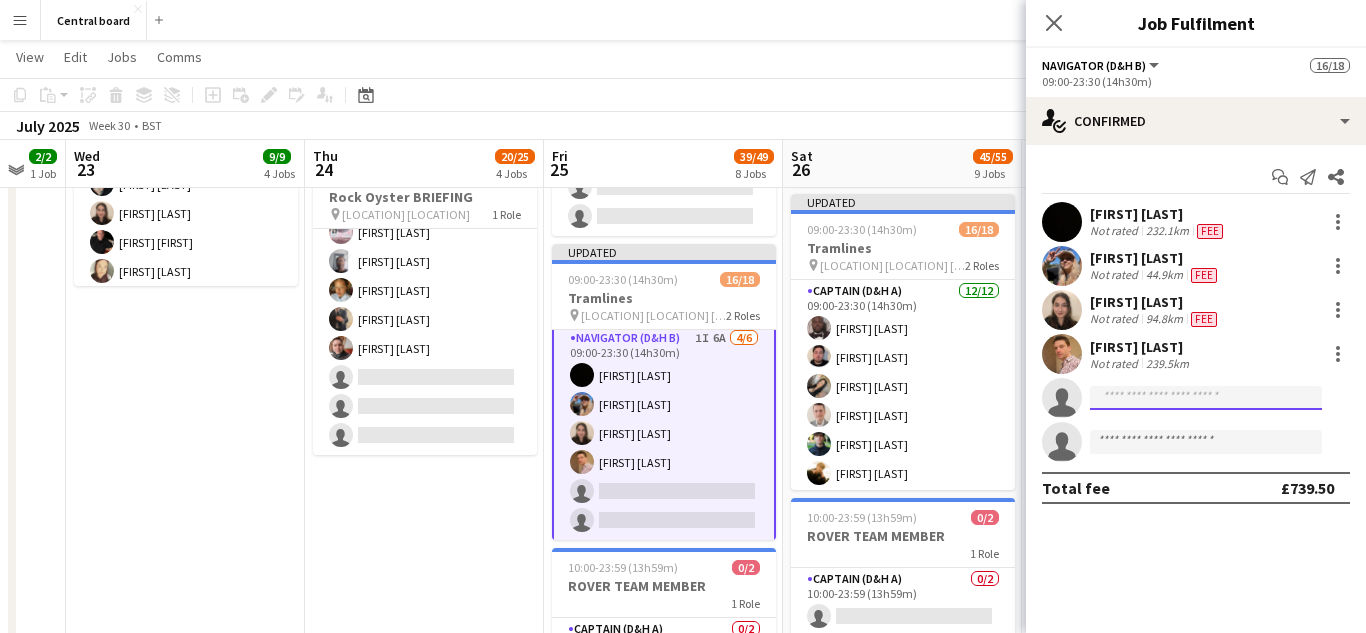 click 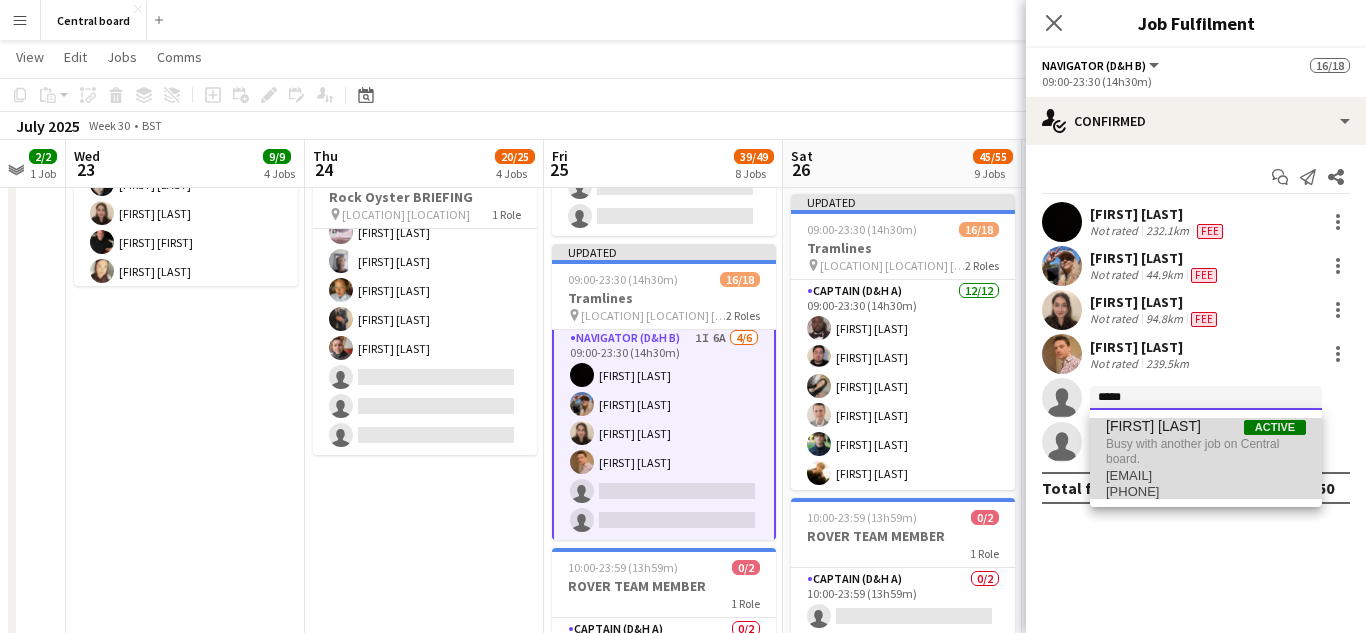 type on "*****" 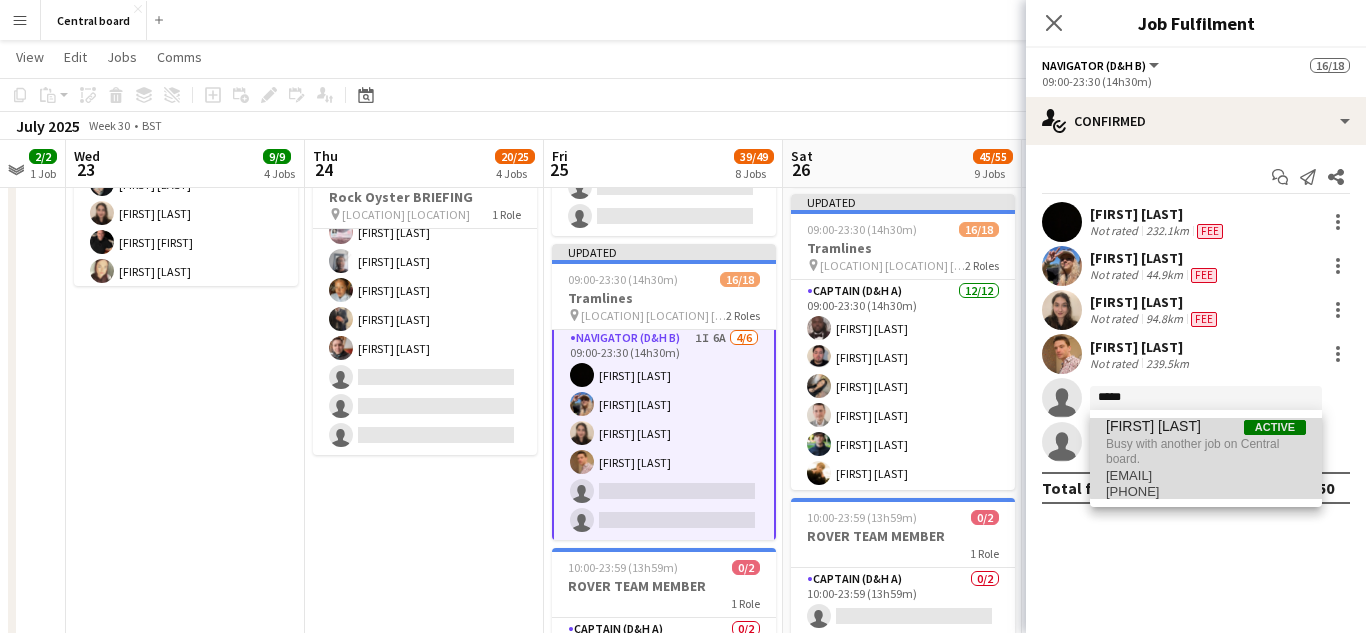 click on "Busy with another job on Central board." at bounding box center (1206, 451) 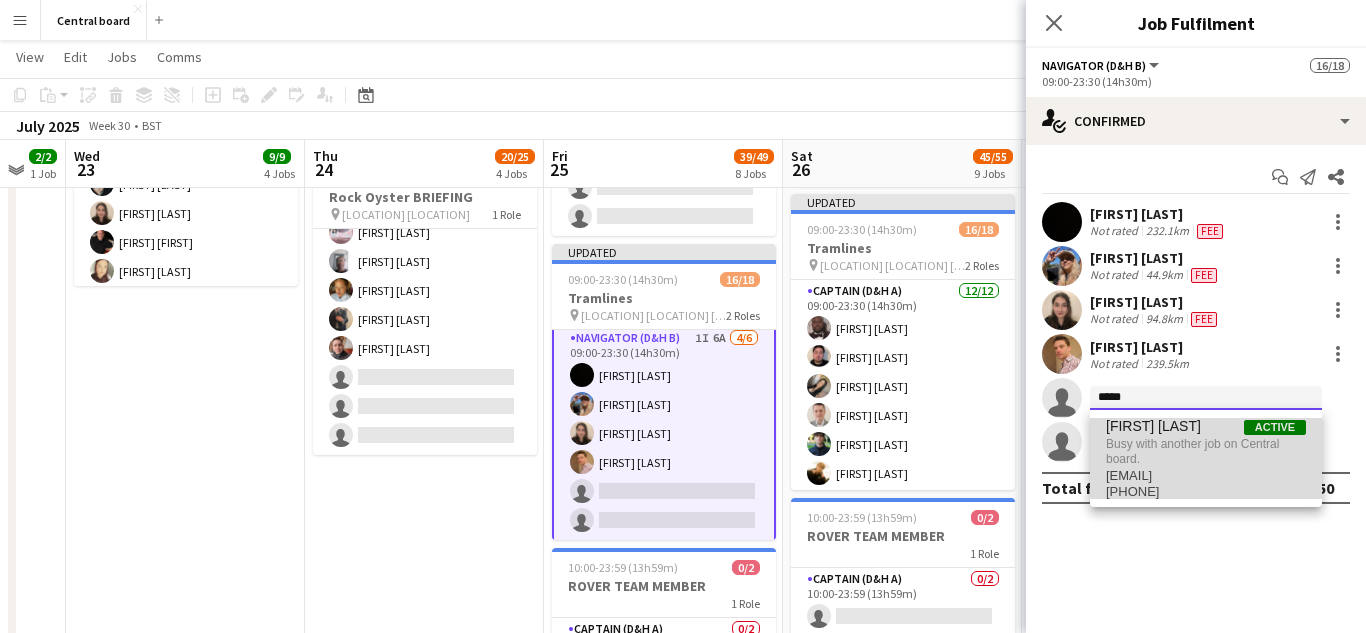 type 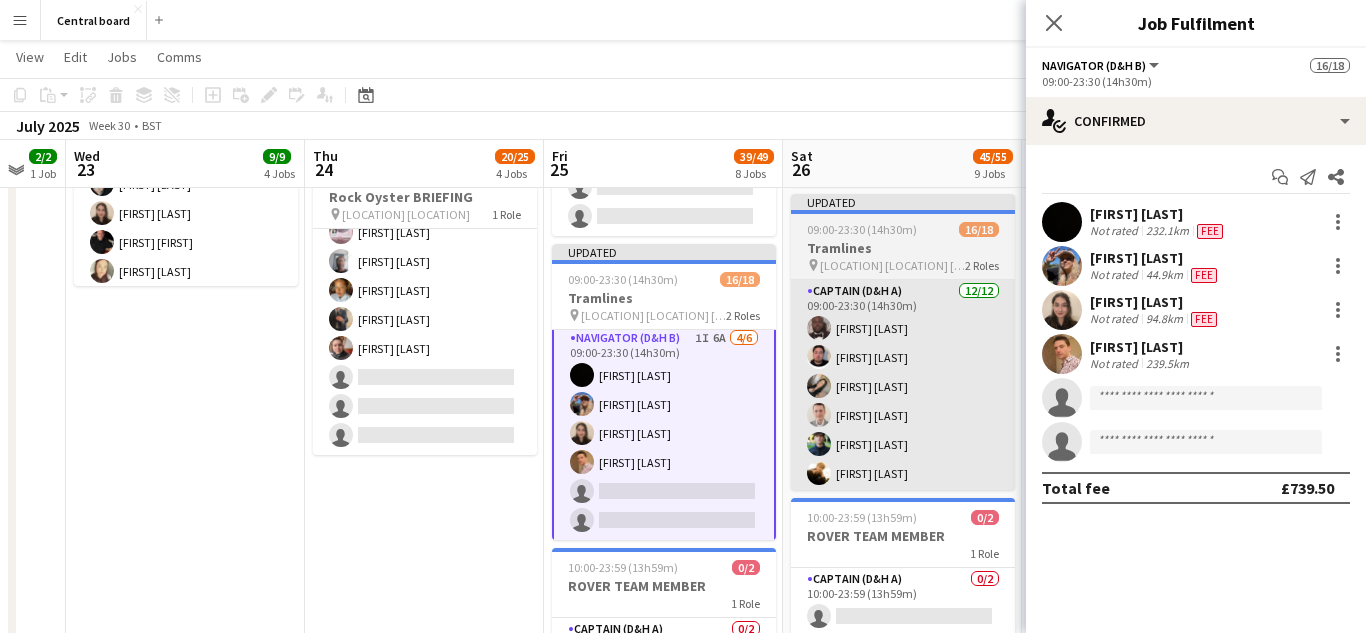 click on "Captain (D&H A)   12/12   09:00-23:30 (14h30m)
[FIRST] [LAST] [FIRST] [LAST] [FIRST] [LAST] [FIRST] [LAST] [FIRST] [LAST] [FIRST] [LAST] [FIRST] [LAST] [FIRST] [LAST] [FIRST] [LAST] [FIRST] [LAST]
single-neutral-actions" at bounding box center [903, 473] 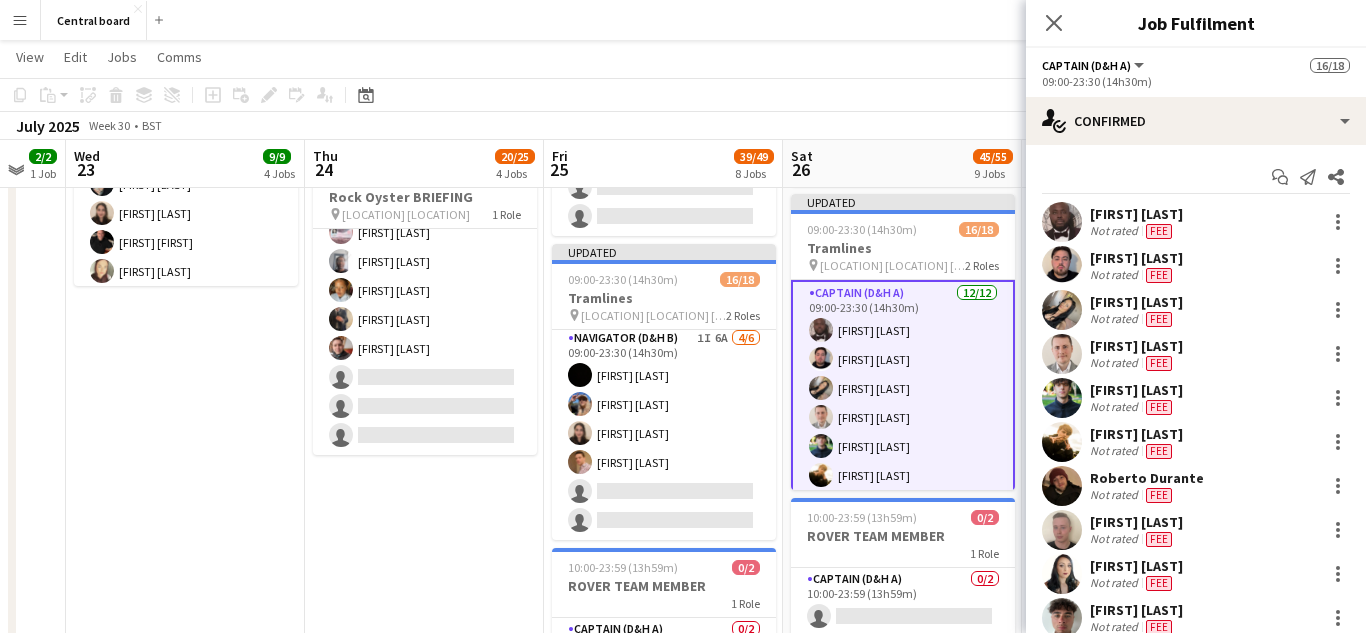 scroll, scrollTop: 390, scrollLeft: 0, axis: vertical 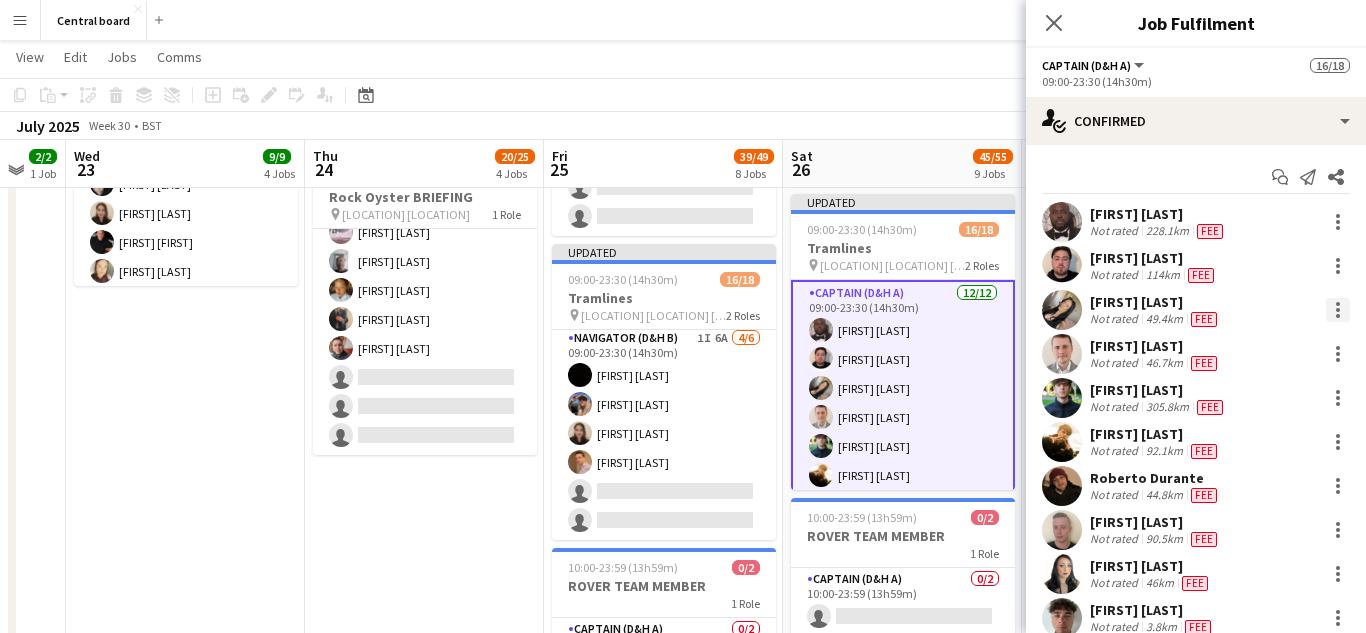 click at bounding box center [1338, 310] 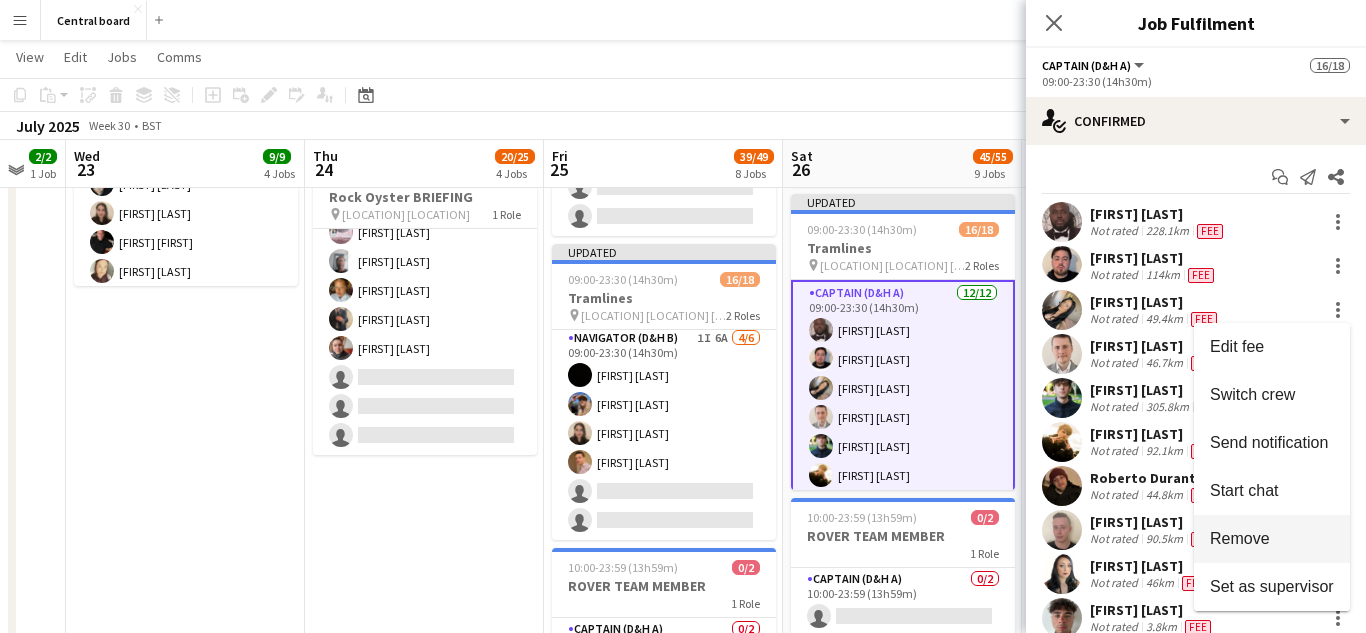 click on "Remove" at bounding box center (1272, 539) 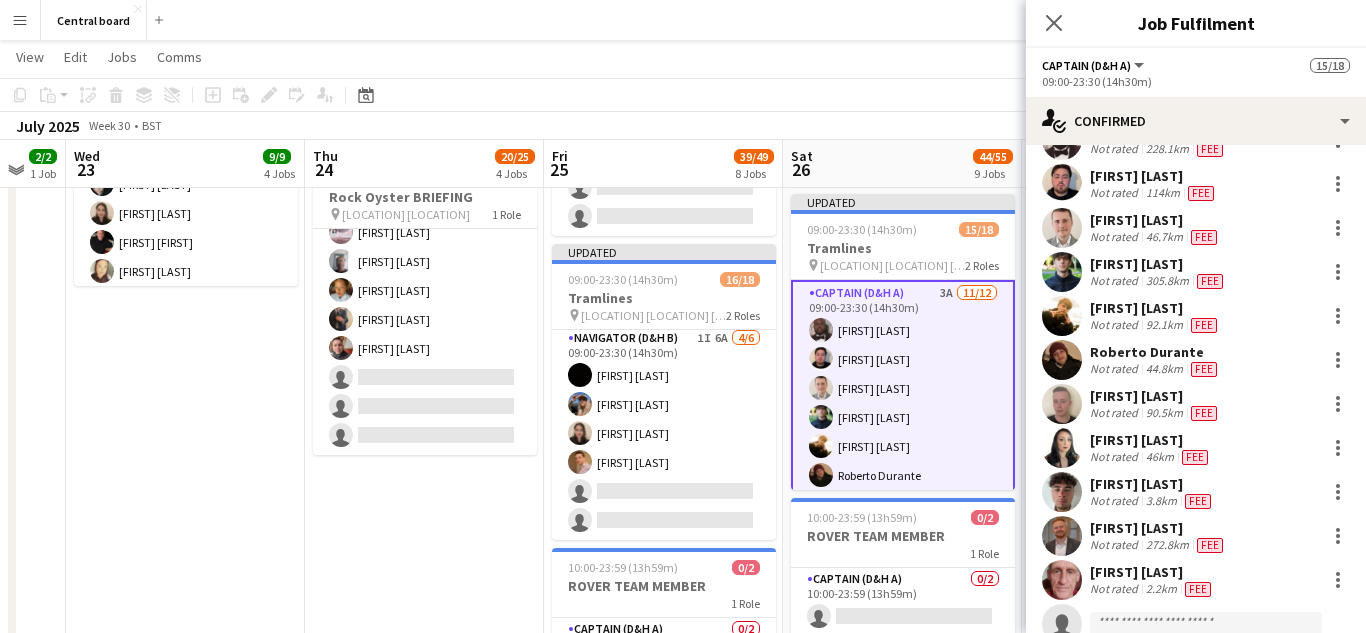 scroll, scrollTop: 151, scrollLeft: 0, axis: vertical 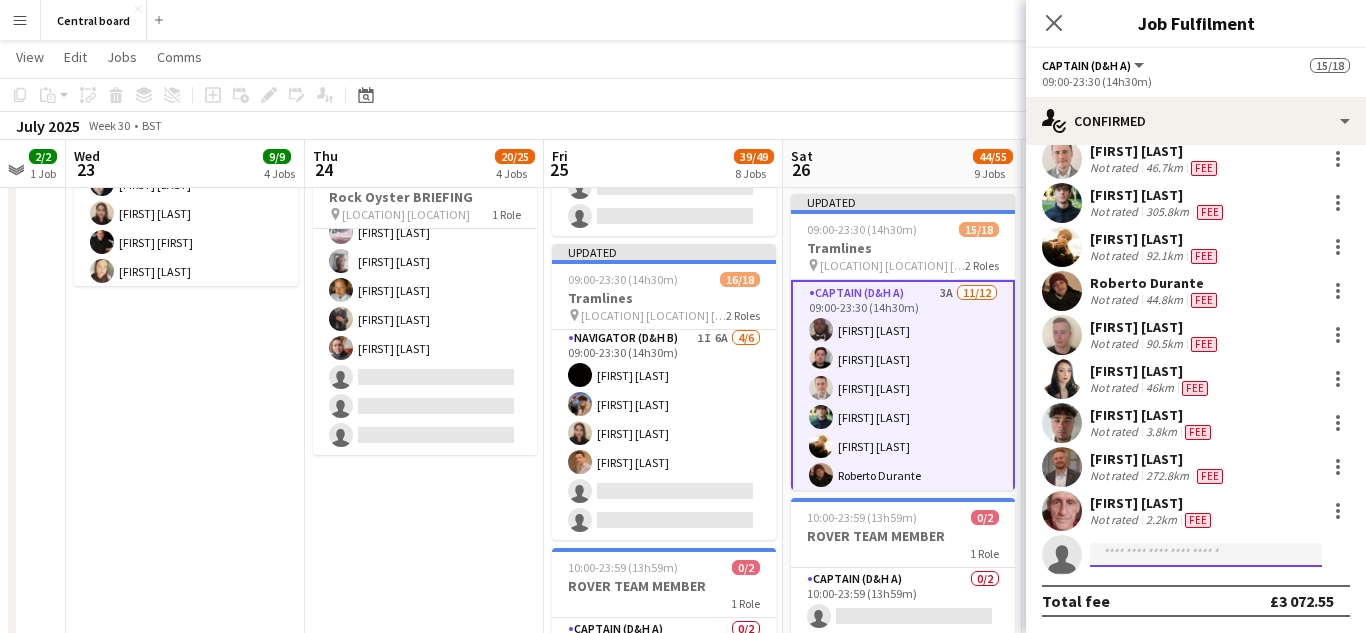 click 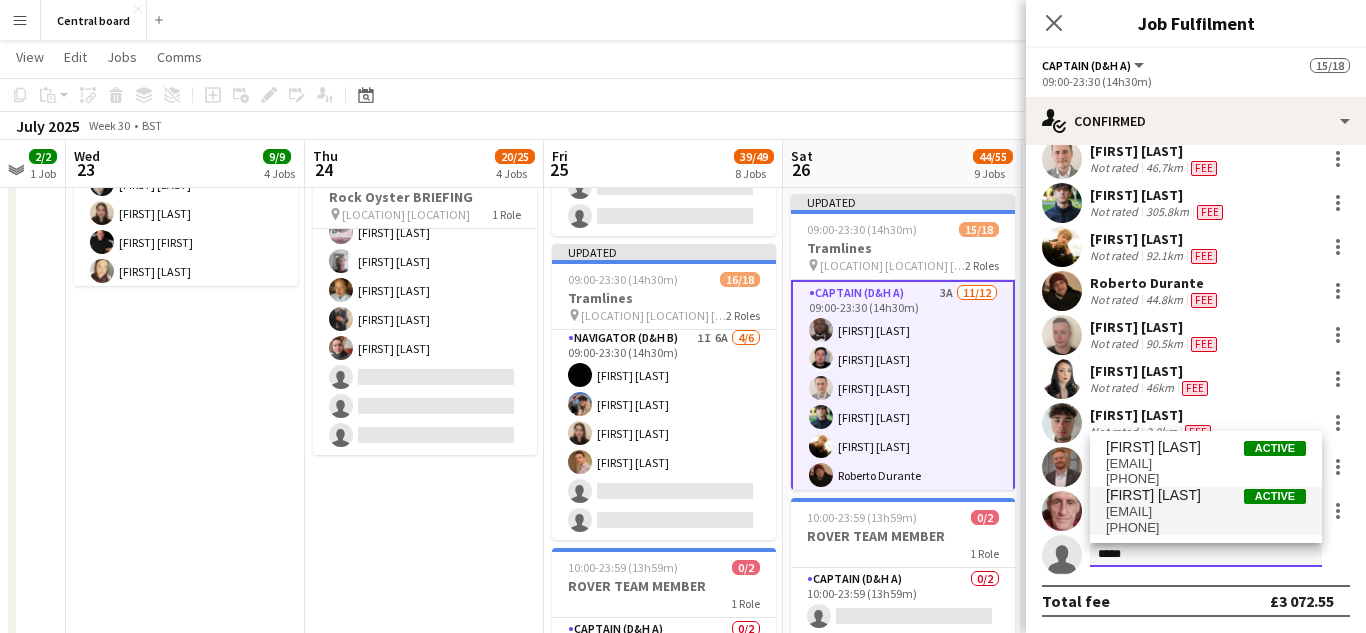 type on "*****" 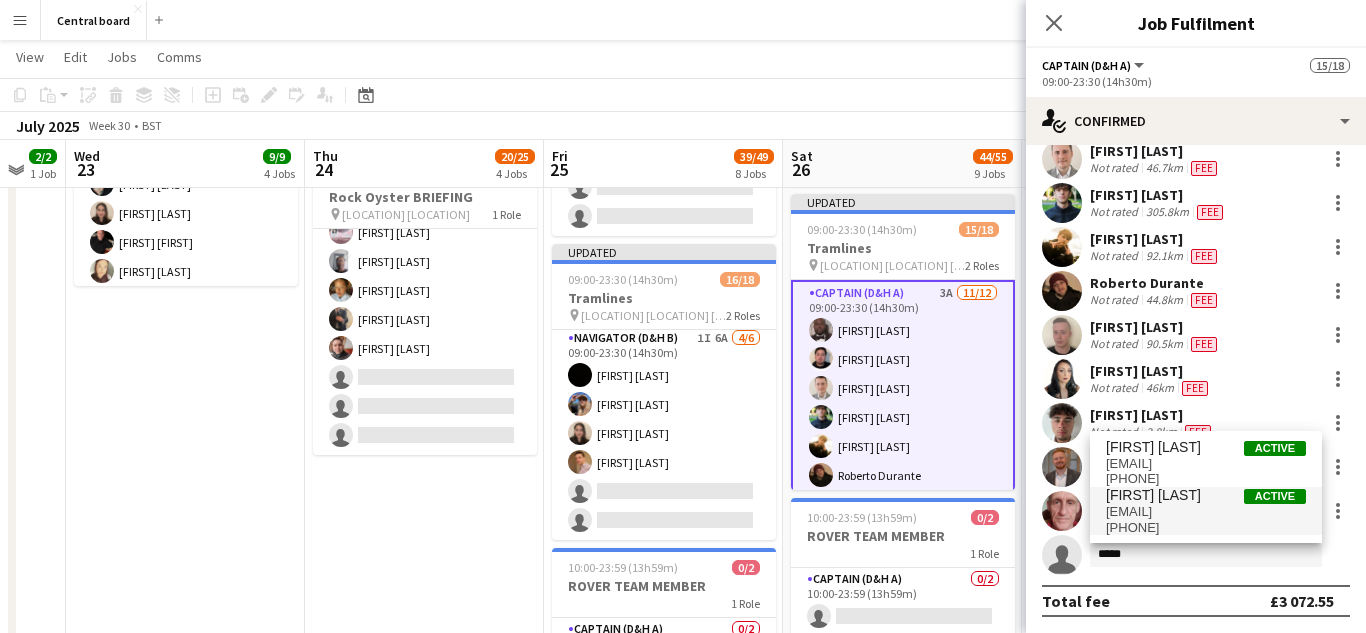 click on "[EMAIL]" at bounding box center (1206, 512) 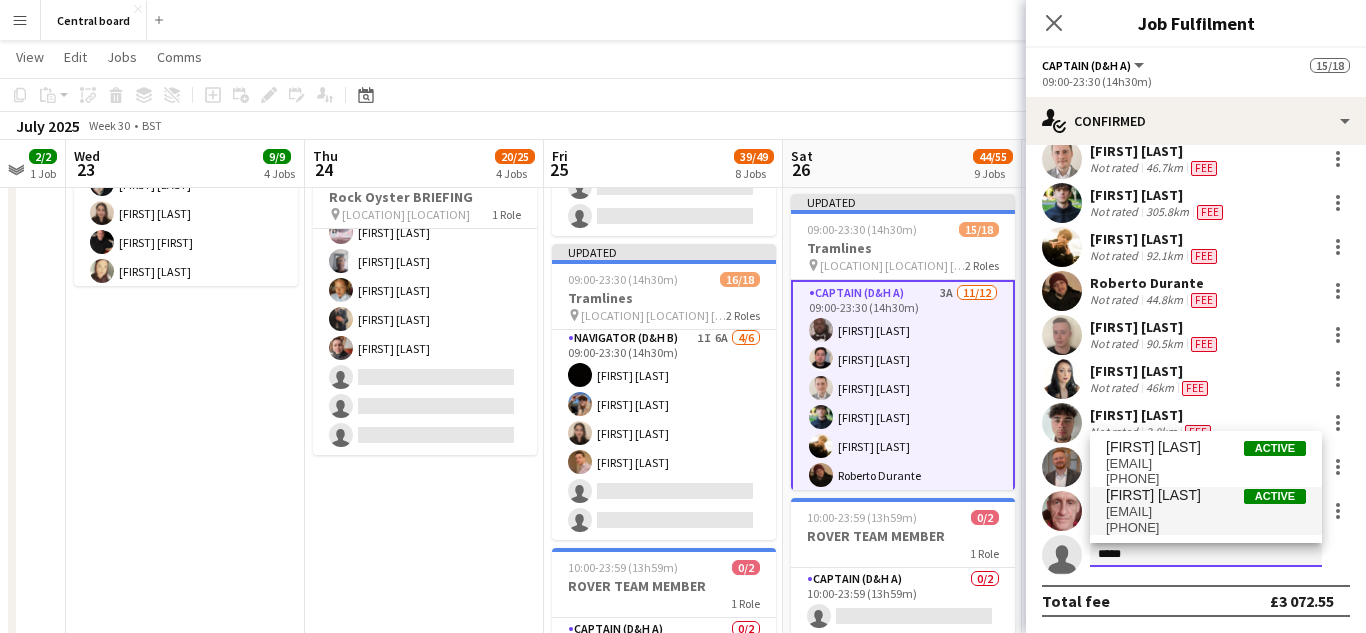 type 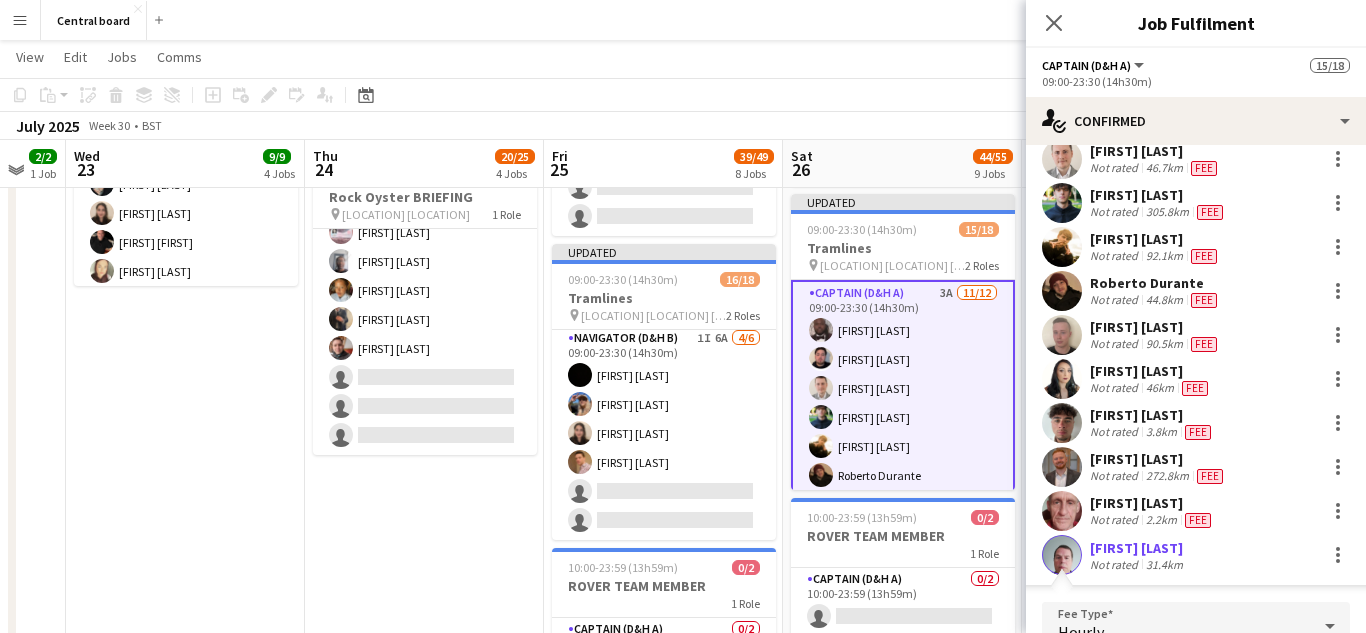 scroll, scrollTop: 440, scrollLeft: 0, axis: vertical 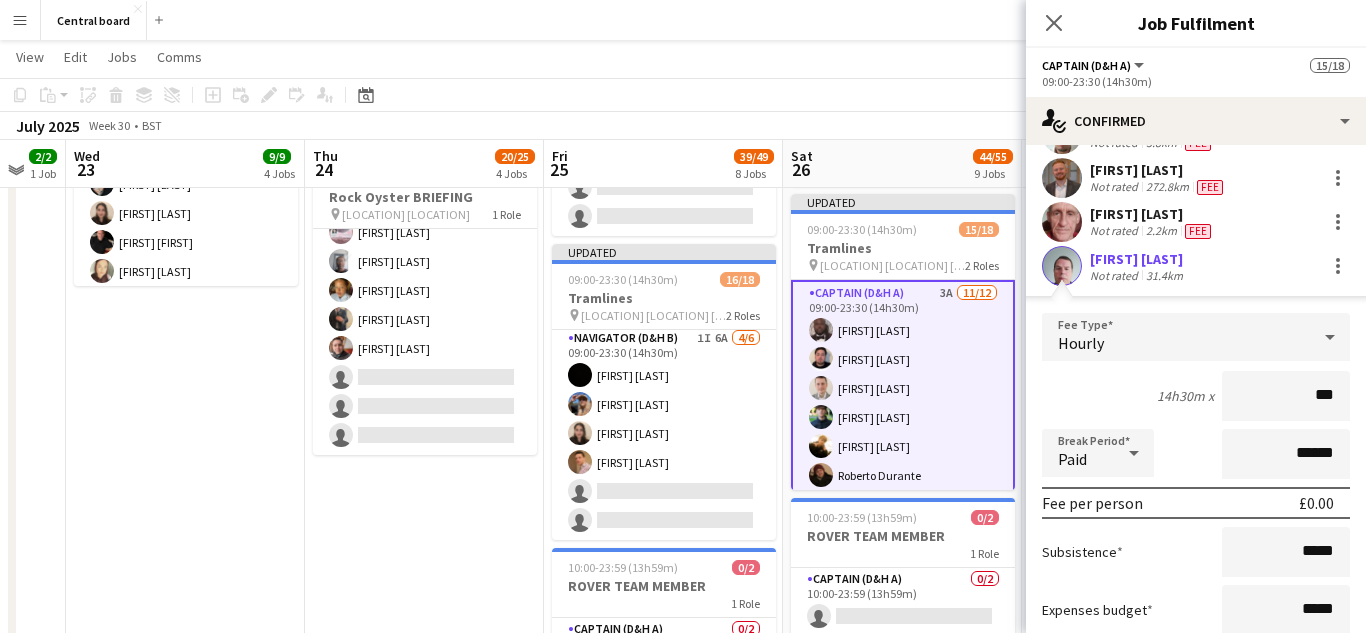type on "**" 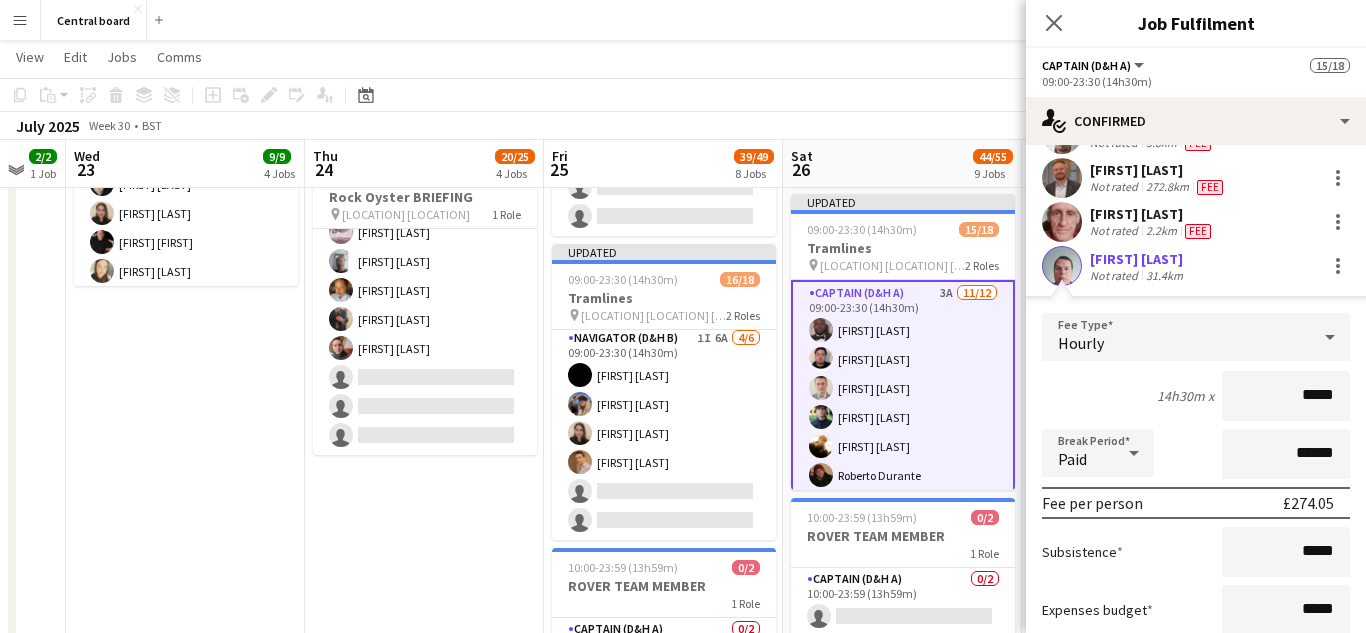 type on "******" 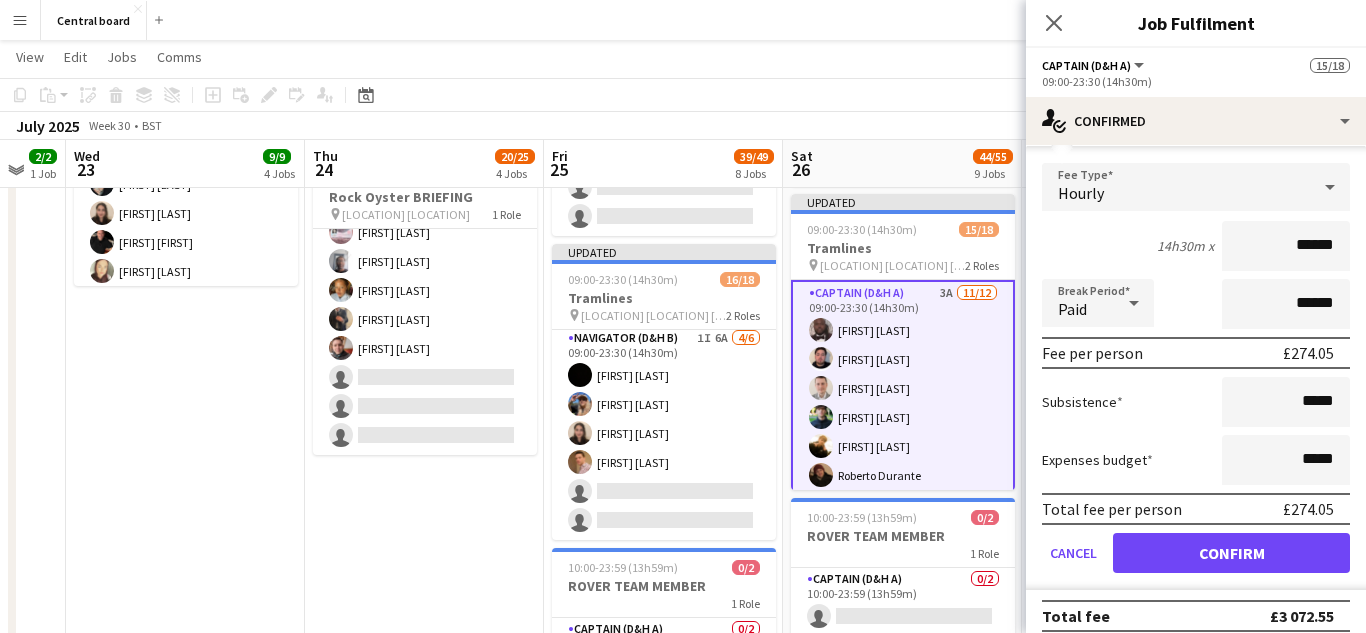 scroll, scrollTop: 605, scrollLeft: 0, axis: vertical 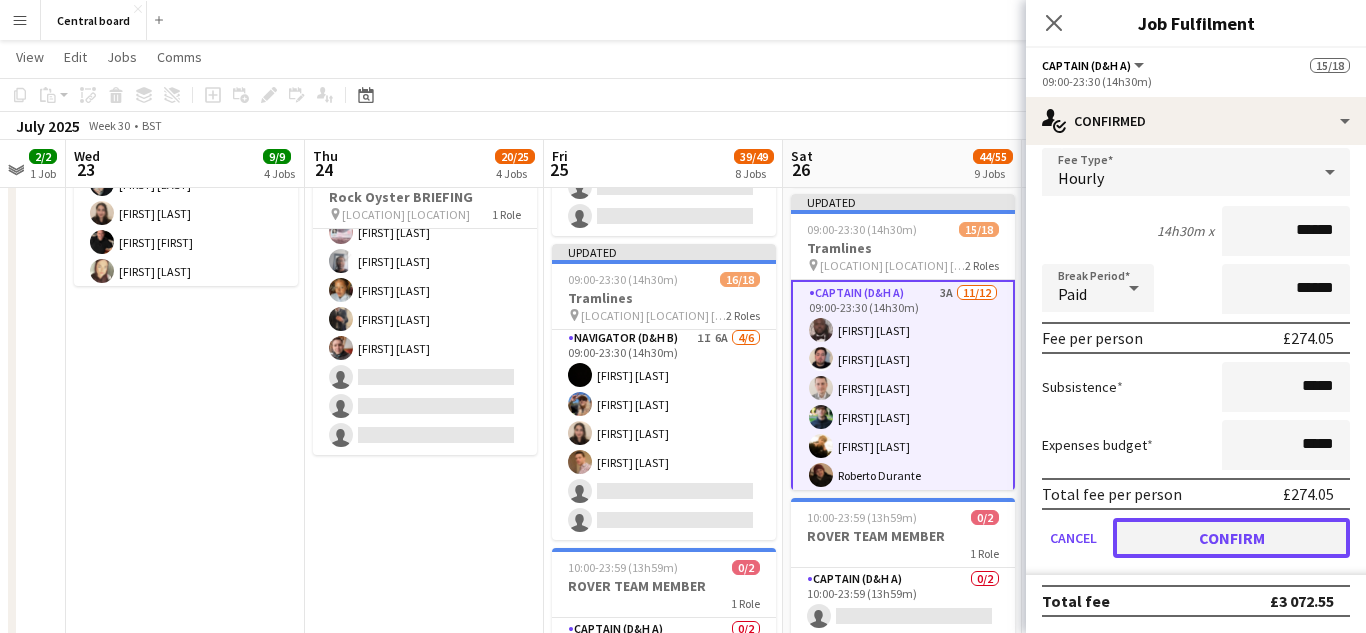 click on "Confirm" at bounding box center [1231, 538] 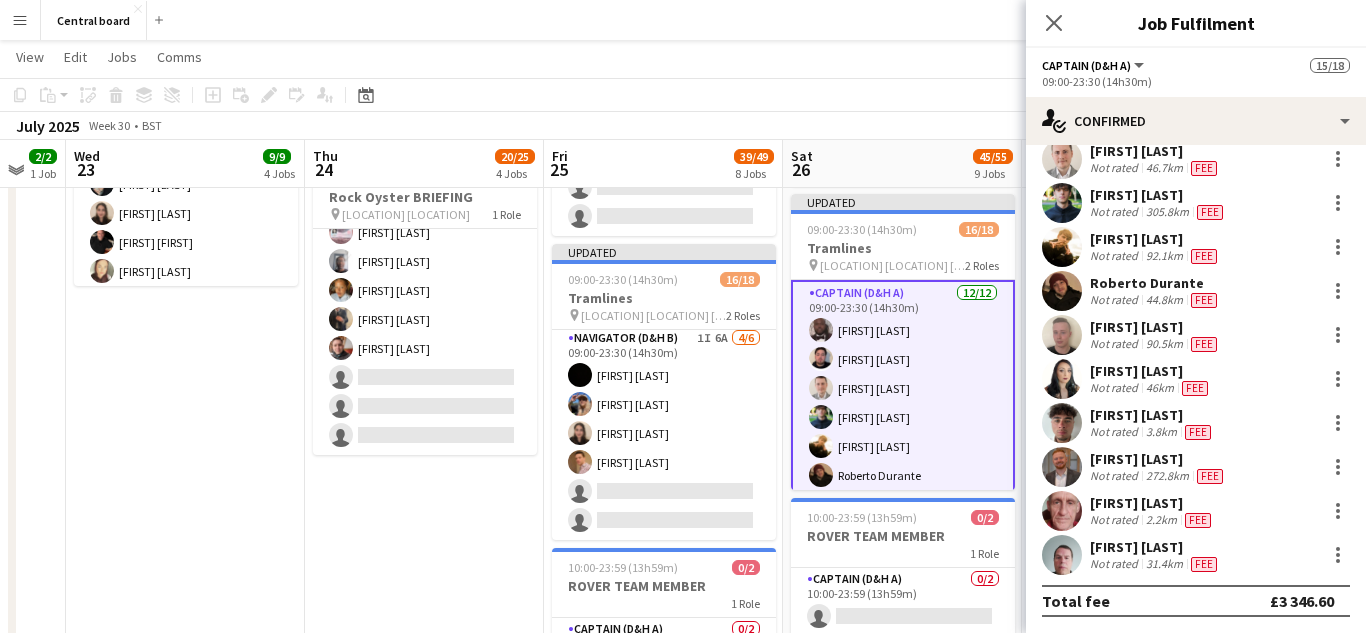 scroll, scrollTop: 151, scrollLeft: 0, axis: vertical 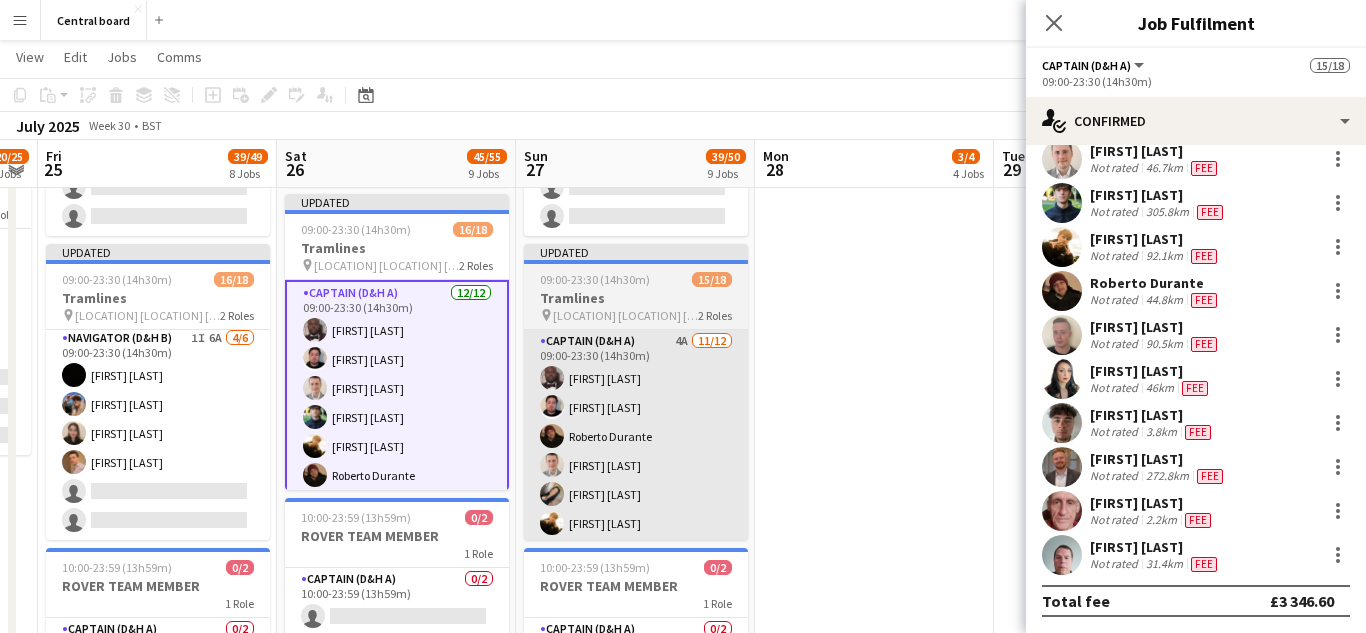 click on "Captain (D&H A)   4A   11/12   09:00-23:30 (14h30m)
[FIRST] [LAST] [FIRST] [LAST] [FIRST] [LAST] [FIRST] [LAST] [FIRST] [LAST] [FIRST] [LAST] [FIRST] [LAST] [FIRST] [LAST] [FIRST] [LAST]
single-neutral-actions" at bounding box center [636, 523] 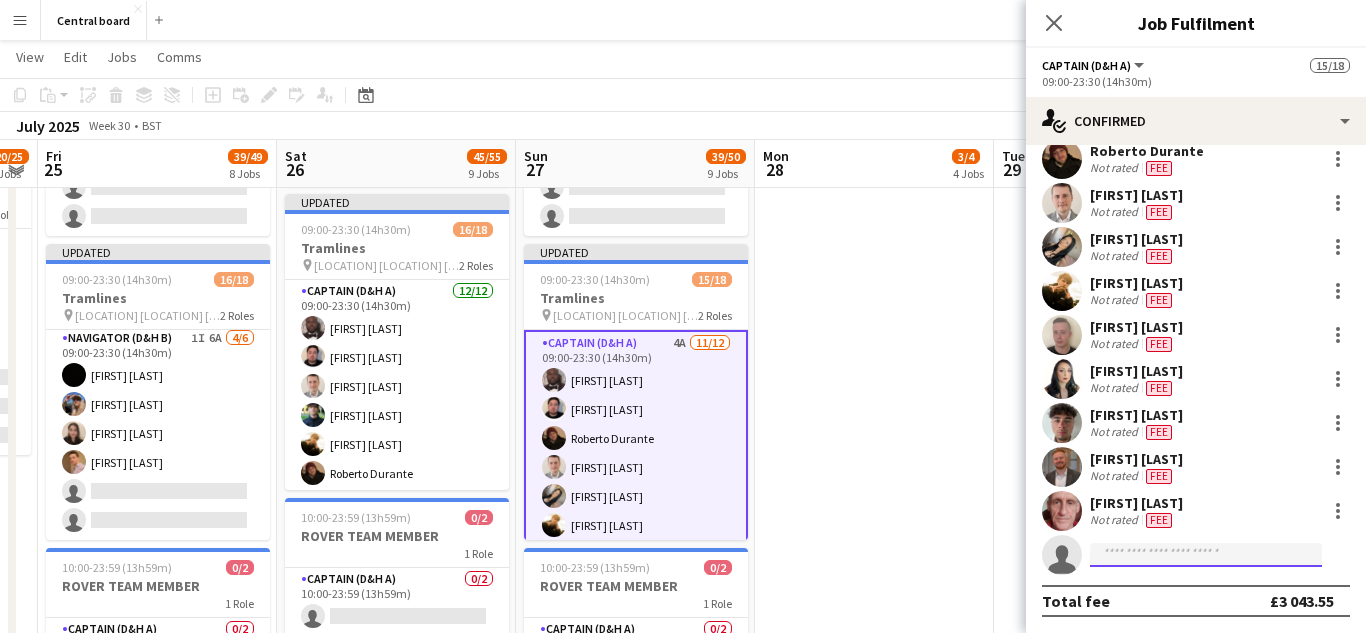 click 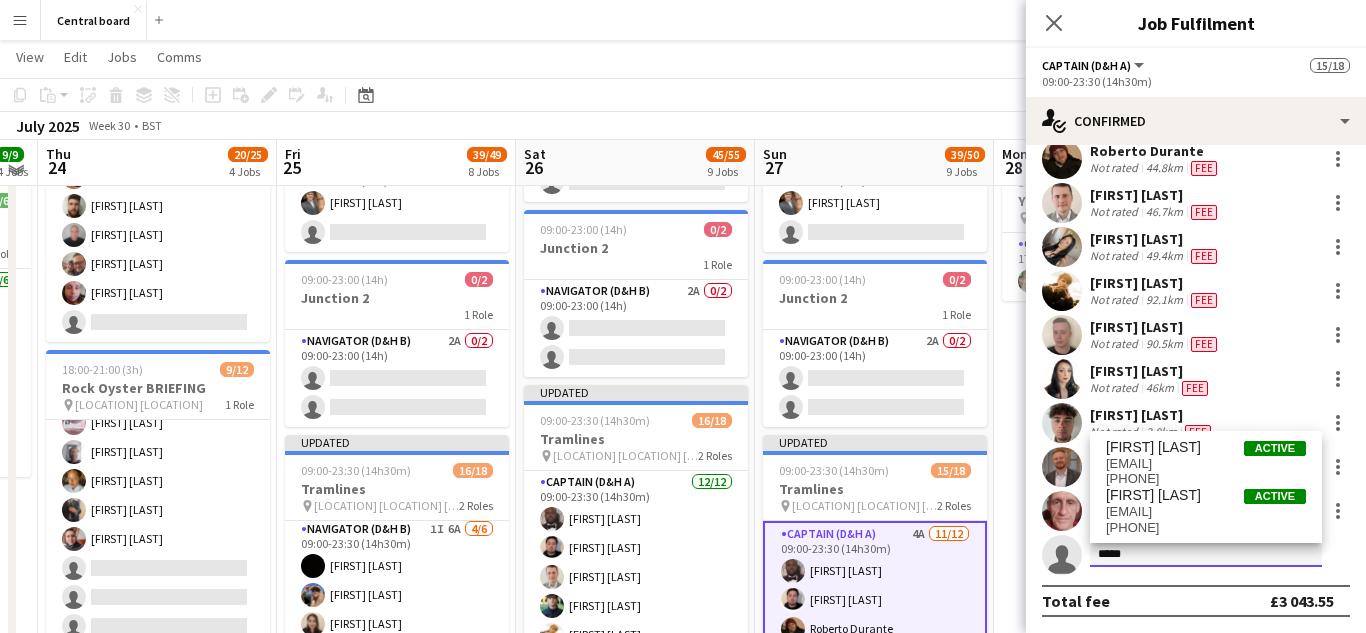 scroll, scrollTop: 725, scrollLeft: 0, axis: vertical 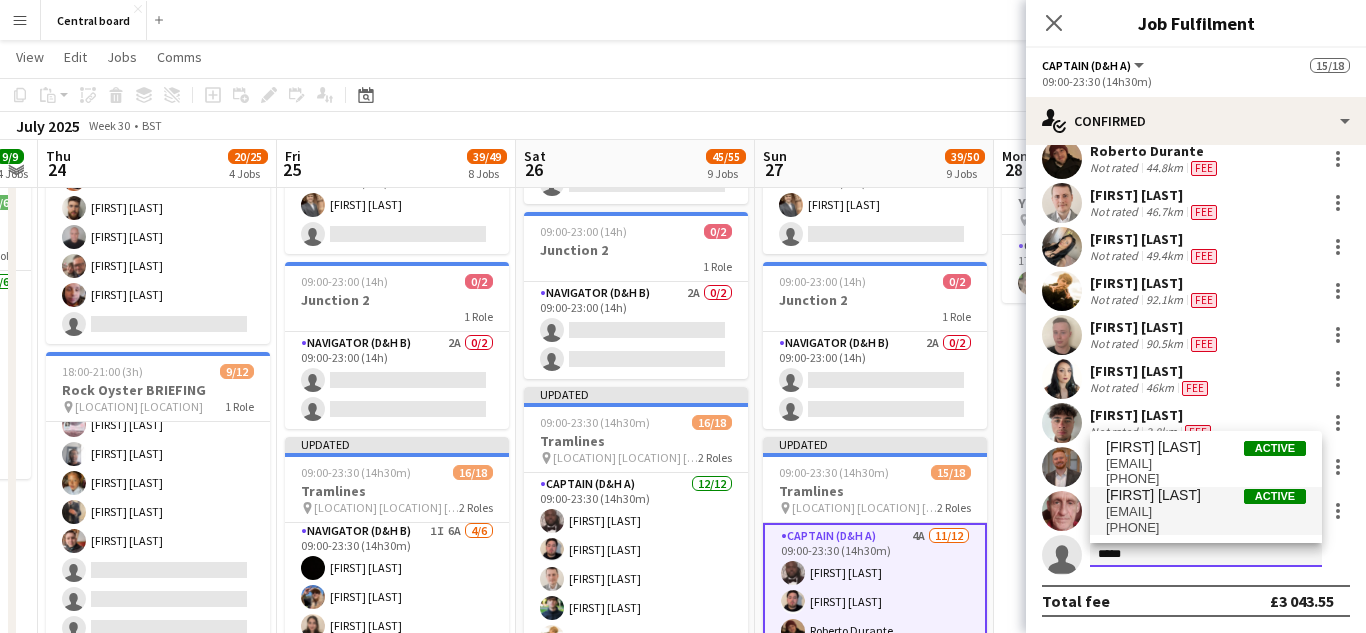 type on "*****" 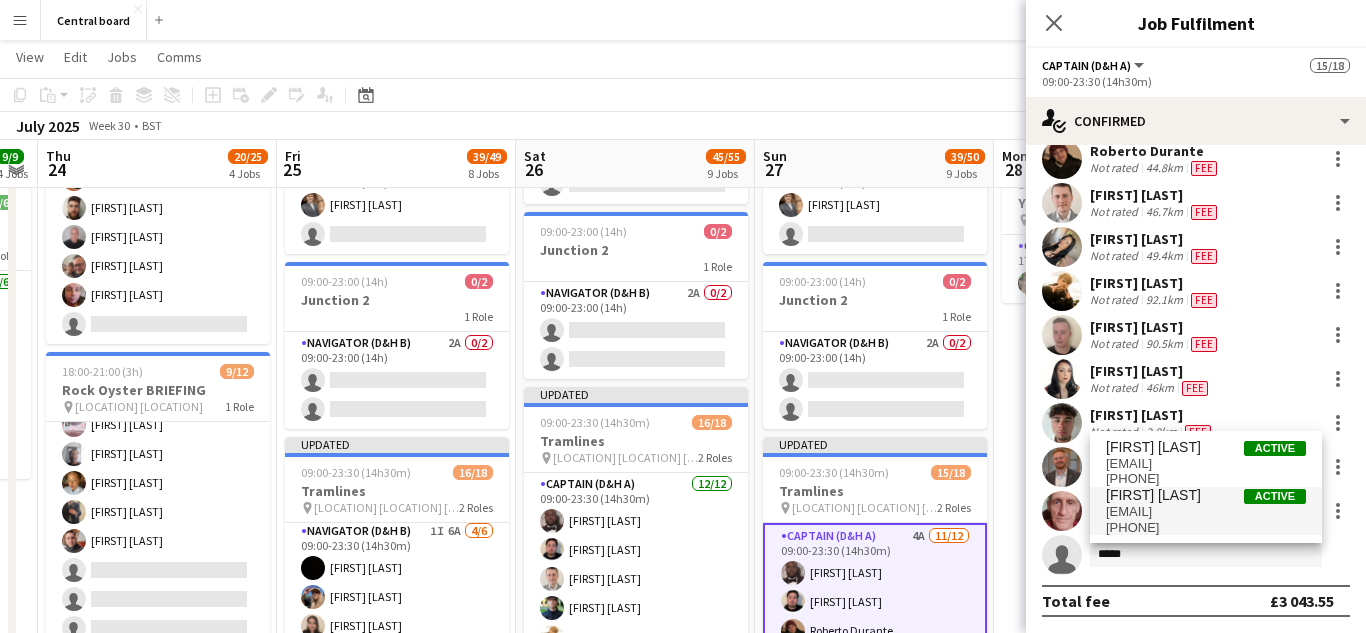 click on "[PHONE]" at bounding box center (1206, 528) 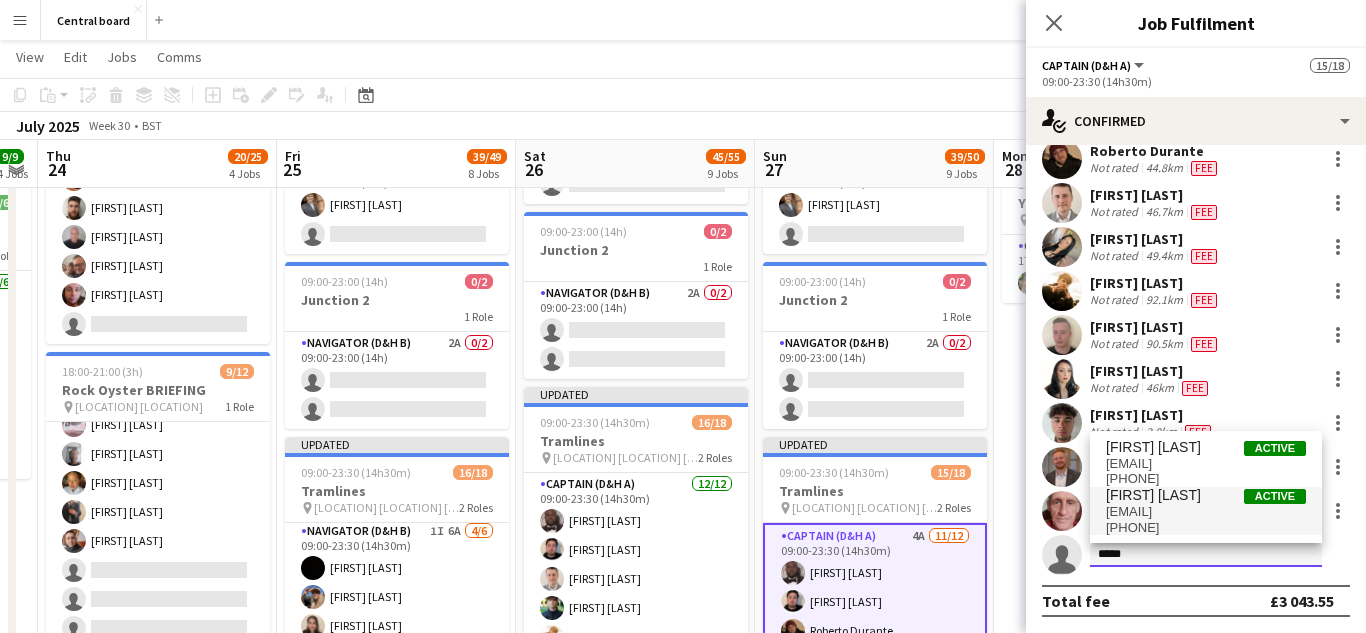 type 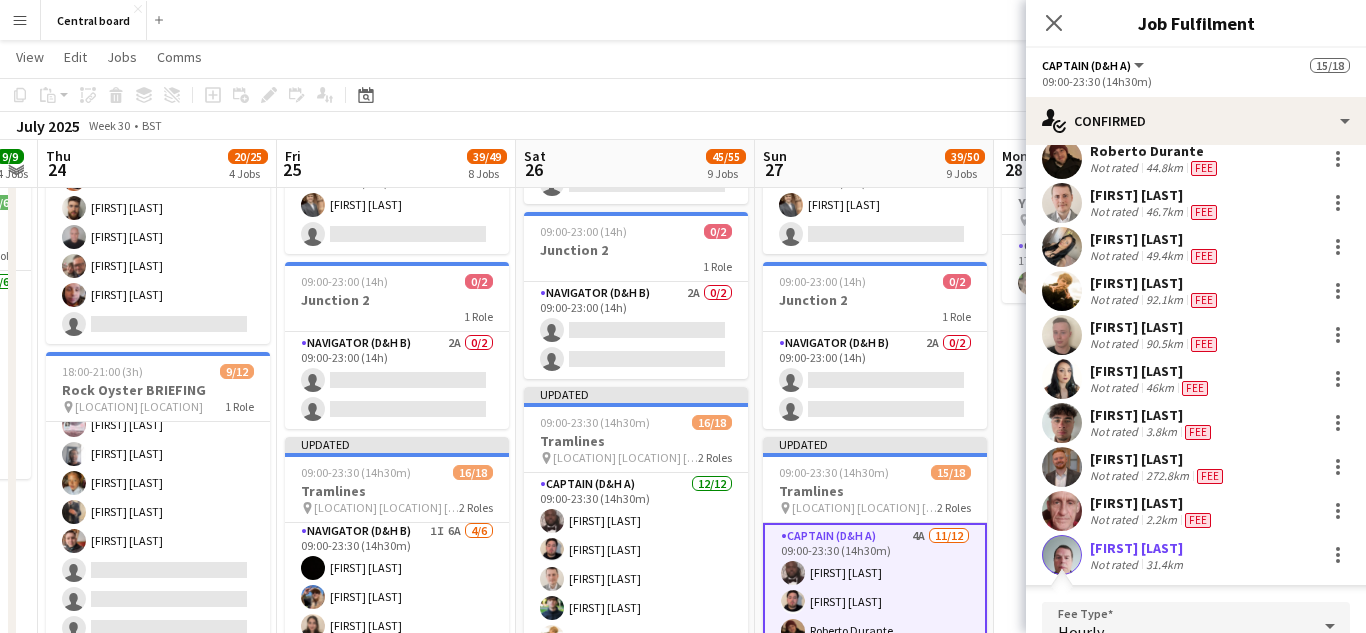 scroll, scrollTop: 440, scrollLeft: 0, axis: vertical 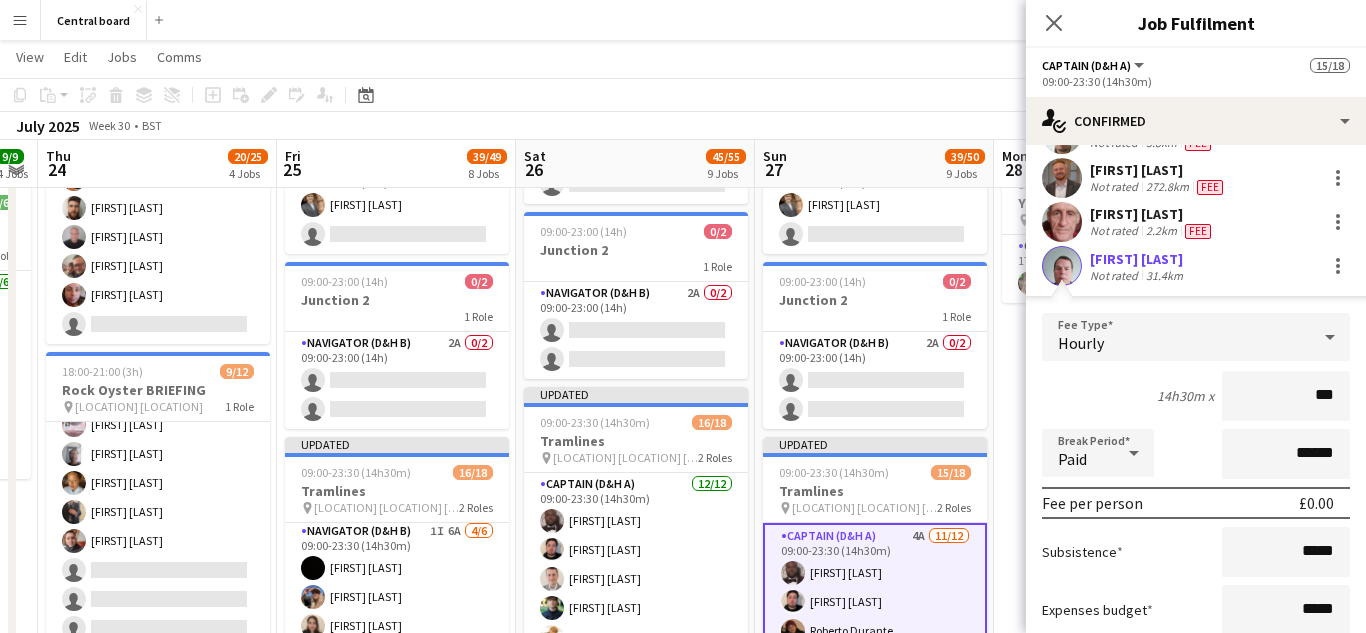 type on "**" 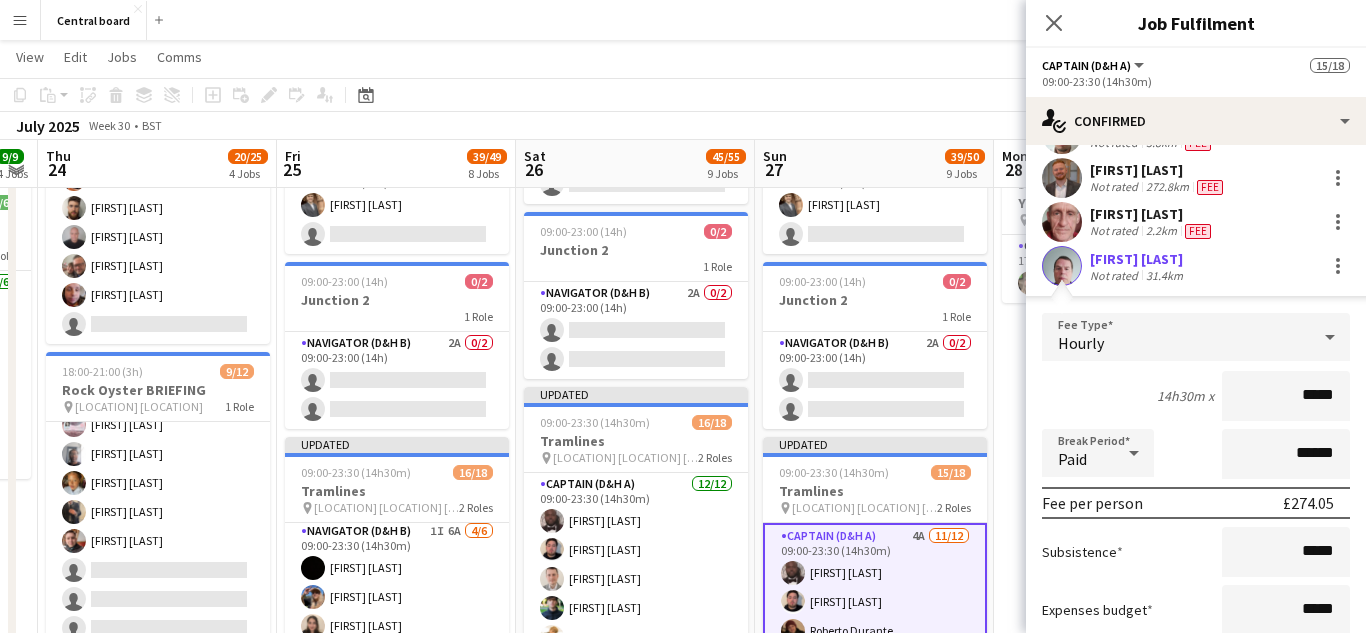 type on "******" 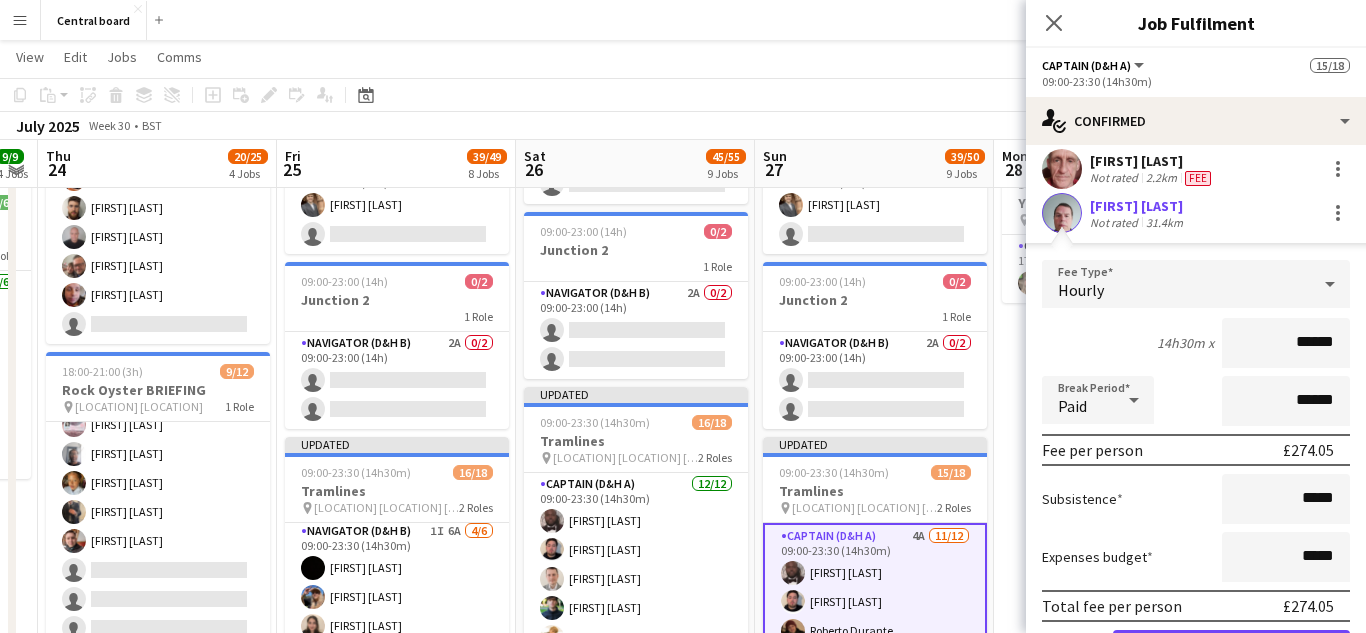 scroll, scrollTop: 605, scrollLeft: 0, axis: vertical 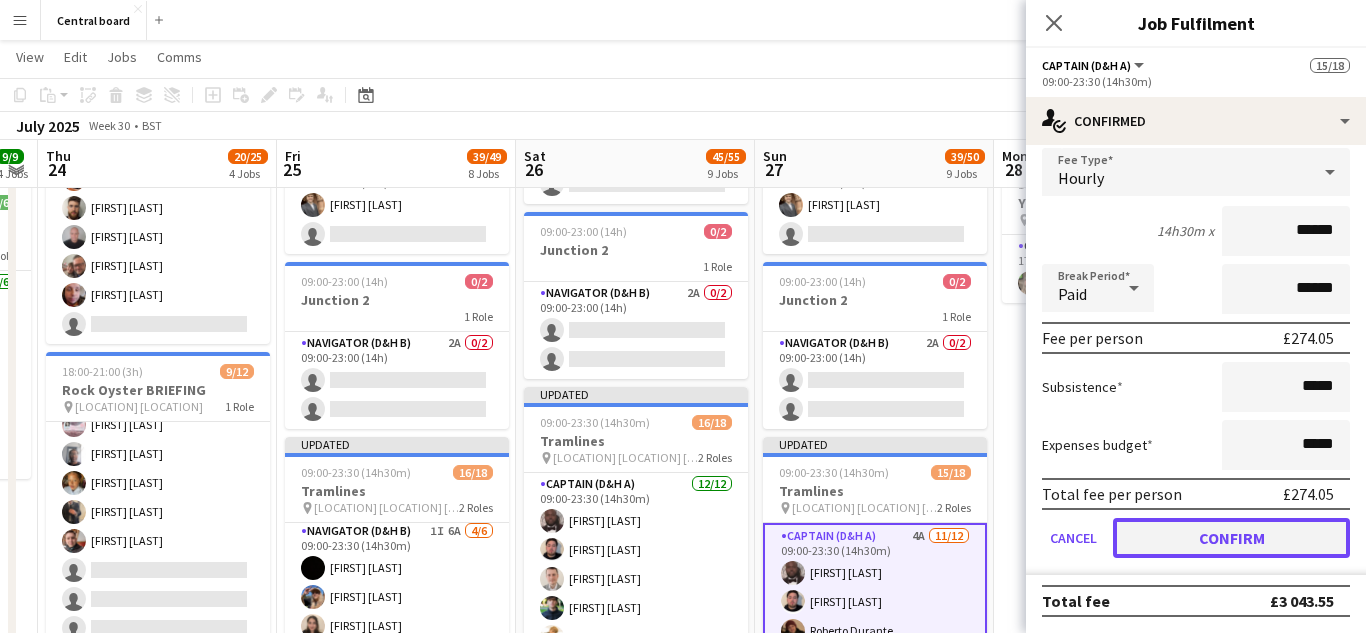click on "Confirm" at bounding box center (1231, 538) 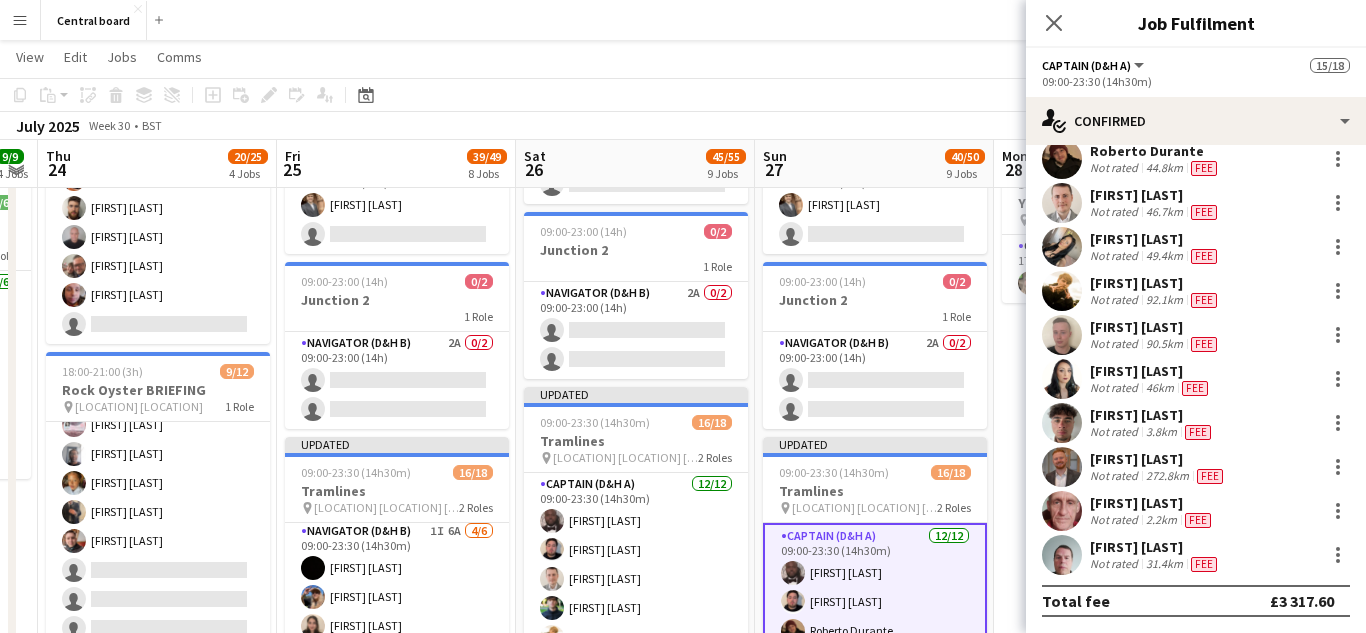 scroll, scrollTop: 151, scrollLeft: 0, axis: vertical 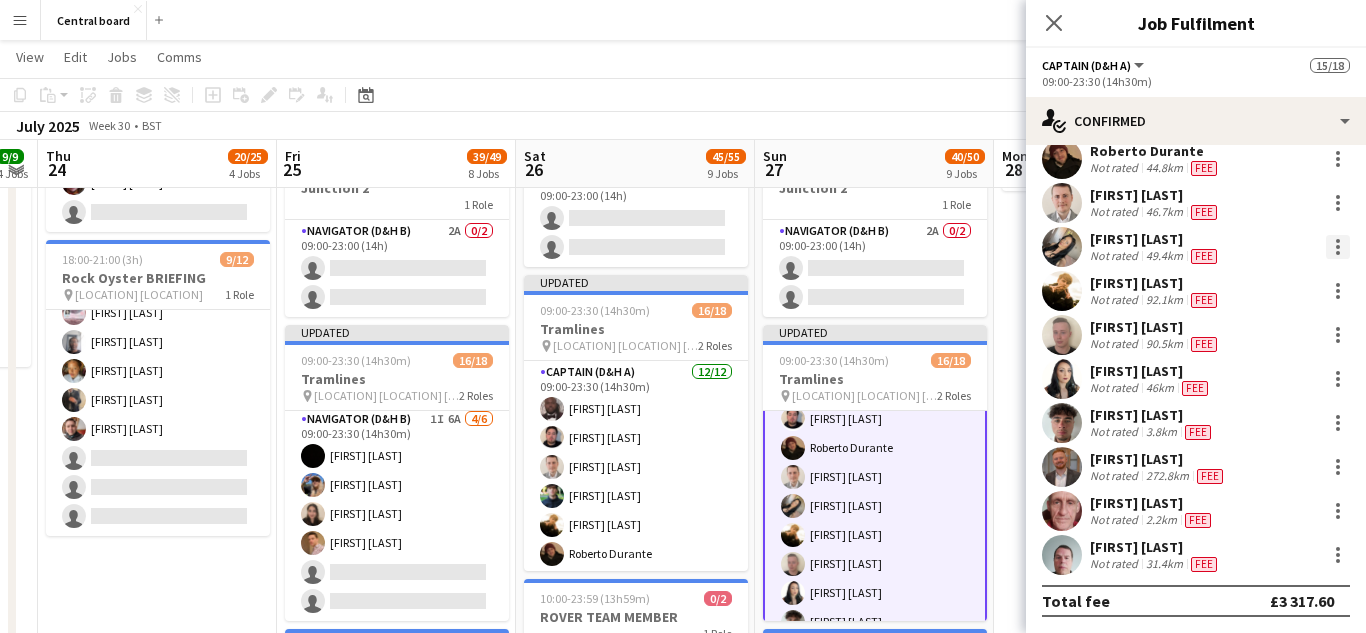 click at bounding box center [1338, 247] 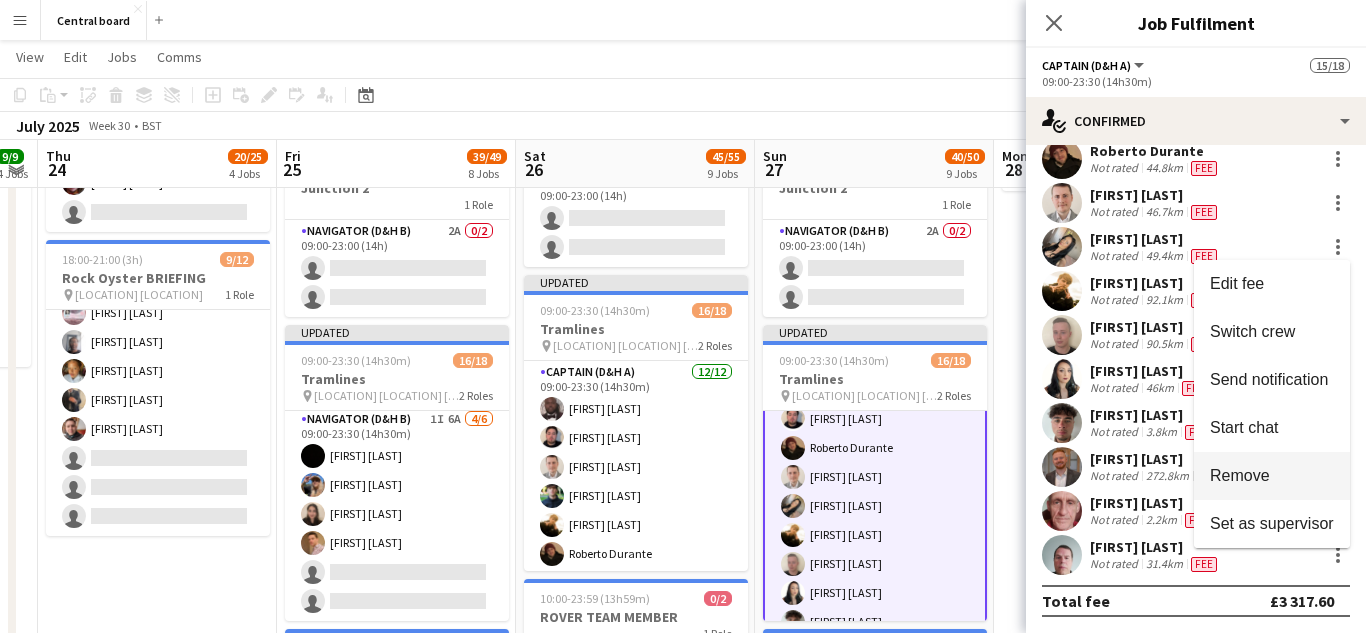 click on "Remove" at bounding box center (1272, 476) 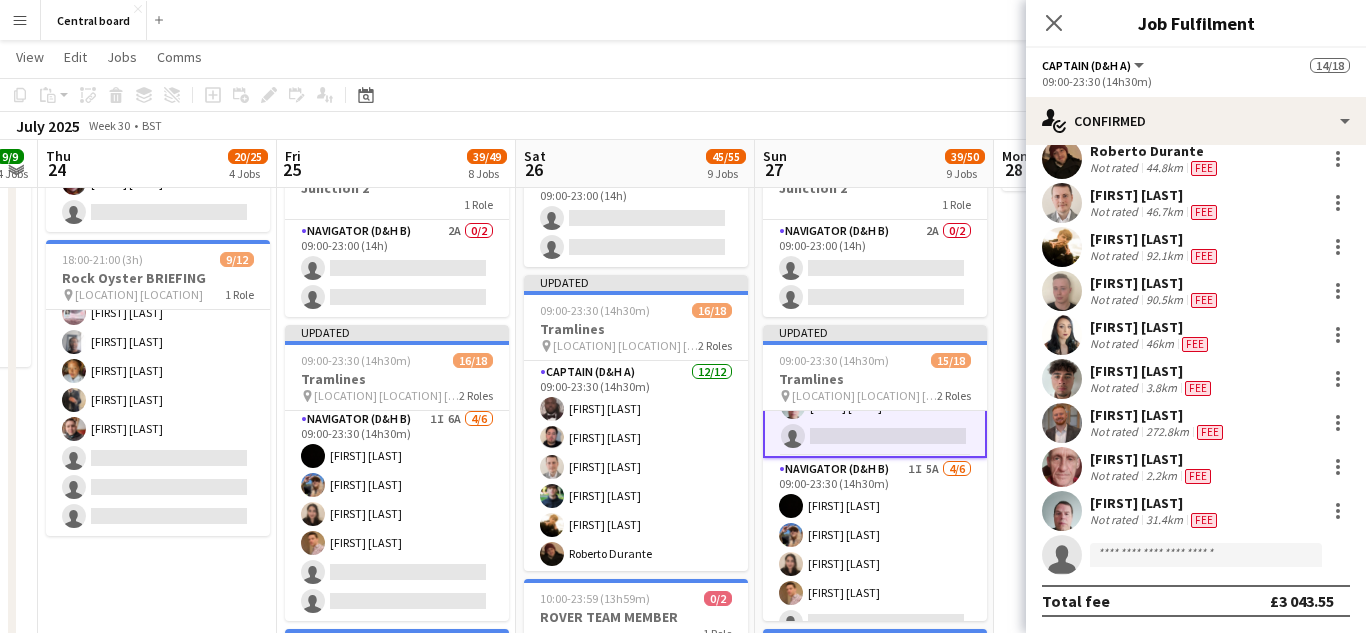 scroll, scrollTop: 357, scrollLeft: 0, axis: vertical 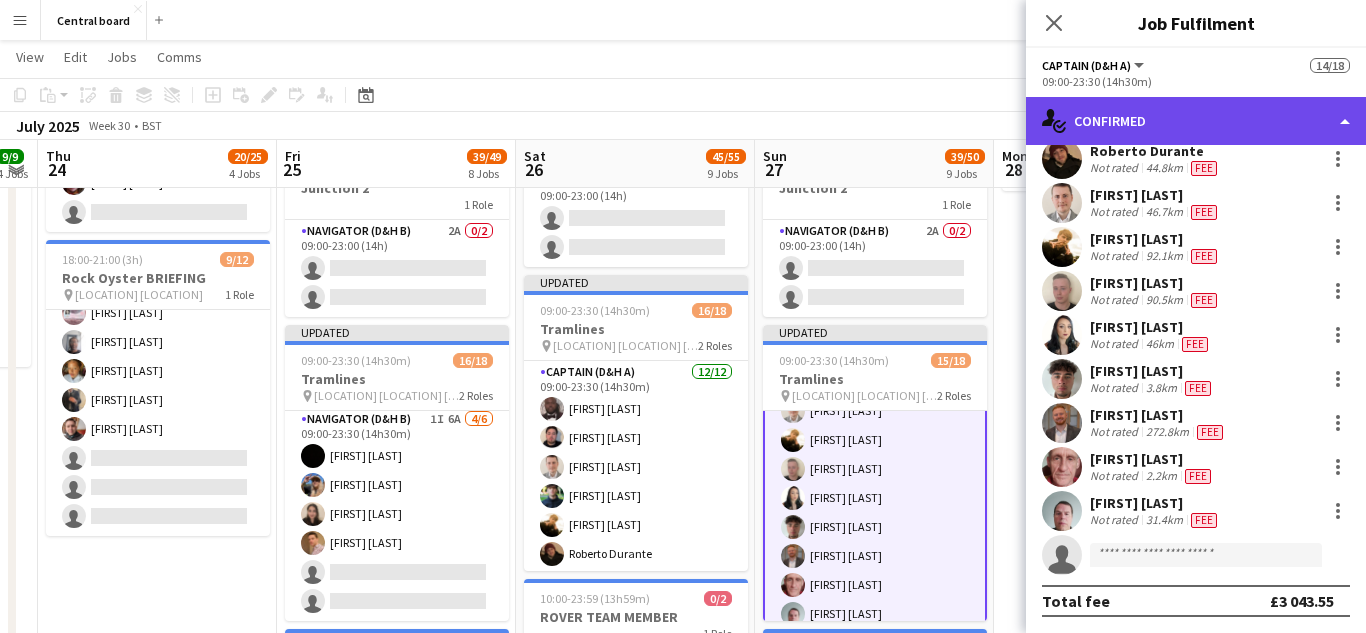 click on "single-neutral-actions-check-2
Confirmed" 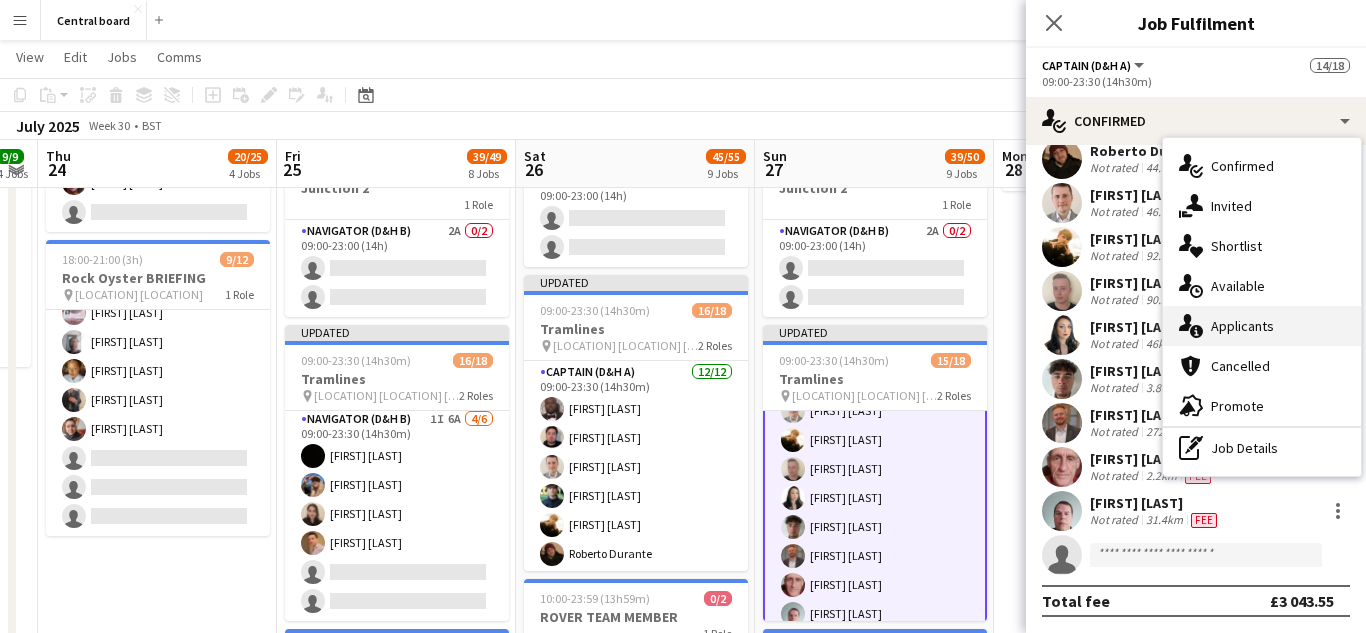 click on "single-neutral-actions-information
Applicants" at bounding box center (1262, 326) 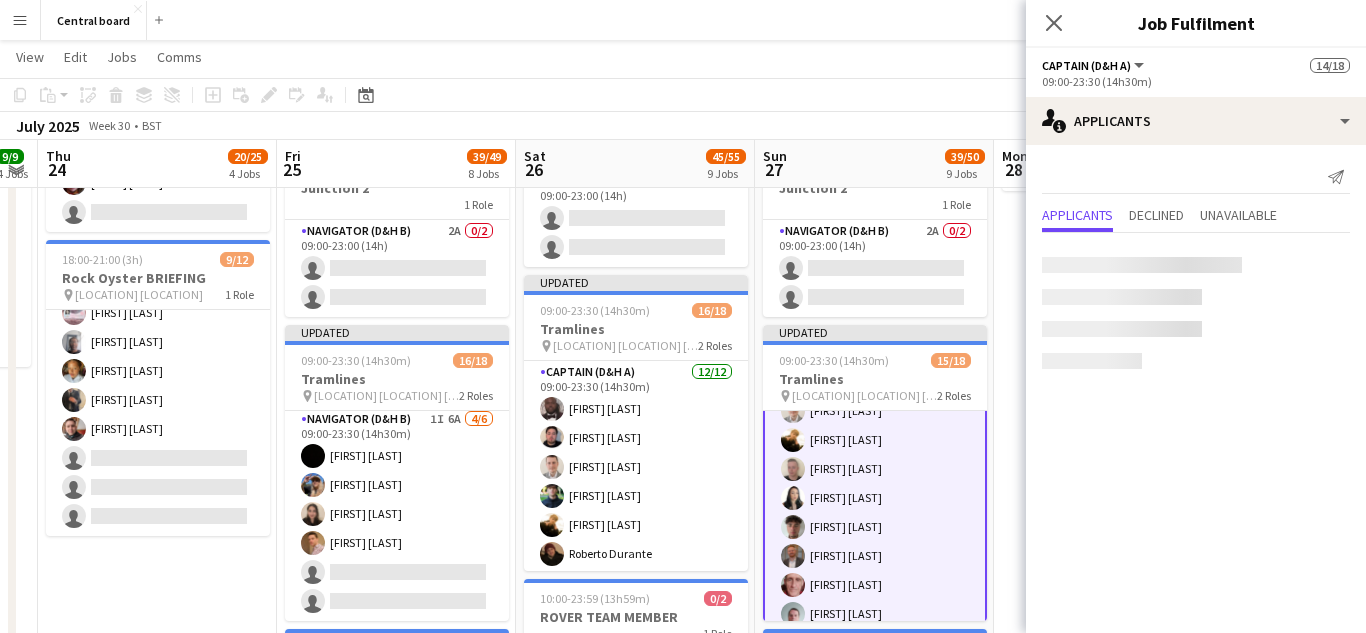scroll, scrollTop: 0, scrollLeft: 0, axis: both 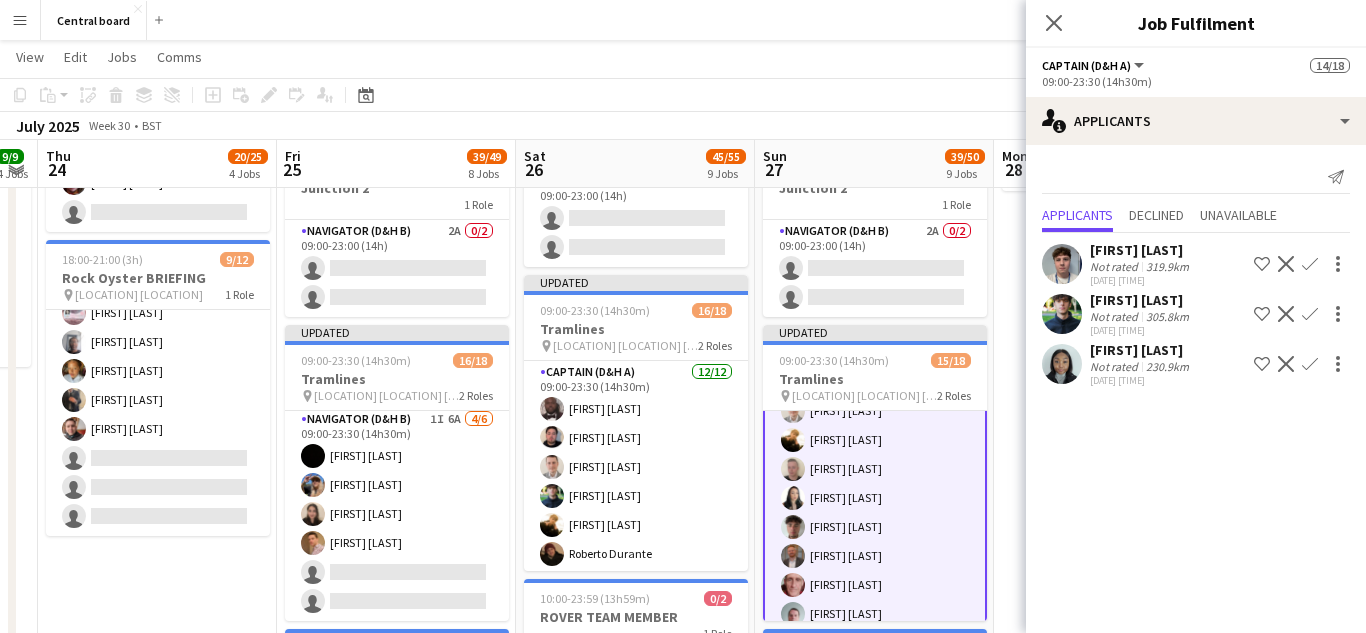 click on "Confirm" at bounding box center (1310, 364) 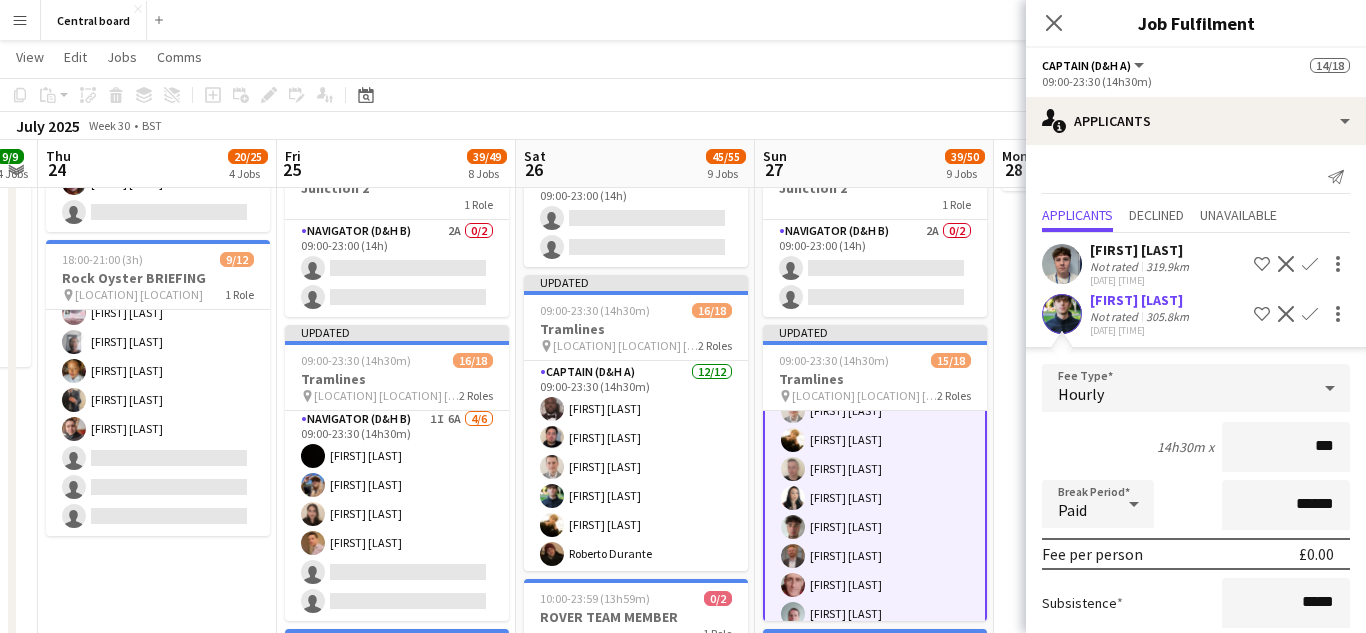 type on "**" 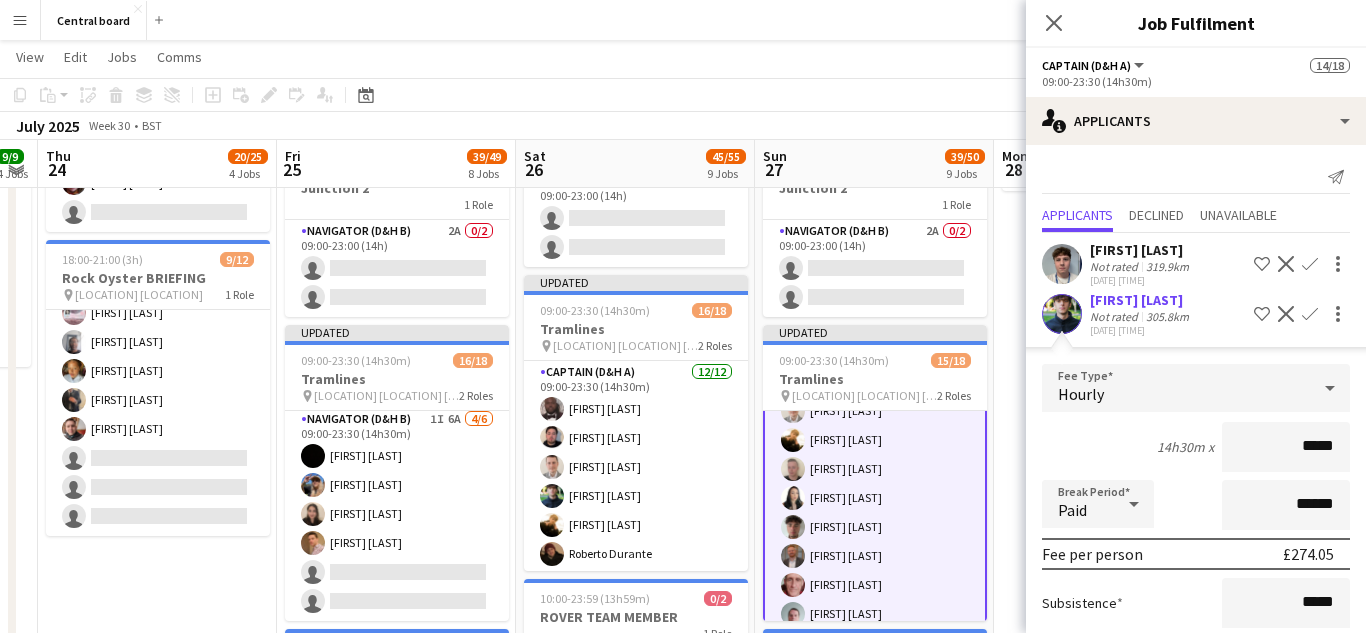 type on "******" 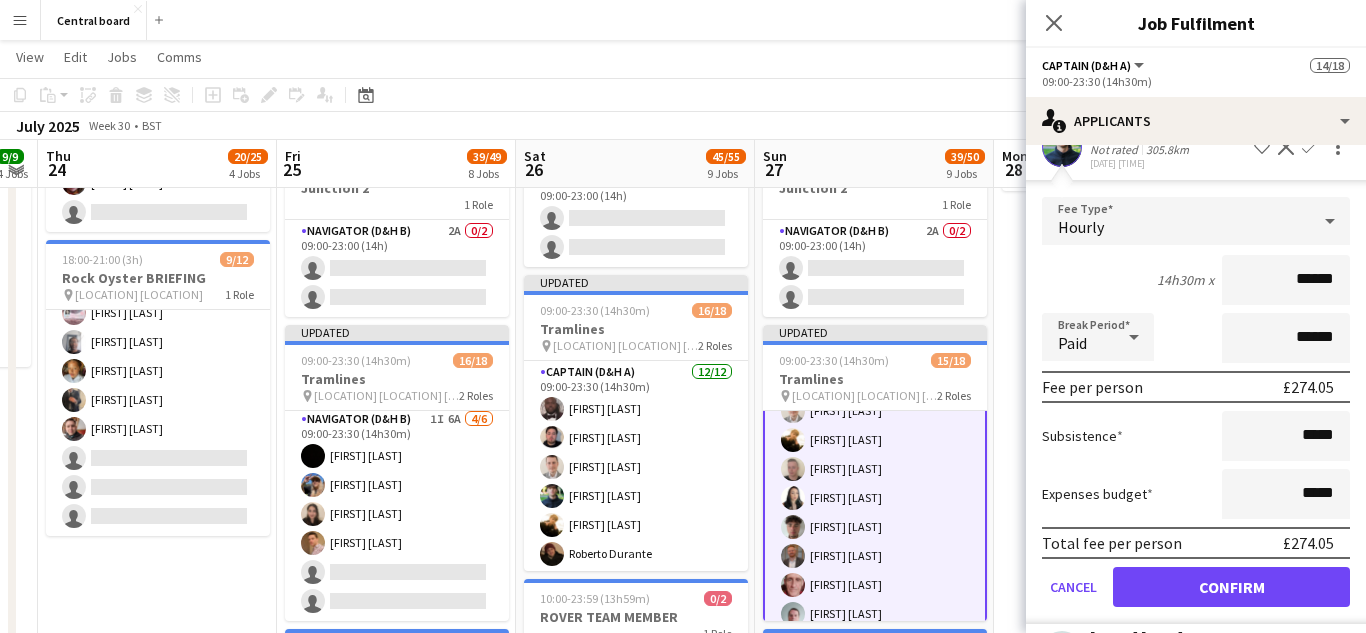 scroll, scrollTop: 228, scrollLeft: 0, axis: vertical 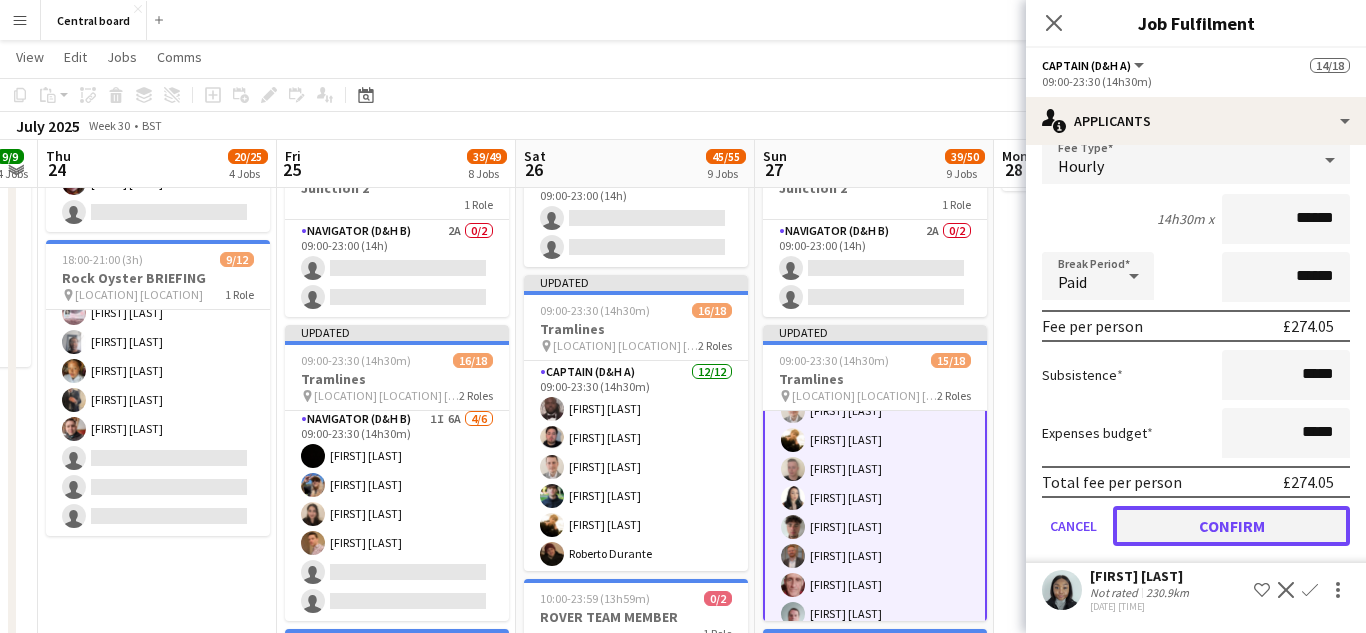 click on "Confirm" 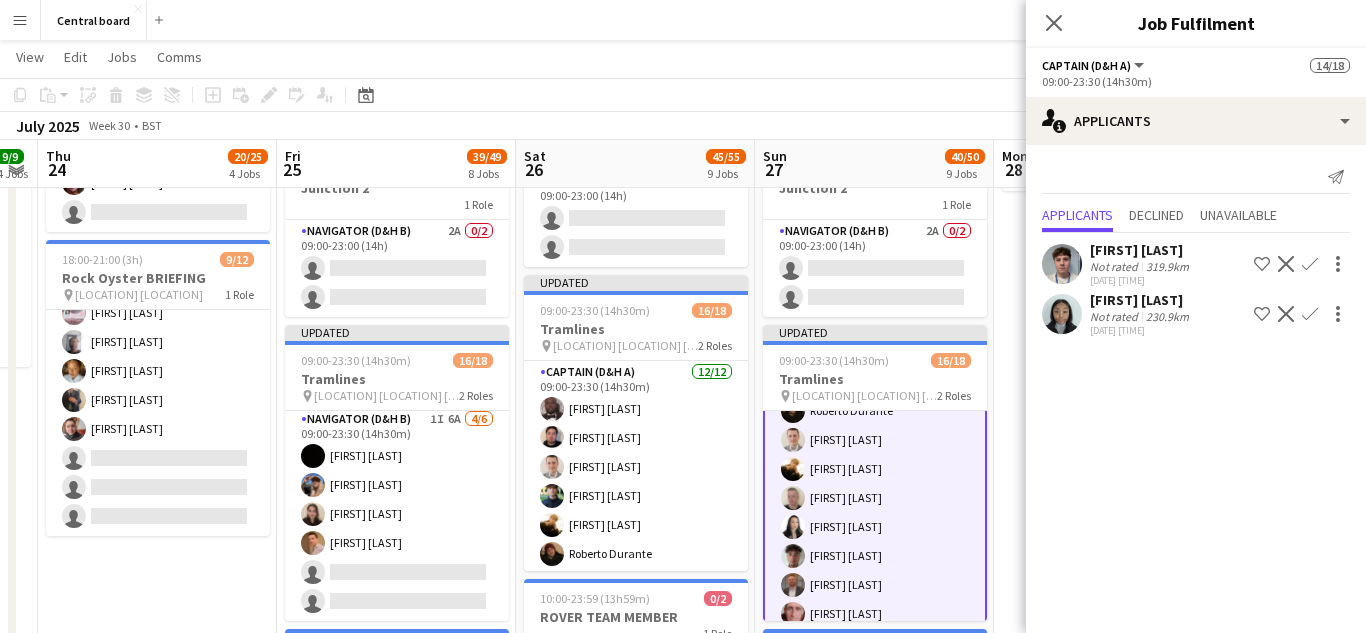 scroll, scrollTop: 0, scrollLeft: 0, axis: both 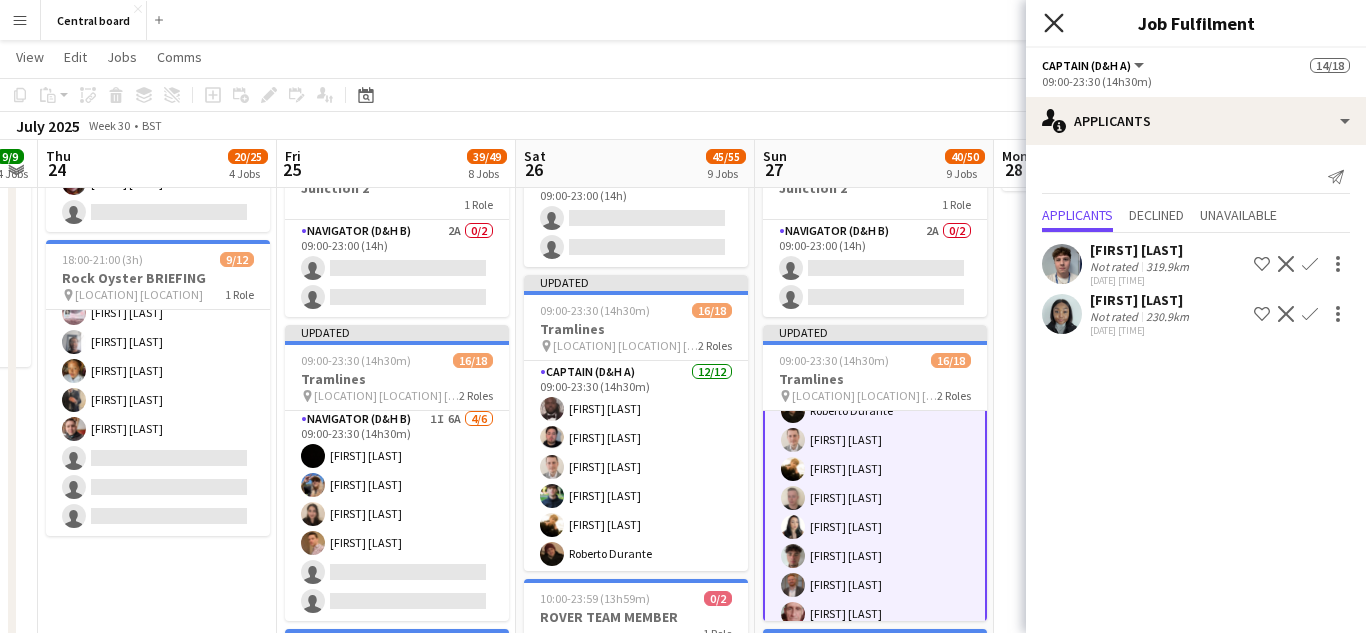 click on "Close pop-in" 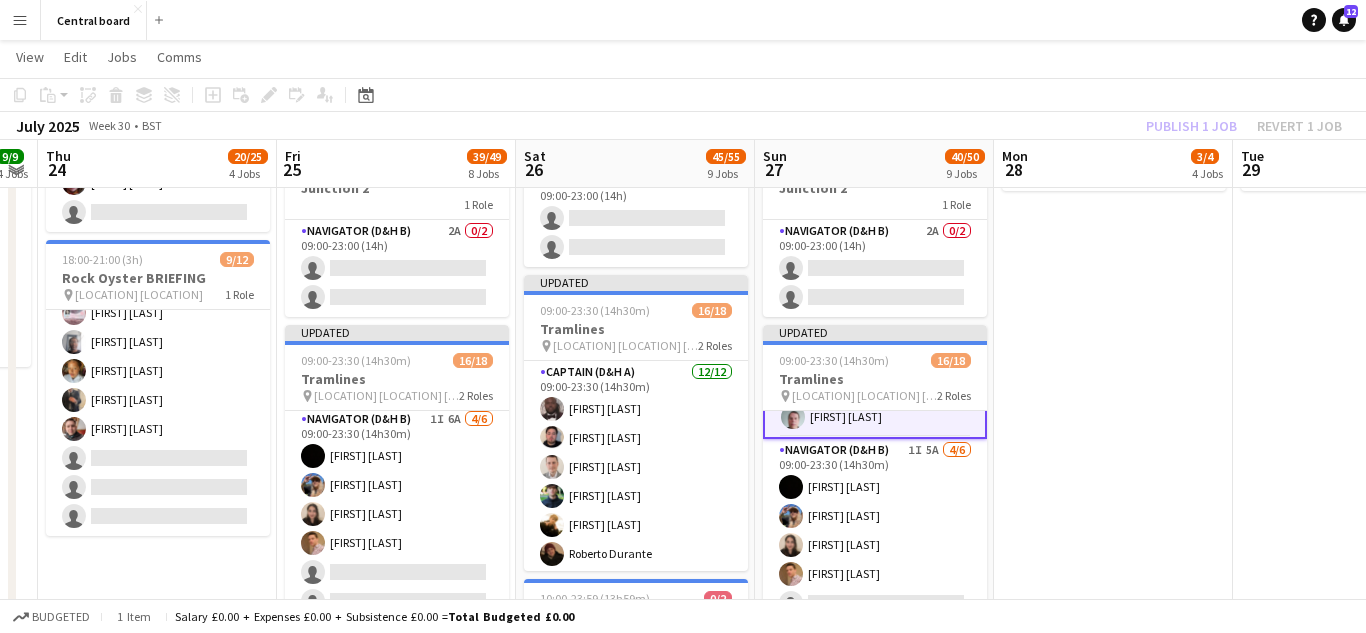 scroll, scrollTop: 394, scrollLeft: 0, axis: vertical 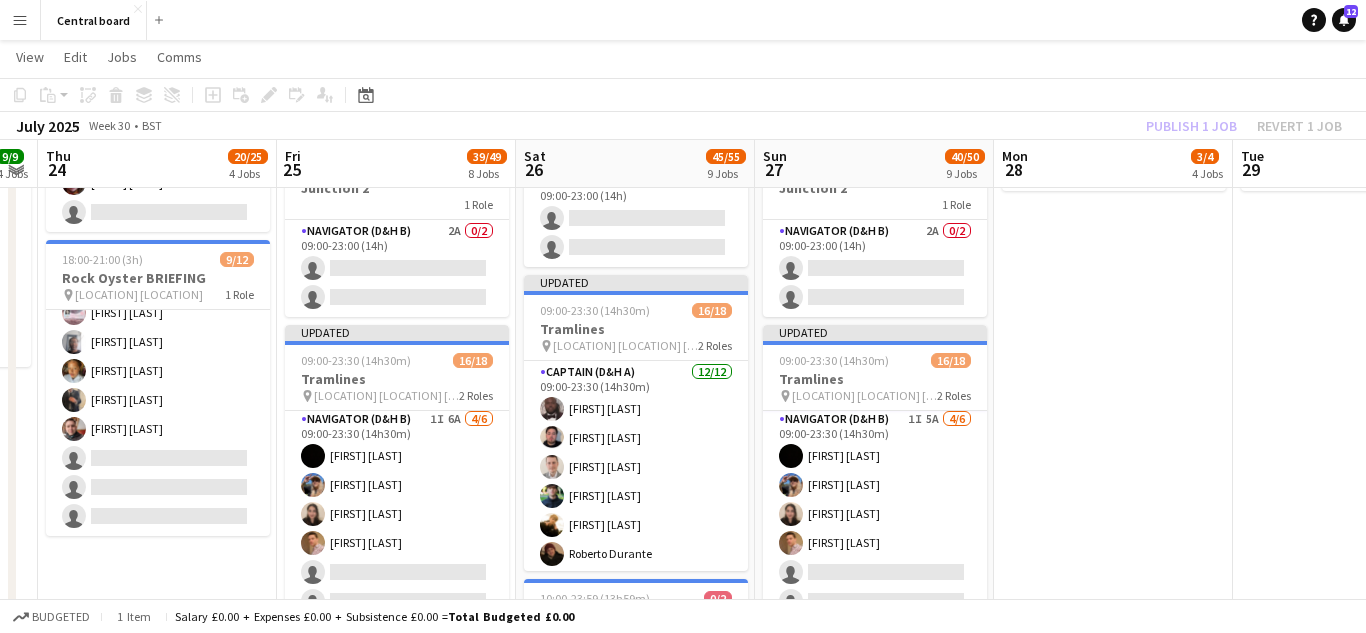 click on "[LOCATION] [LOCATION], [LOCATION], [POSTCODE]" at bounding box center (1113, 656) 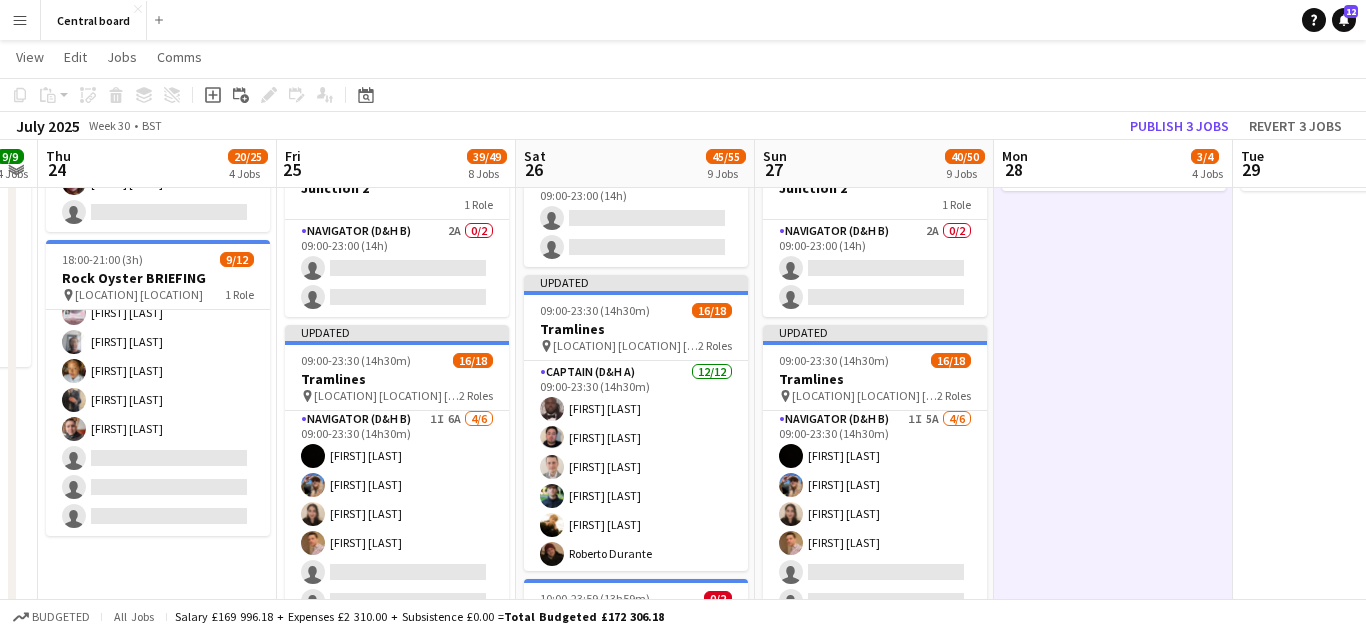 scroll, scrollTop: 390, scrollLeft: 0, axis: vertical 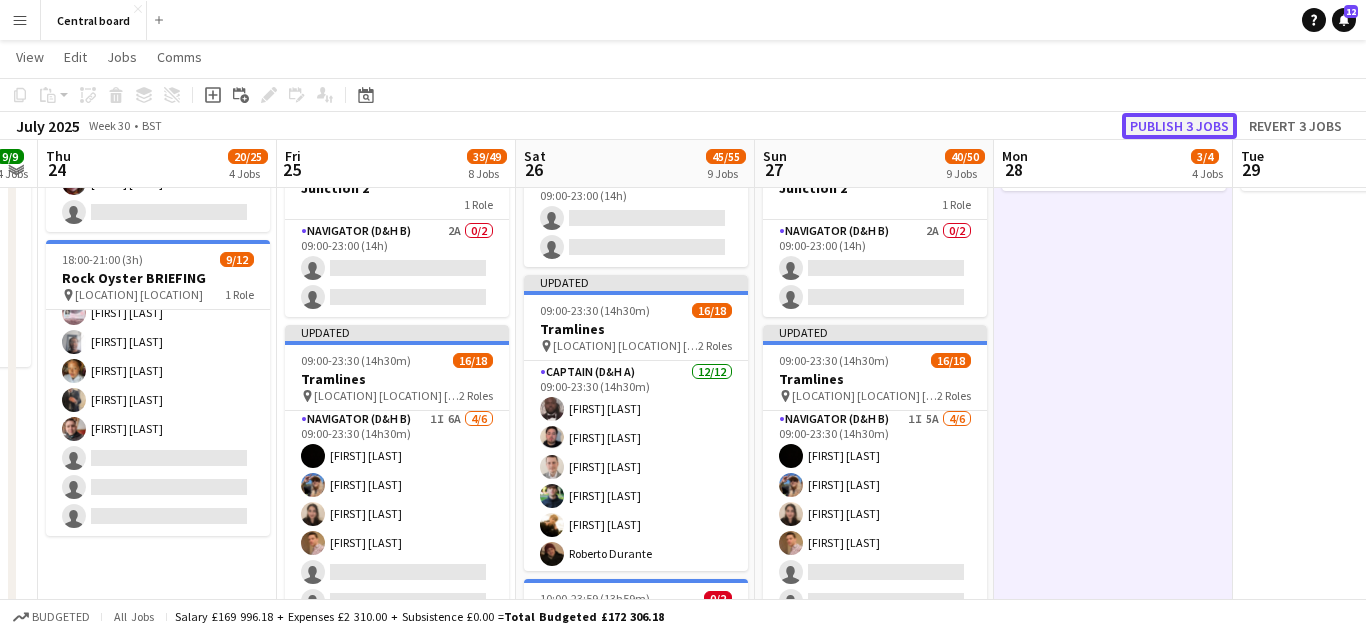 click on "Publish 3 jobs" 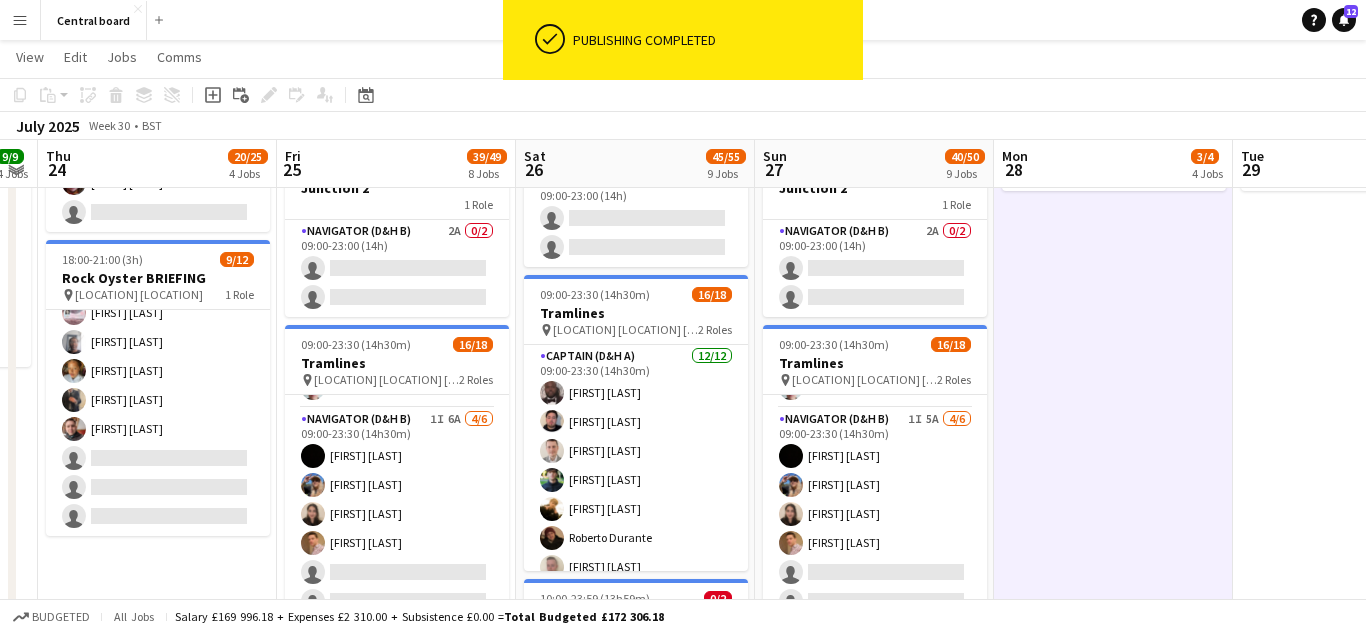 scroll, scrollTop: 374, scrollLeft: 0, axis: vertical 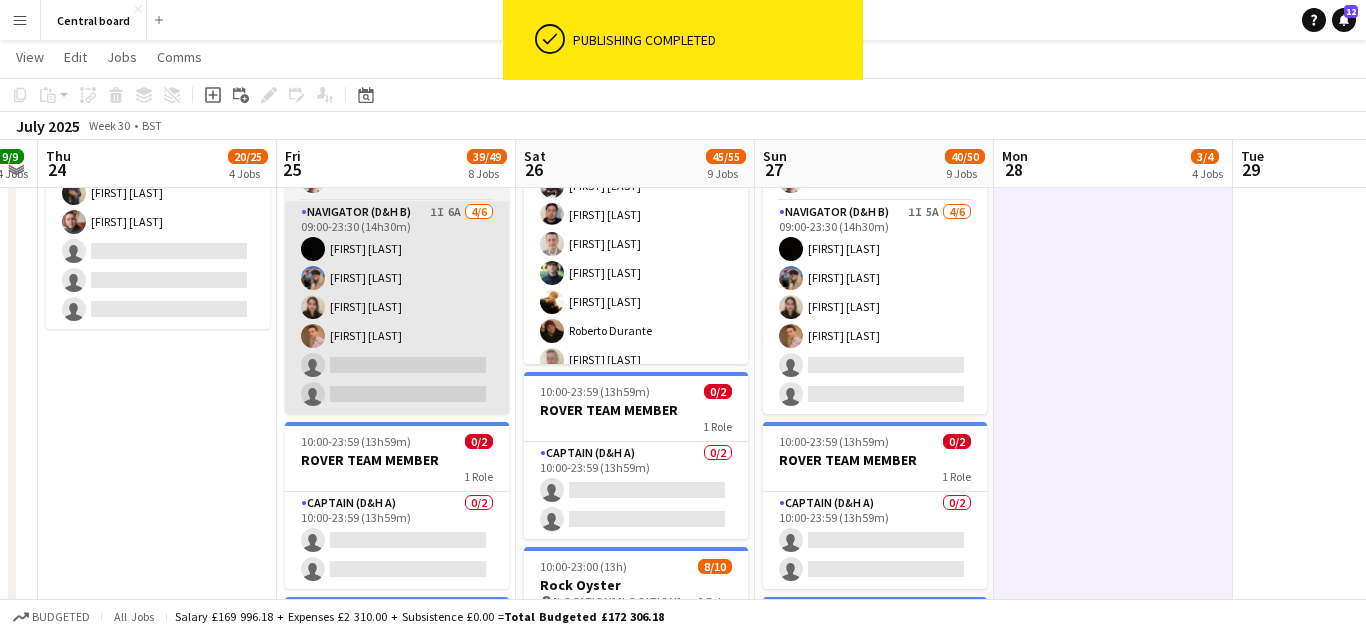 click on "Navigator (D&H B)   1I   6A   4/6   09:00-23:30 (14h30m)
[FIRST] [LAST] [FIRST] [LAST] [FIRST] [LAST] [FIRST] [LAST]
single-neutral-actions
single-neutral-actions" at bounding box center (397, 307) 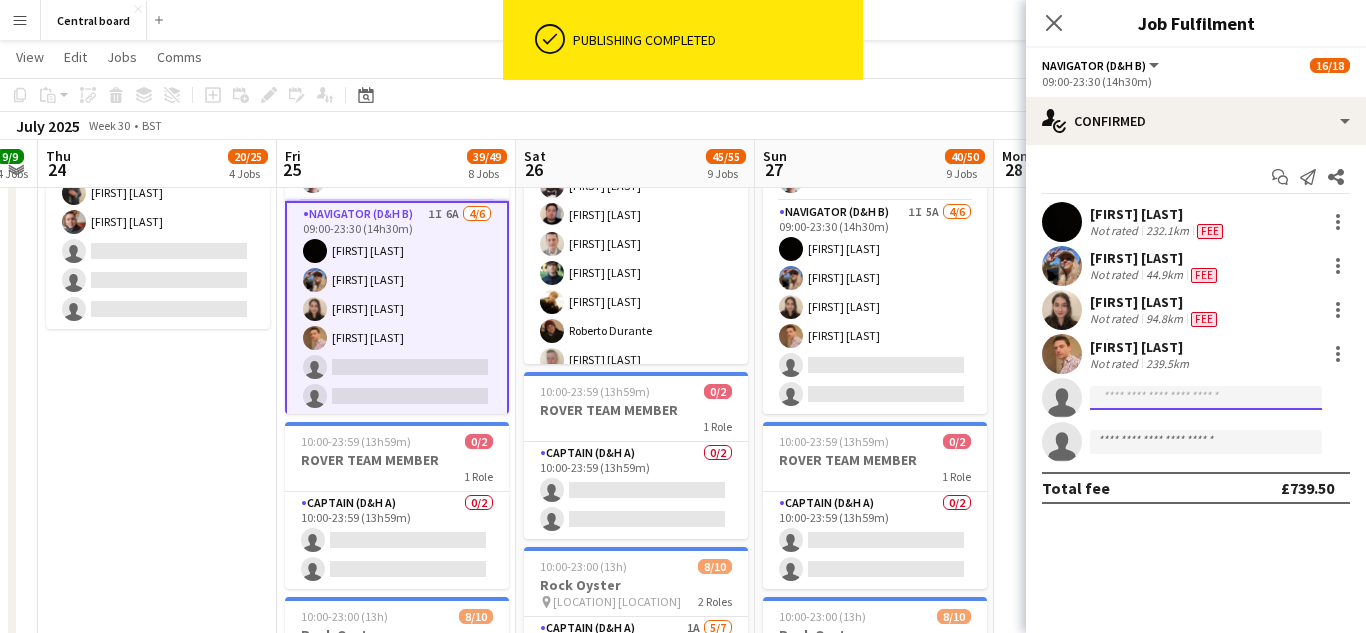 click 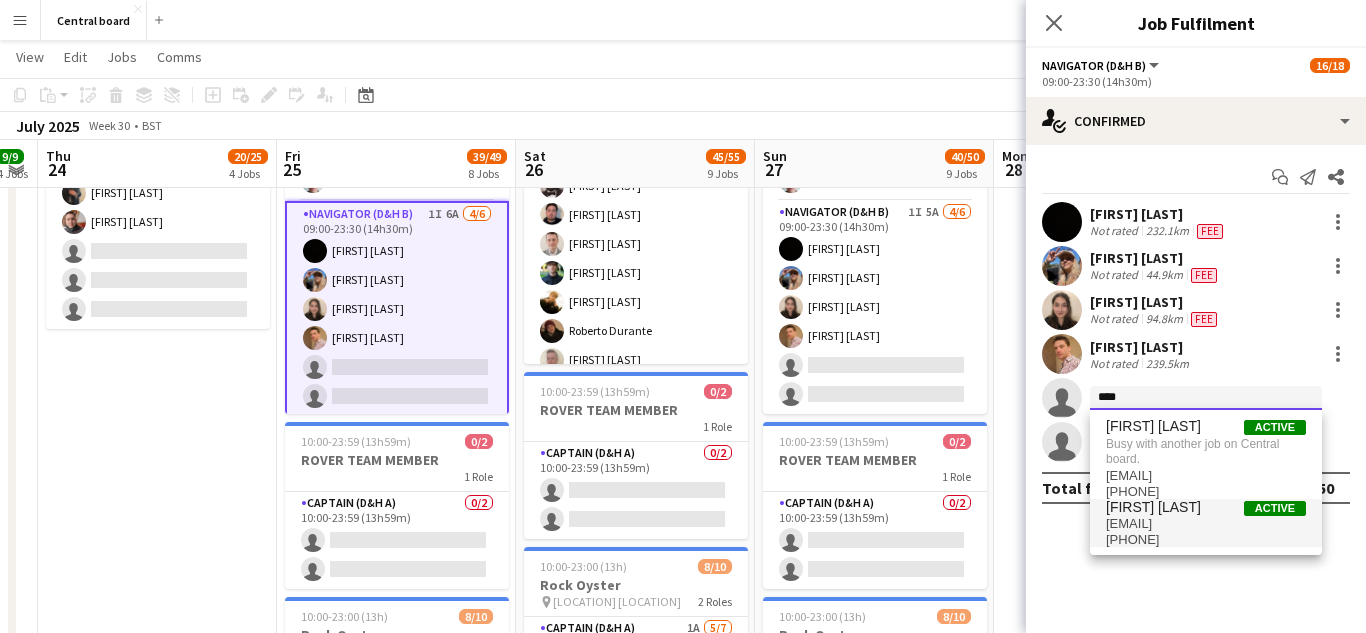 type on "****" 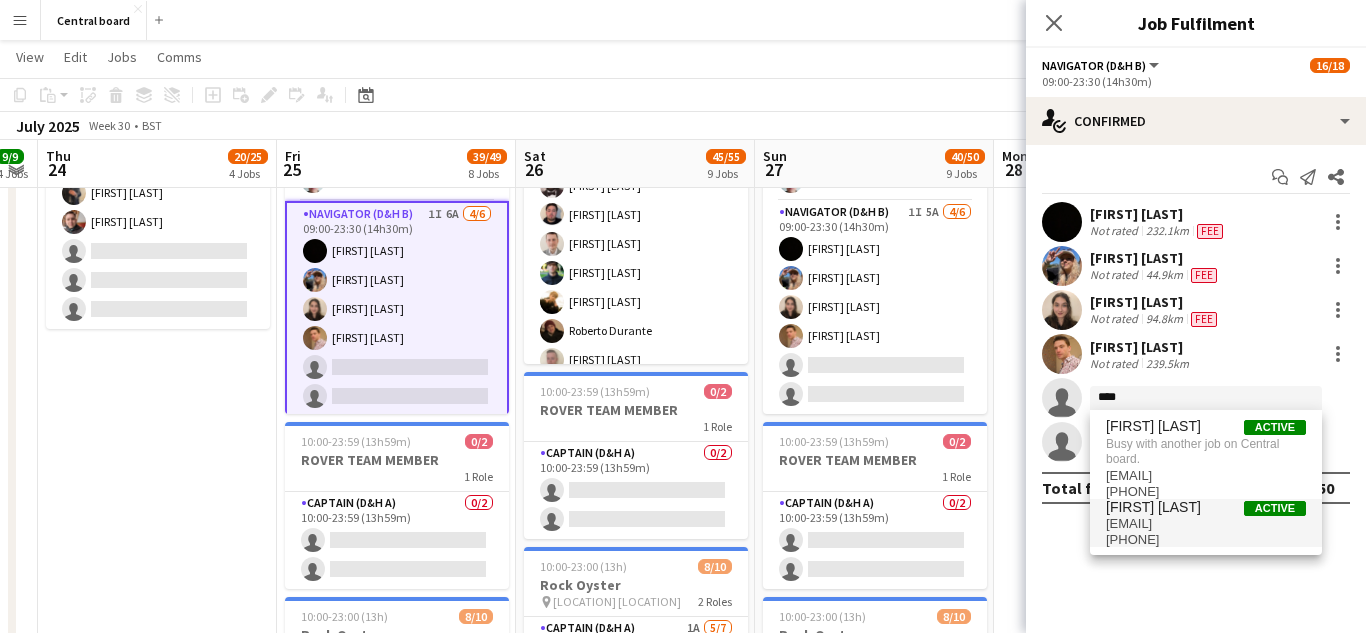 click on "[PHONE]" at bounding box center [1206, 540] 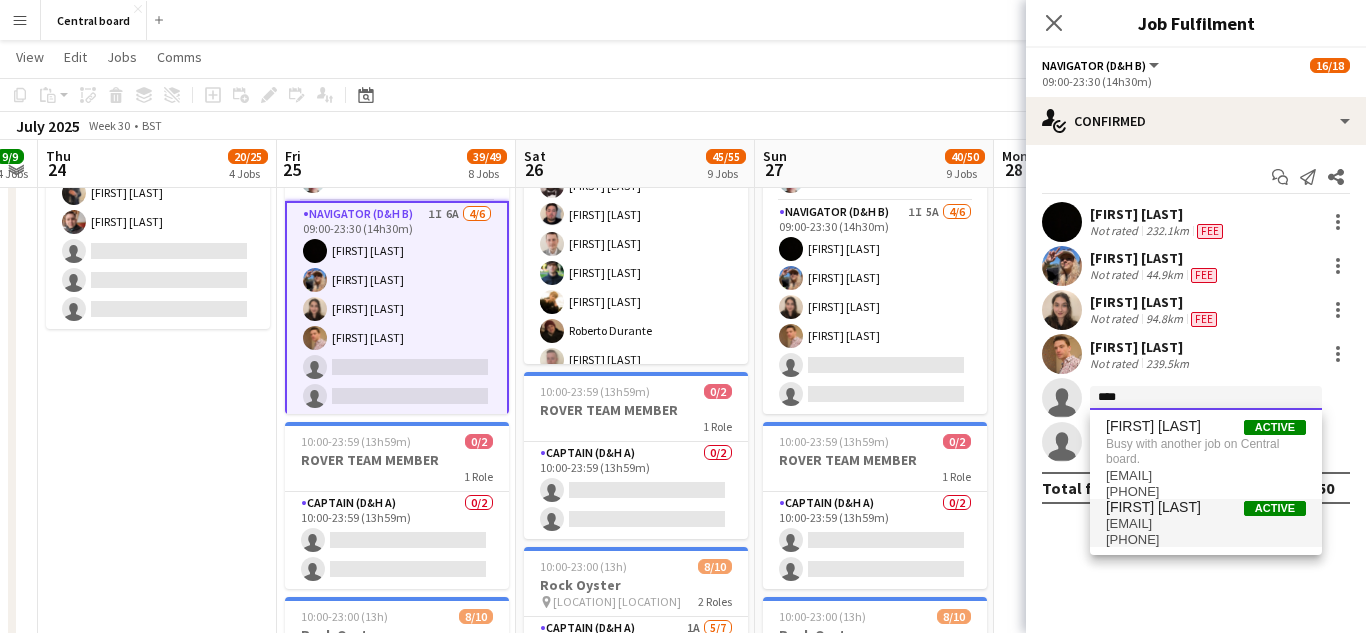 type 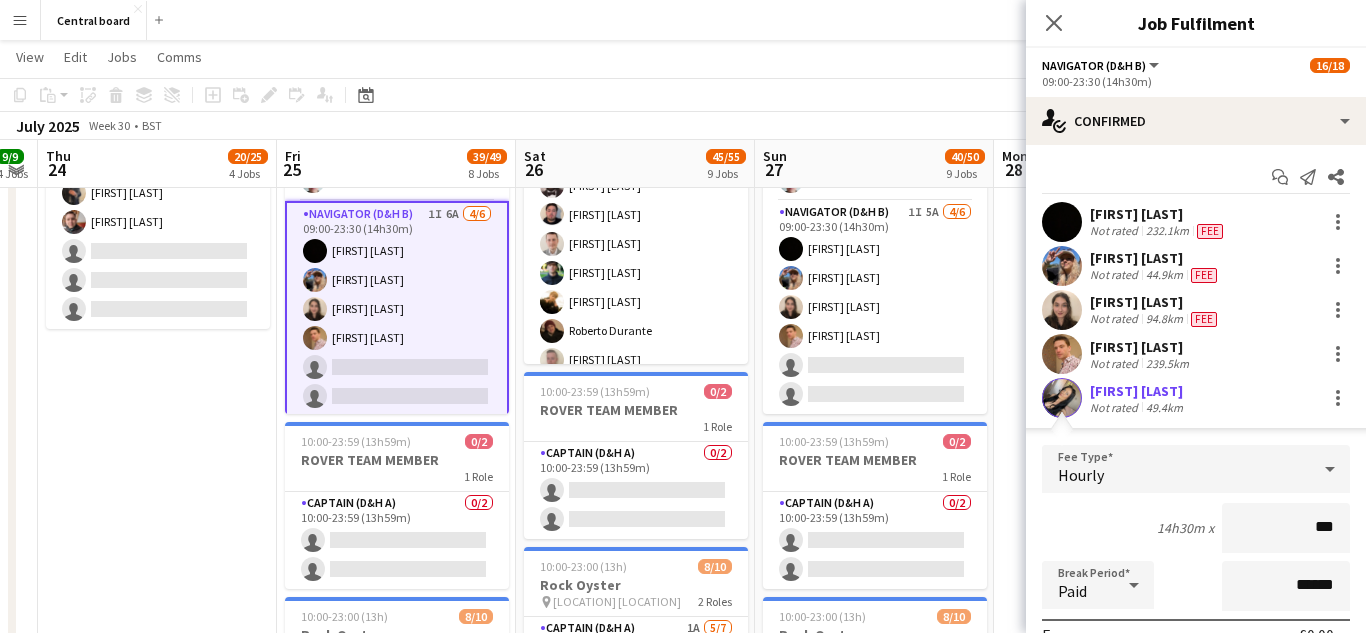type on "**" 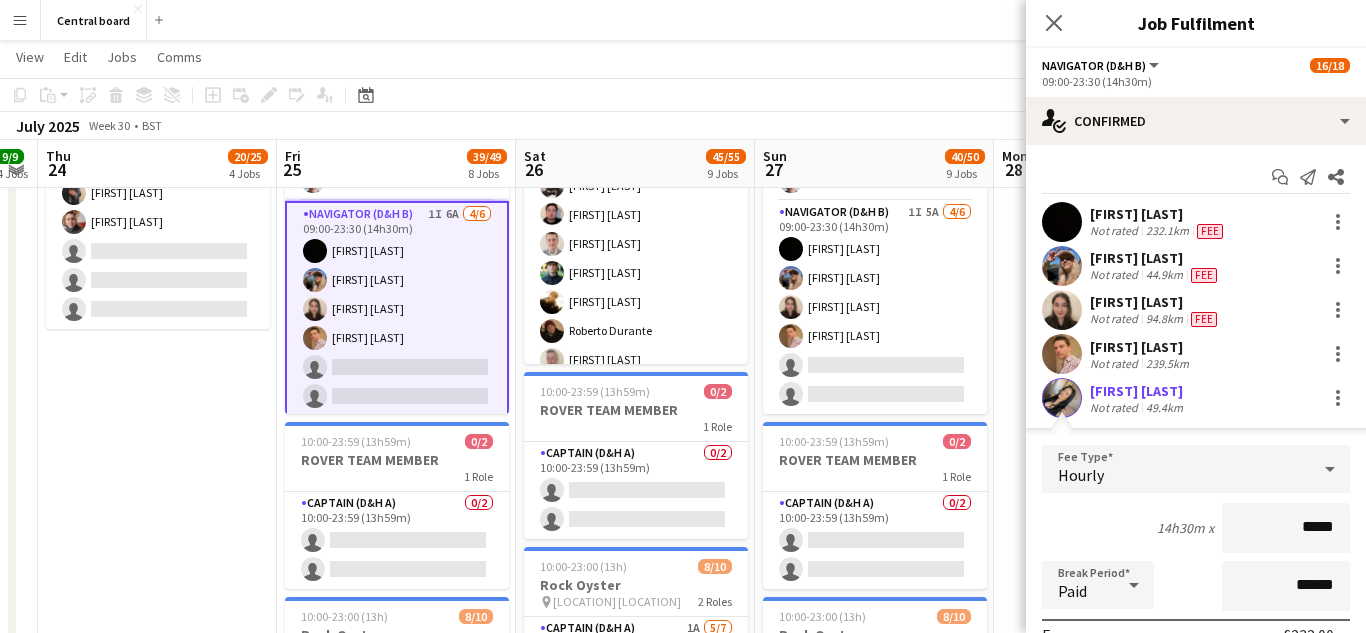 type on "******" 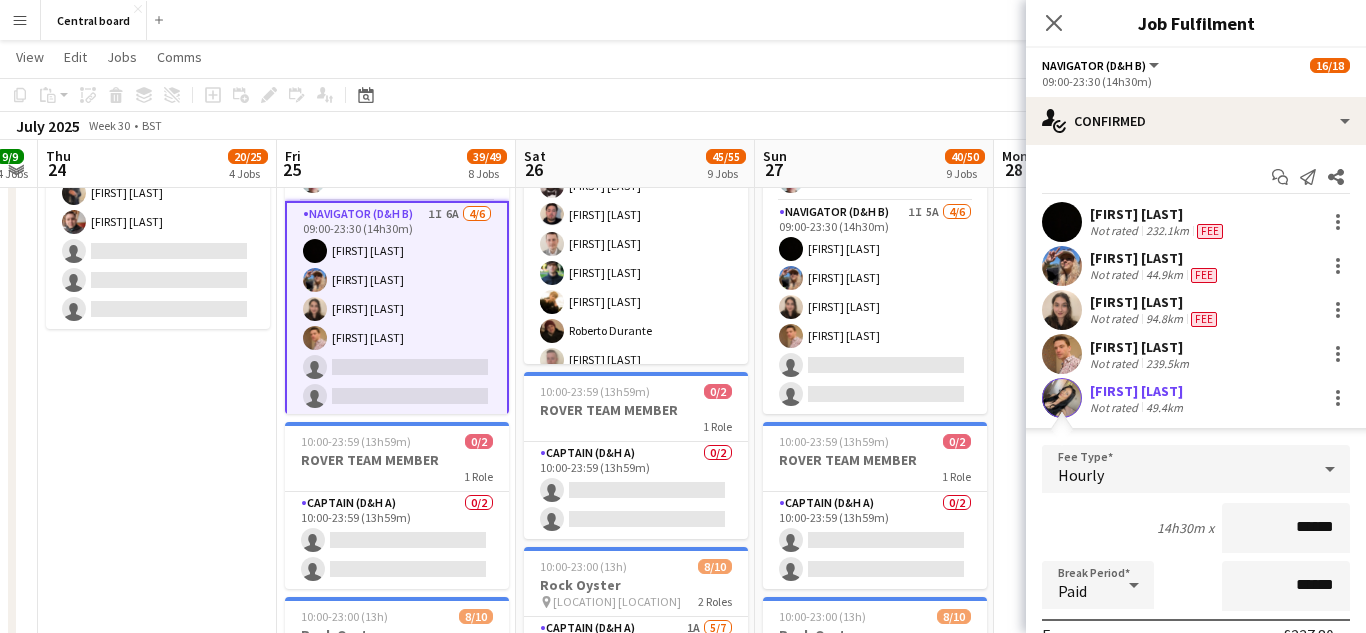 scroll, scrollTop: 206, scrollLeft: 0, axis: vertical 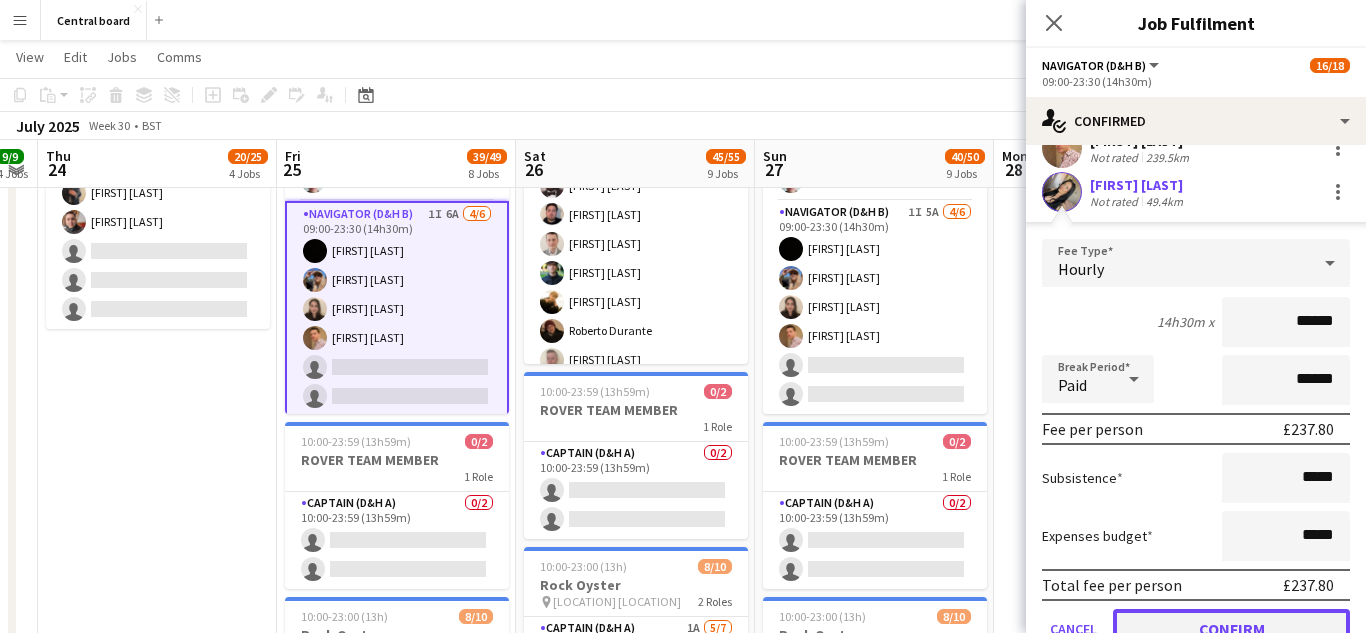 click on "Confirm" at bounding box center (1231, 629) 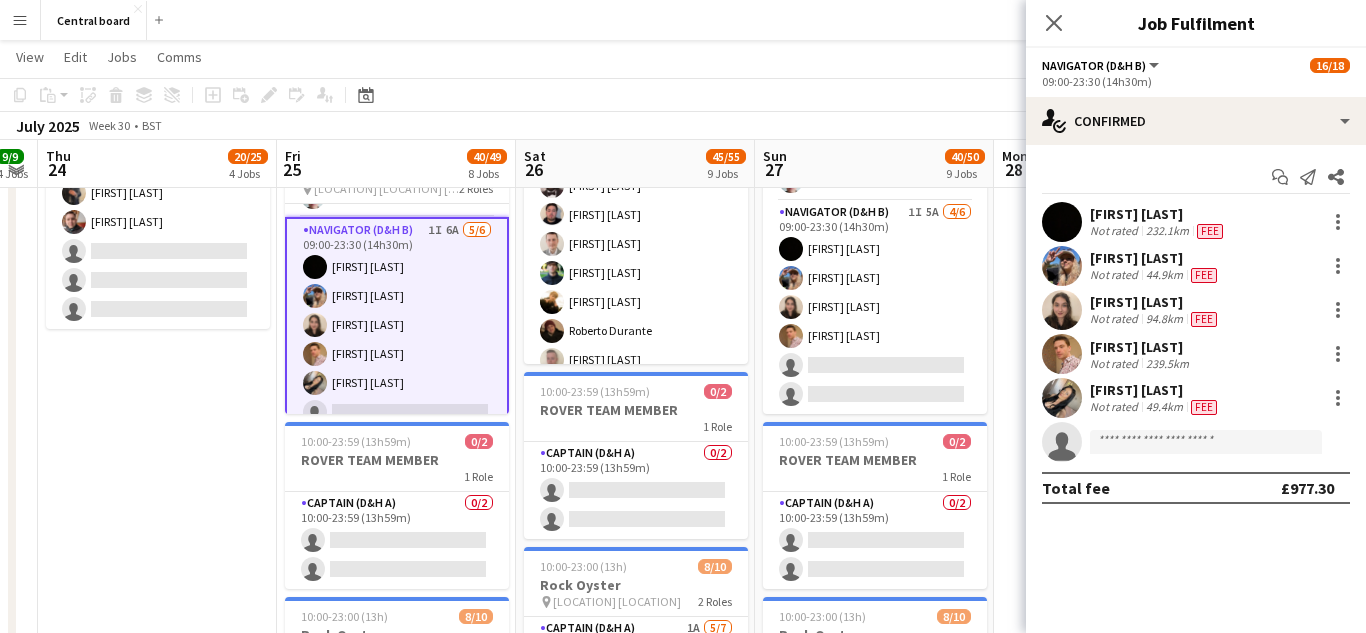 scroll, scrollTop: 0, scrollLeft: 0, axis: both 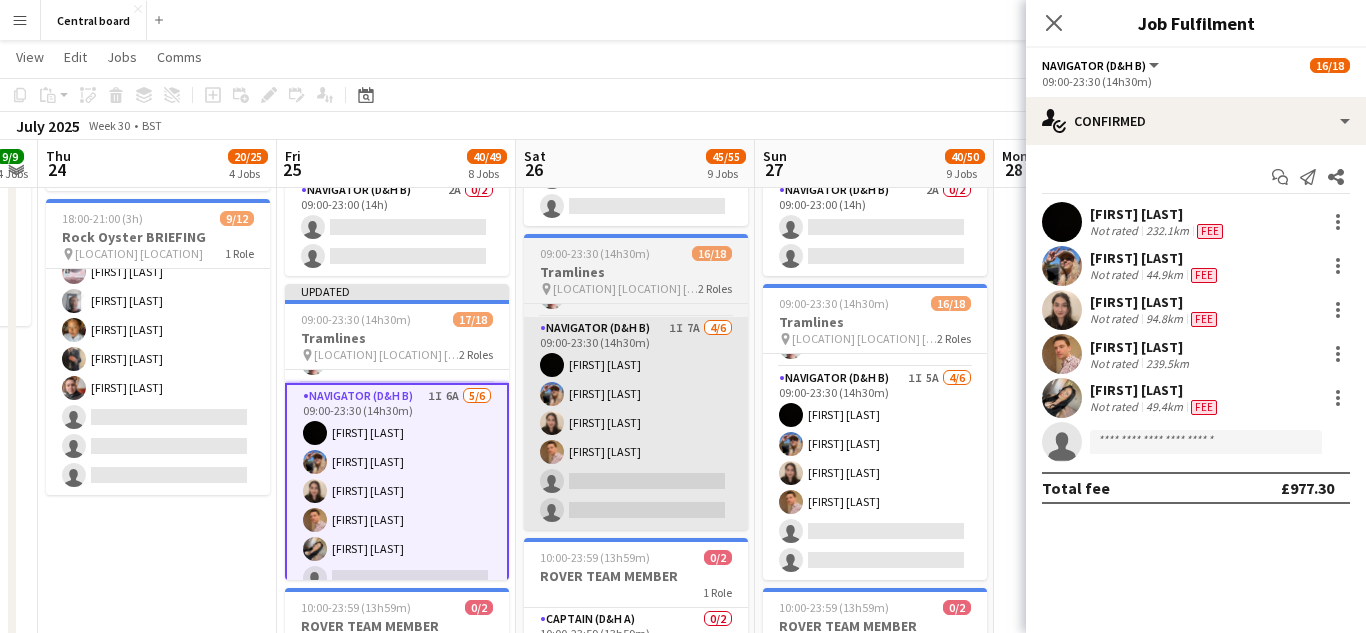click on "Navigator (D&H B)   1I   7A   4/6   09:00-23:30 (14h30m)
[FIRST] [LAST] [FIRST] [LAST] [FIRST] [LAST]
single-neutral-actions
single-neutral-actions" at bounding box center [636, 423] 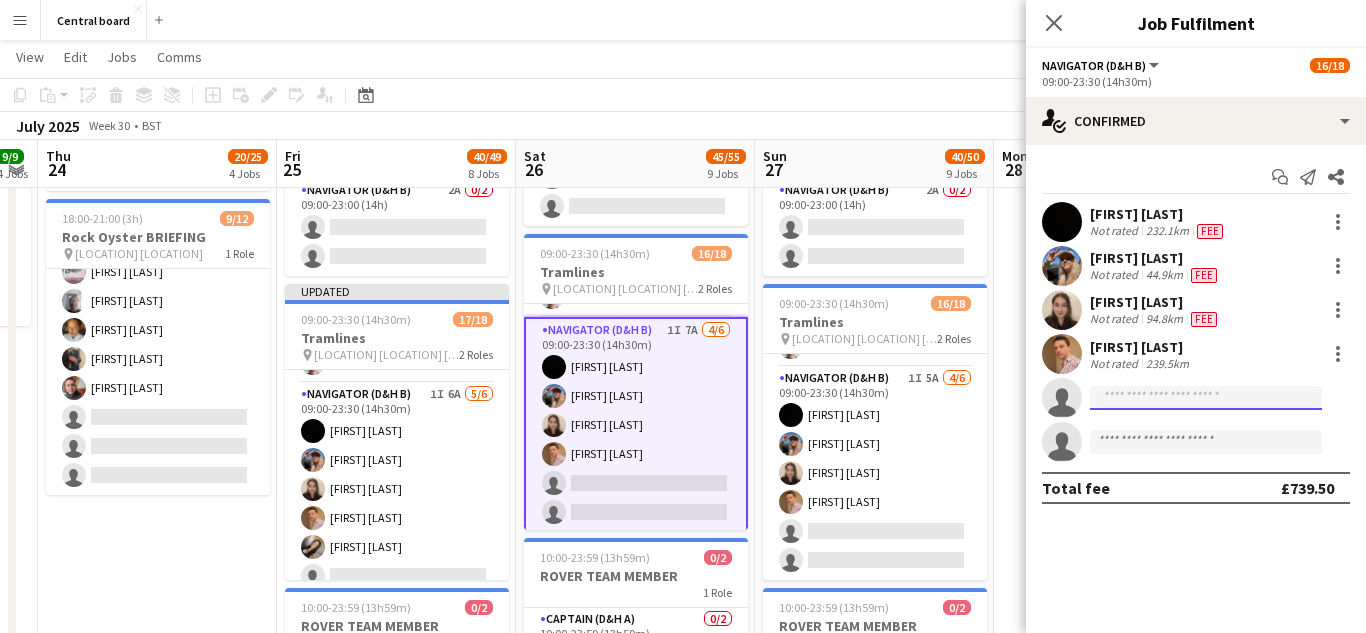 click 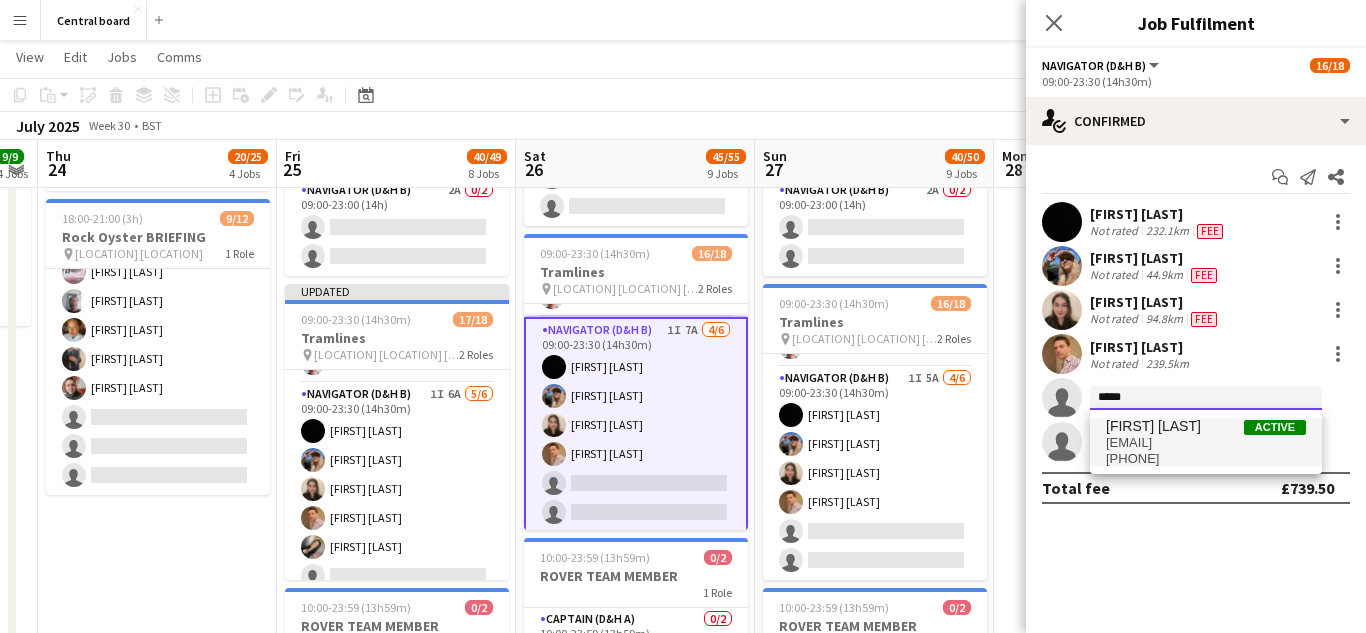 type on "*****" 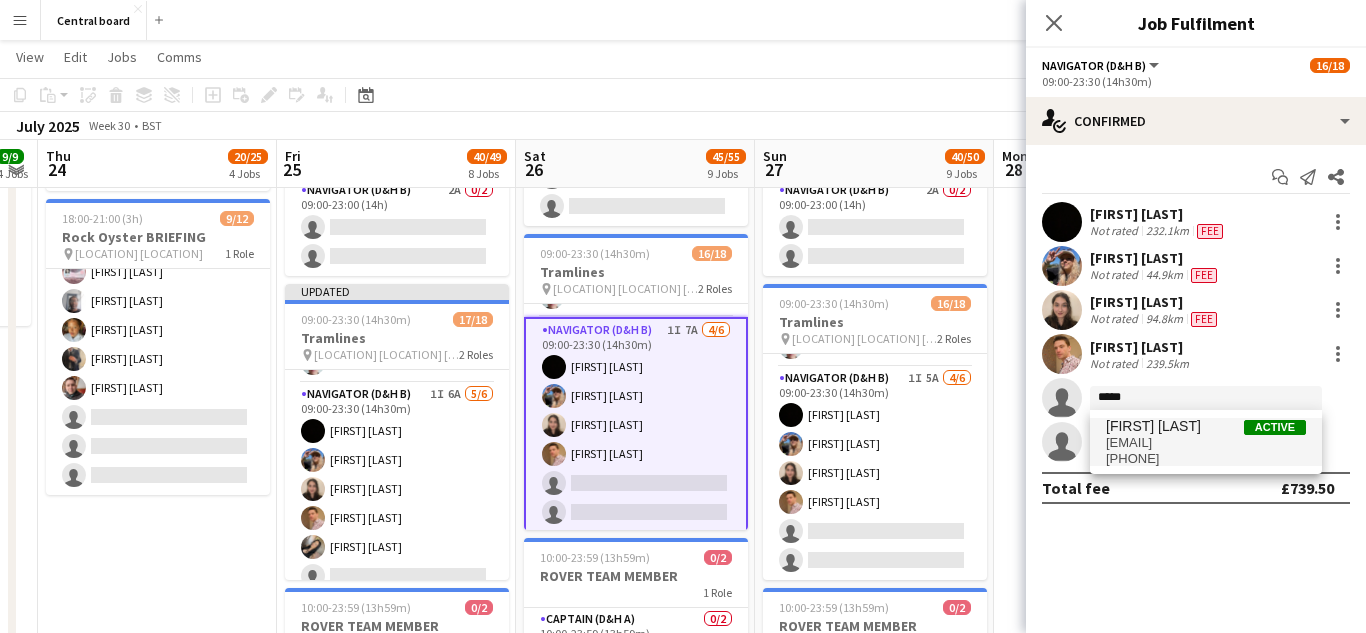 click on "[EMAIL]" at bounding box center (1206, 443) 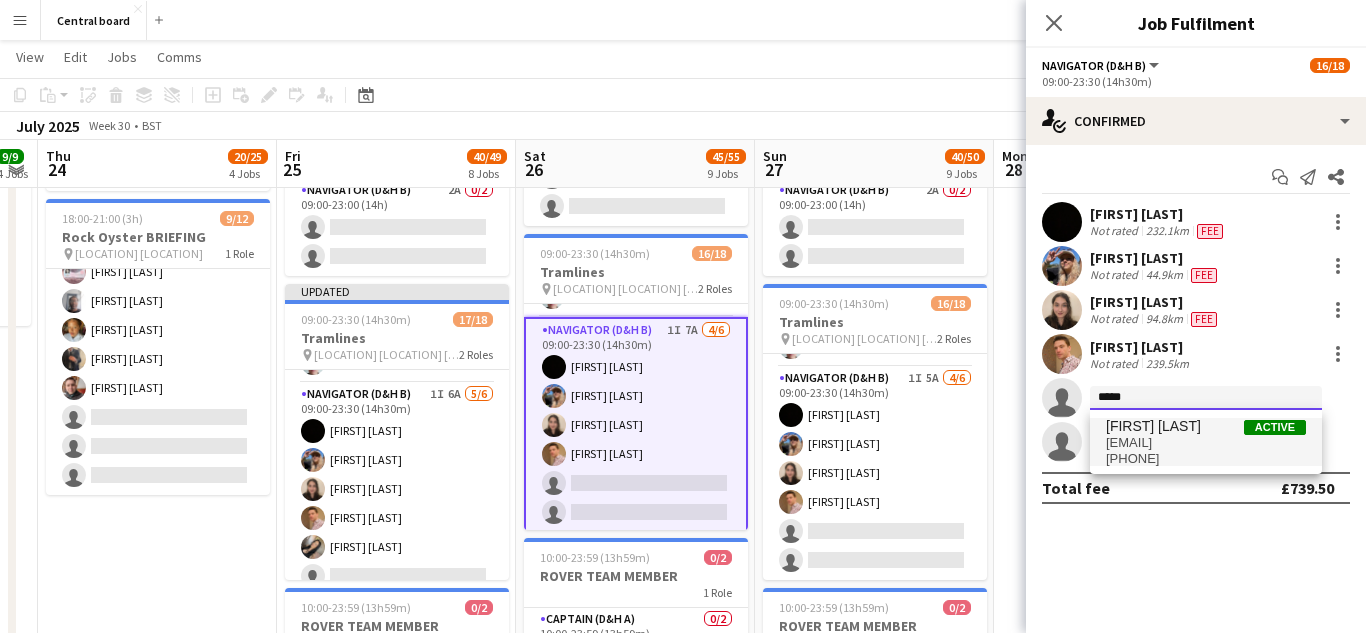 type 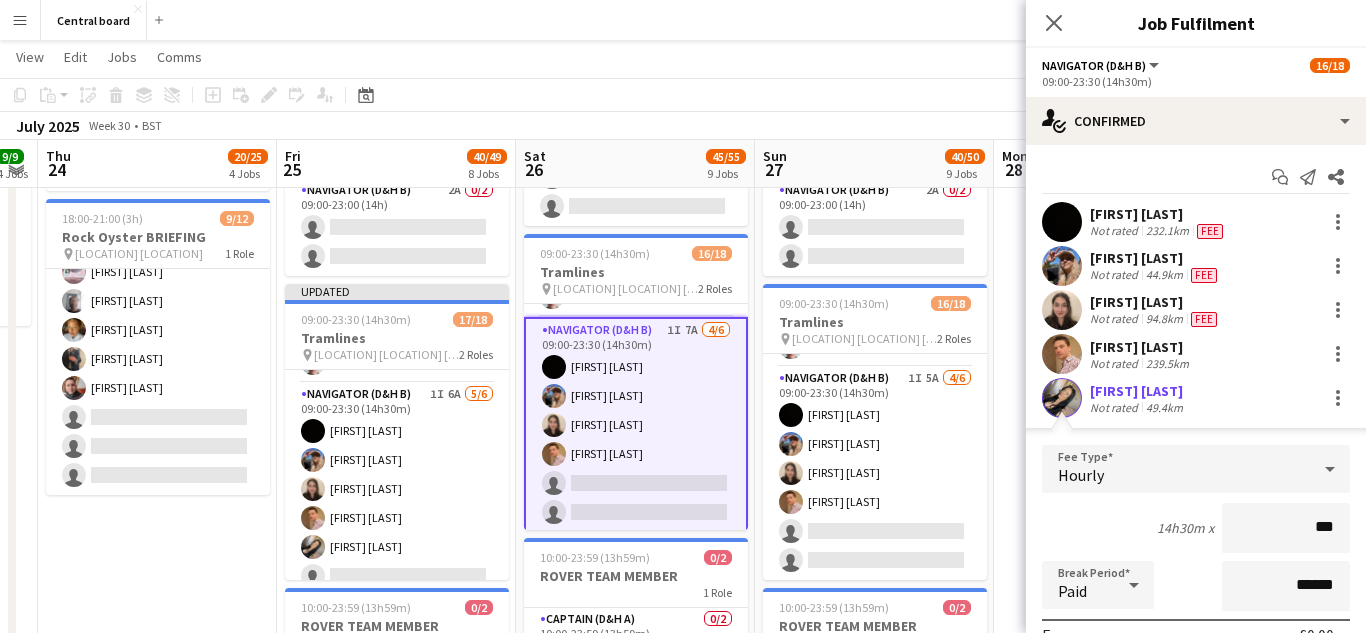 type on "**" 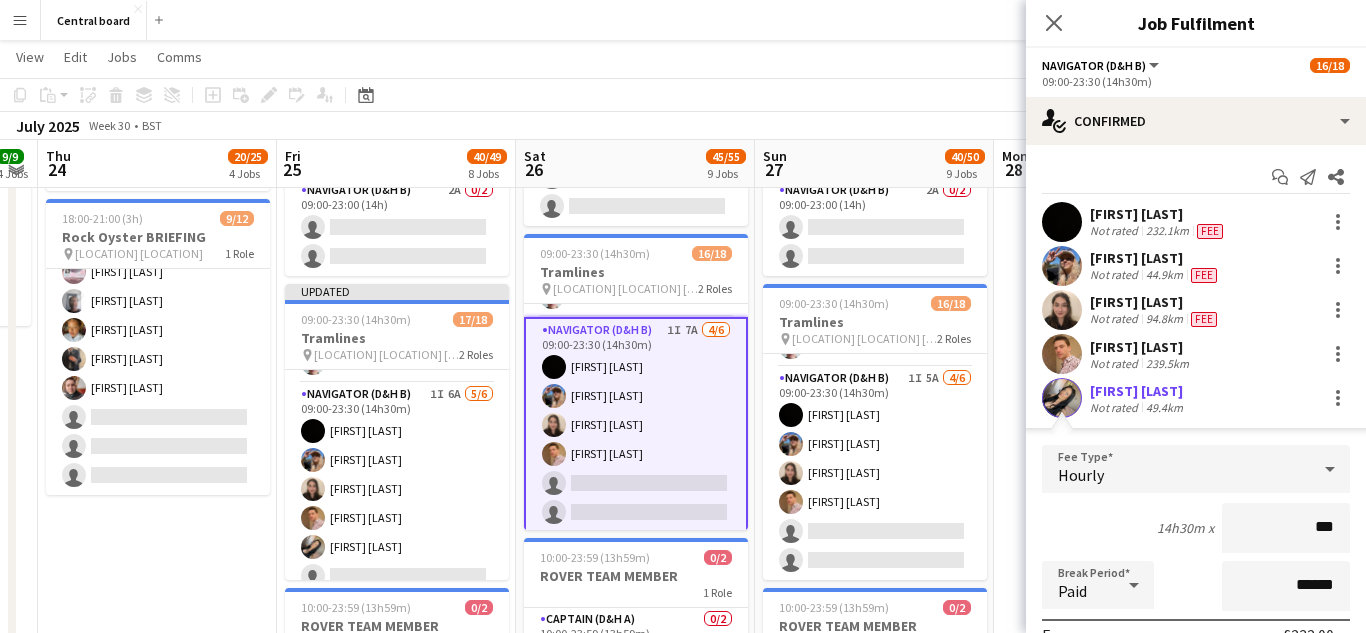 type on "******" 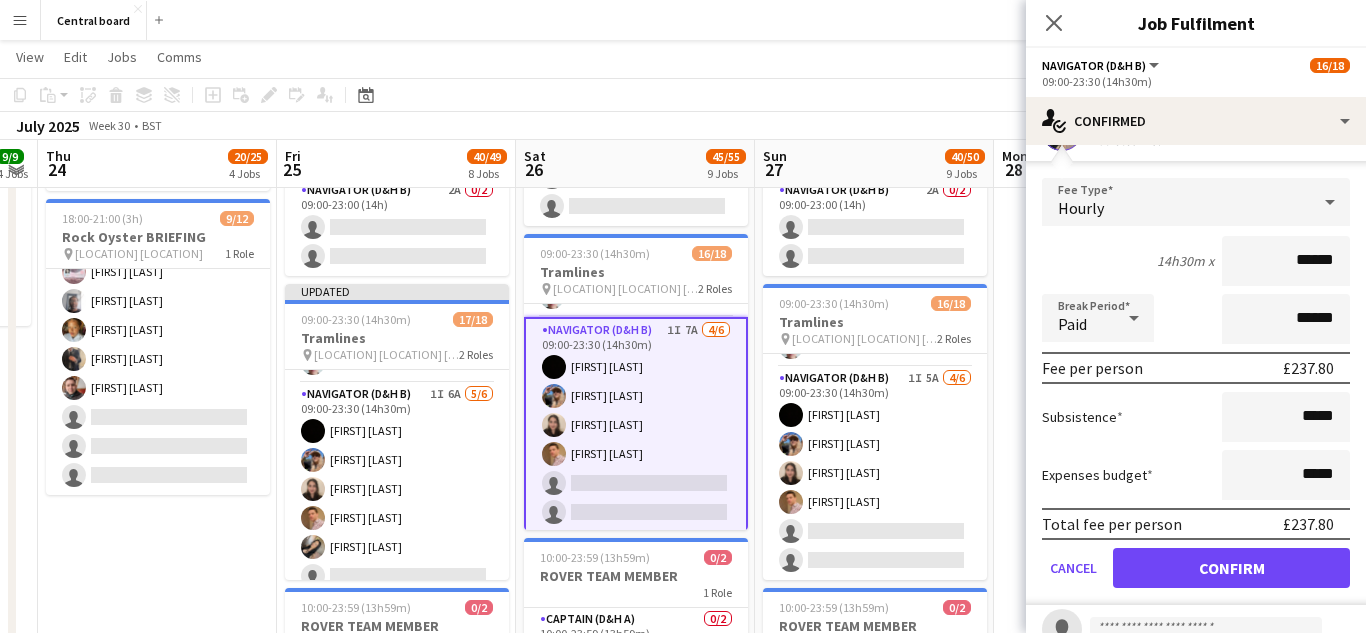 scroll, scrollTop: 270, scrollLeft: 0, axis: vertical 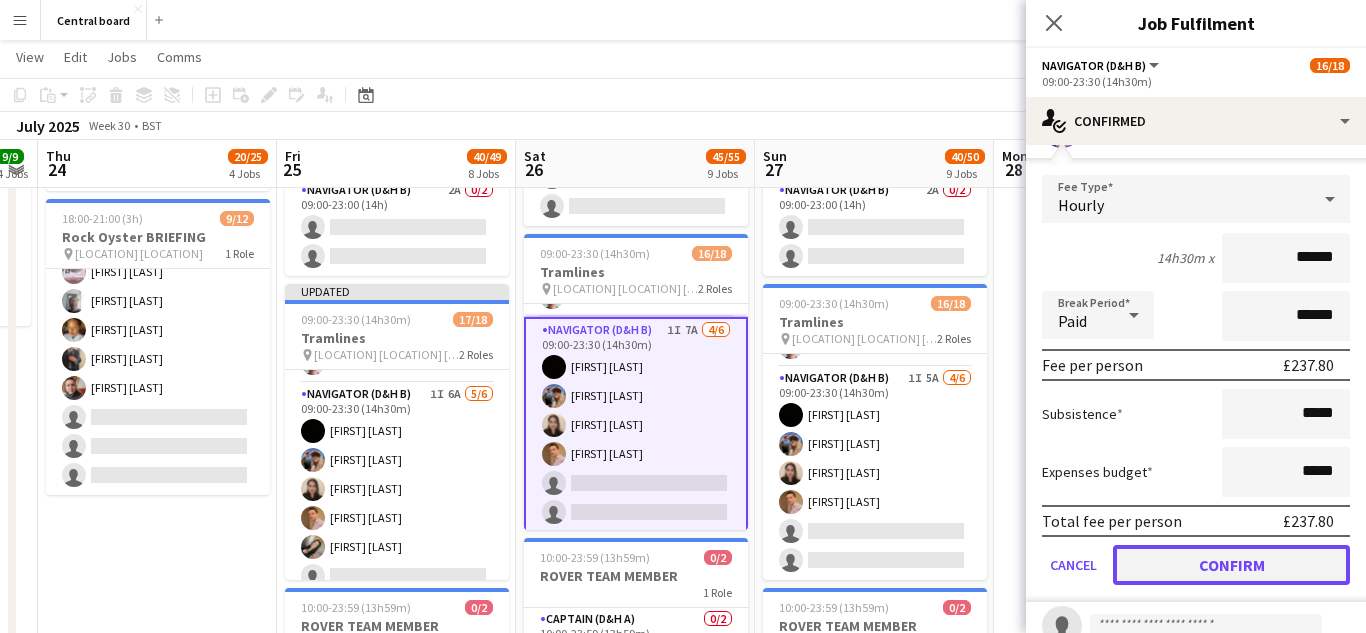 click on "Confirm" at bounding box center [1231, 565] 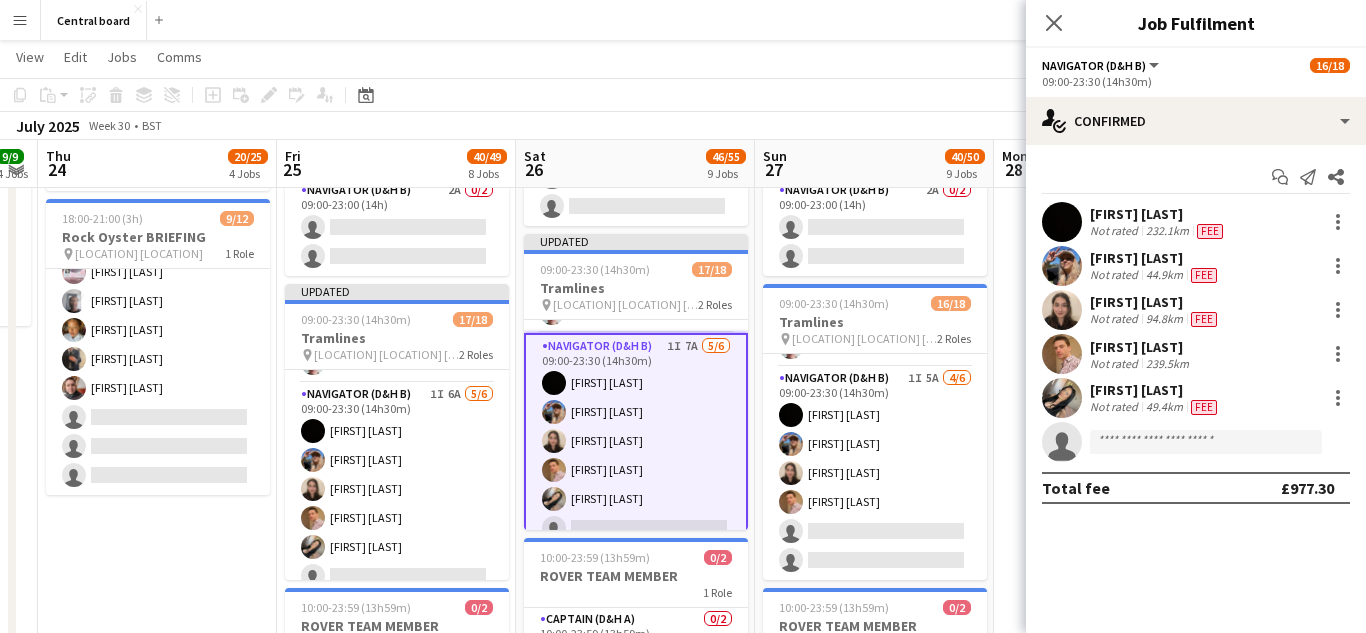 scroll, scrollTop: 0, scrollLeft: 0, axis: both 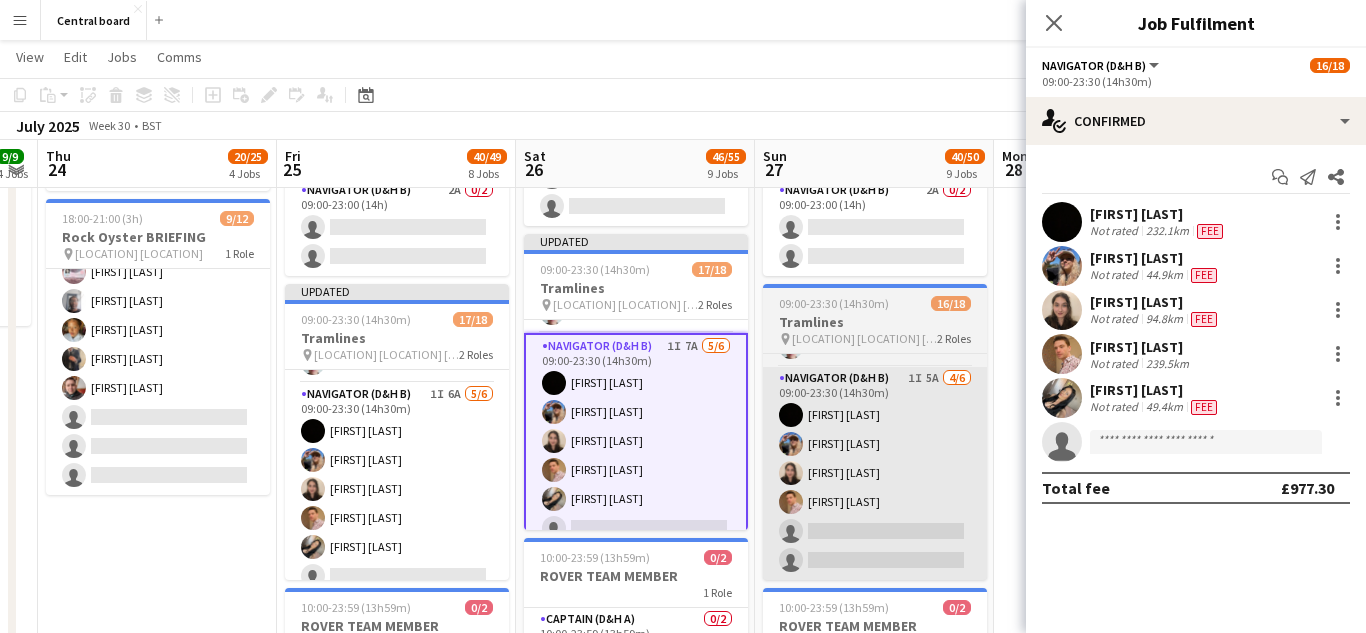 click on "Navigator (D&H B)   1I   5A   4/6   09:00-23:30 (14h30m)
[FIRST] [LAST] [FIRST] [LAST] [FIRST] [LAST]
single-neutral-actions
single-neutral-actions" at bounding box center (875, 473) 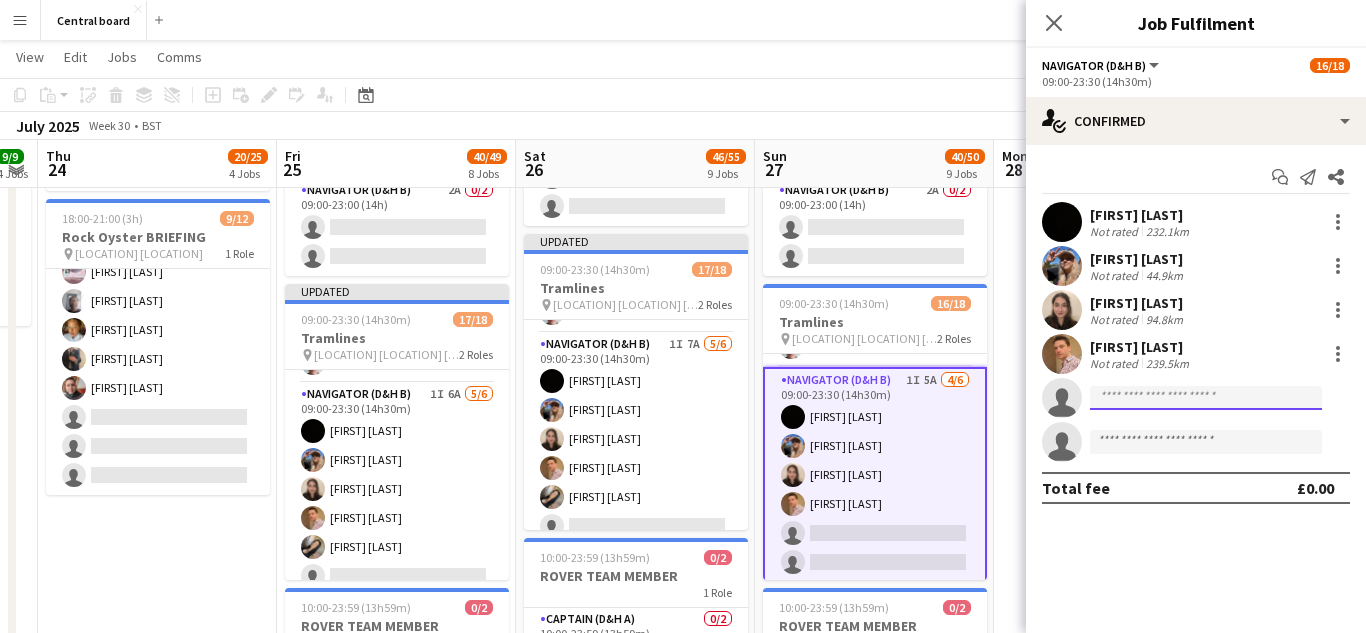 click 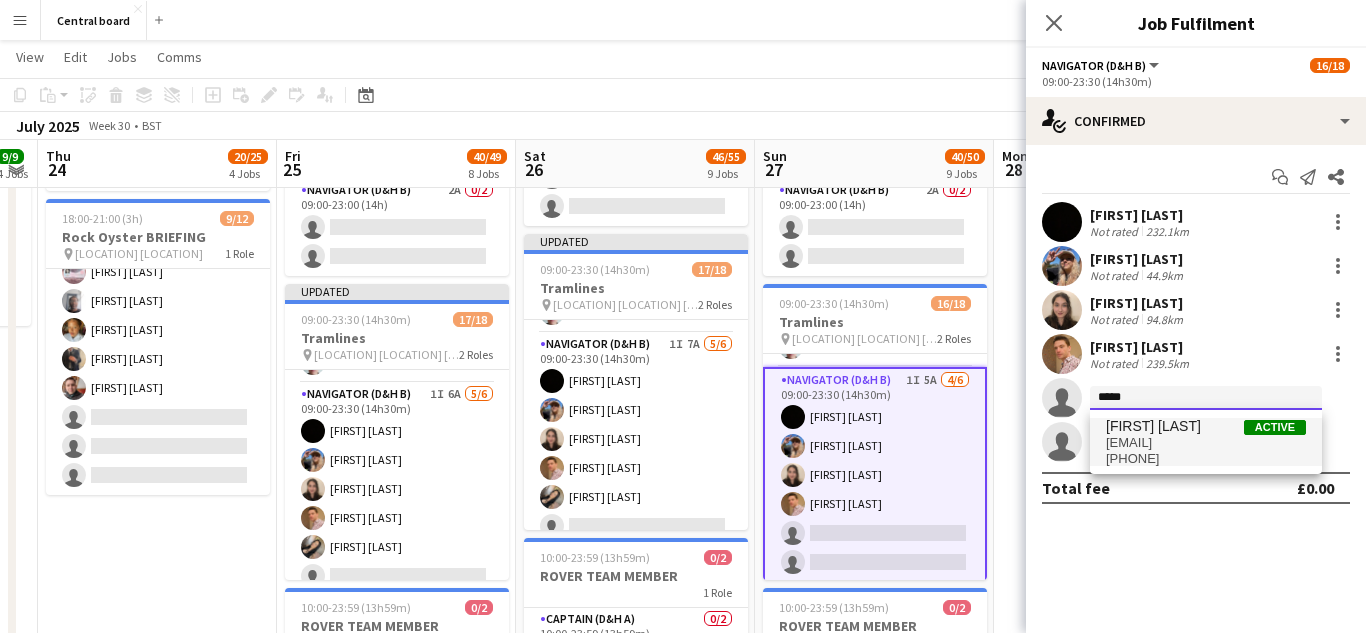 type on "*****" 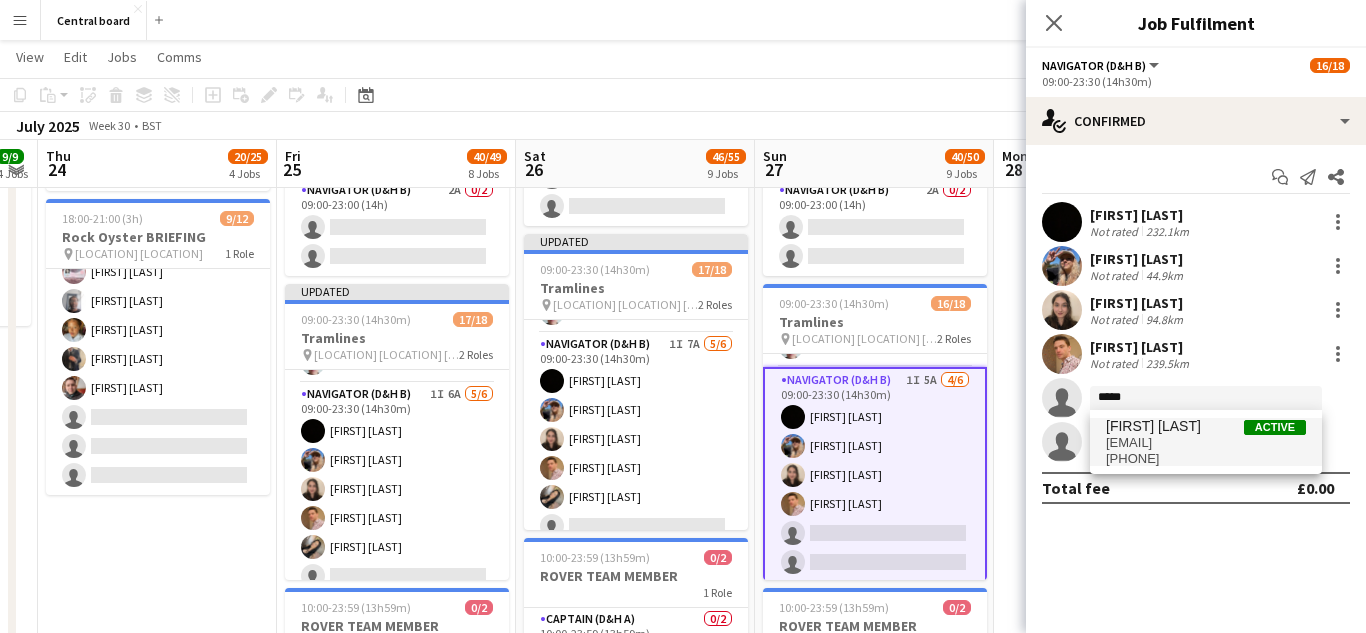 click on "[EMAIL]" at bounding box center (1206, 443) 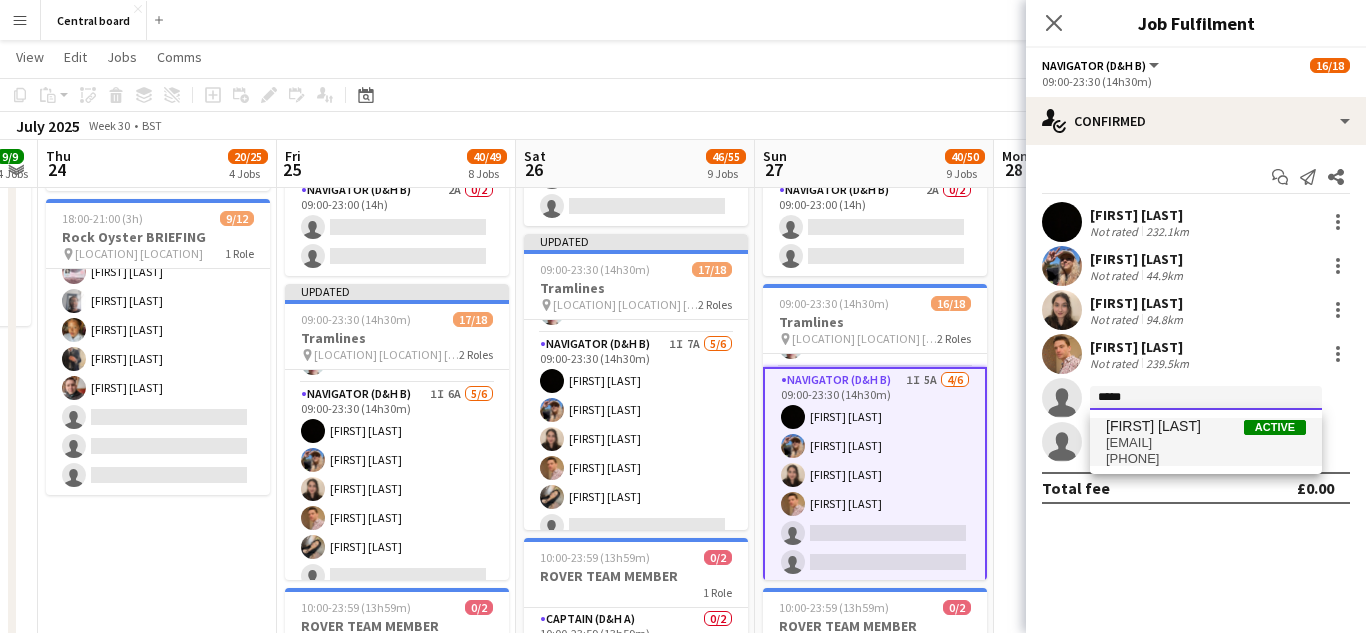 type 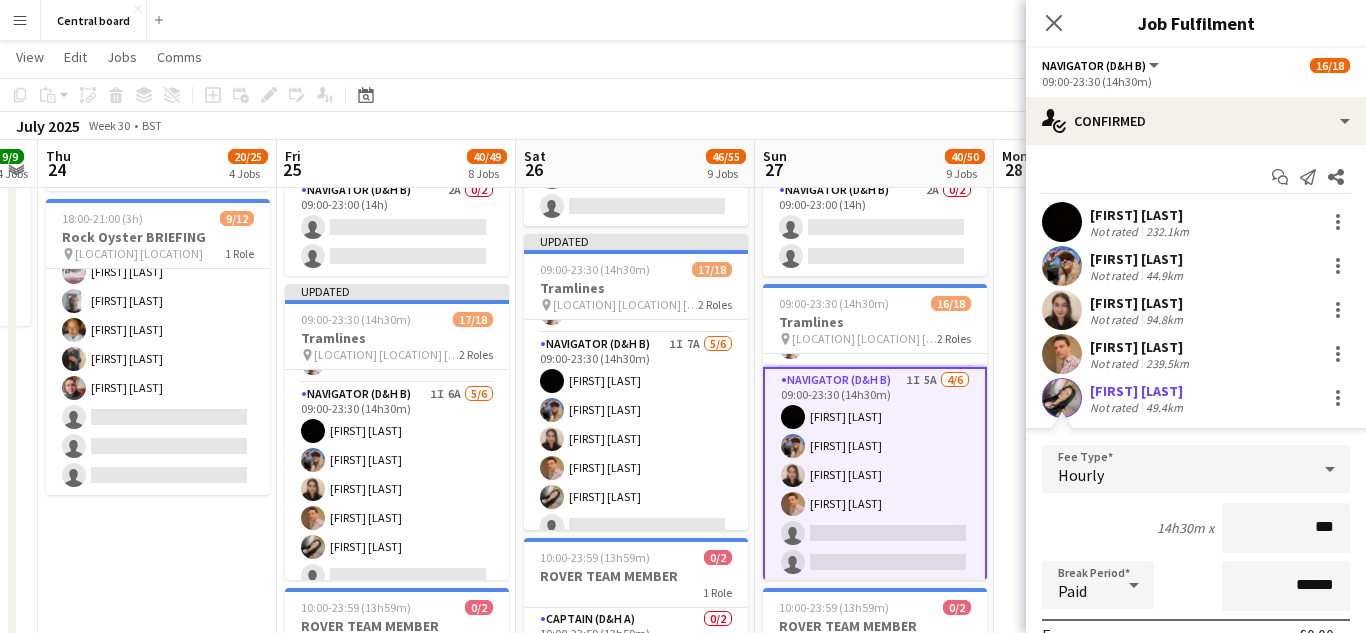 type on "**" 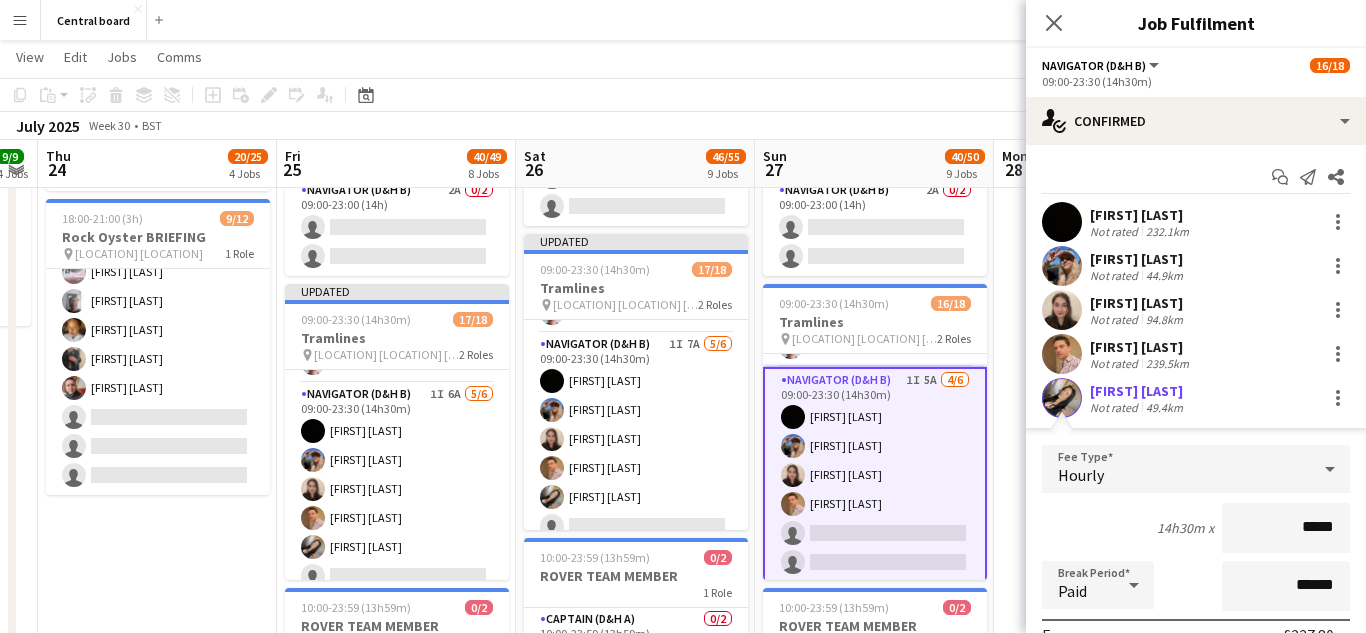 type on "******" 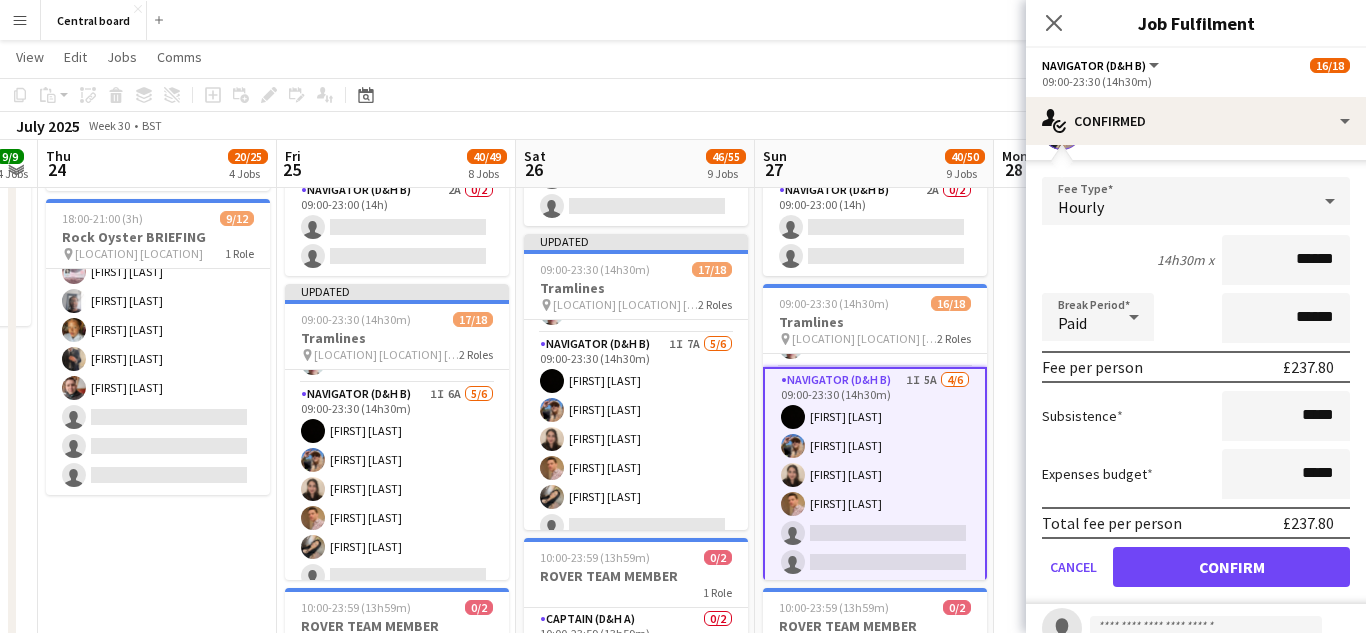 scroll, scrollTop: 278, scrollLeft: 0, axis: vertical 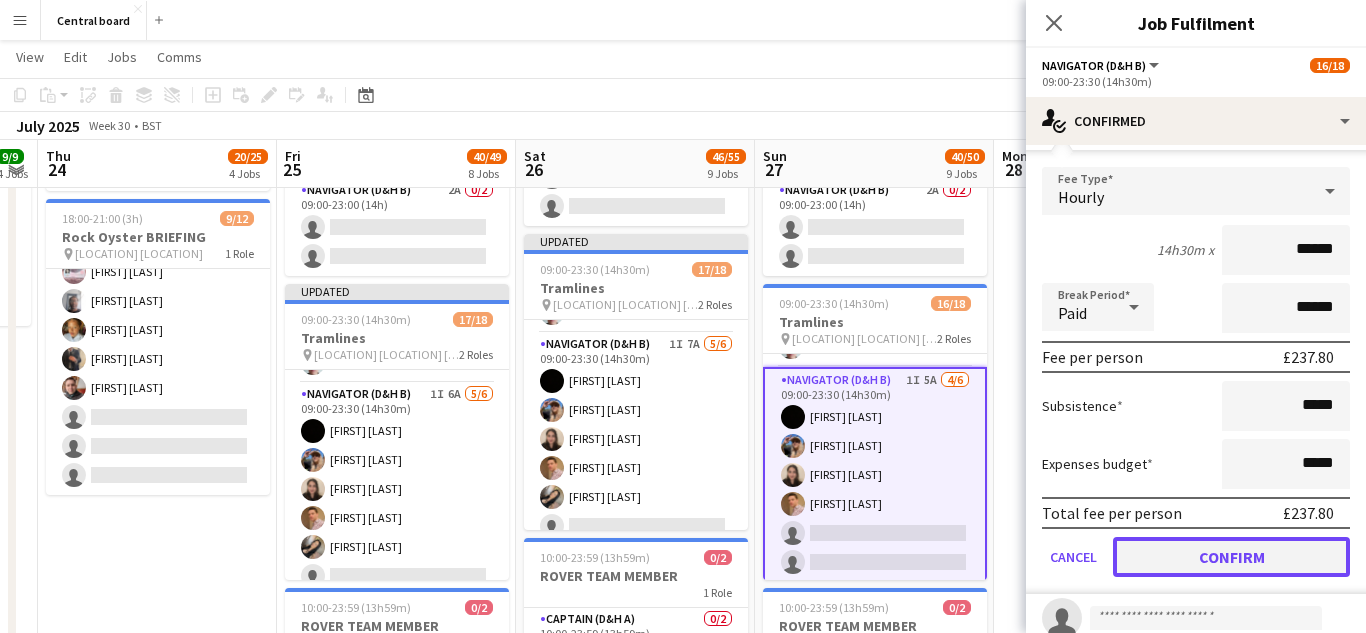 click on "Confirm" at bounding box center [1231, 557] 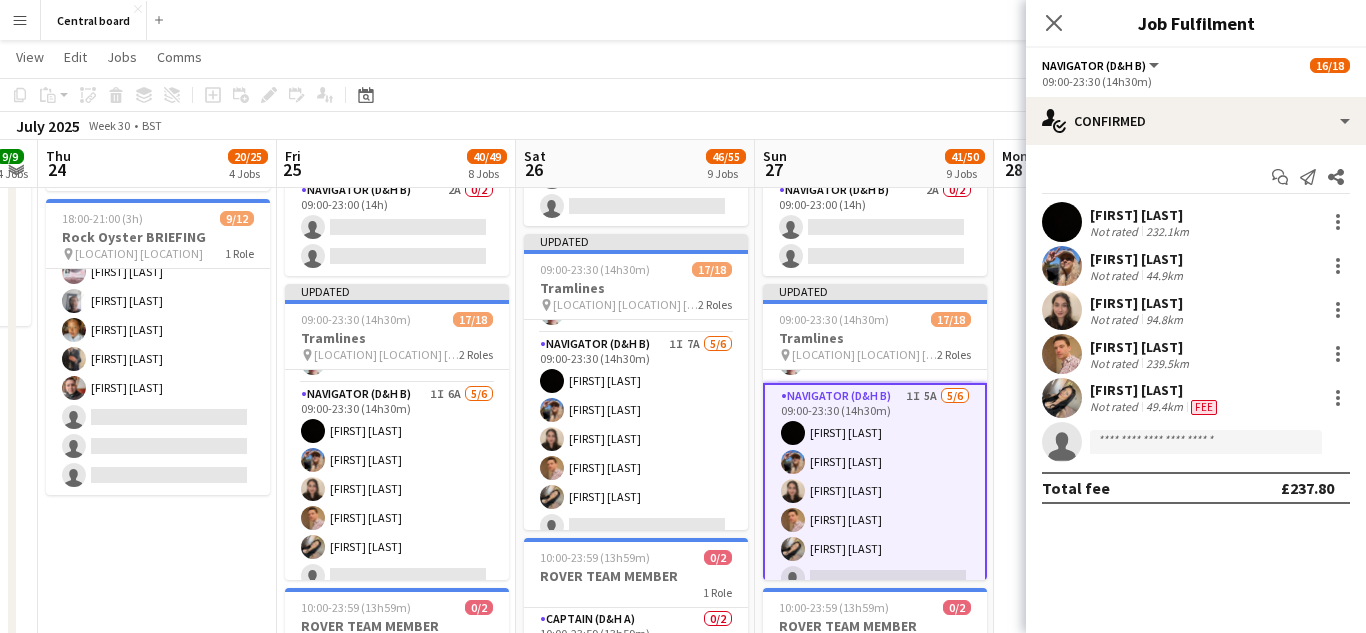 scroll, scrollTop: 0, scrollLeft: 0, axis: both 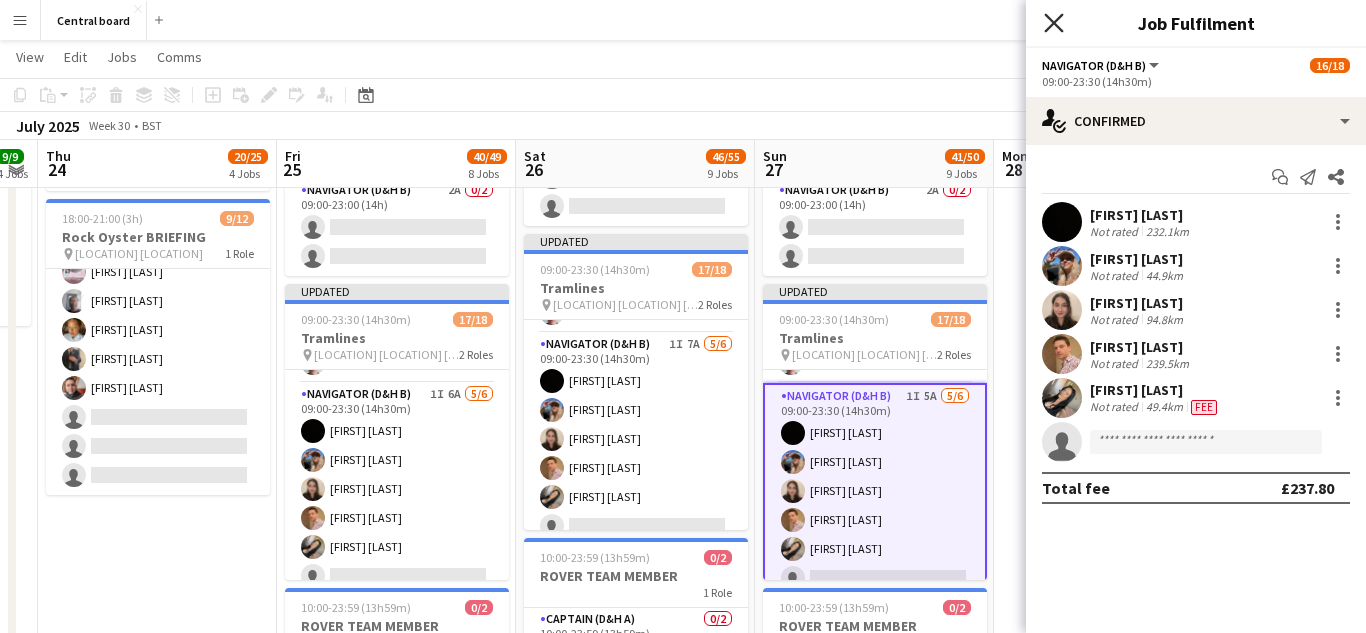 click on "Close pop-in" 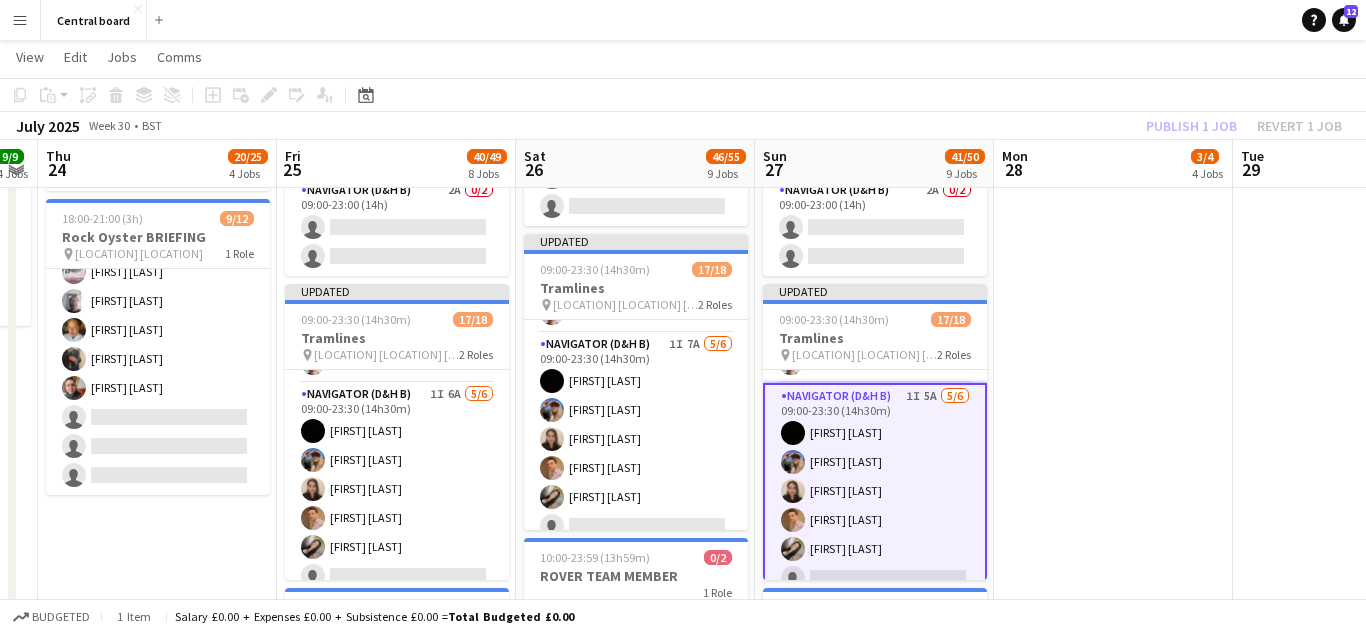 click on "[LOCATION] [LOCATION], [LOCATION], [POSTCODE]" at bounding box center (1113, 615) 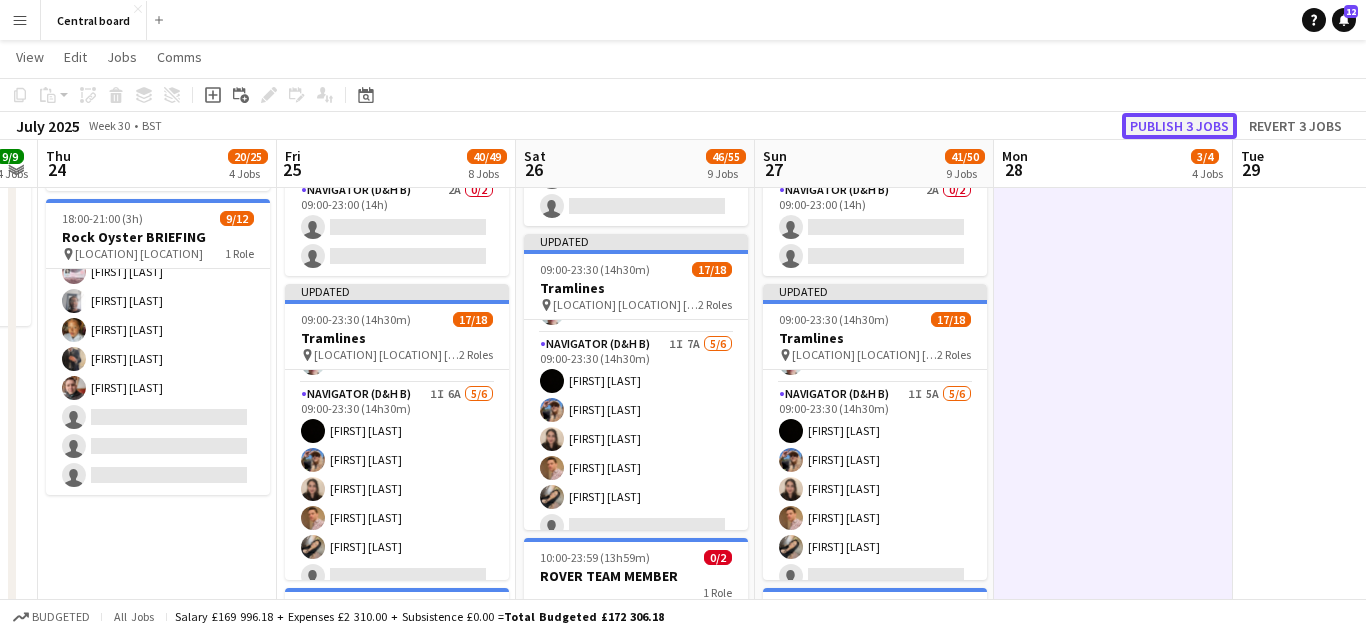 click on "Publish 3 jobs" 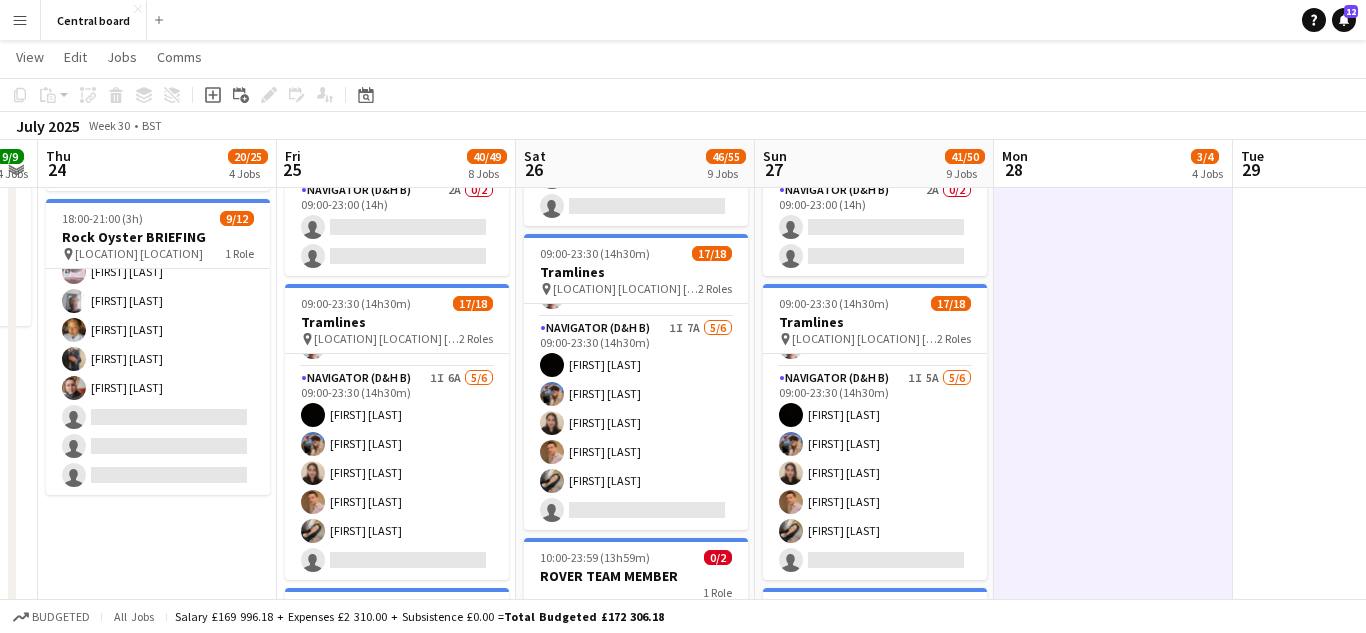 click on "Menu" at bounding box center (20, 20) 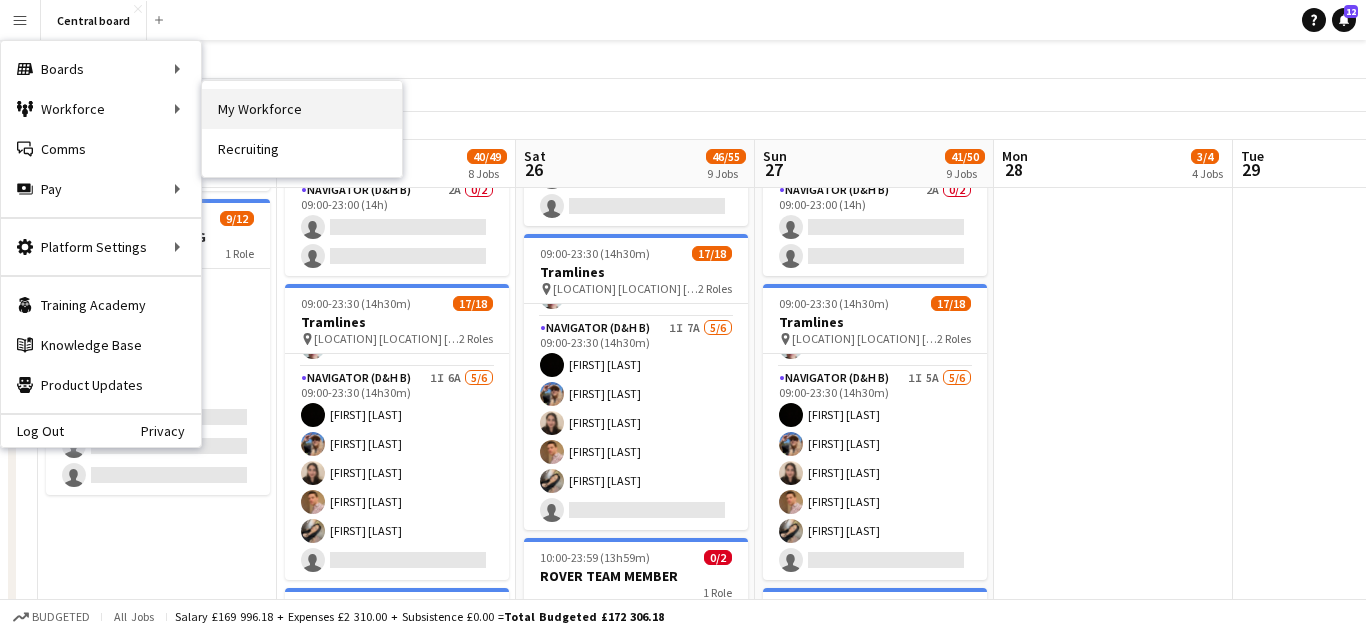 click on "My Workforce" at bounding box center (302, 109) 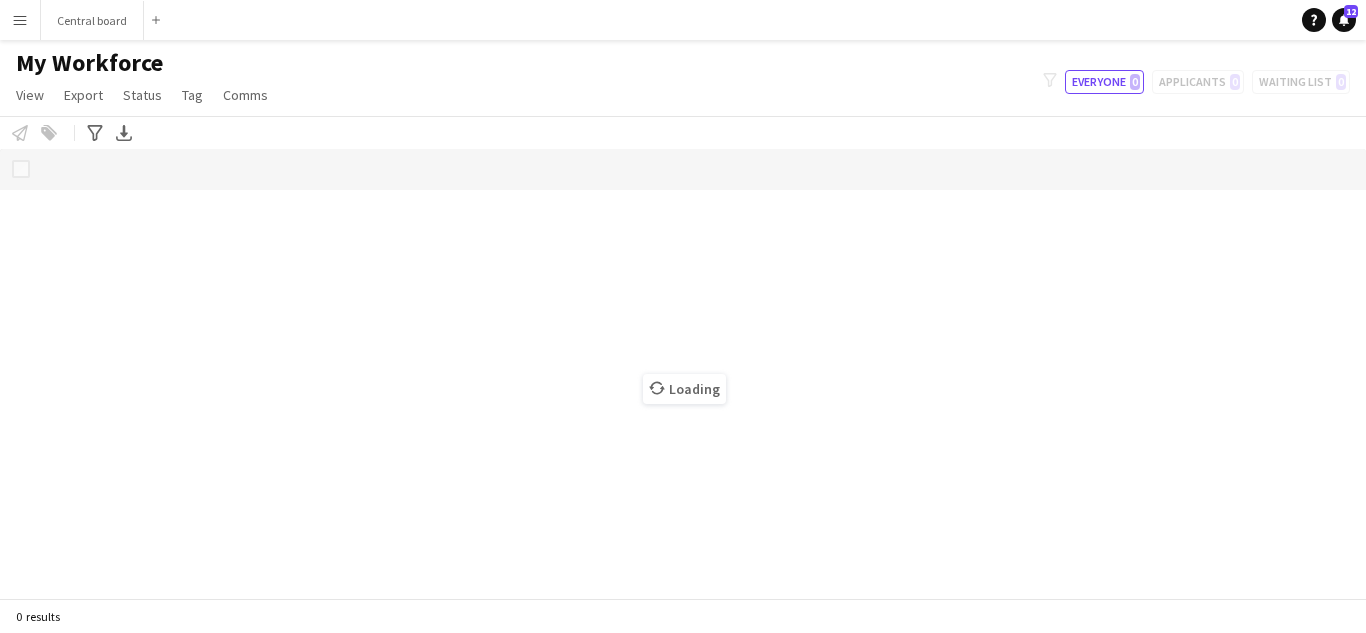 scroll, scrollTop: 0, scrollLeft: 0, axis: both 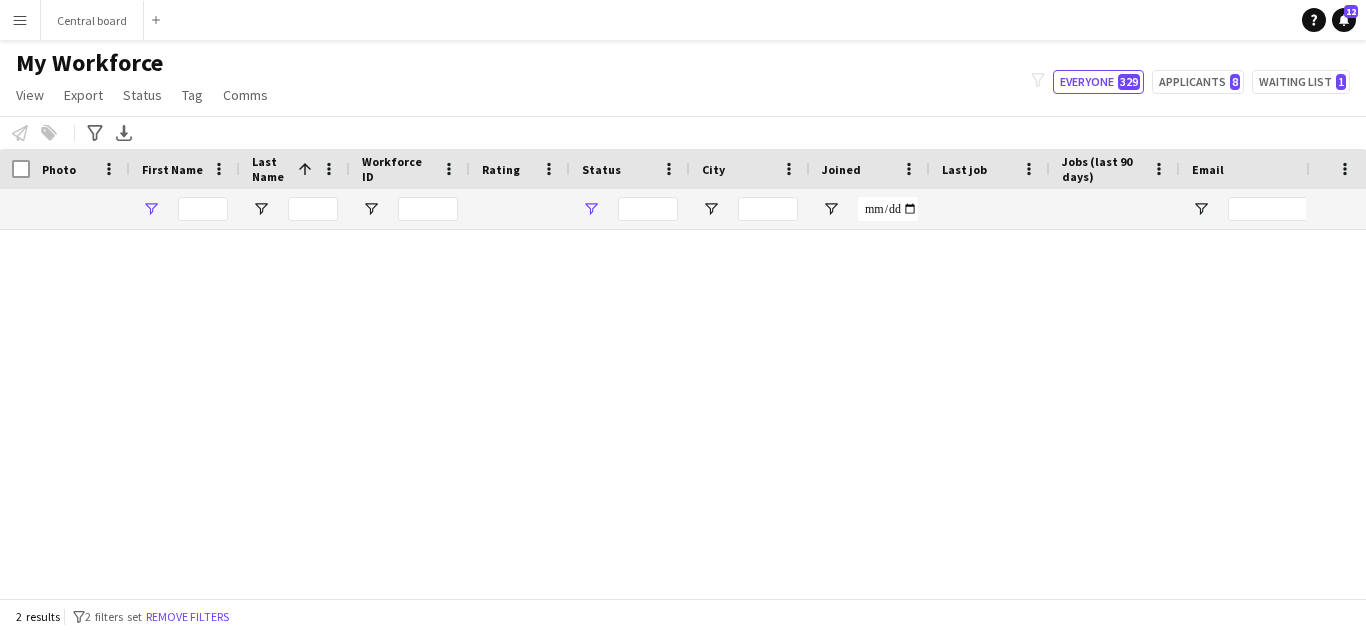 type on "*****" 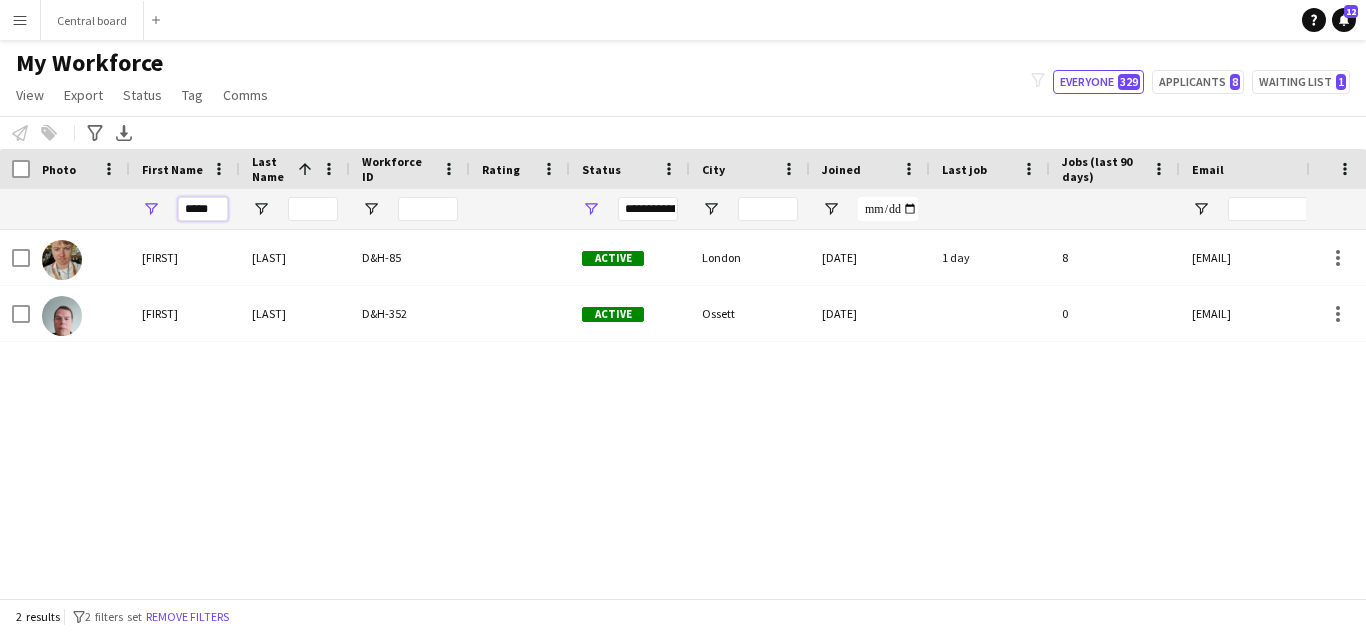 click on "*****" at bounding box center (203, 209) 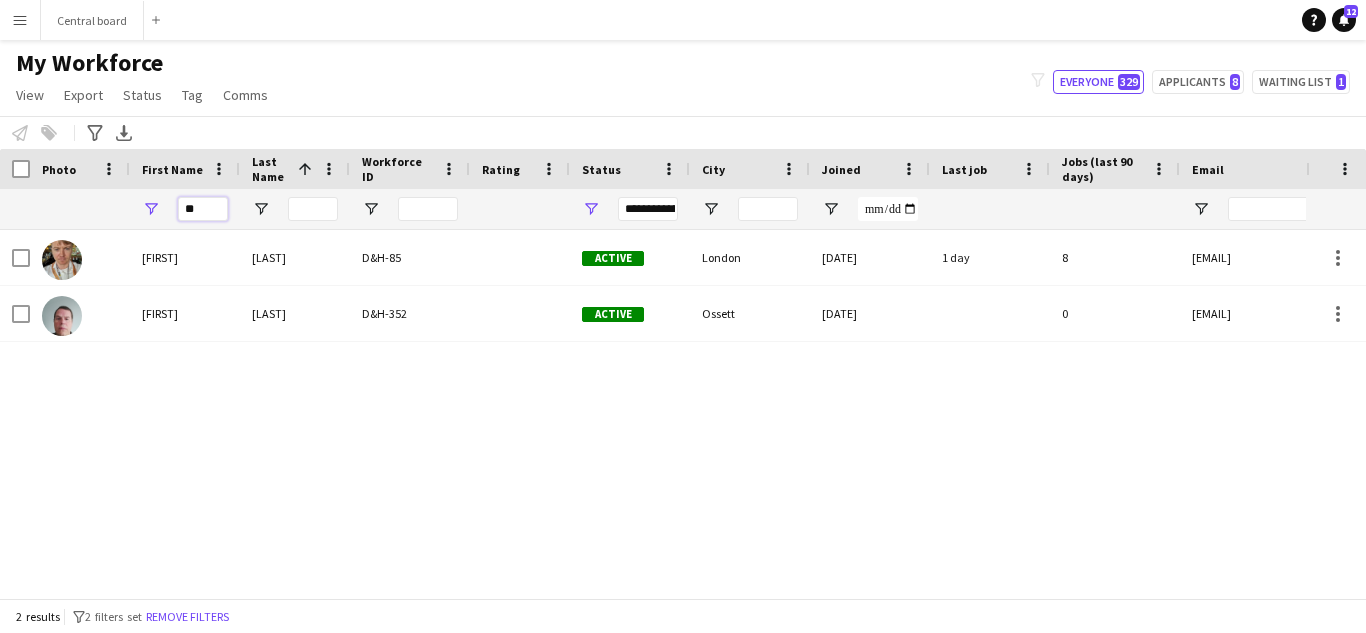 type on "*" 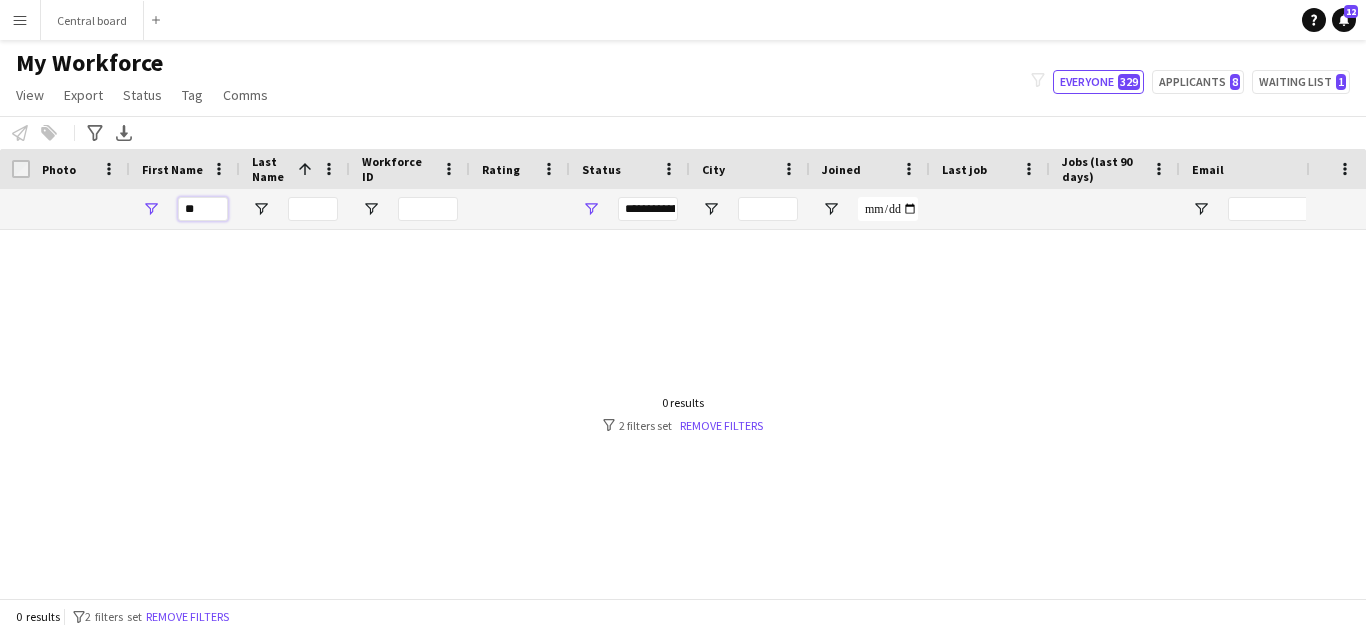 type on "*" 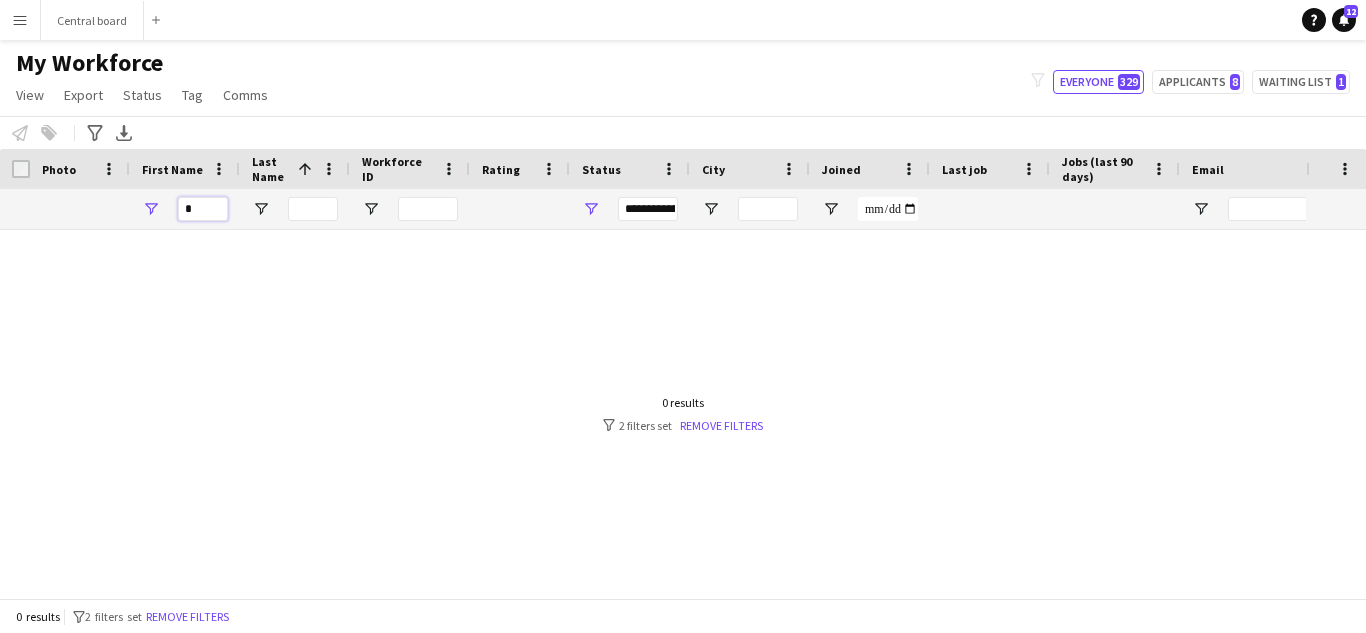 type 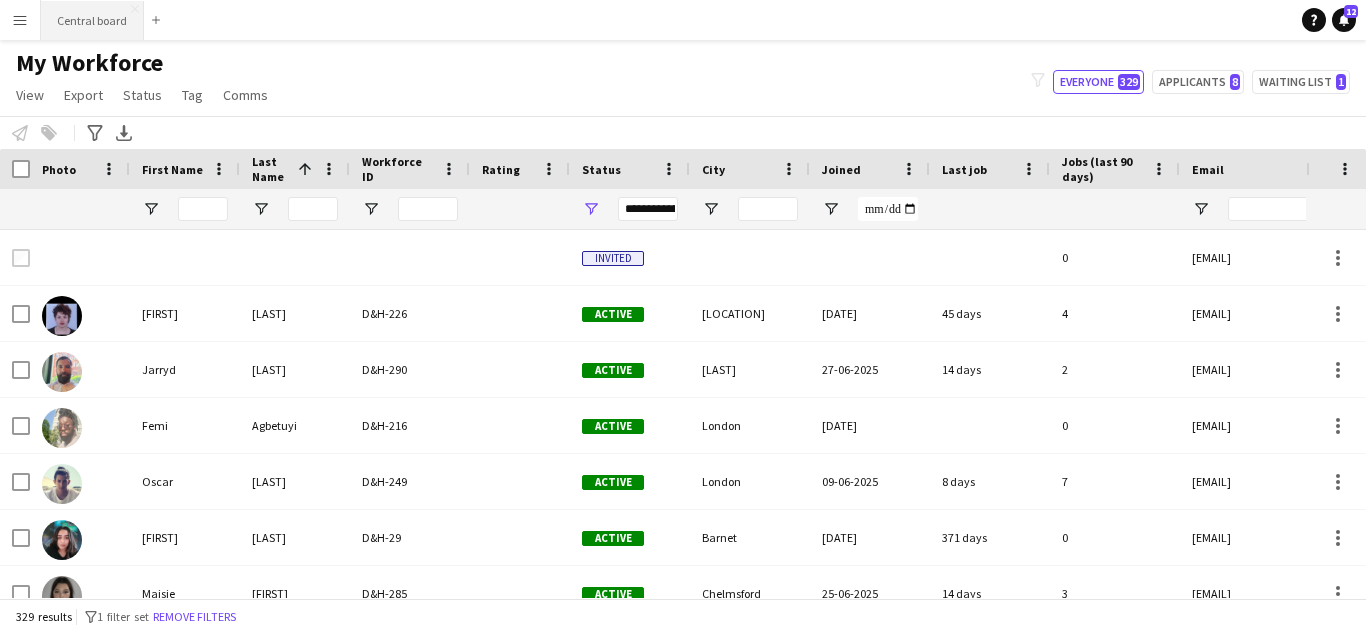 click on "Central board
Close" at bounding box center (92, 20) 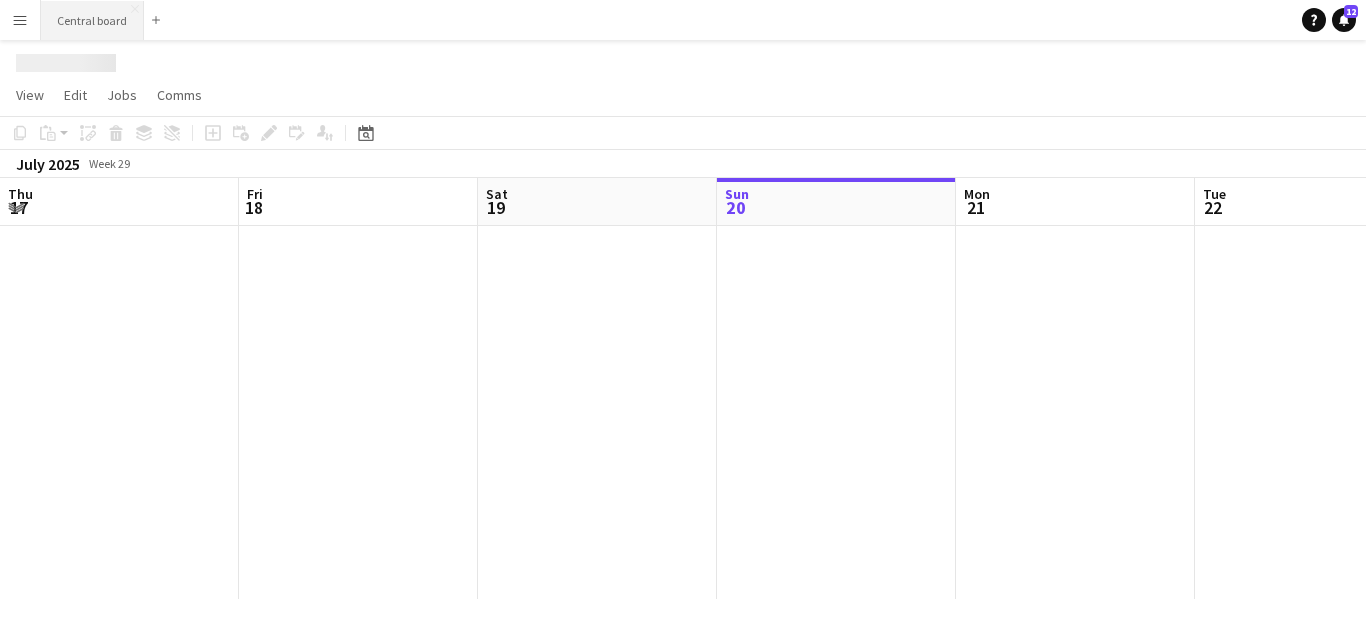 scroll, scrollTop: 0, scrollLeft: 478, axis: horizontal 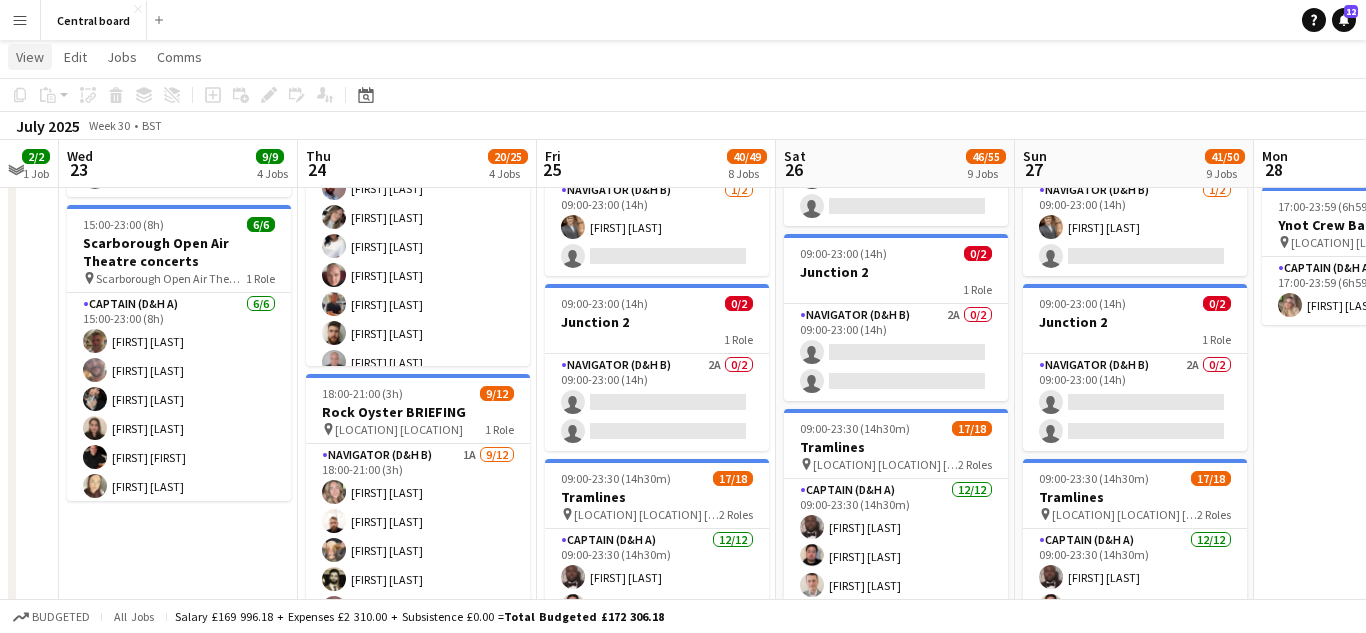 click on "View" 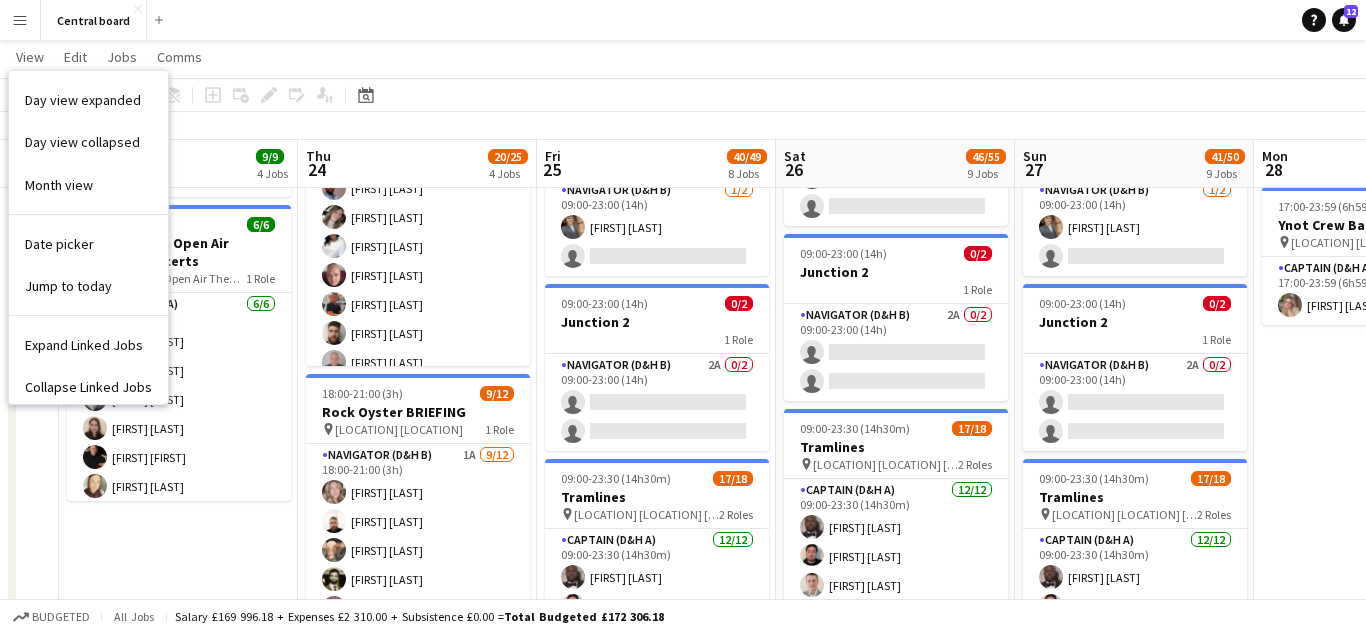 click on "Menu" at bounding box center [20, 20] 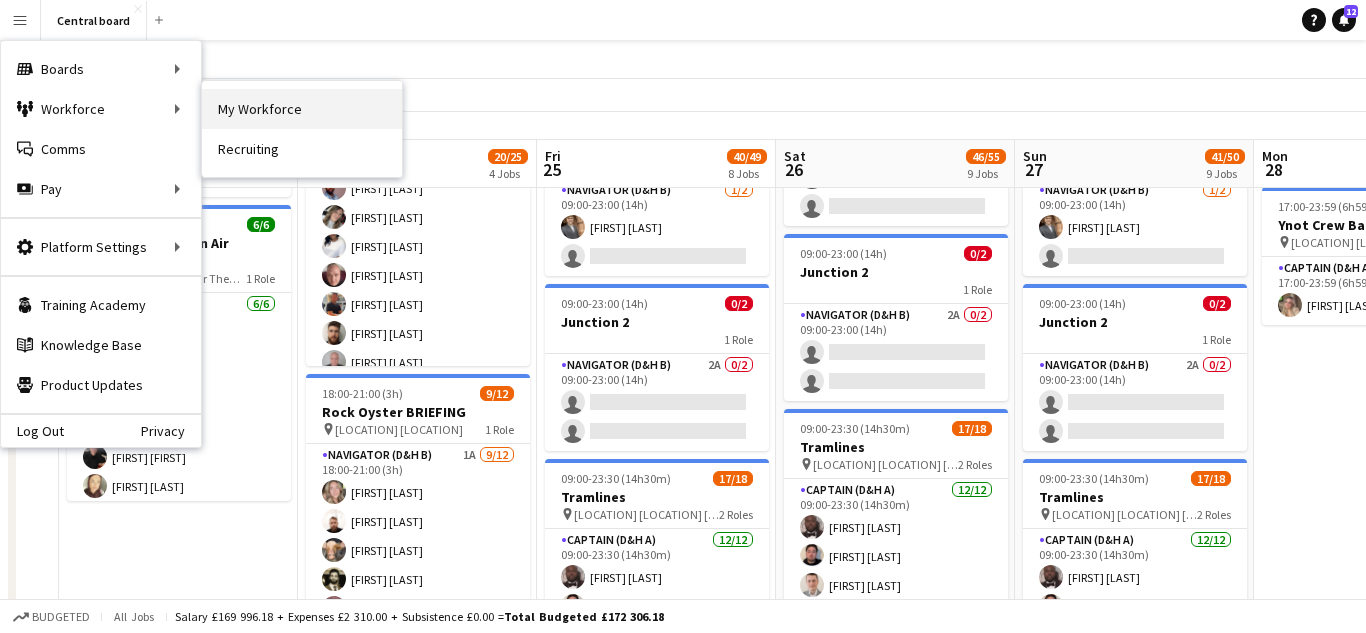 click on "My Workforce" at bounding box center [302, 109] 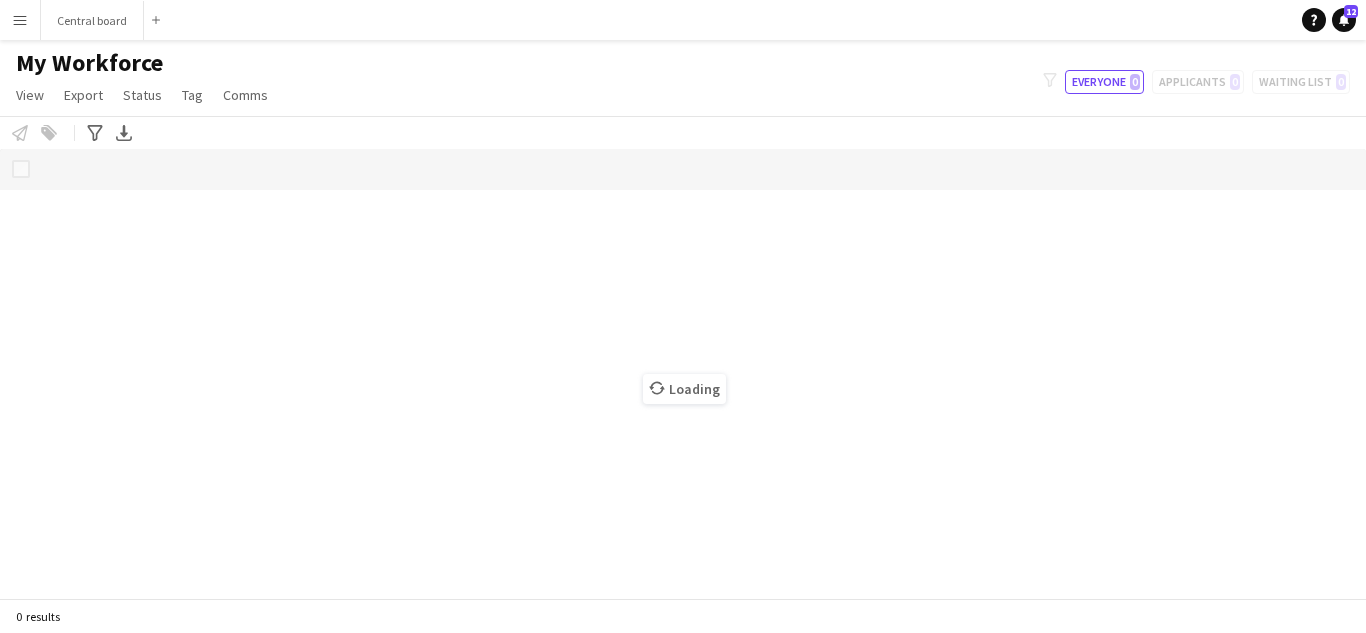 scroll, scrollTop: 0, scrollLeft: 0, axis: both 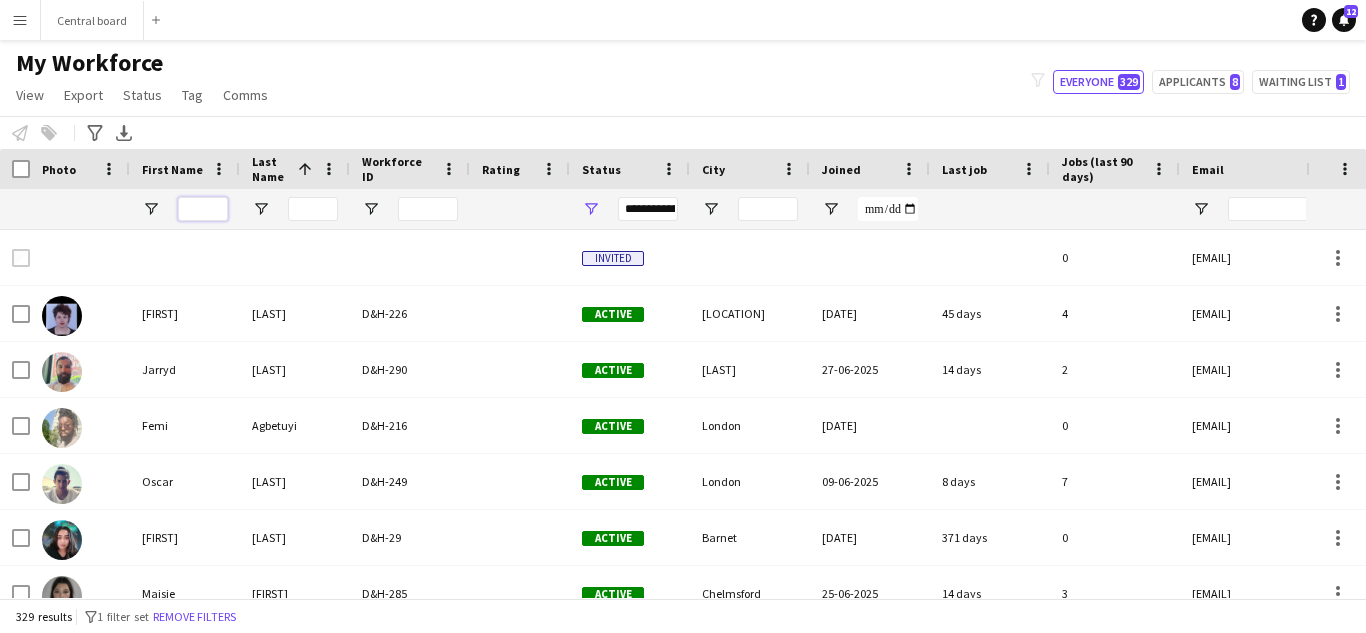 click at bounding box center [203, 209] 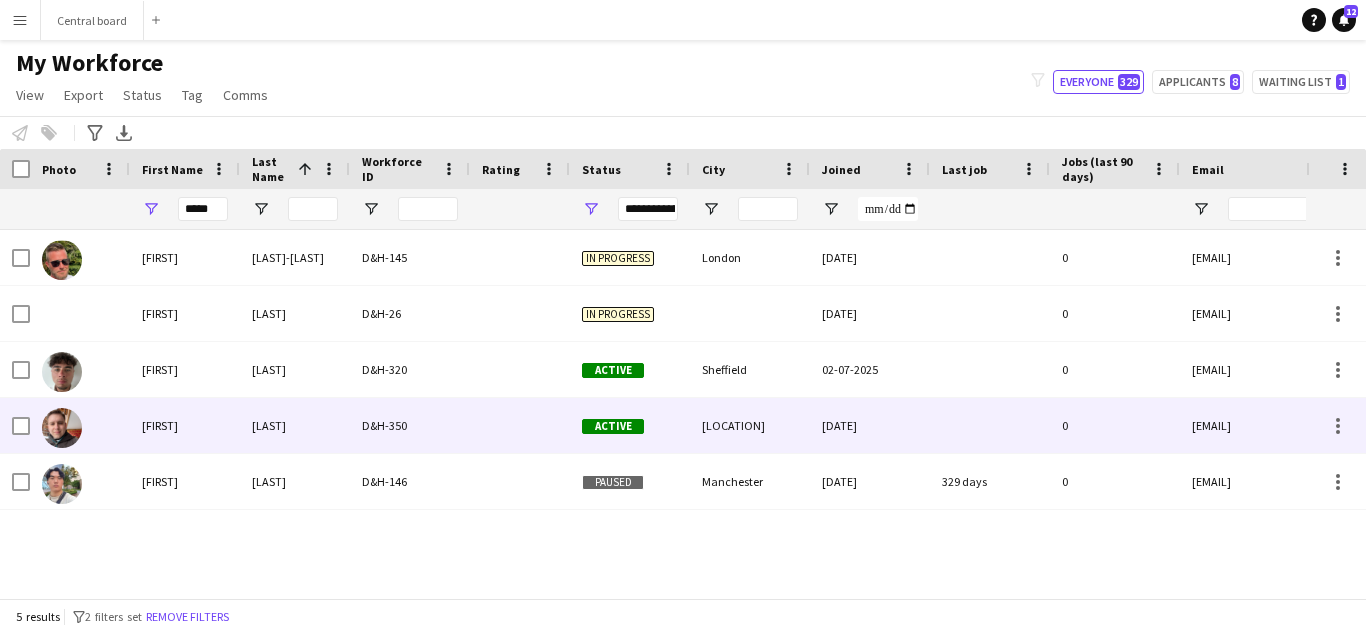 click on "[LAST]" at bounding box center [295, 425] 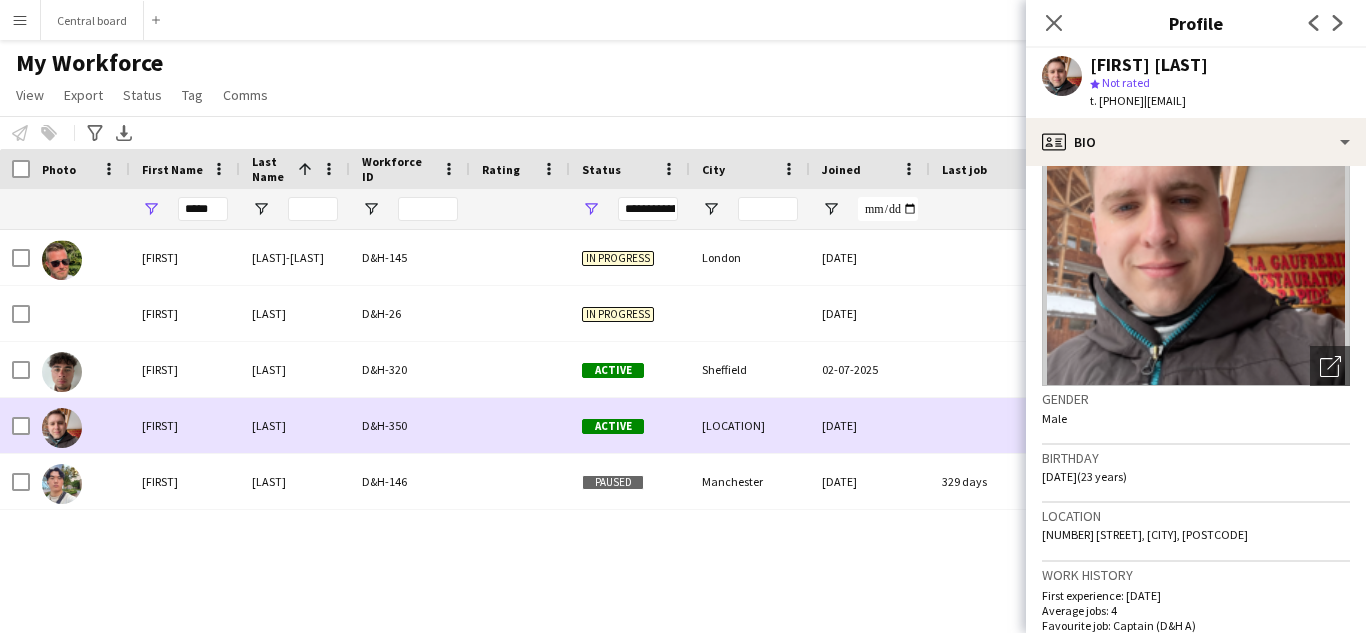 scroll, scrollTop: 95, scrollLeft: 0, axis: vertical 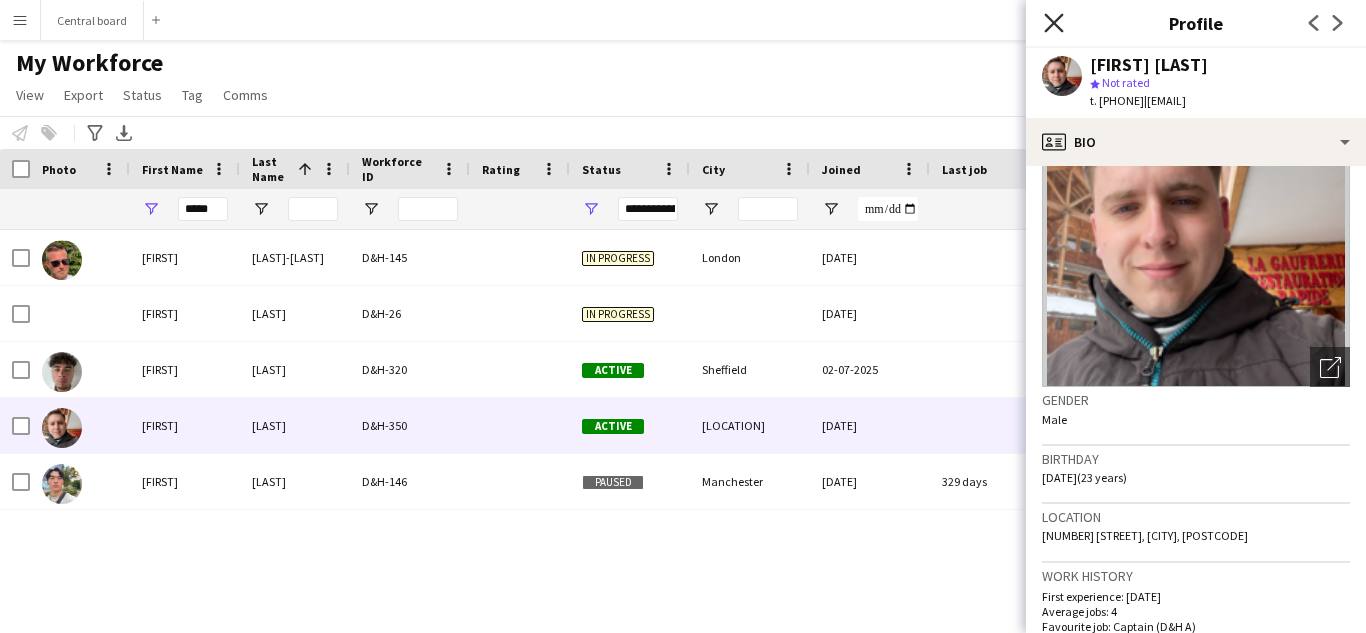 click 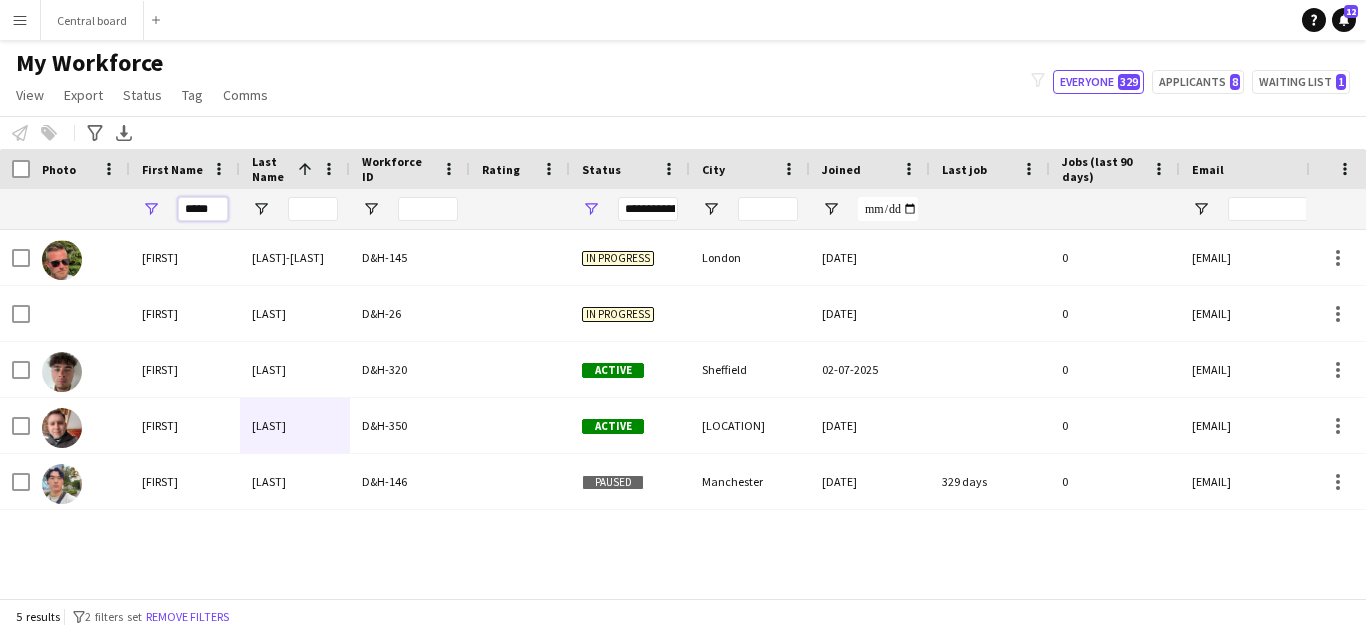 click on "*****" at bounding box center (203, 209) 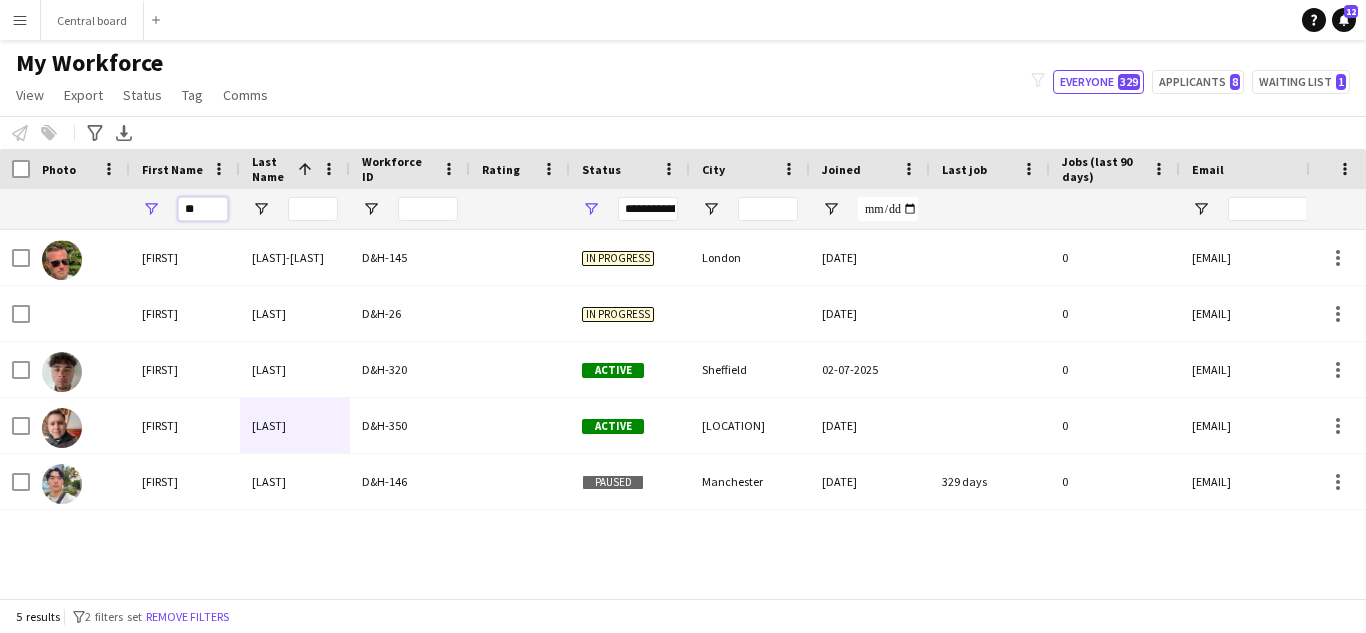 type on "*" 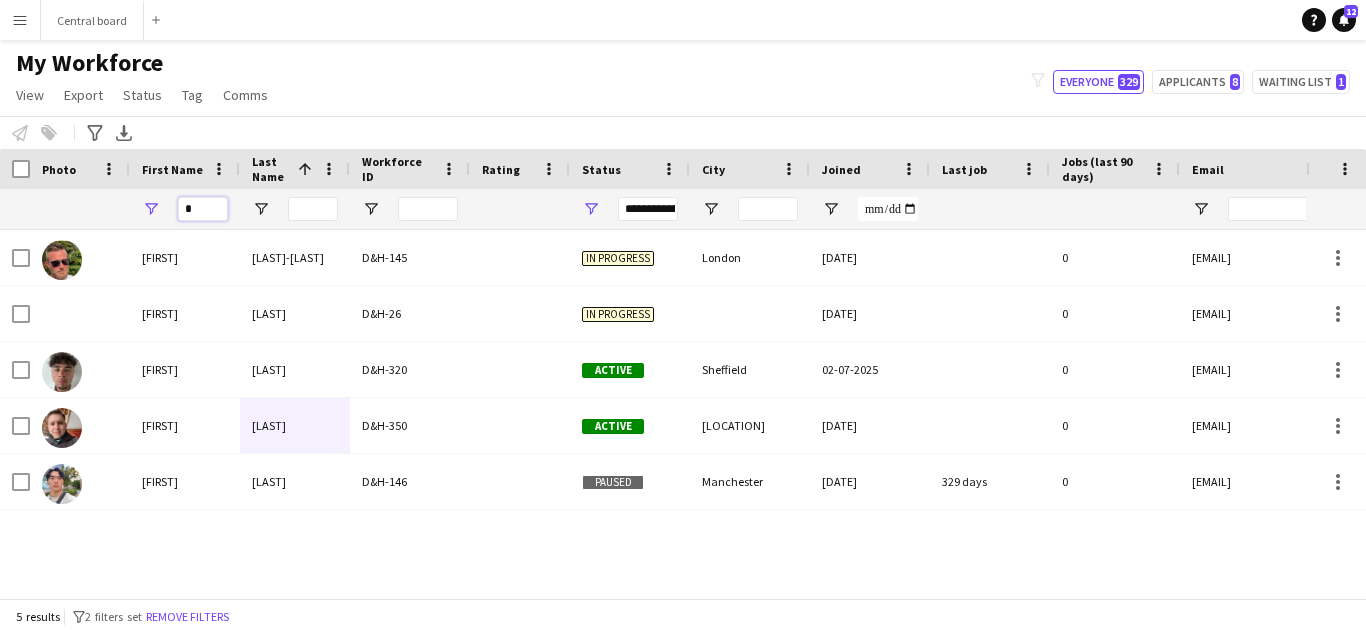 type 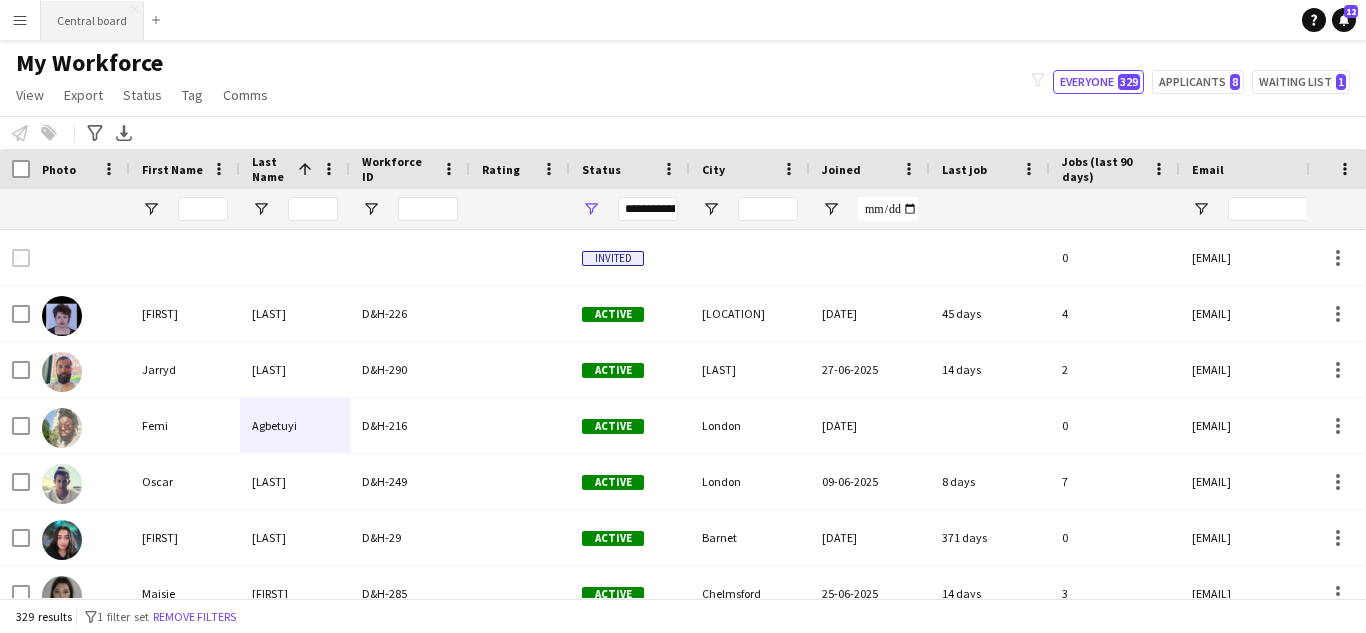 click on "Central board
Close" at bounding box center [92, 20] 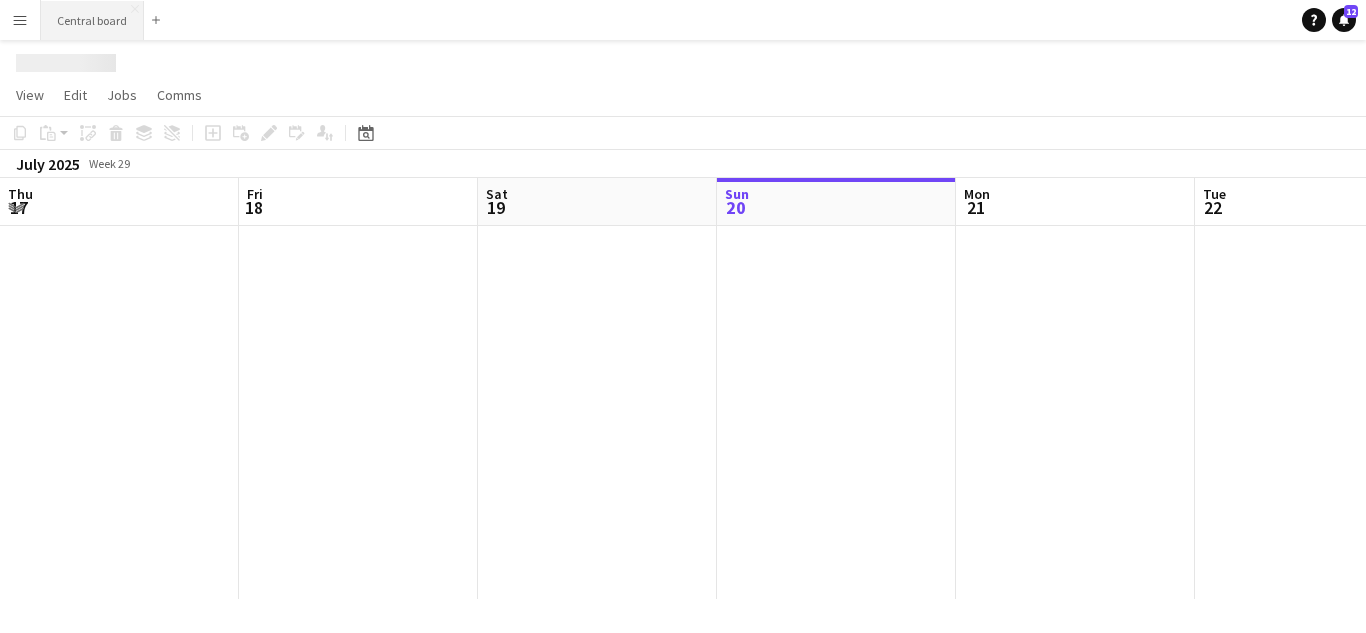 scroll, scrollTop: 0, scrollLeft: 478, axis: horizontal 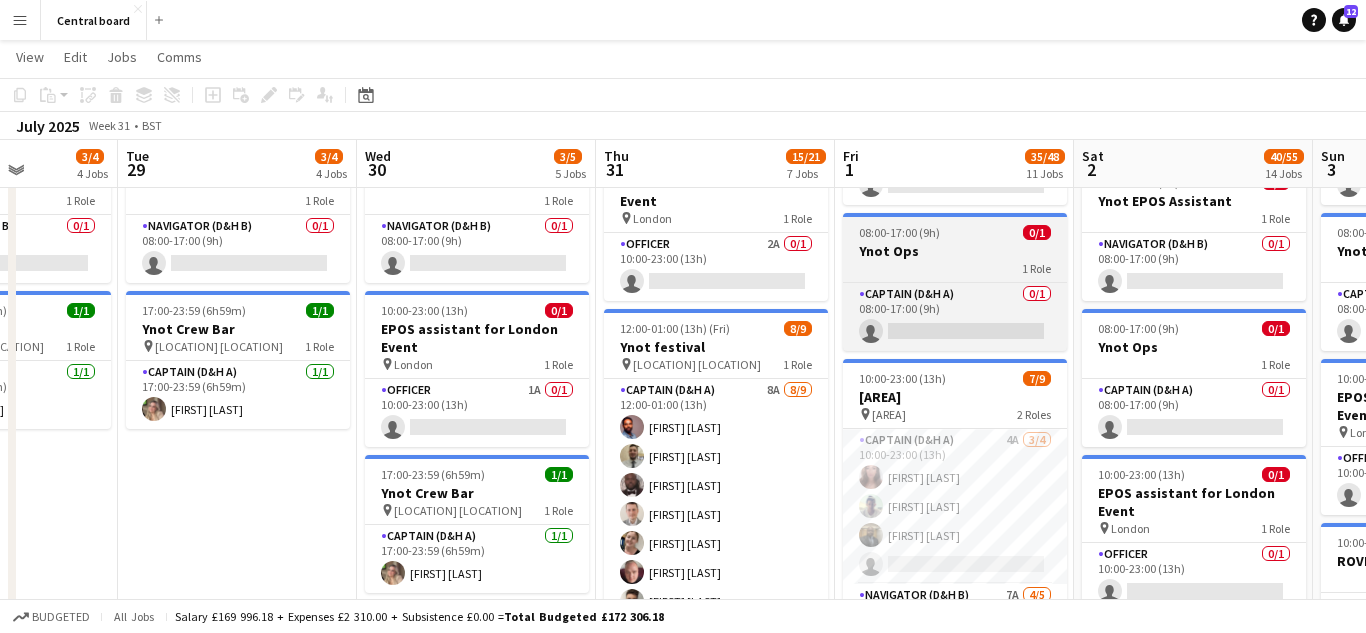 click on "Ynot Ops" at bounding box center [955, 251] 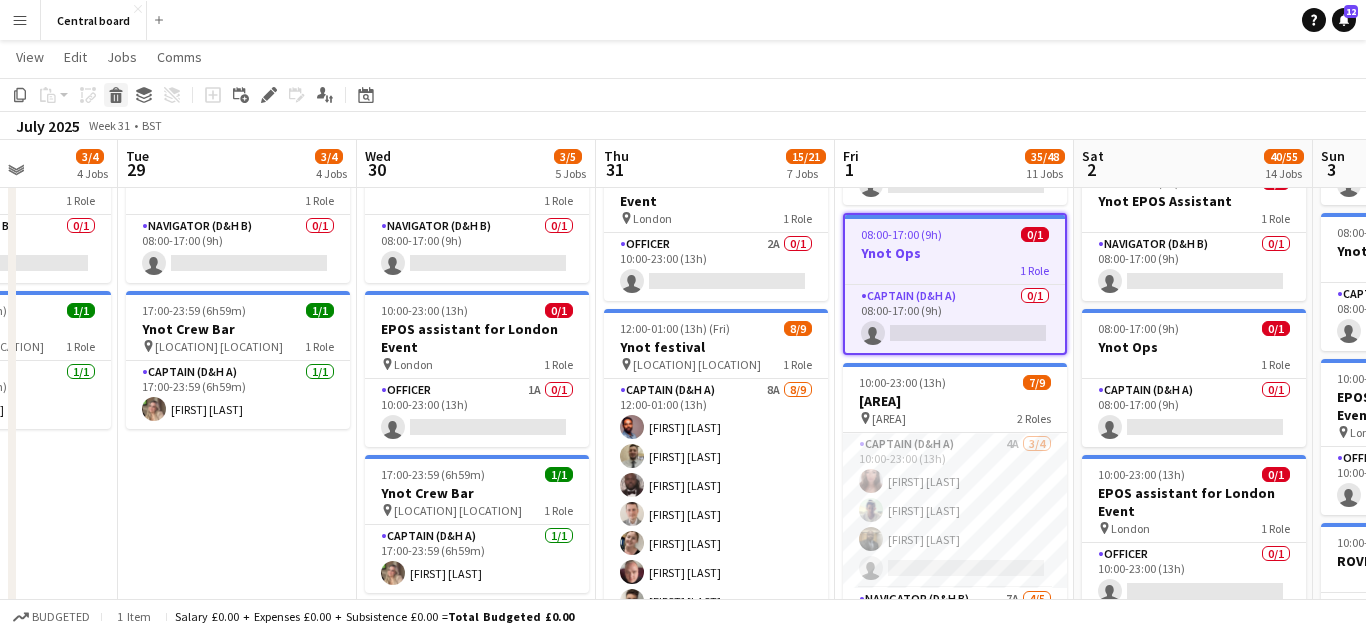 click 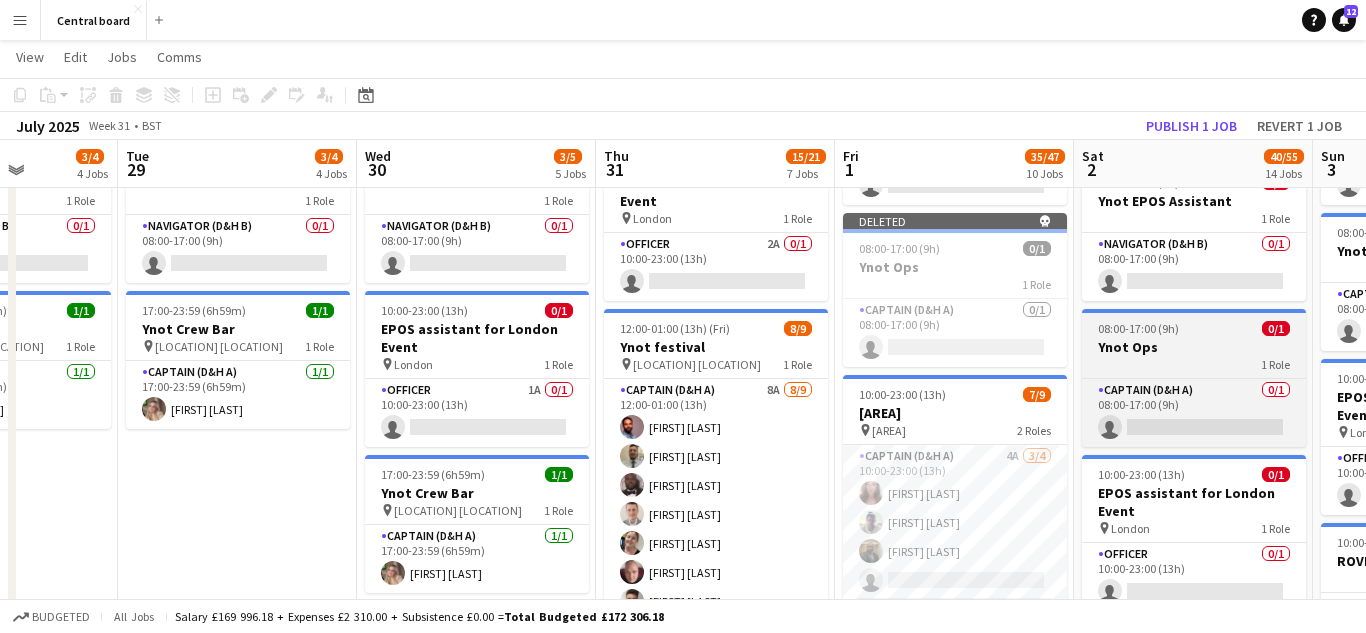 click on "Ynot Ops" at bounding box center [1194, 347] 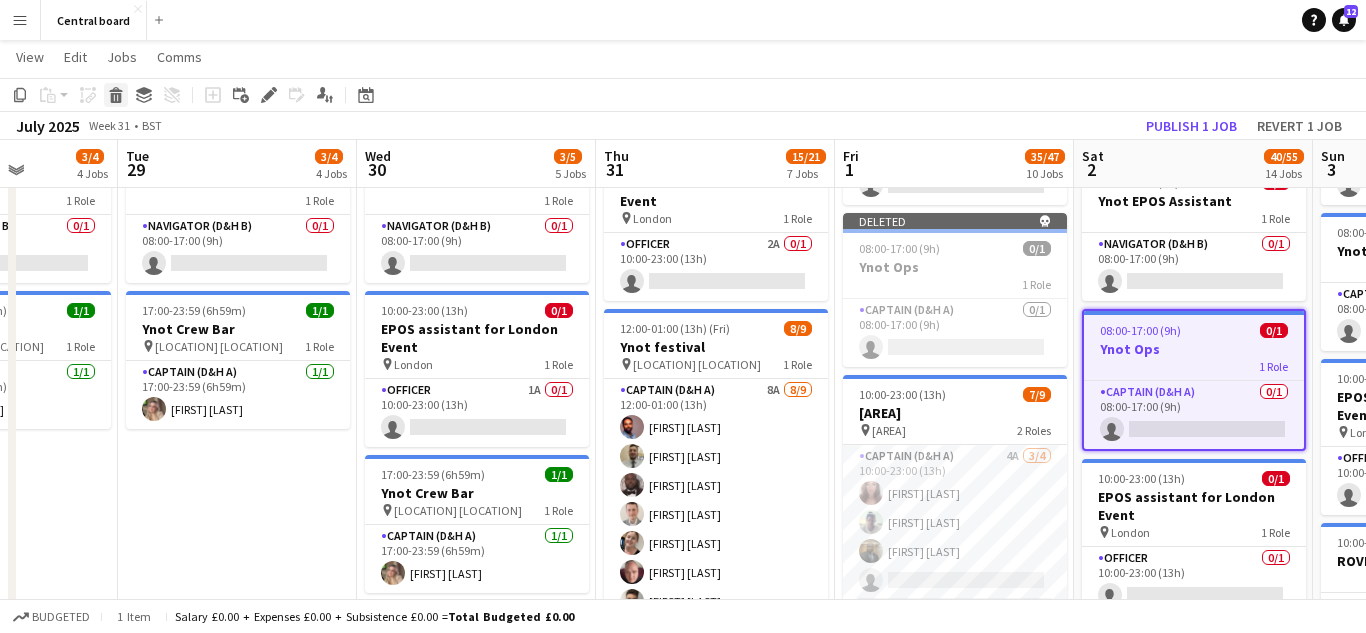 click 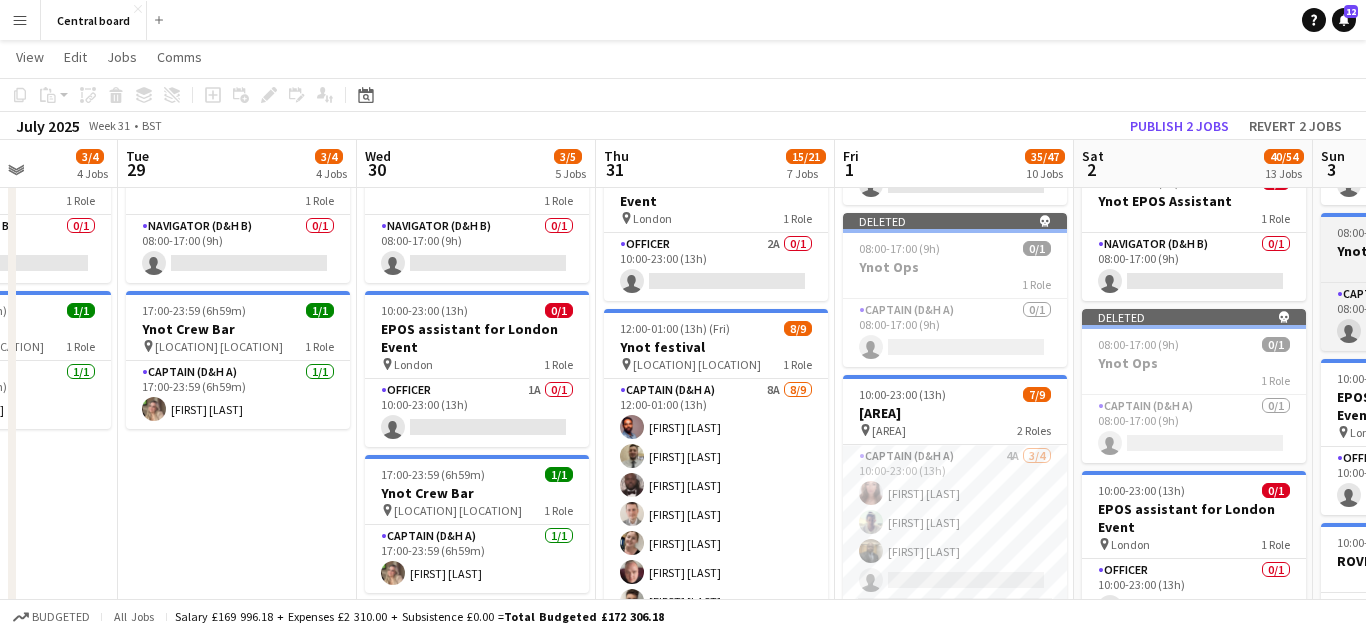 click on "1 Role" at bounding box center [1433, 268] 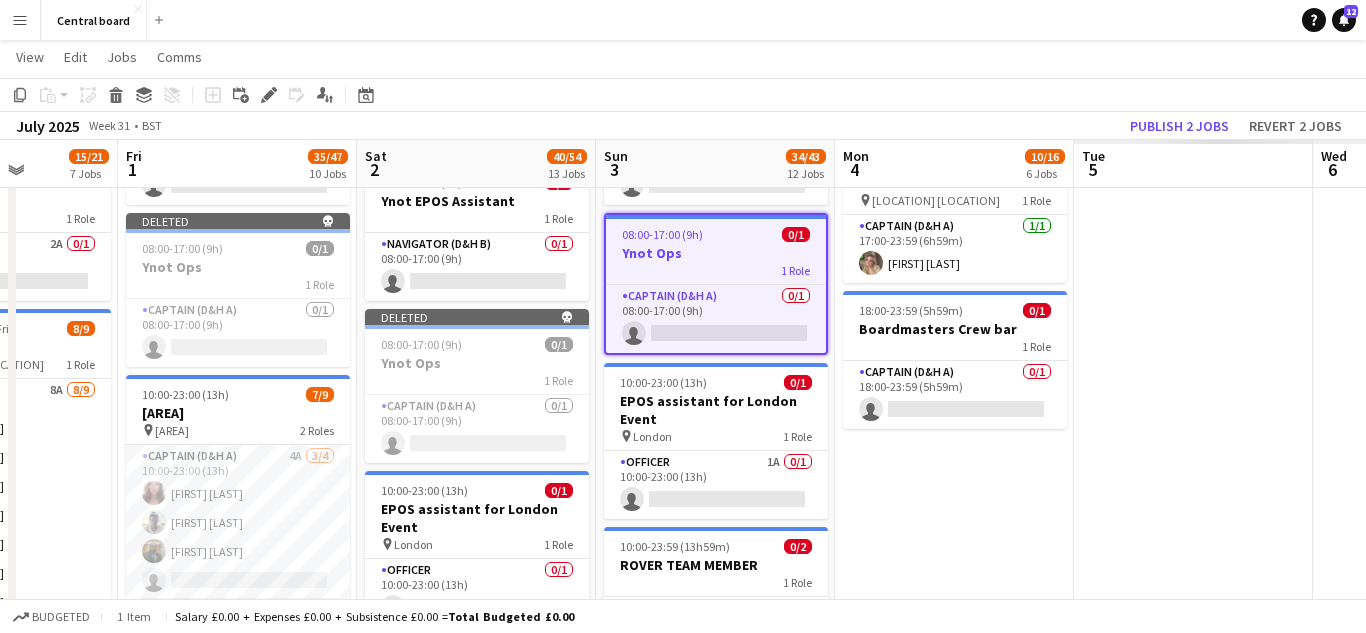 scroll, scrollTop: 0, scrollLeft: 497, axis: horizontal 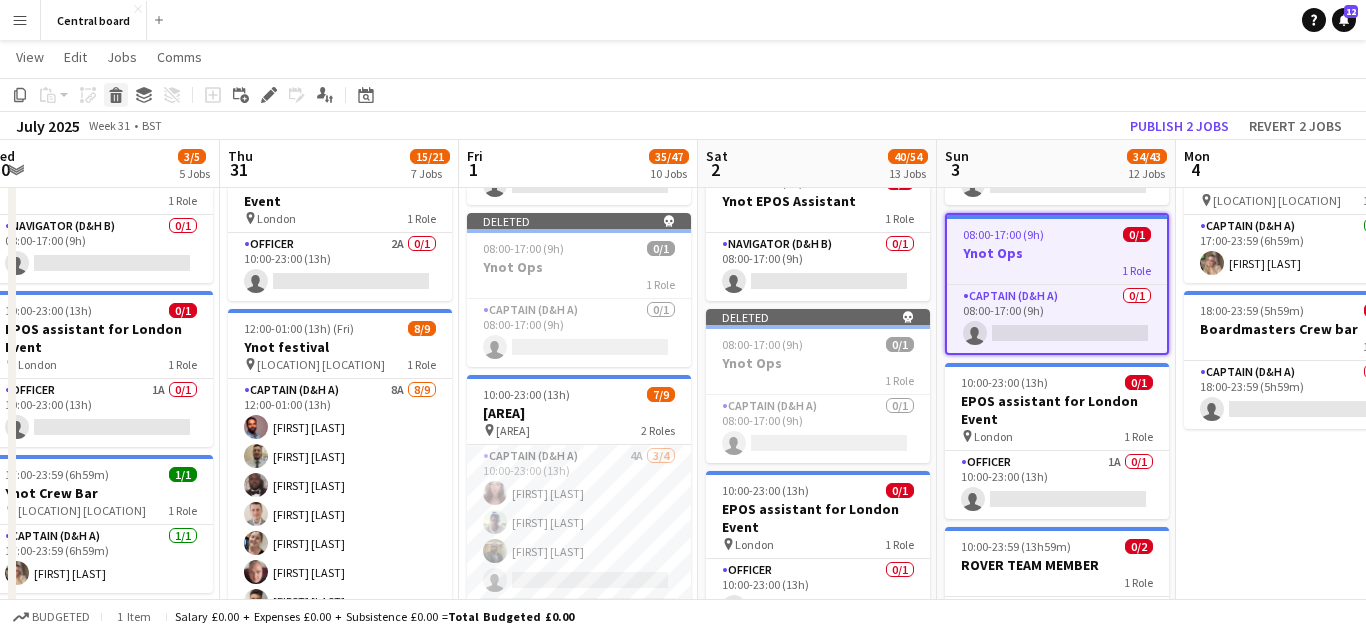 click 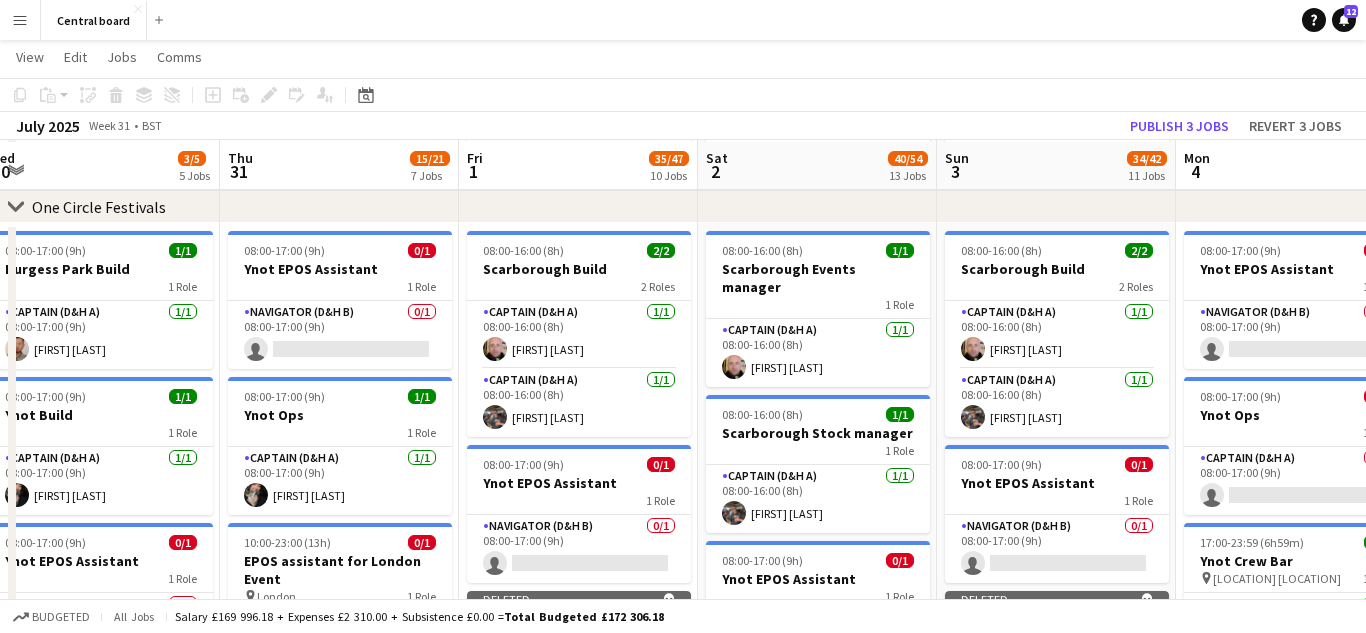 scroll, scrollTop: 371, scrollLeft: 0, axis: vertical 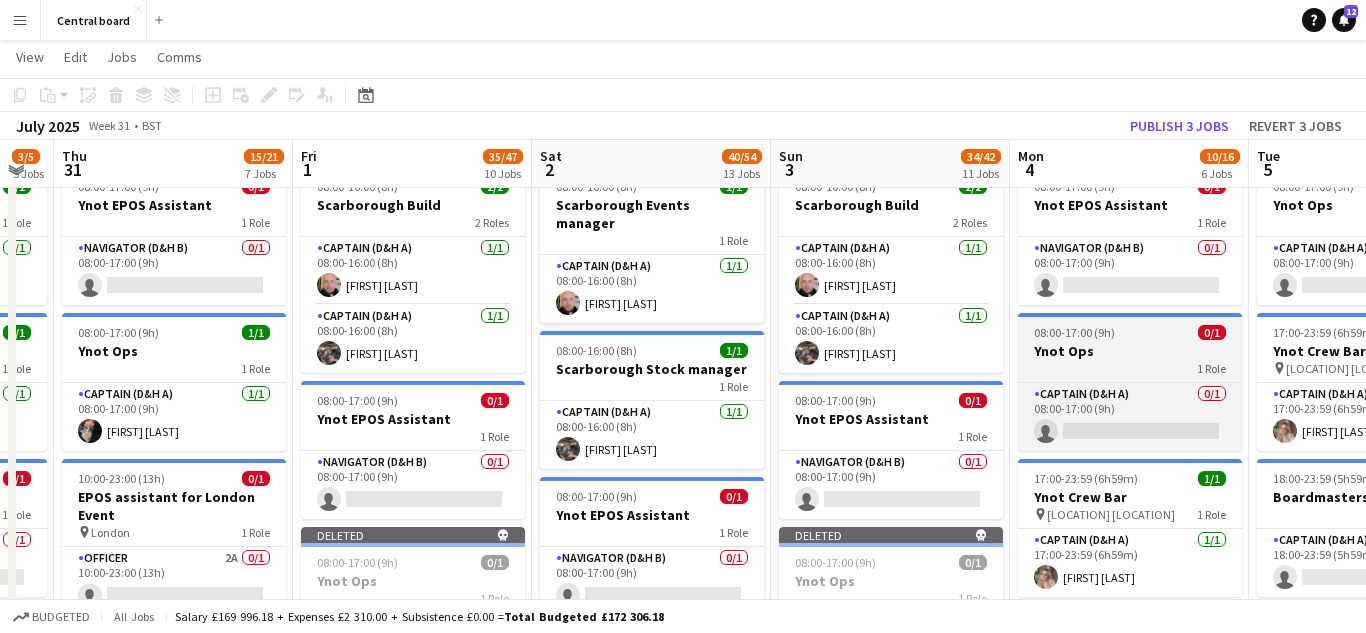 click on "1 Role" at bounding box center [1130, 368] 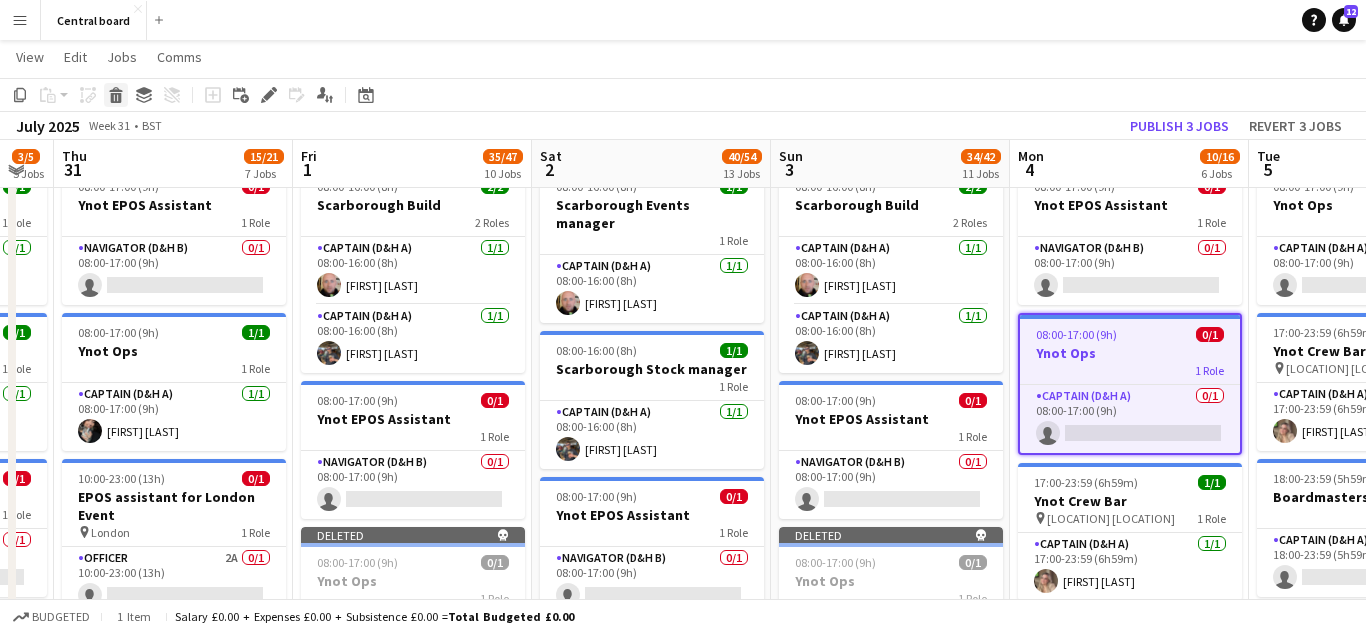 click 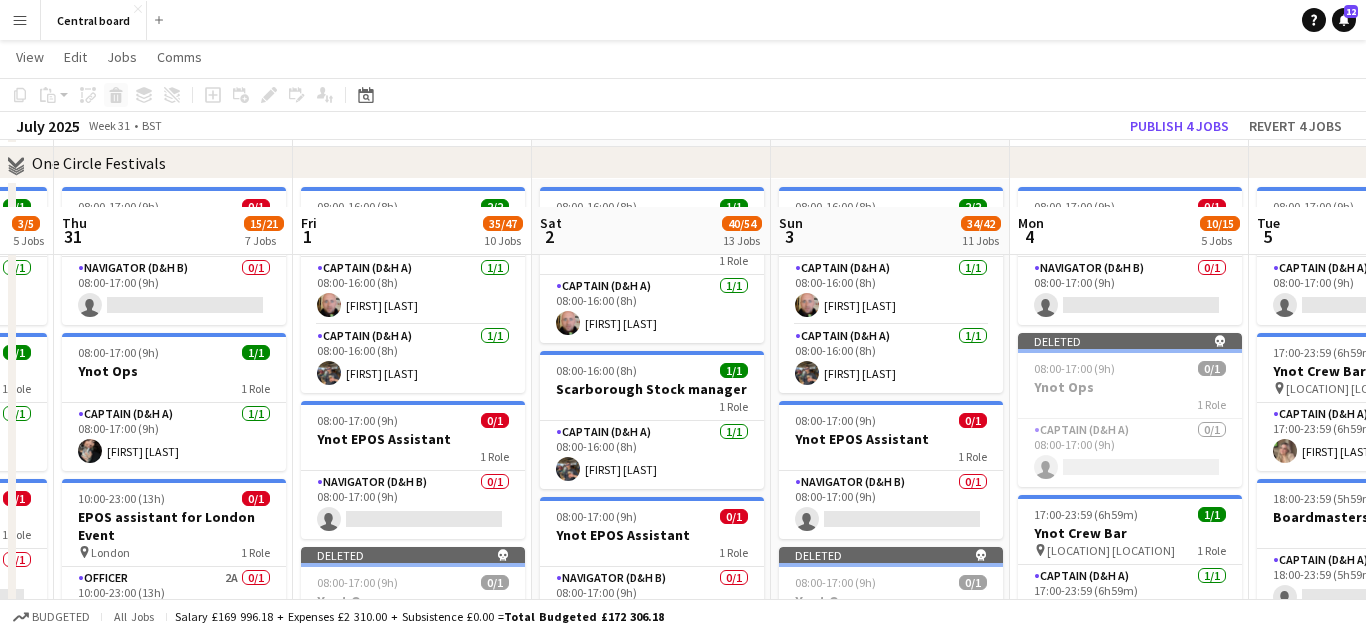 scroll, scrollTop: 509, scrollLeft: 0, axis: vertical 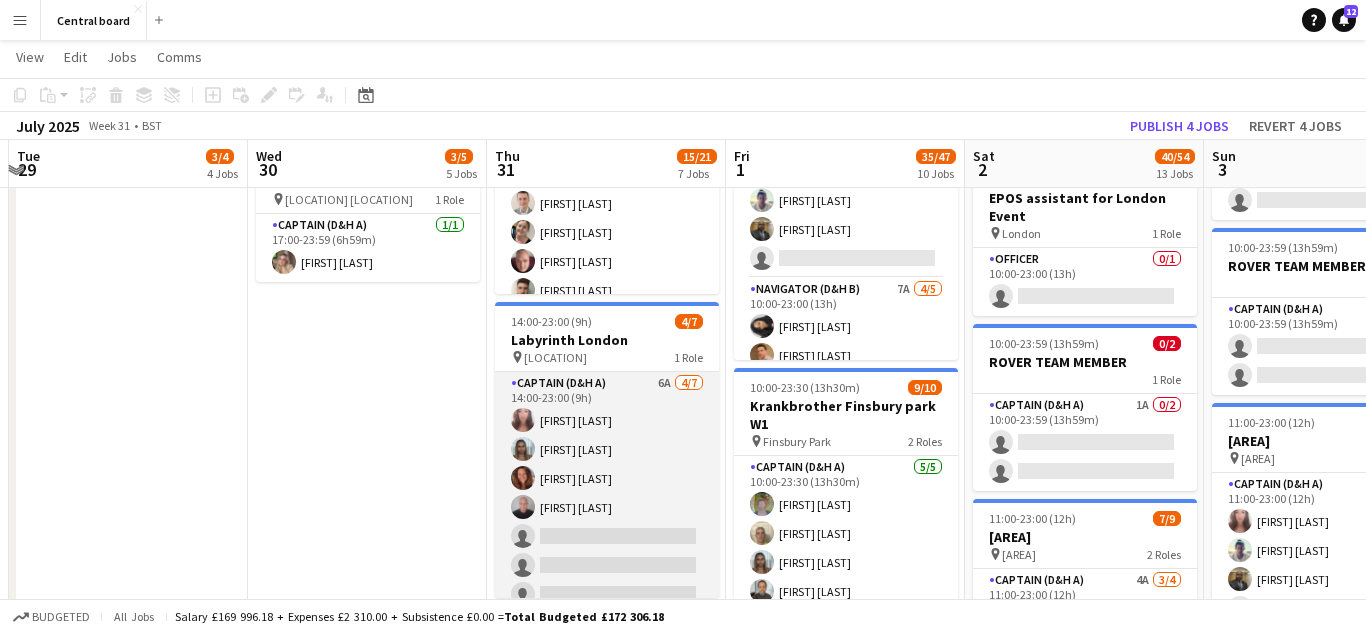 click on "Captain (D&H A)   6A   4/7   14:00-23:00 (9h)
[FIRST] [LAST] [FIRST] [LAST] [FIRST] [LAST] [FIRST] [LAST]
single-neutral-actions
single-neutral-actions
single-neutral-actions" at bounding box center [607, 493] 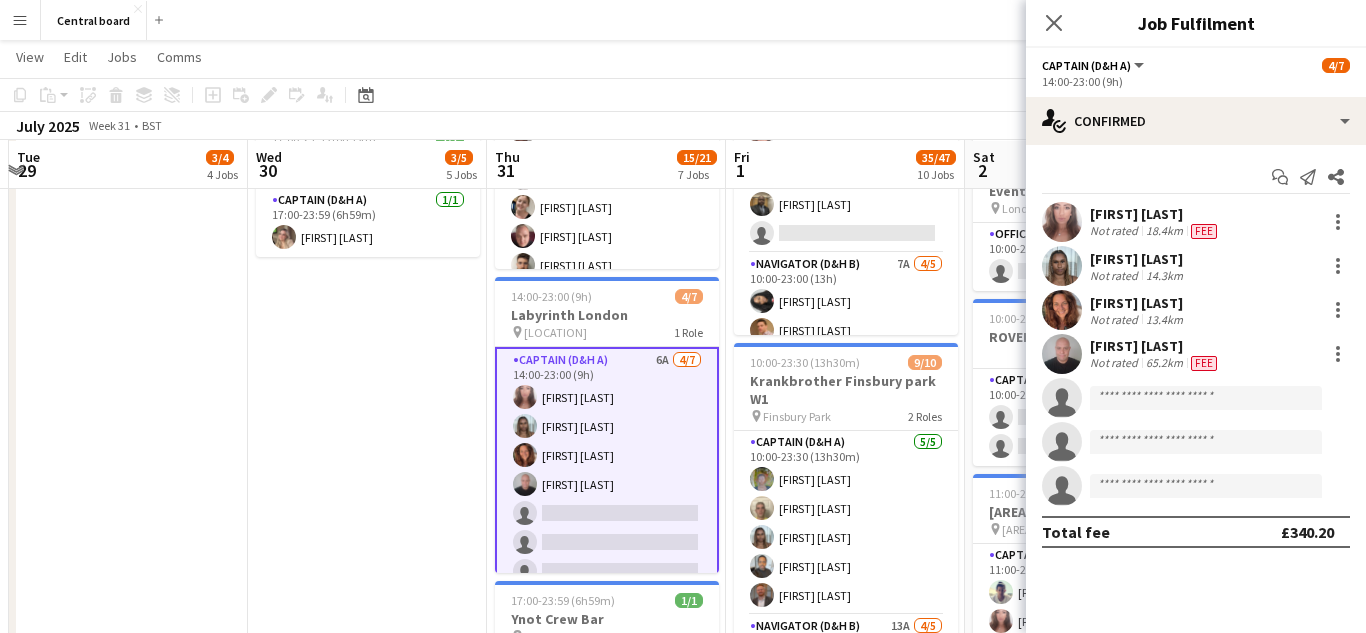 scroll, scrollTop: 1083, scrollLeft: 0, axis: vertical 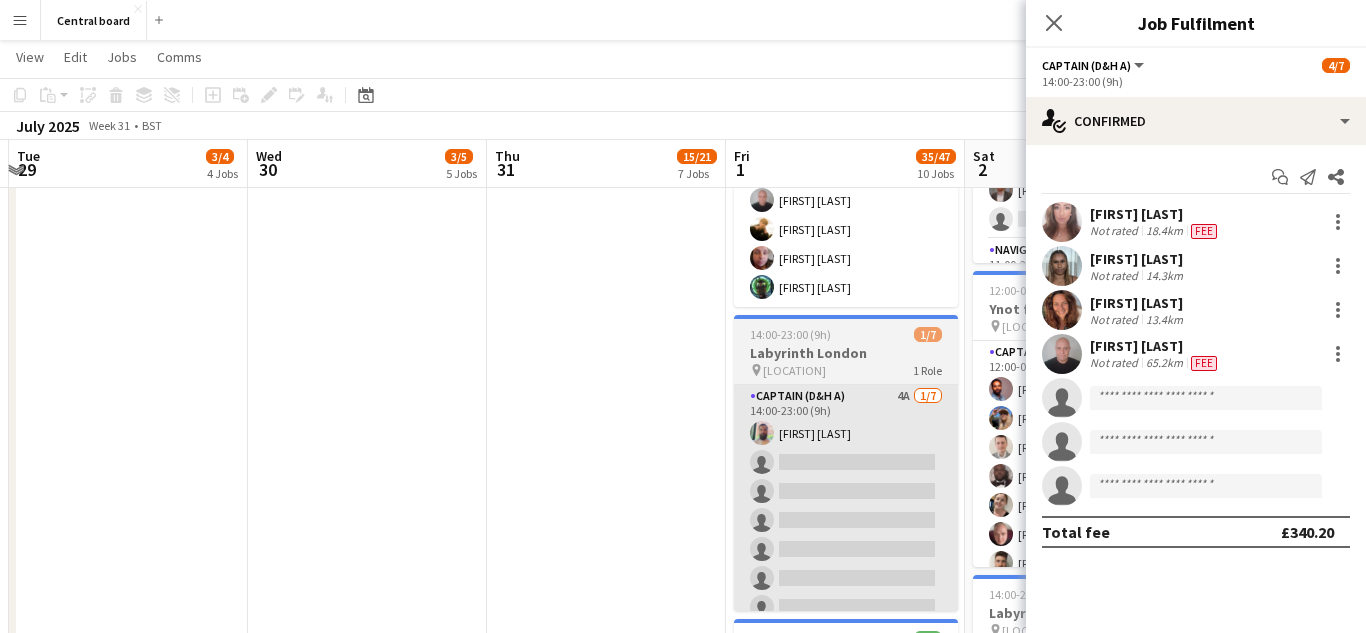 click on "Captain (D&H A)   4A   1/7   14:00-23:00 (9h)
[FIRST] [LAST]
single-neutral-actions
single-neutral-actions
single-neutral-actions
single-neutral-actions
single-neutral-actions
single-neutral-actions" at bounding box center (846, 506) 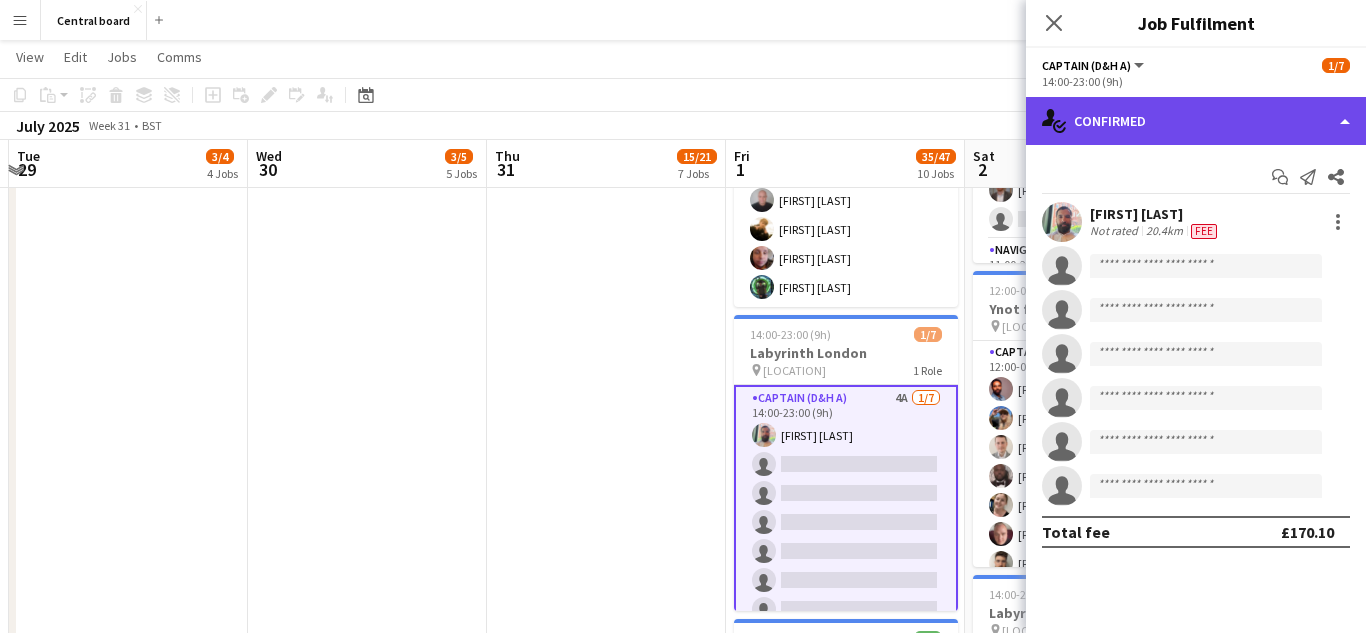 click on "single-neutral-actions-check-2
Confirmed" 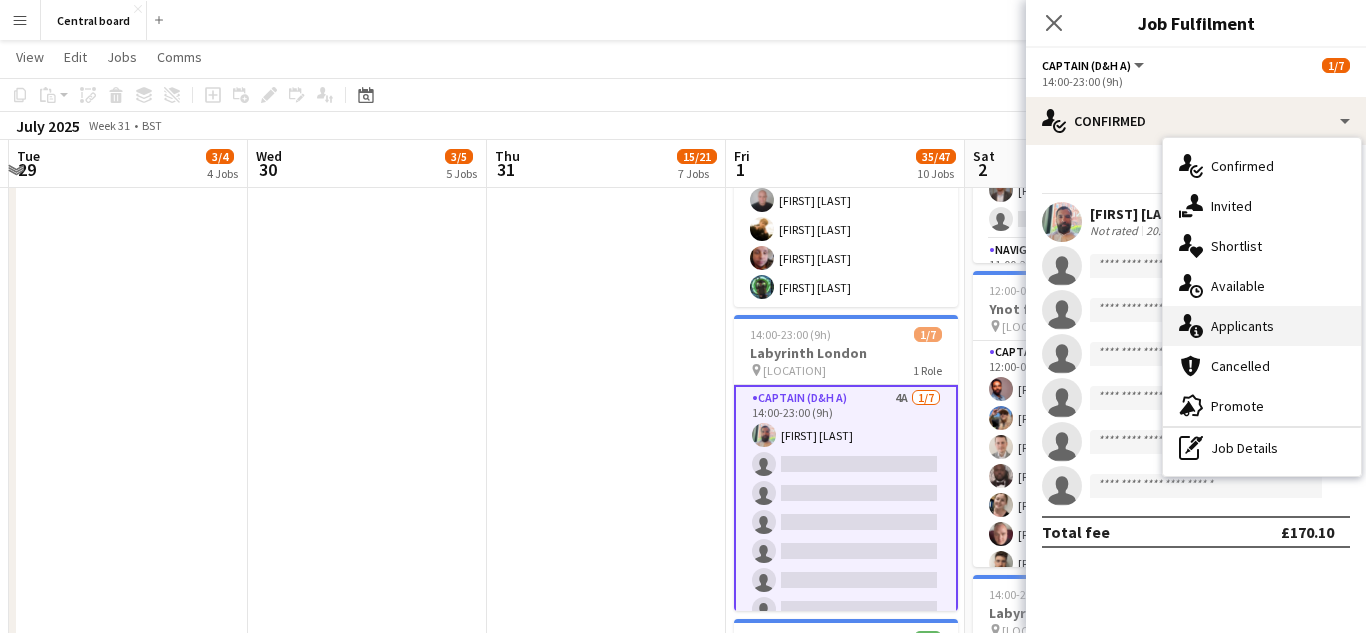 click on "single-neutral-actions-information
Applicants" at bounding box center [1262, 326] 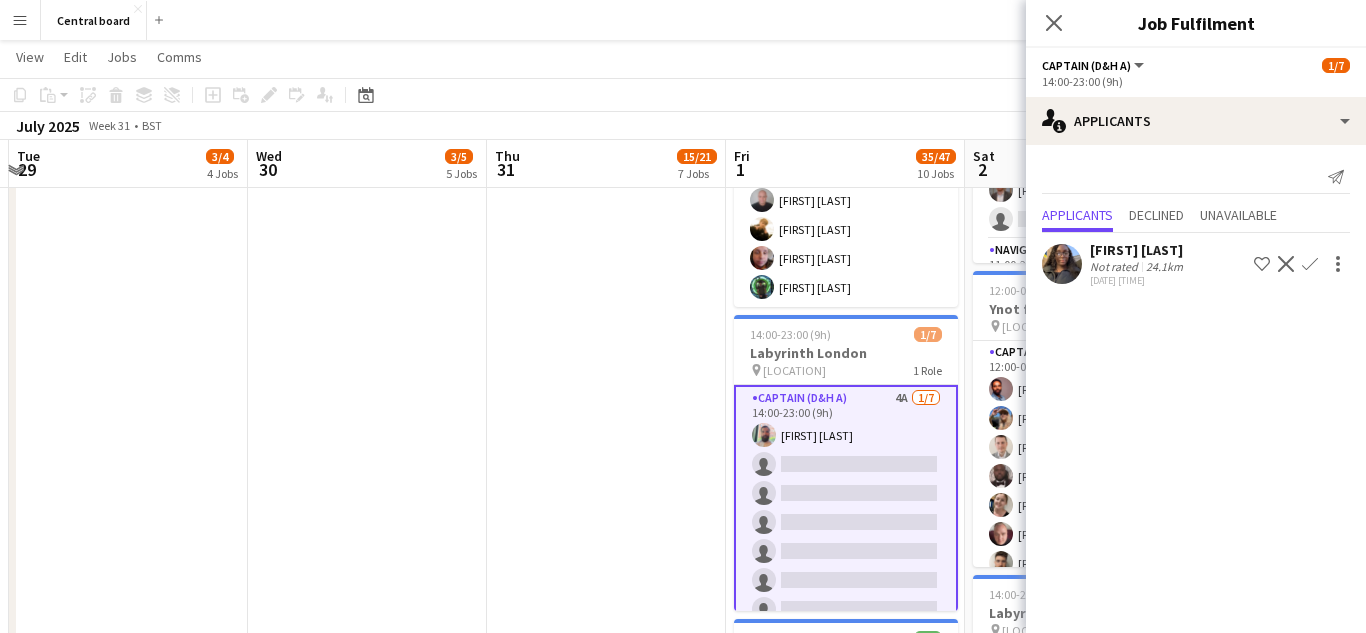 click on "Decline" 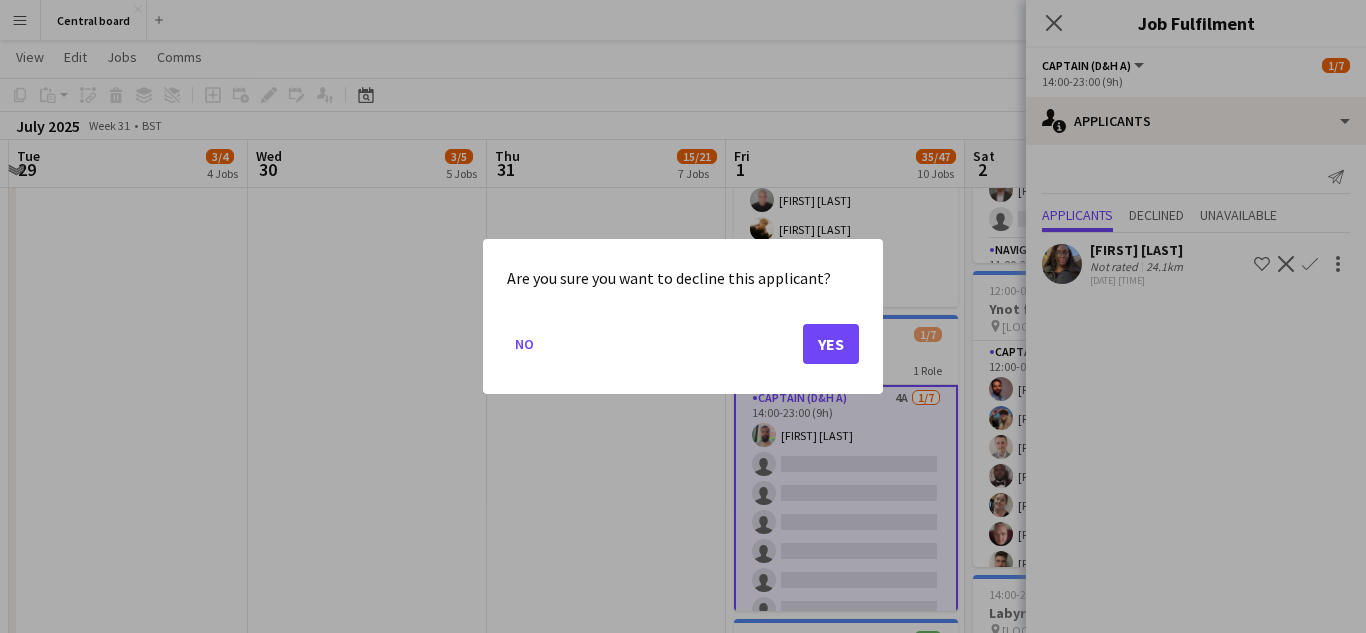 scroll, scrollTop: 0, scrollLeft: 0, axis: both 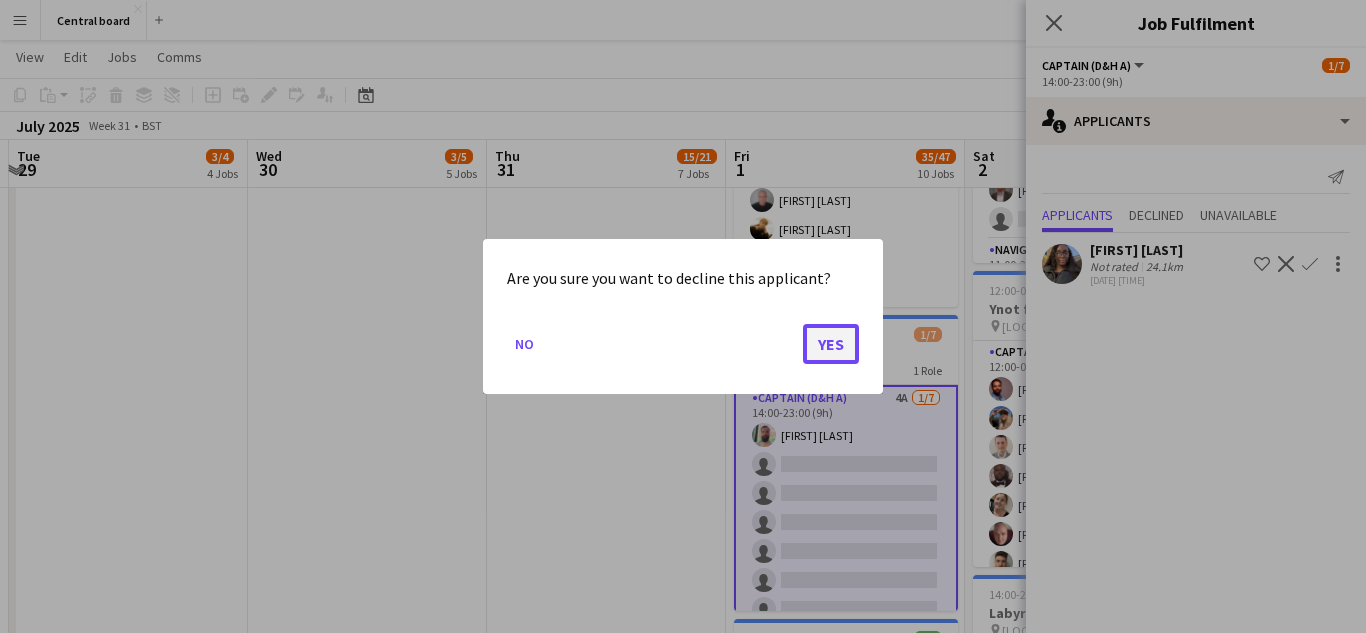 click on "Yes" 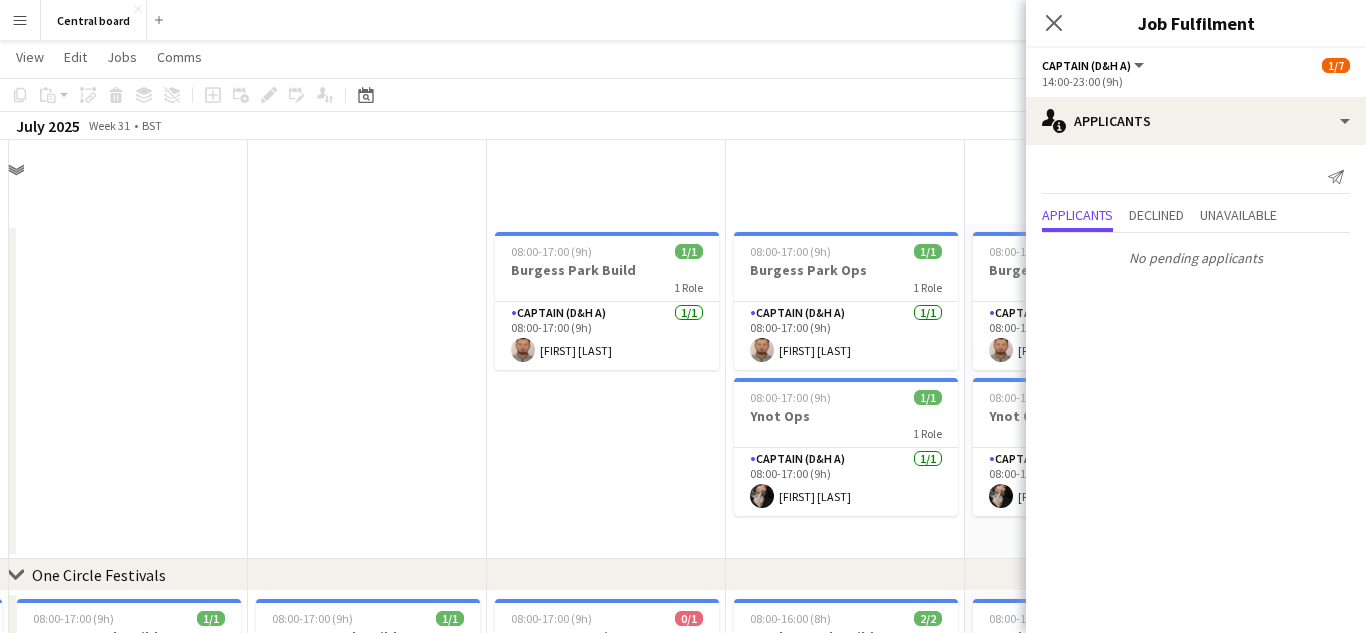 scroll, scrollTop: 1893, scrollLeft: 0, axis: vertical 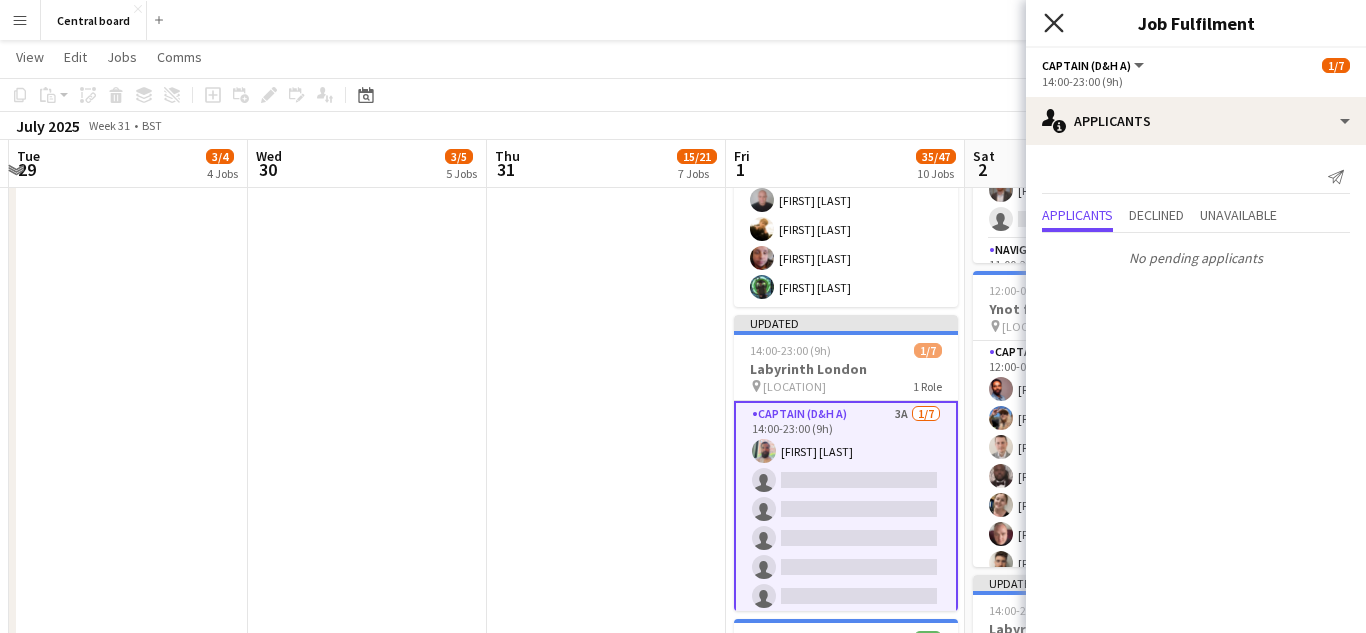 click on "Close pop-in" 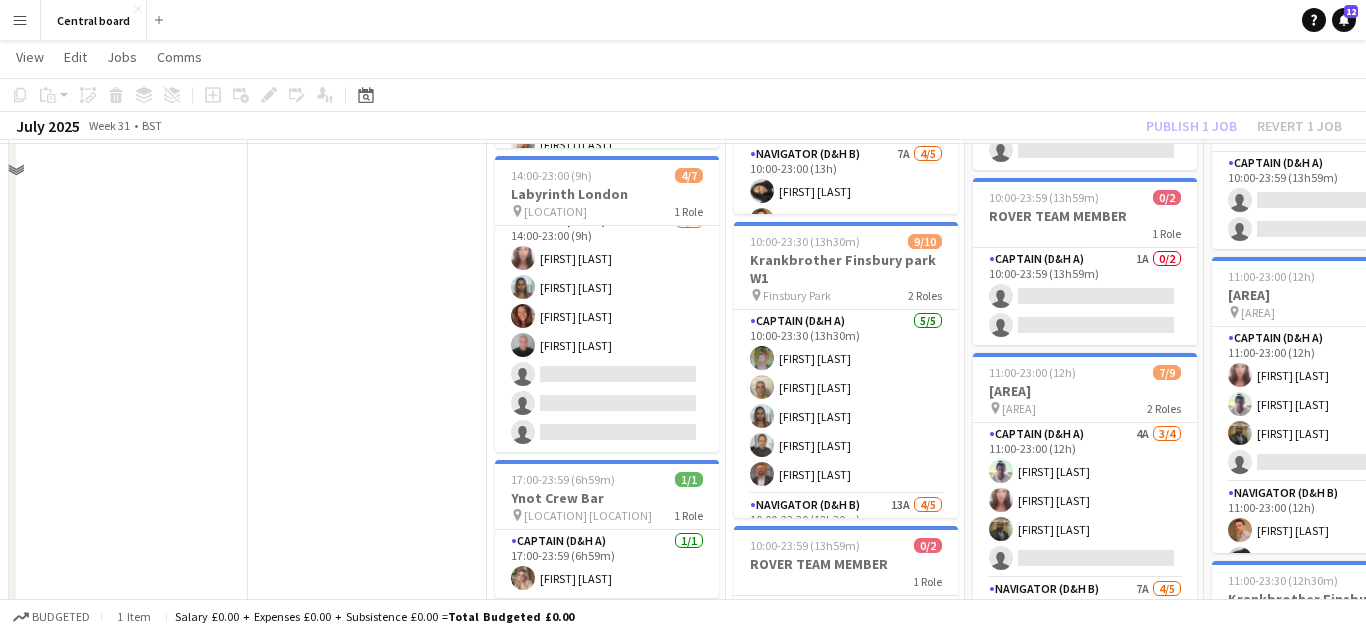 scroll, scrollTop: 1144, scrollLeft: 0, axis: vertical 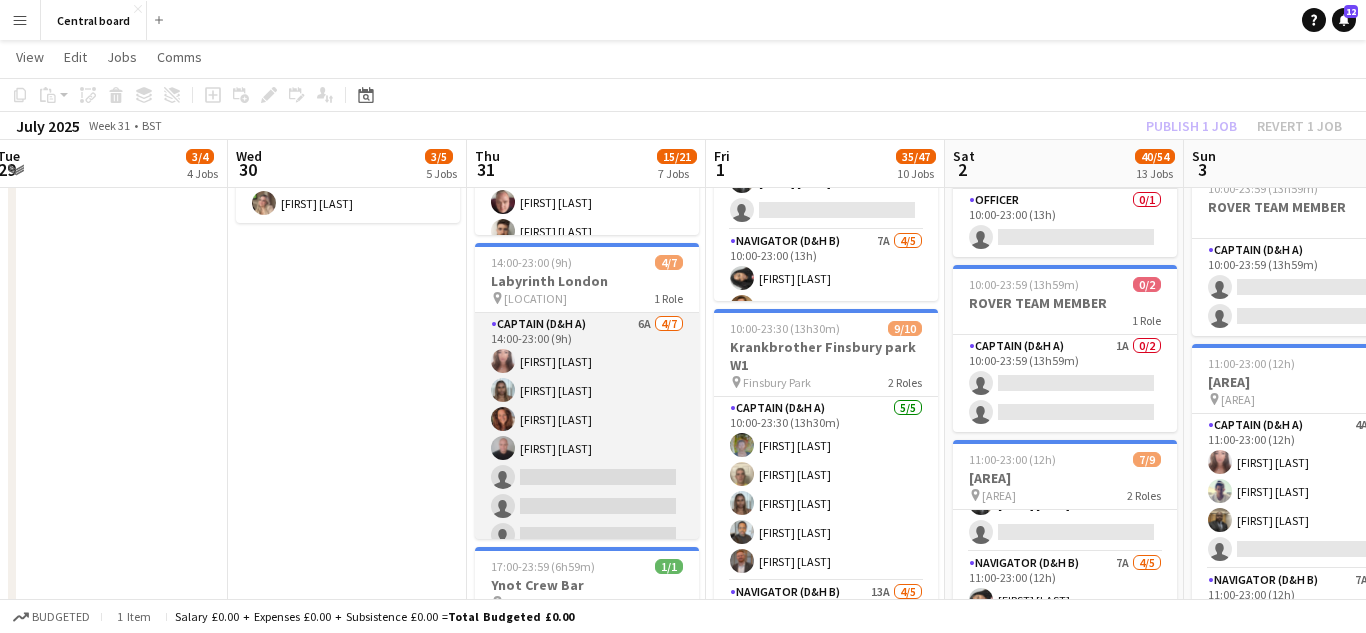click on "Captain (D&H A)   6A   4/7   14:00-23:00 (9h)
[FIRST] [LAST] [FIRST] [LAST] [FIRST] [LAST] [FIRST] [LAST]
single-neutral-actions
single-neutral-actions
single-neutral-actions" at bounding box center (587, 434) 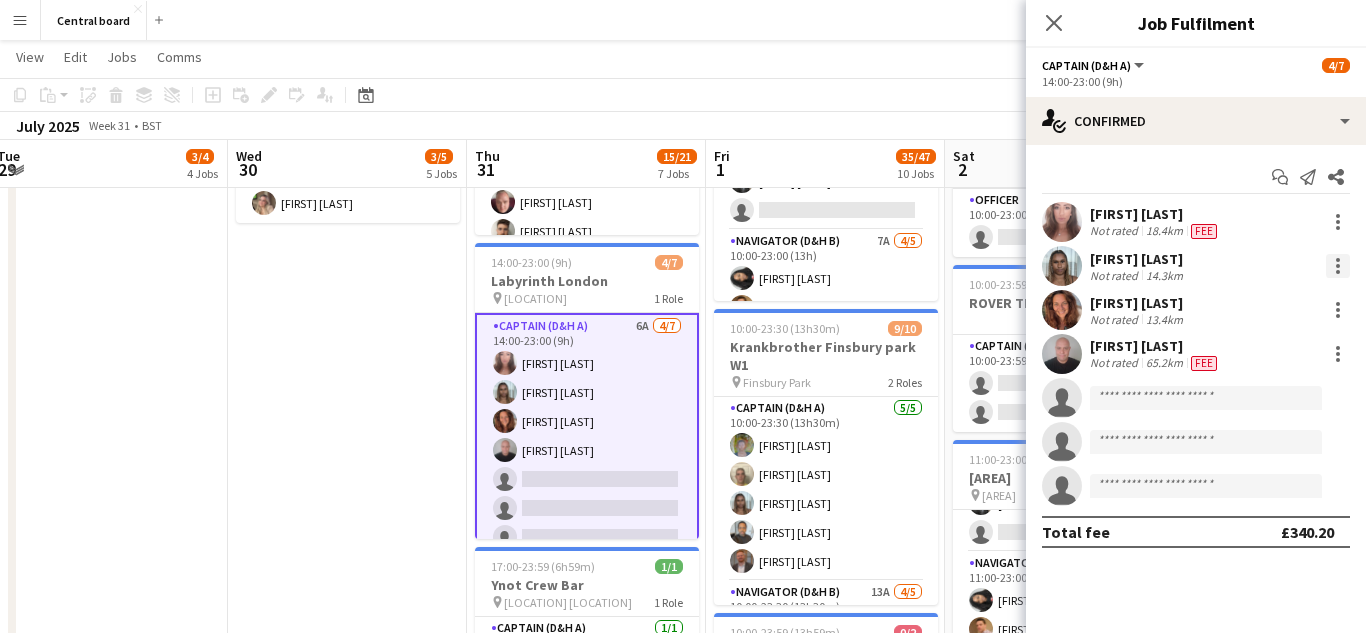 click at bounding box center (1338, 266) 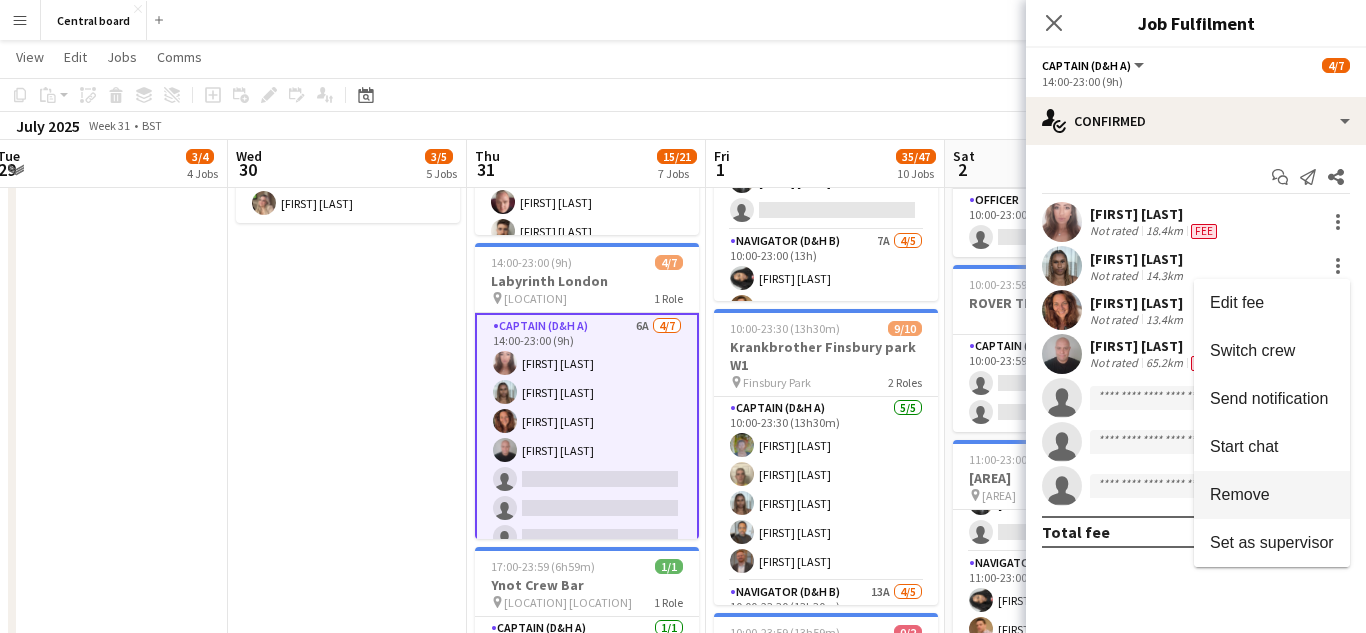 click on "Remove" at bounding box center [1240, 494] 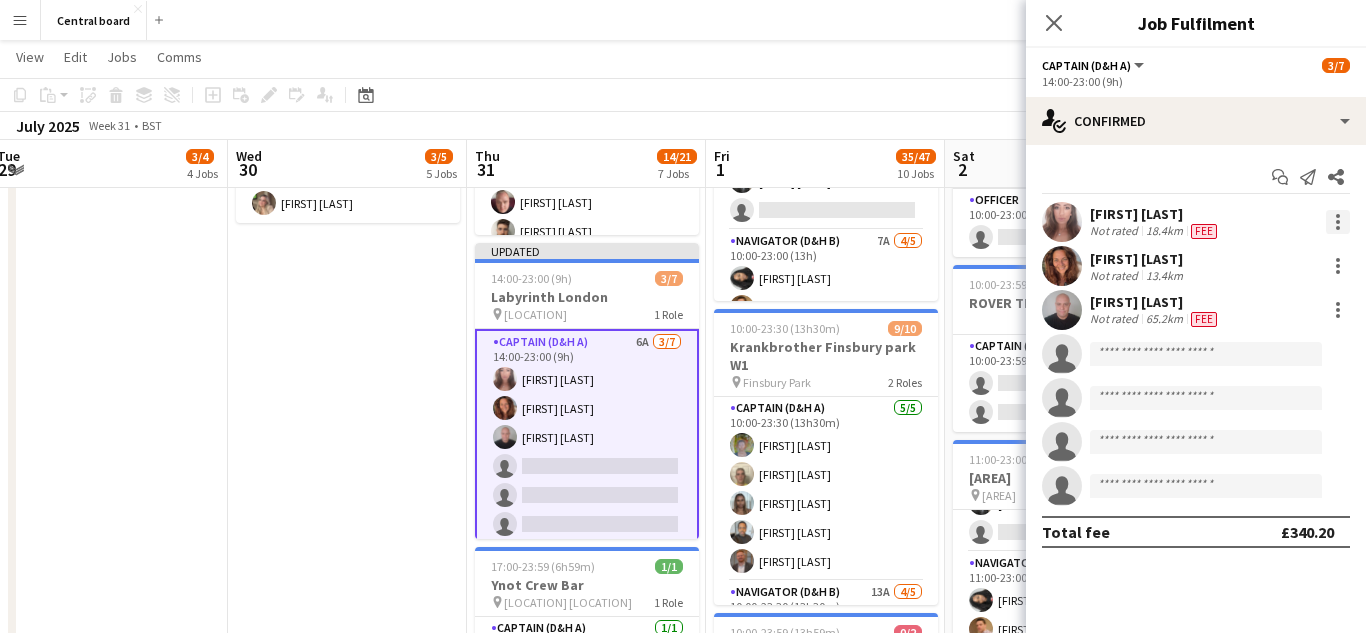 click at bounding box center (1338, 222) 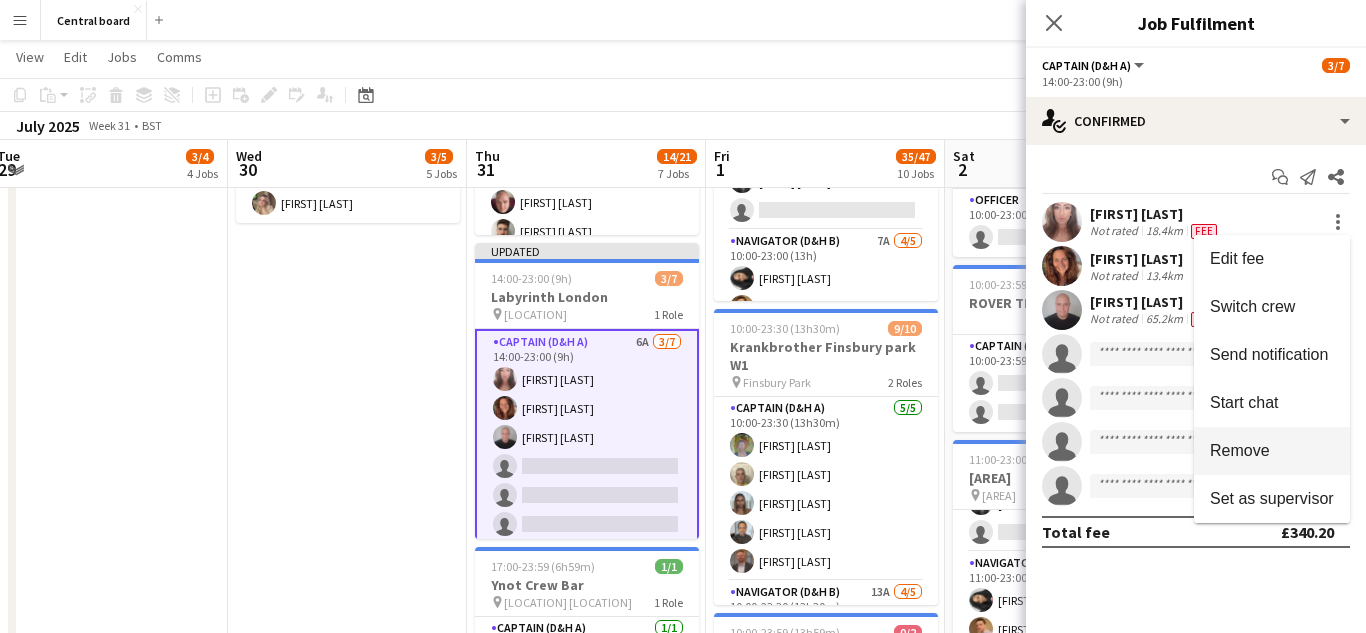 click on "Remove" at bounding box center (1240, 450) 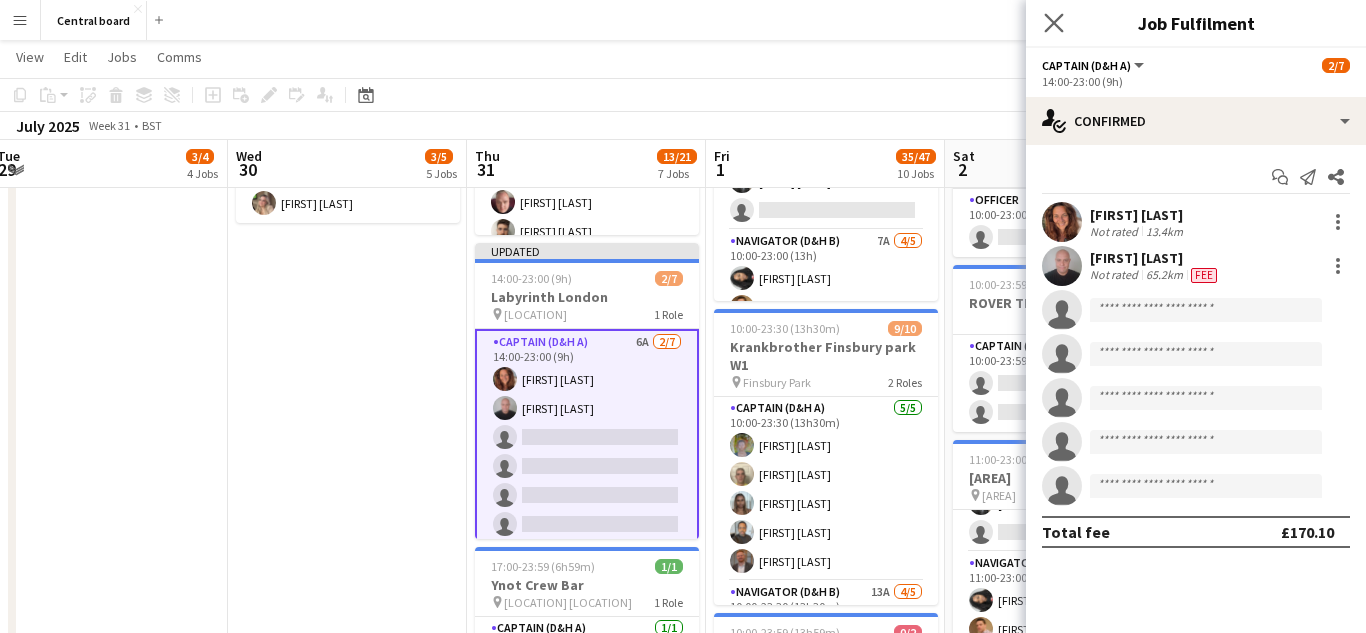 click on "Close pop-in" 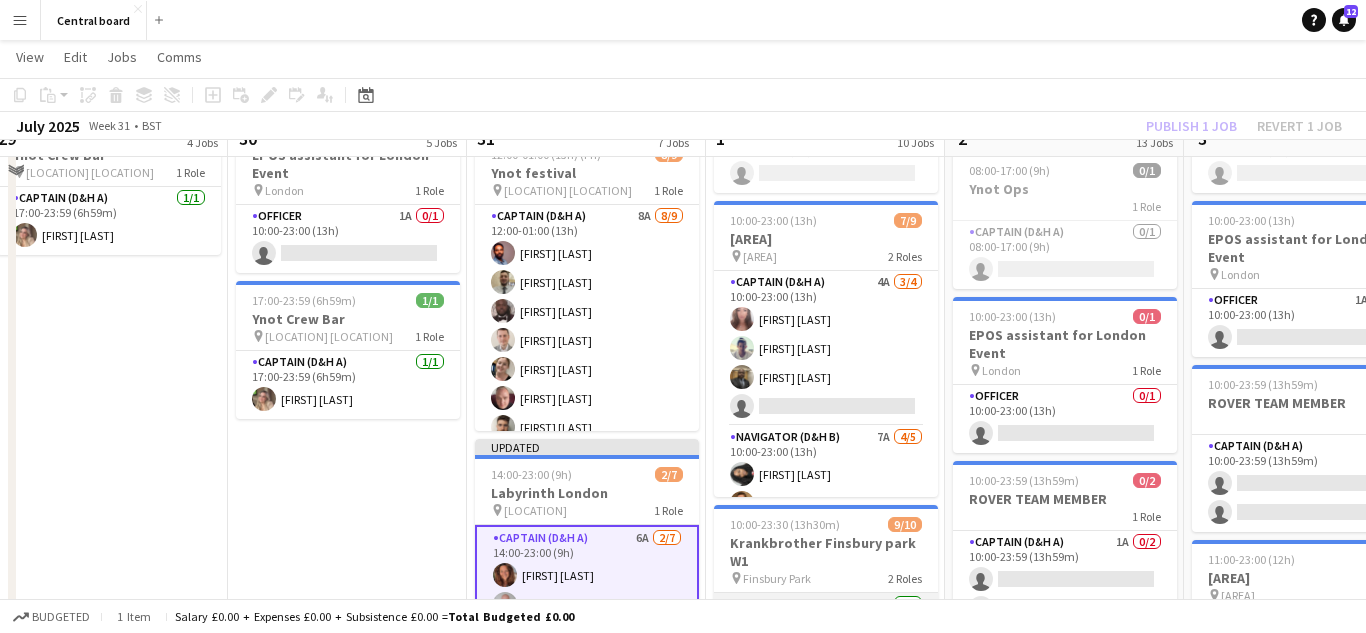 scroll, scrollTop: 883, scrollLeft: 0, axis: vertical 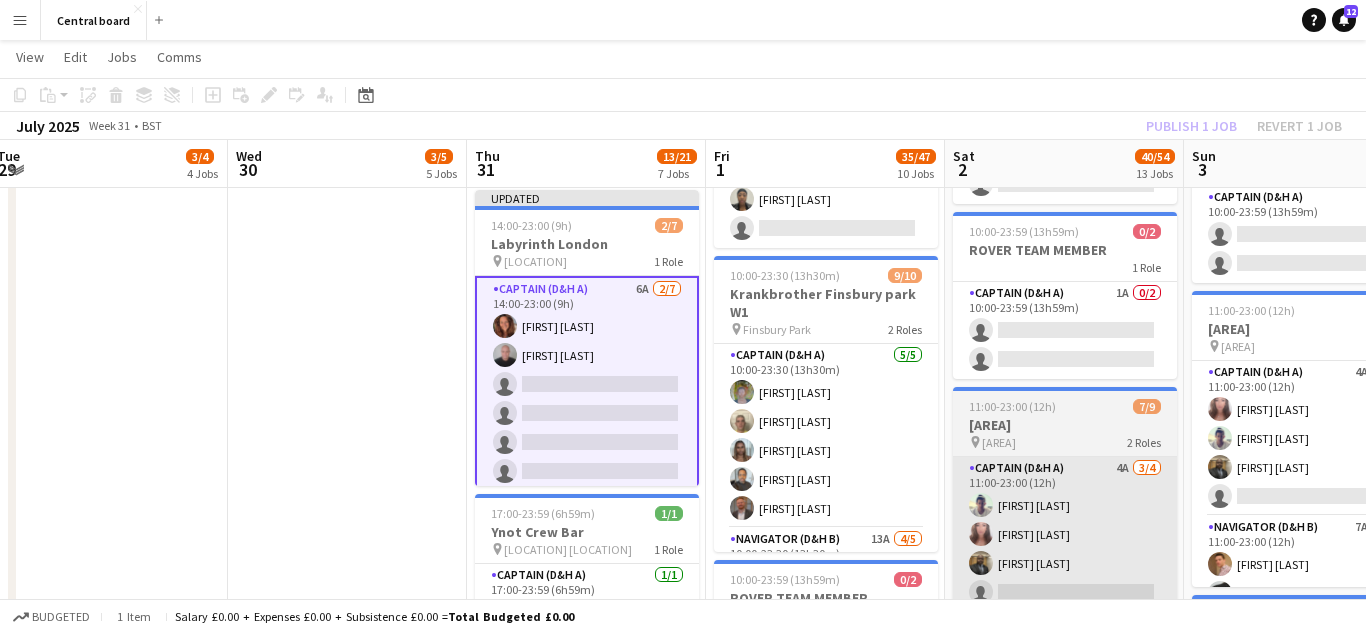 click on "Captain (D&H A)   4A   3/4   11:00-23:00 (12h)
[FIRST] [LAST] [FIRST] [LAST] [FIRST] [LAST]
single-neutral-actions" at bounding box center [1065, 534] 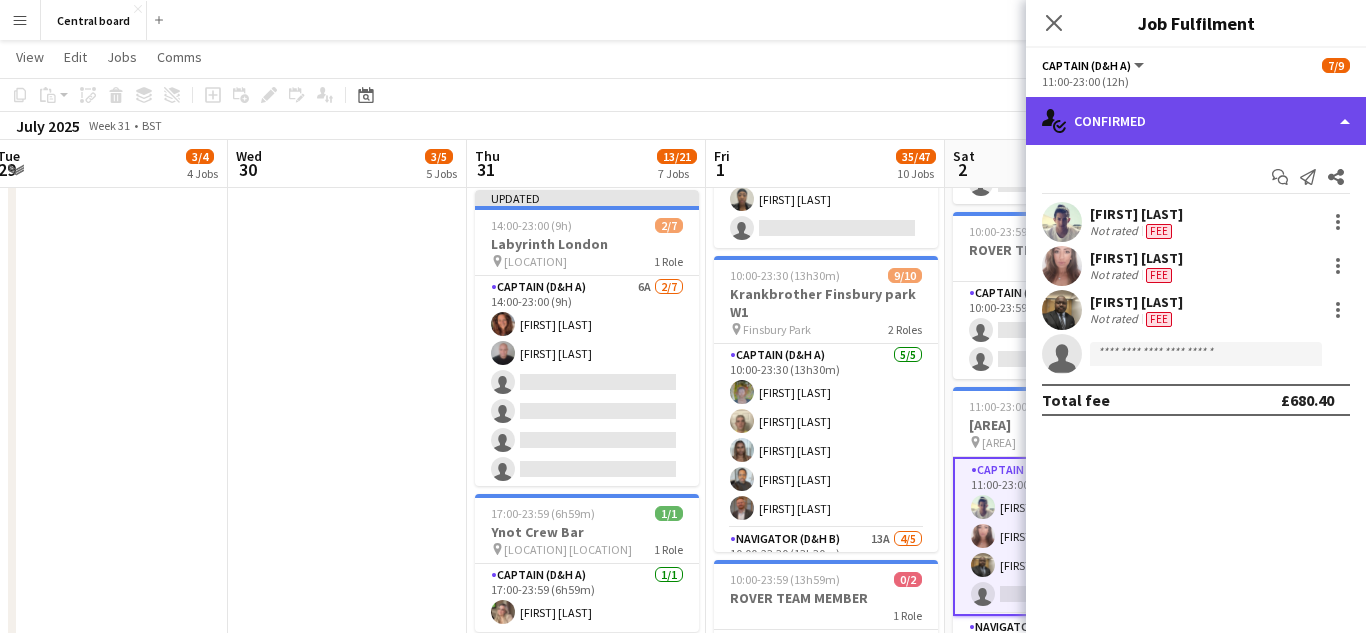 click on "single-neutral-actions-check-2
Confirmed" 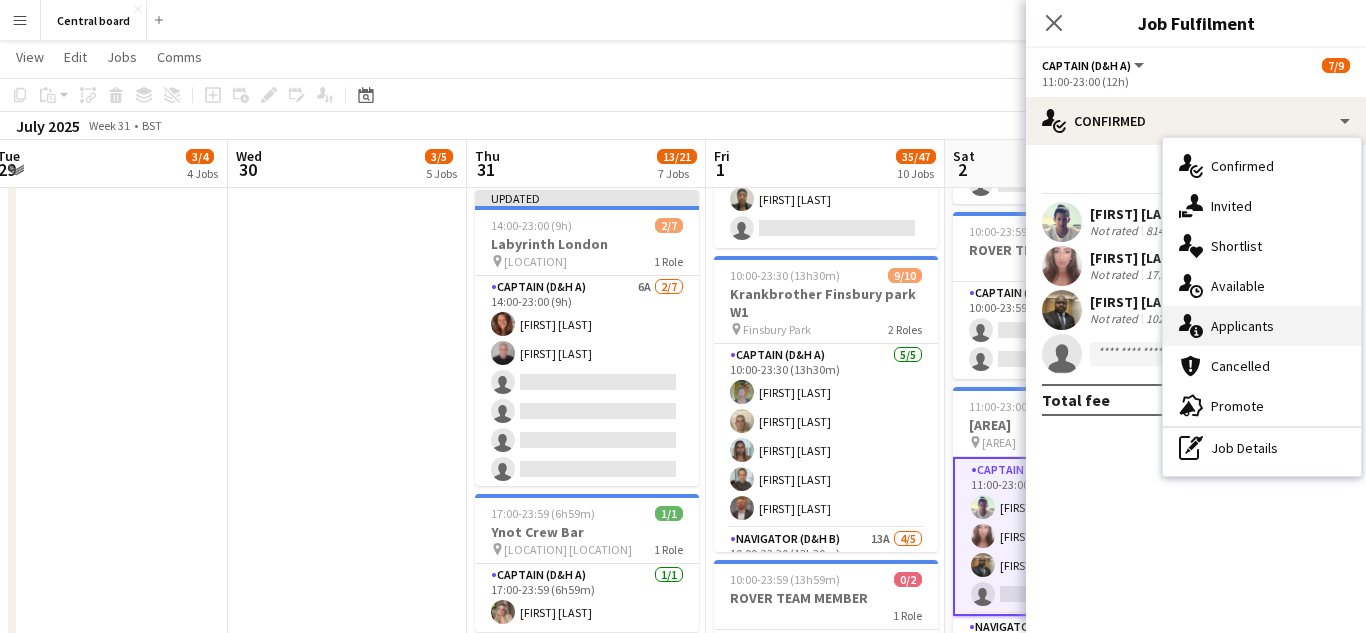 click on "single-neutral-actions-information
Applicants" at bounding box center [1262, 326] 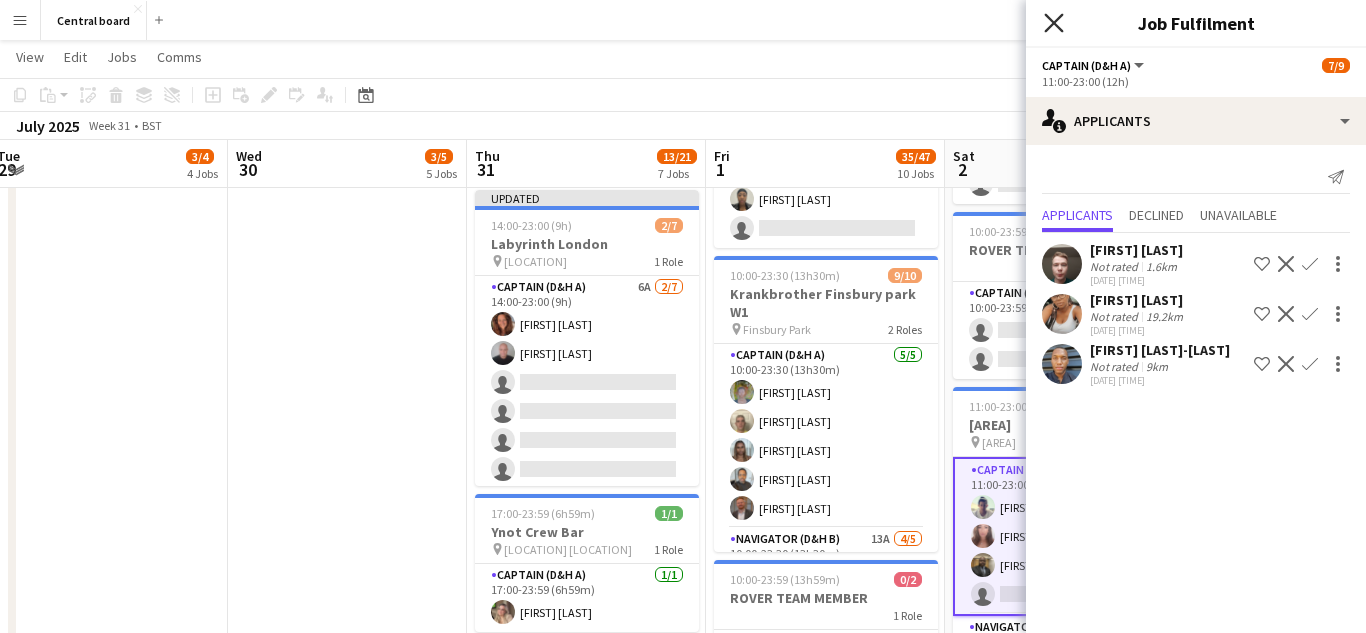 click 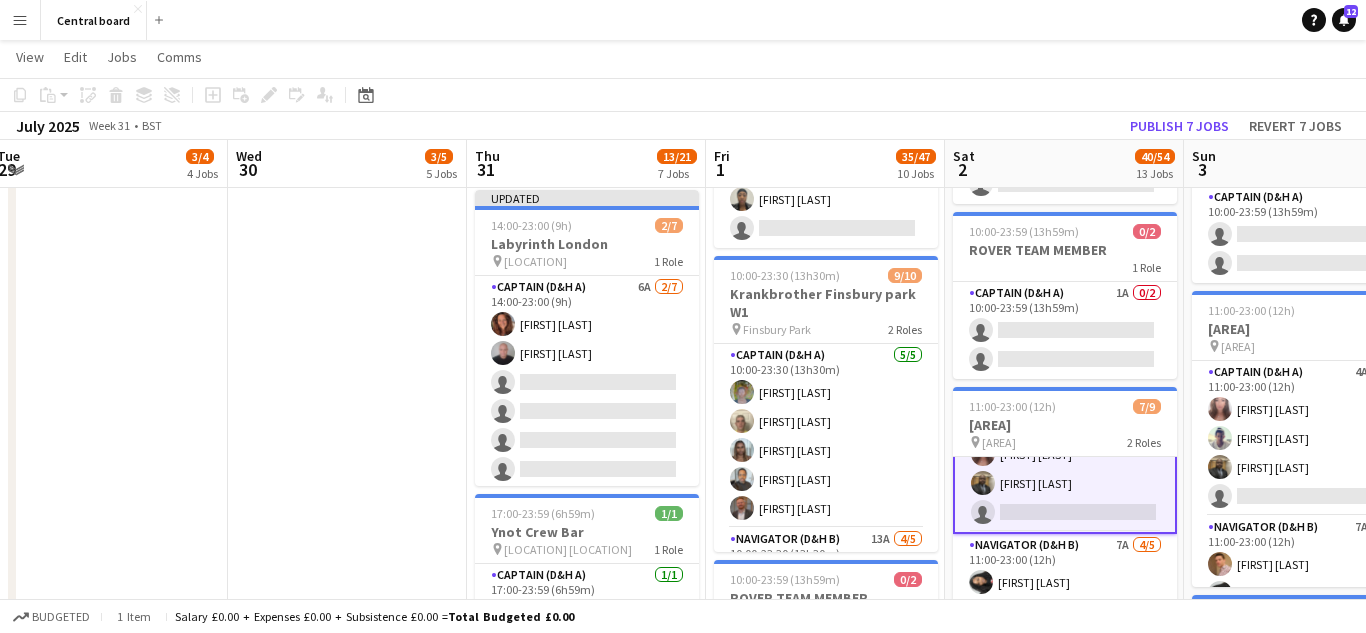 scroll, scrollTop: 117, scrollLeft: 0, axis: vertical 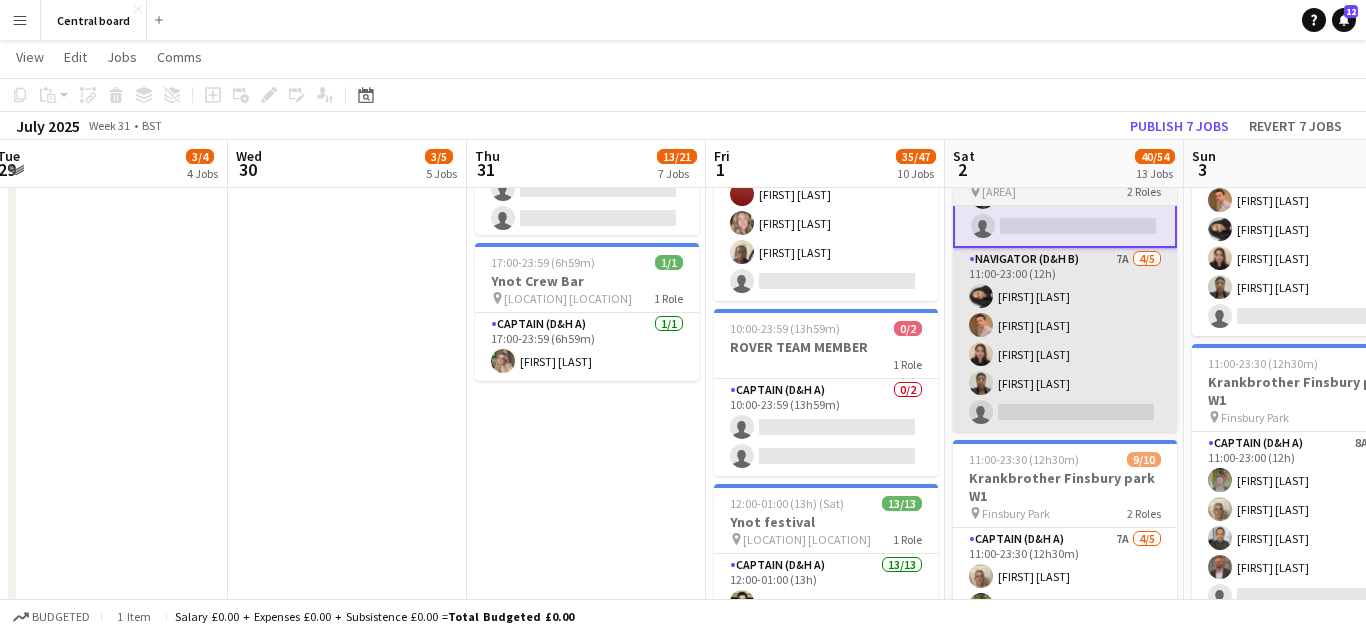 click on "Navigator (D&H B)   7A   4/5   11:00-23:00 (12h)
[FIRST] [LAST] [FIRST] [LAST] [FIRST] [LAST] [FIRST] [LAST]
single-neutral-actions" at bounding box center (1065, 340) 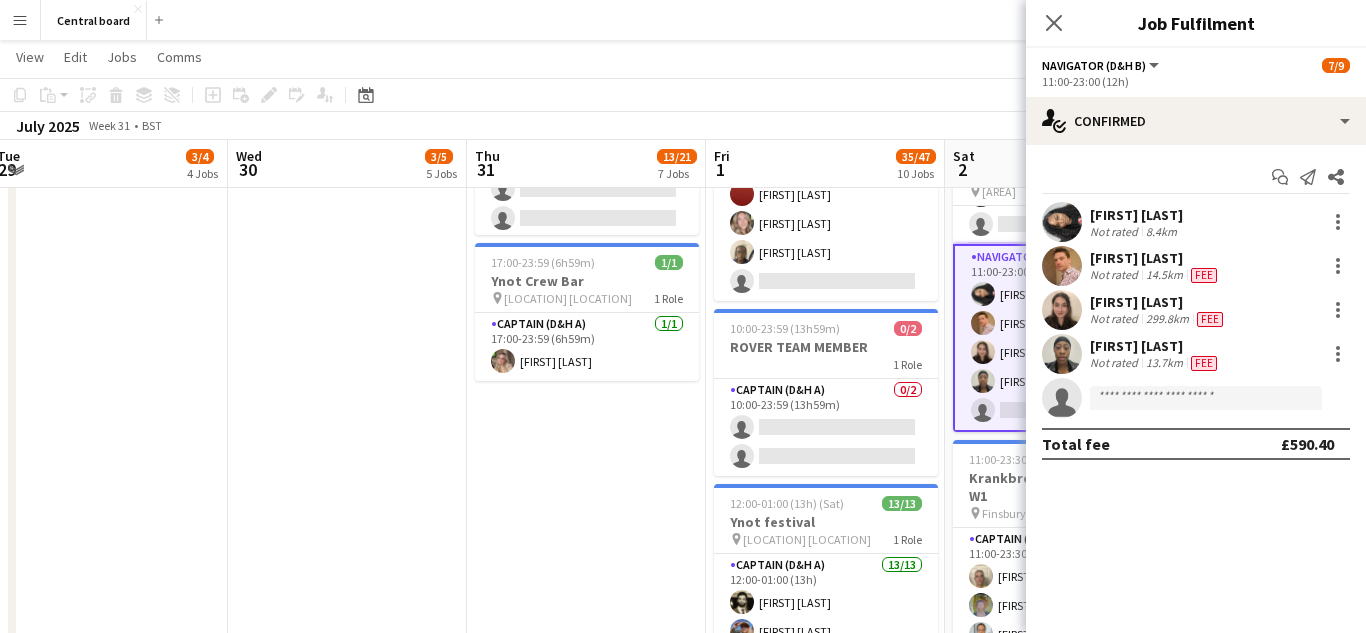 scroll, scrollTop: 115, scrollLeft: 0, axis: vertical 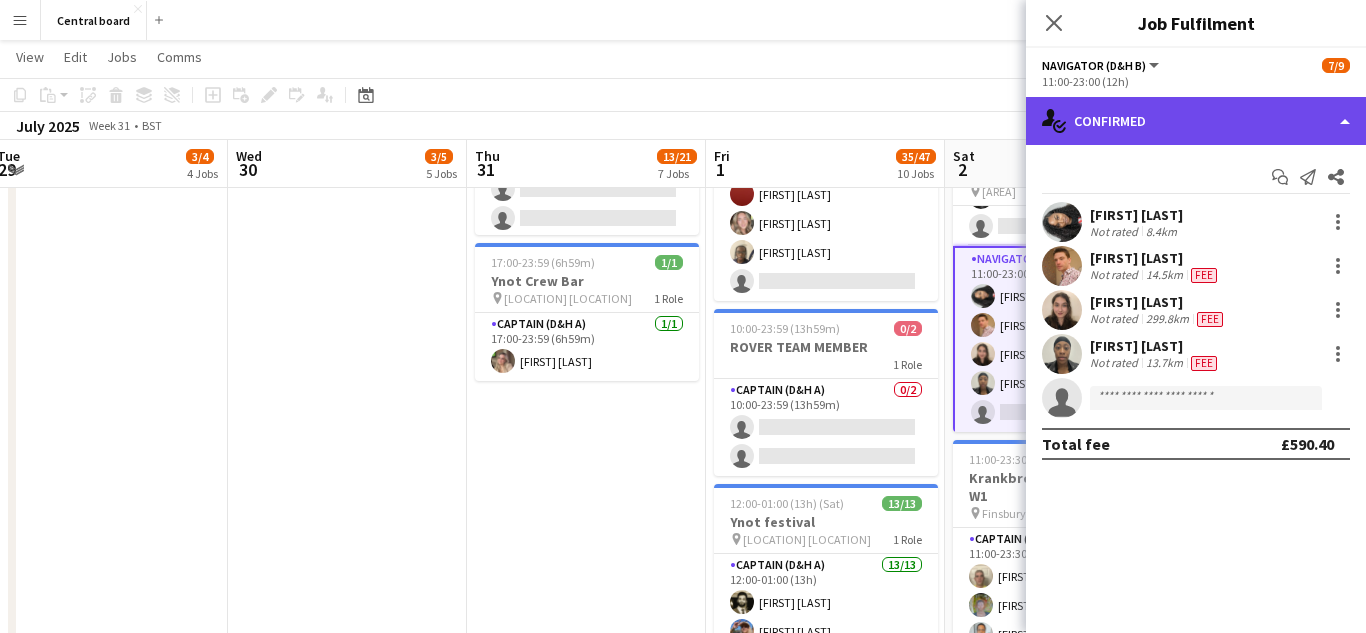 click on "single-neutral-actions-check-2
Confirmed" 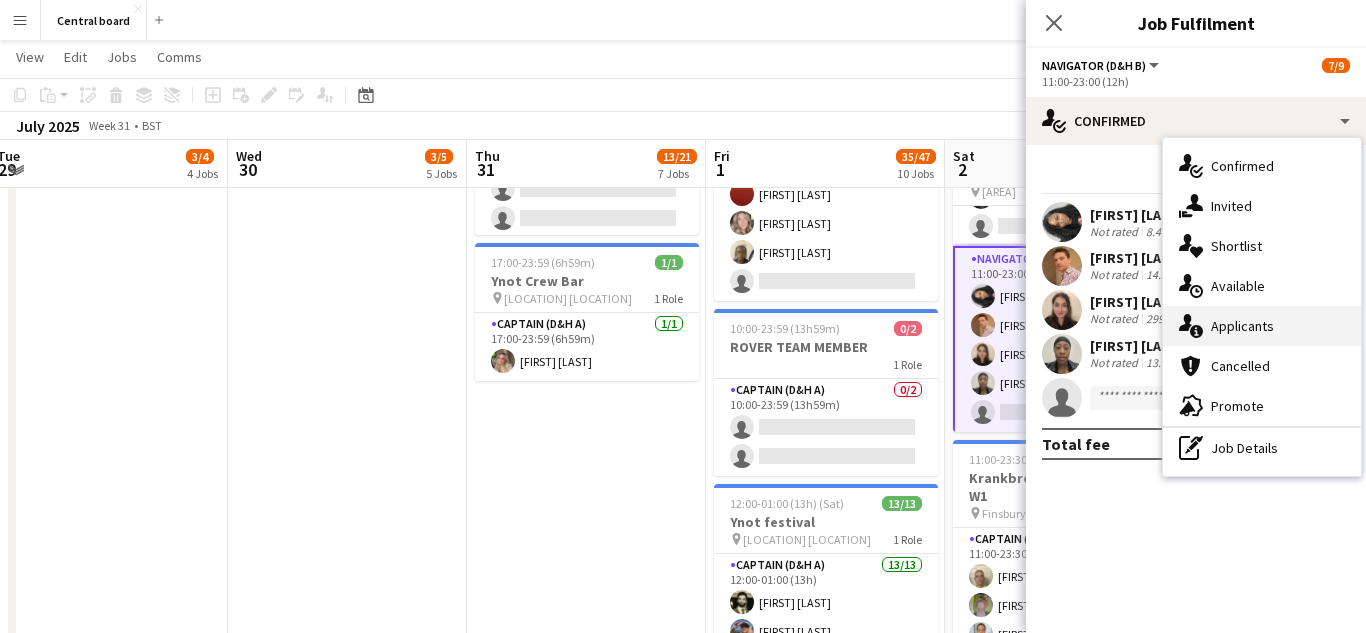 click on "single-neutral-actions-information
Applicants" at bounding box center [1262, 326] 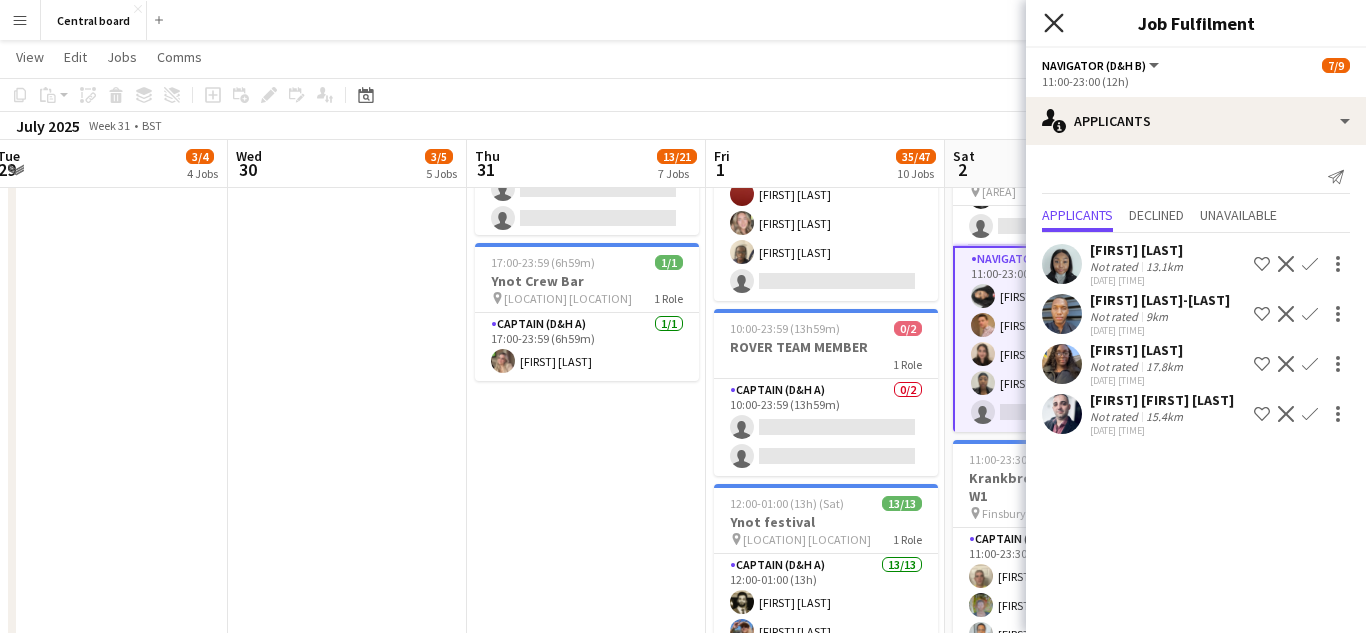 click 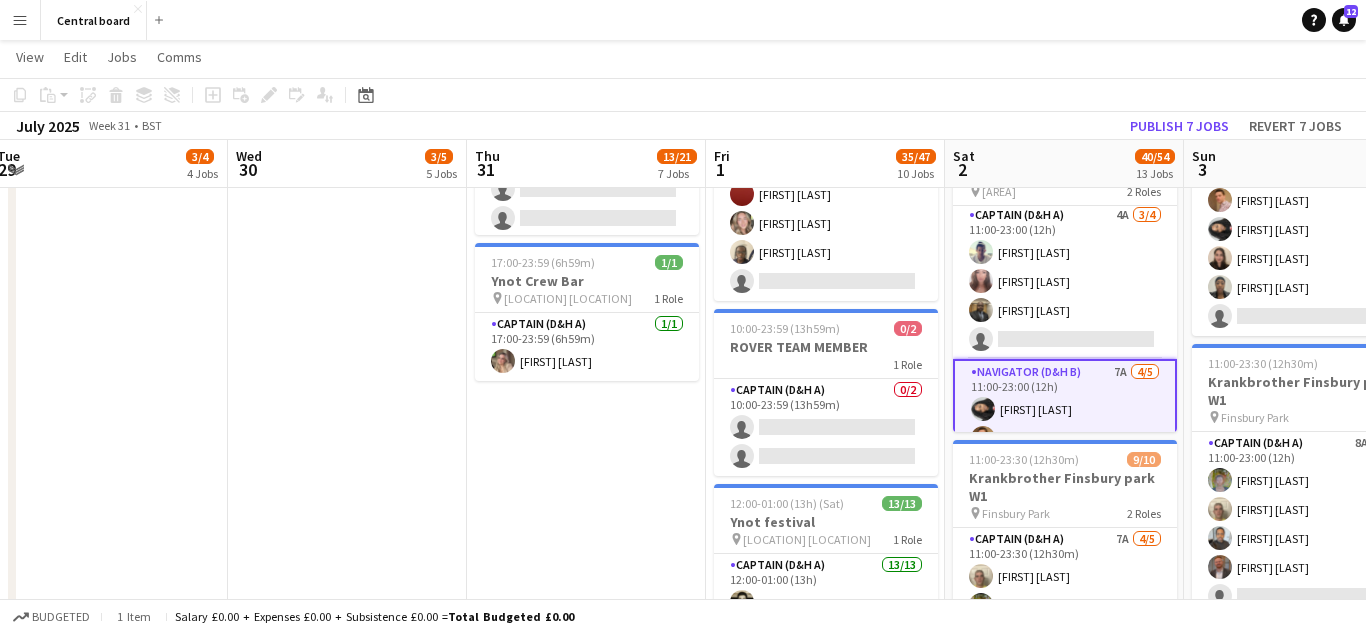 scroll, scrollTop: 0, scrollLeft: 0, axis: both 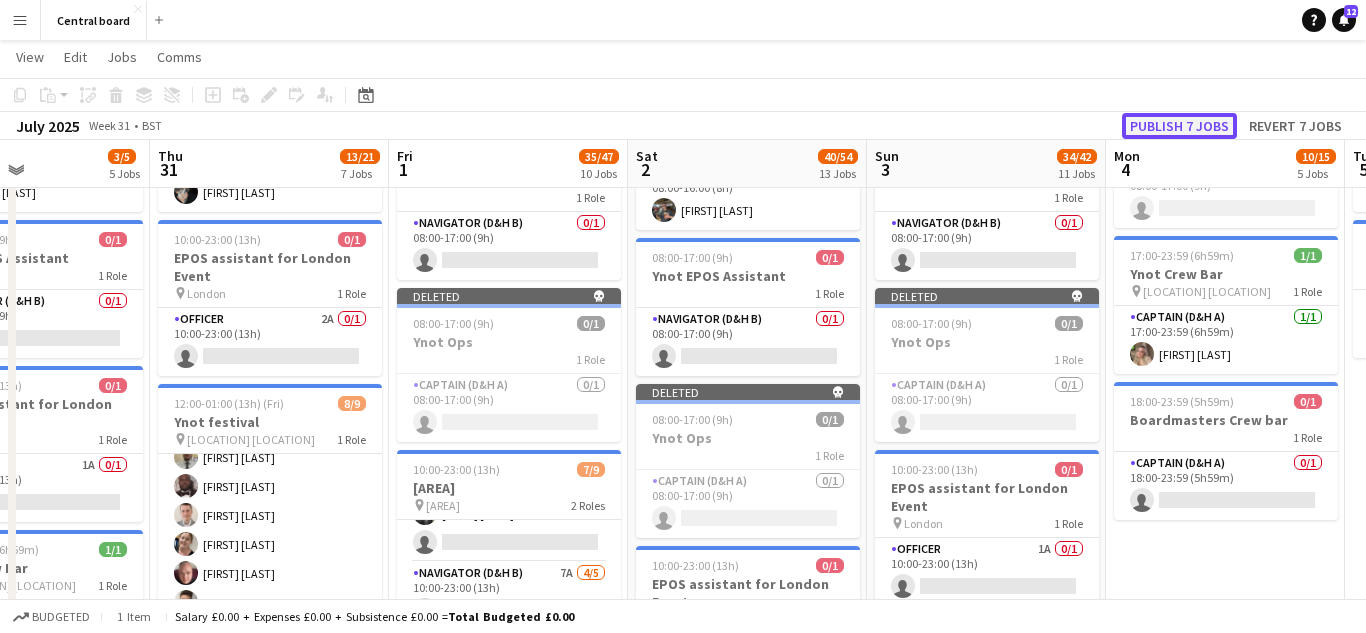 click on "Publish 7 jobs" 